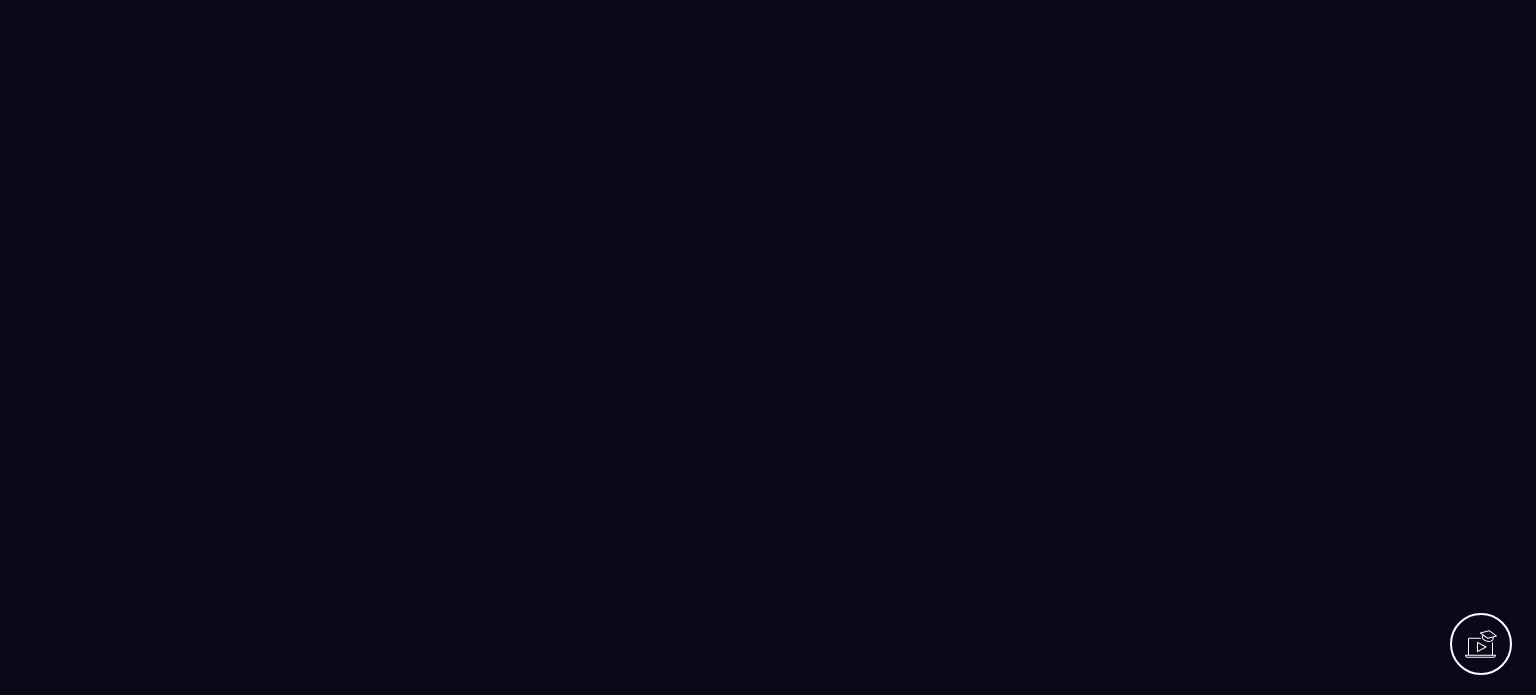scroll, scrollTop: 0, scrollLeft: 0, axis: both 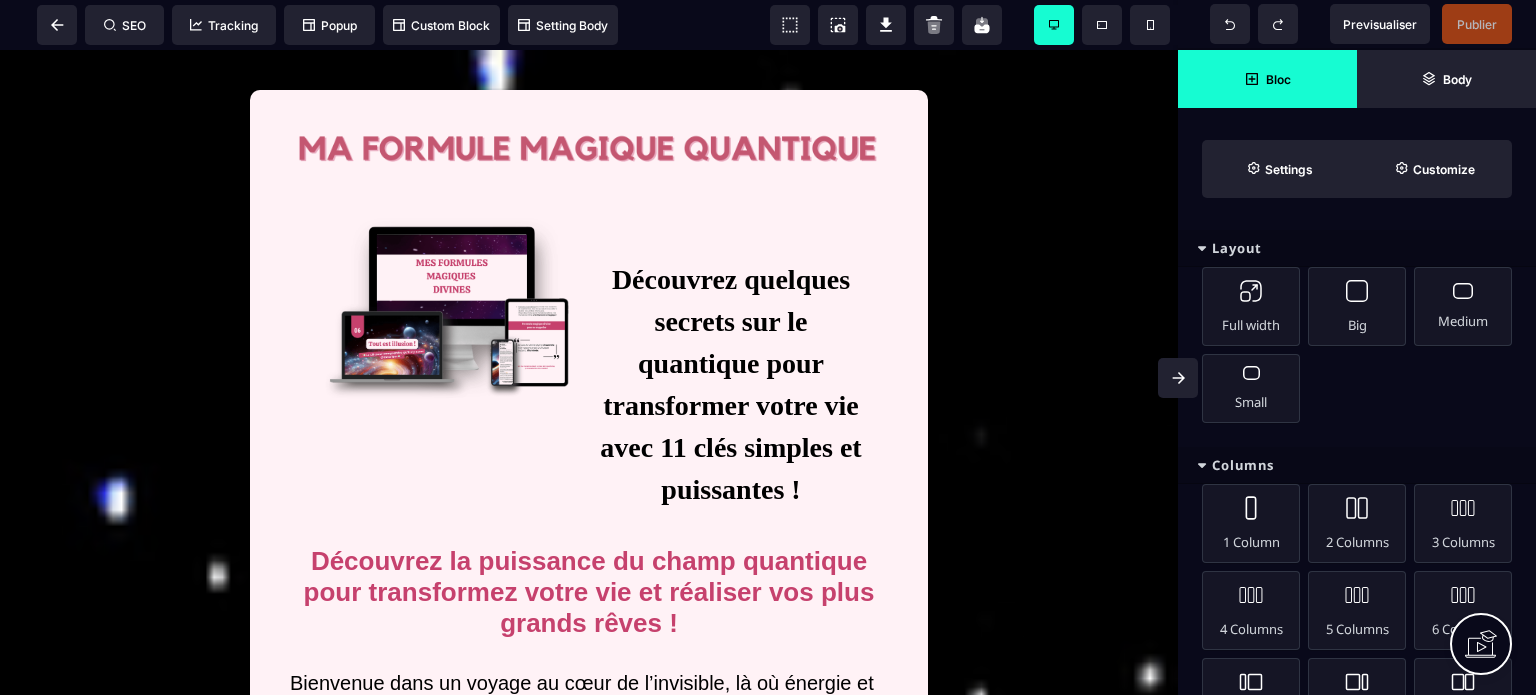 click at bounding box center (1178, 378) 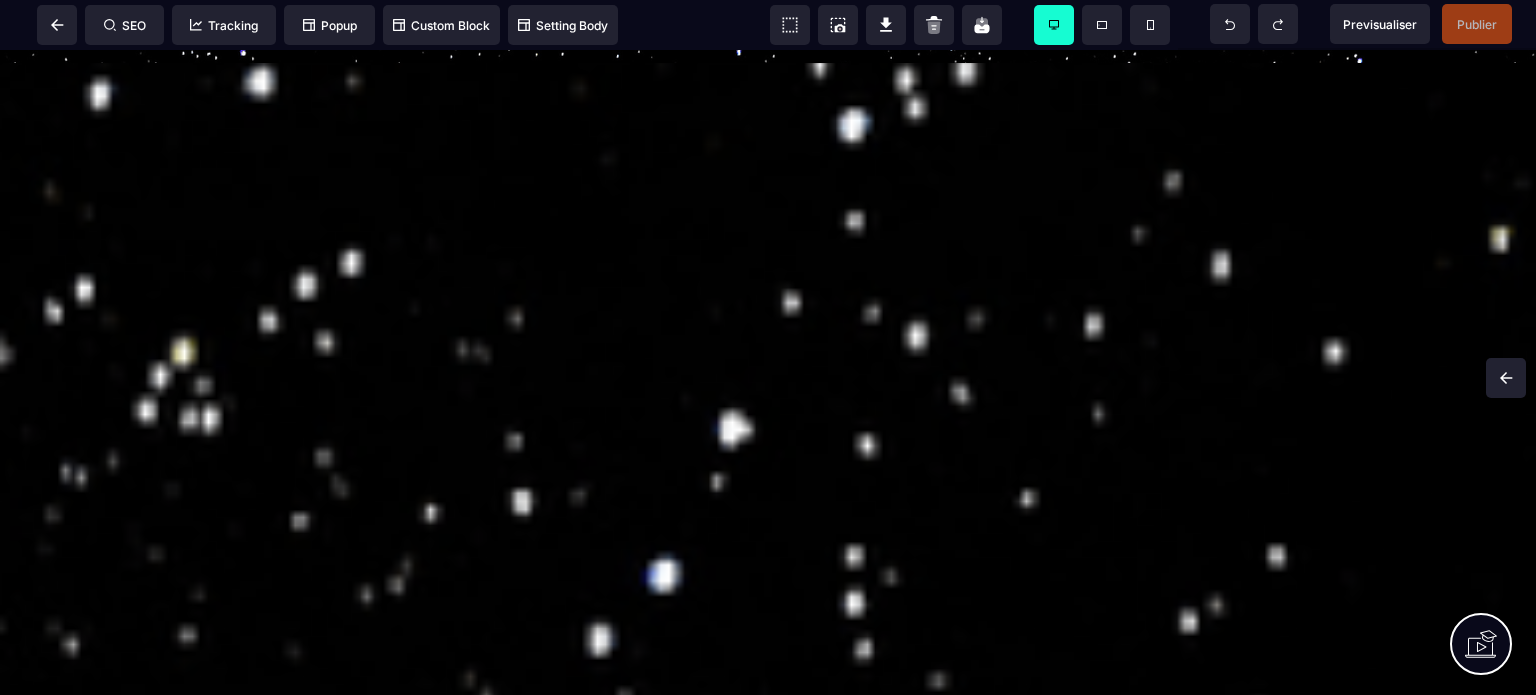 scroll, scrollTop: 5040, scrollLeft: 0, axis: vertical 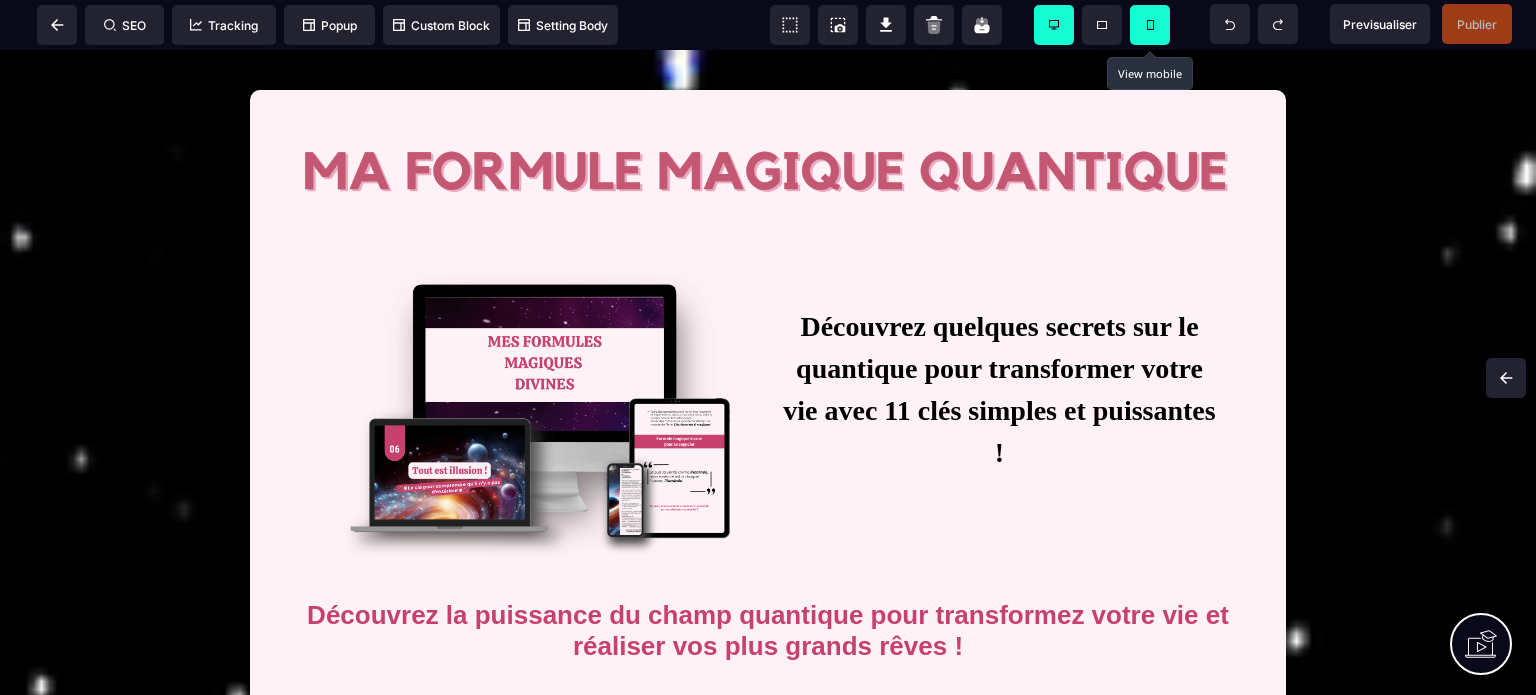 click at bounding box center (1150, 25) 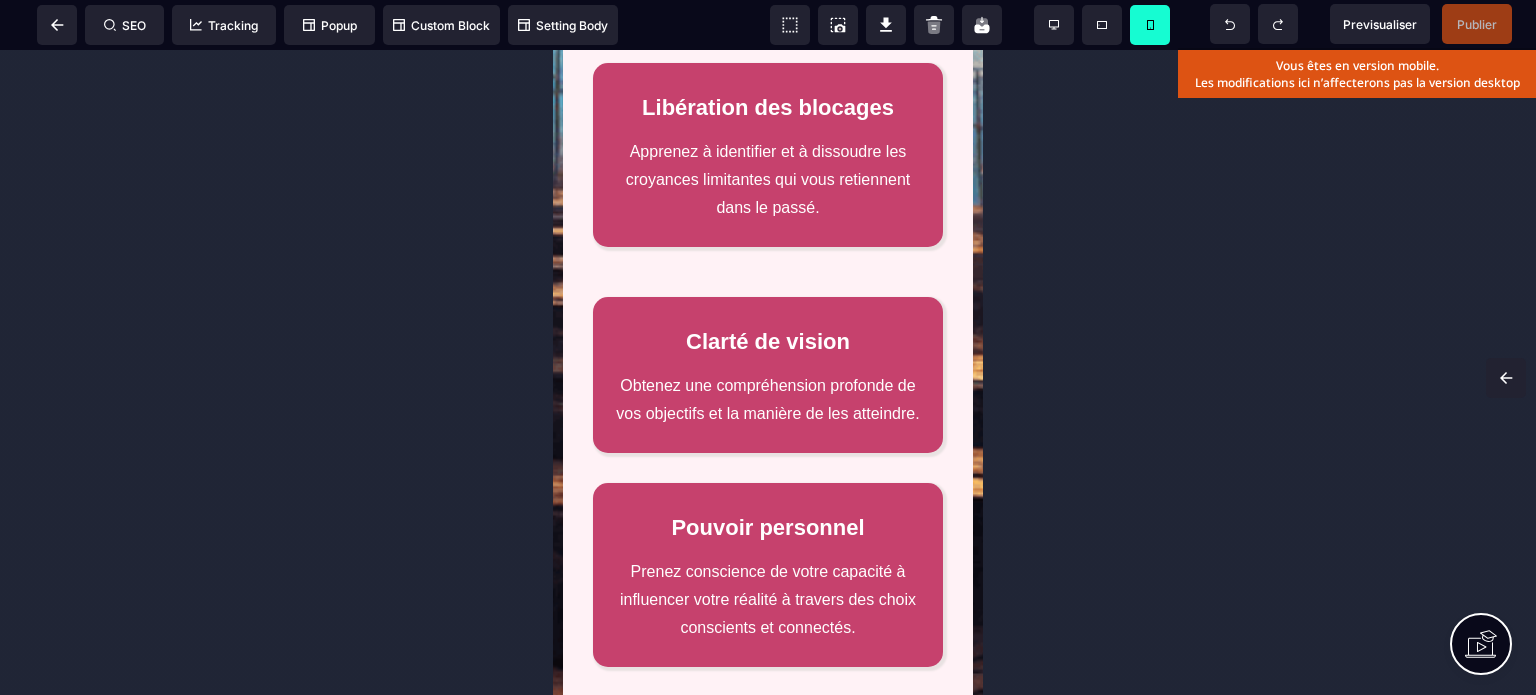 scroll, scrollTop: 5160, scrollLeft: 0, axis: vertical 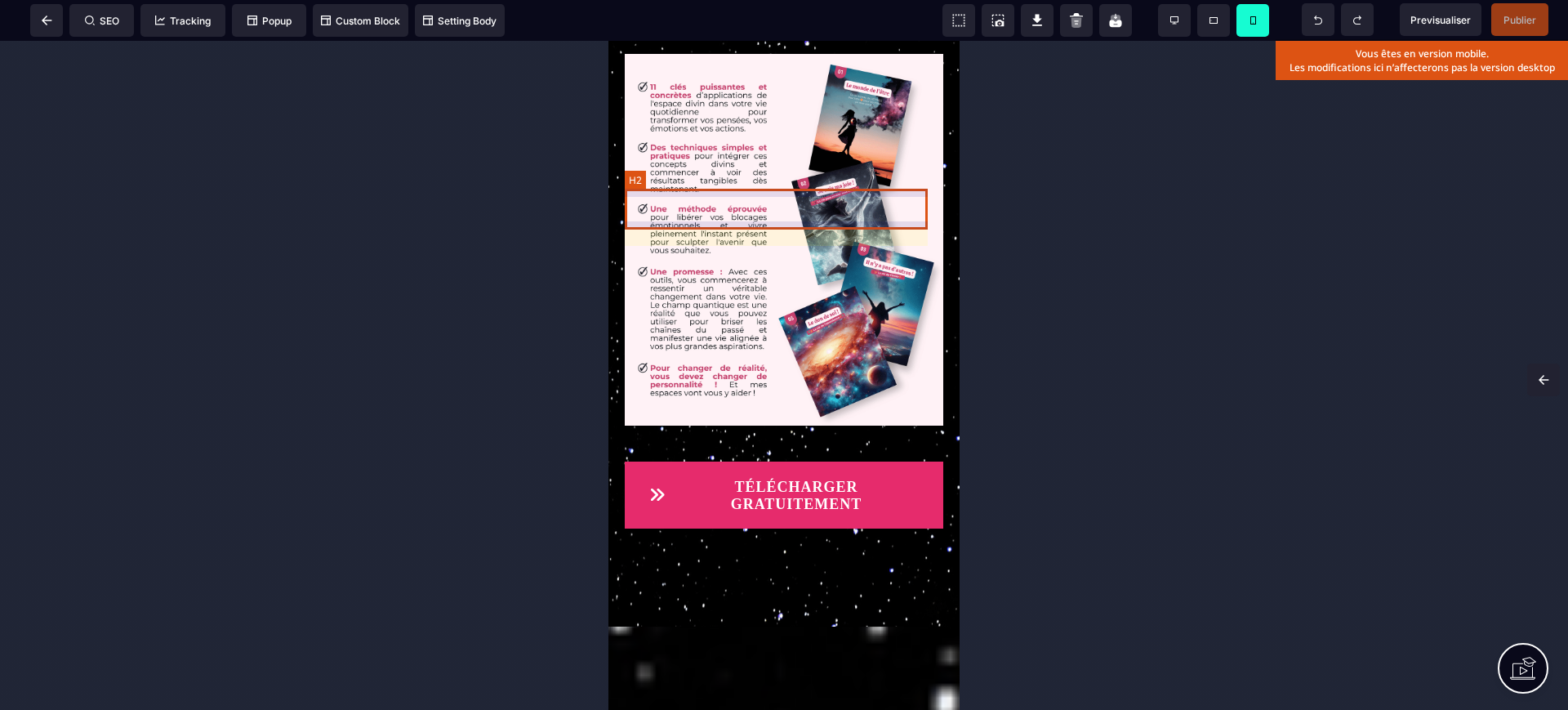 click on "Ce que contient l'ebook :" at bounding box center (784, 17) 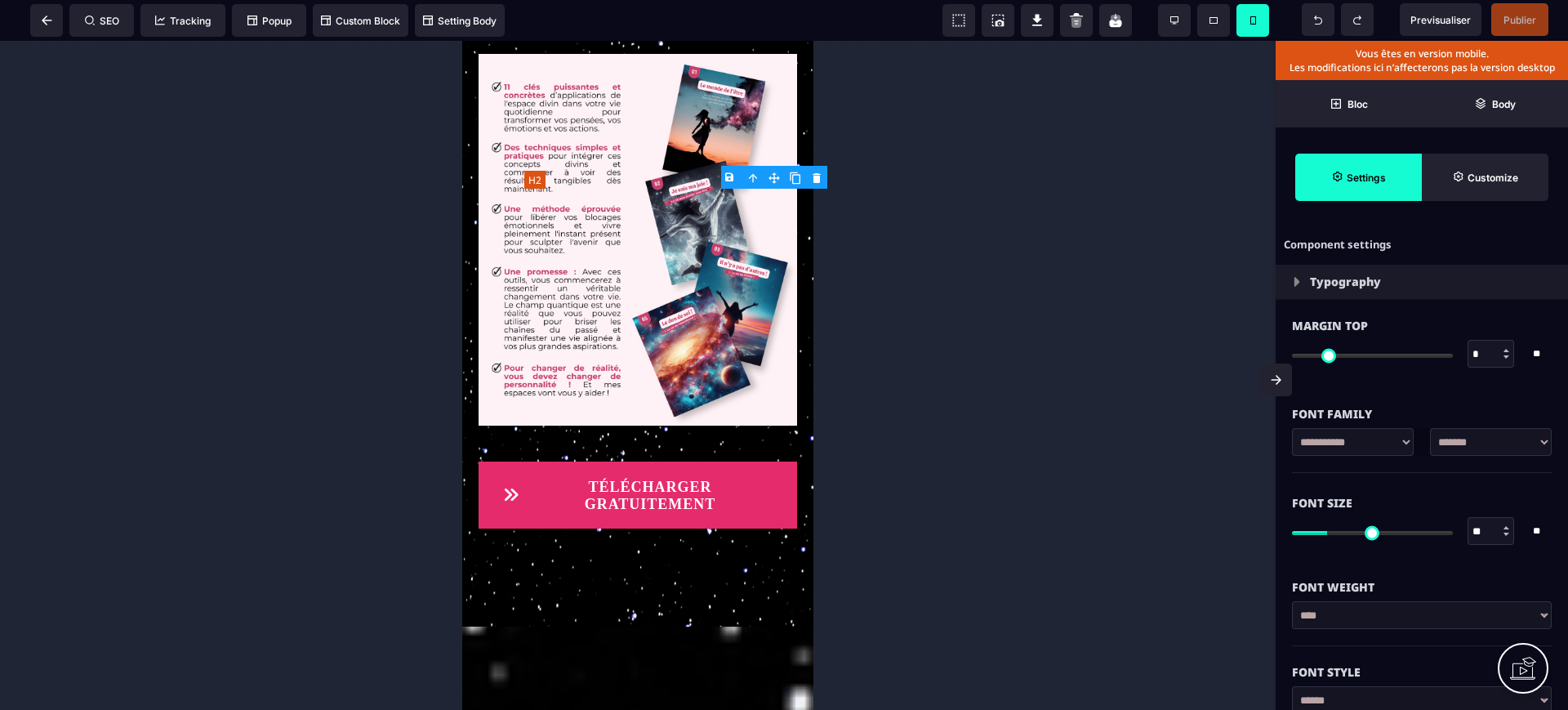 type on "*" 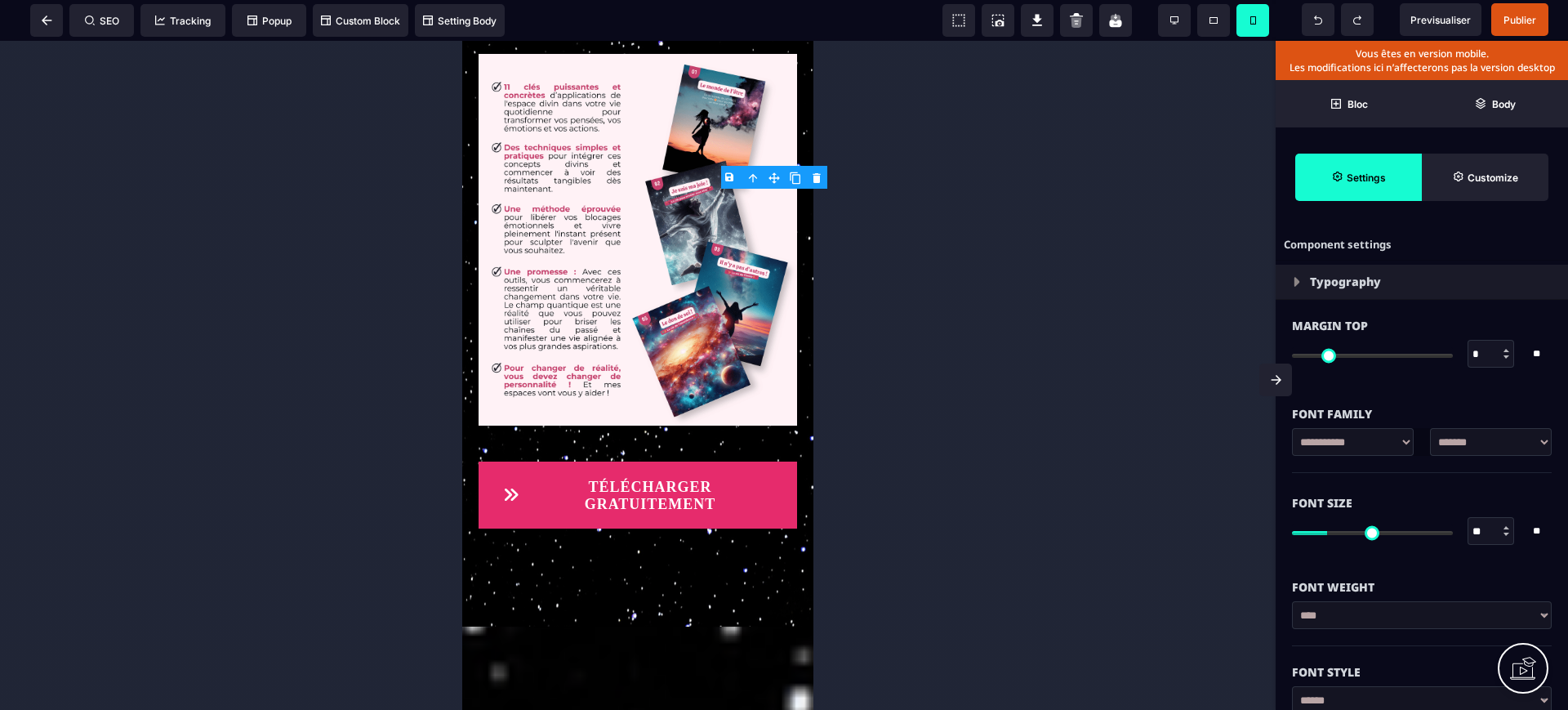 click on "**" at bounding box center [1491, 532] 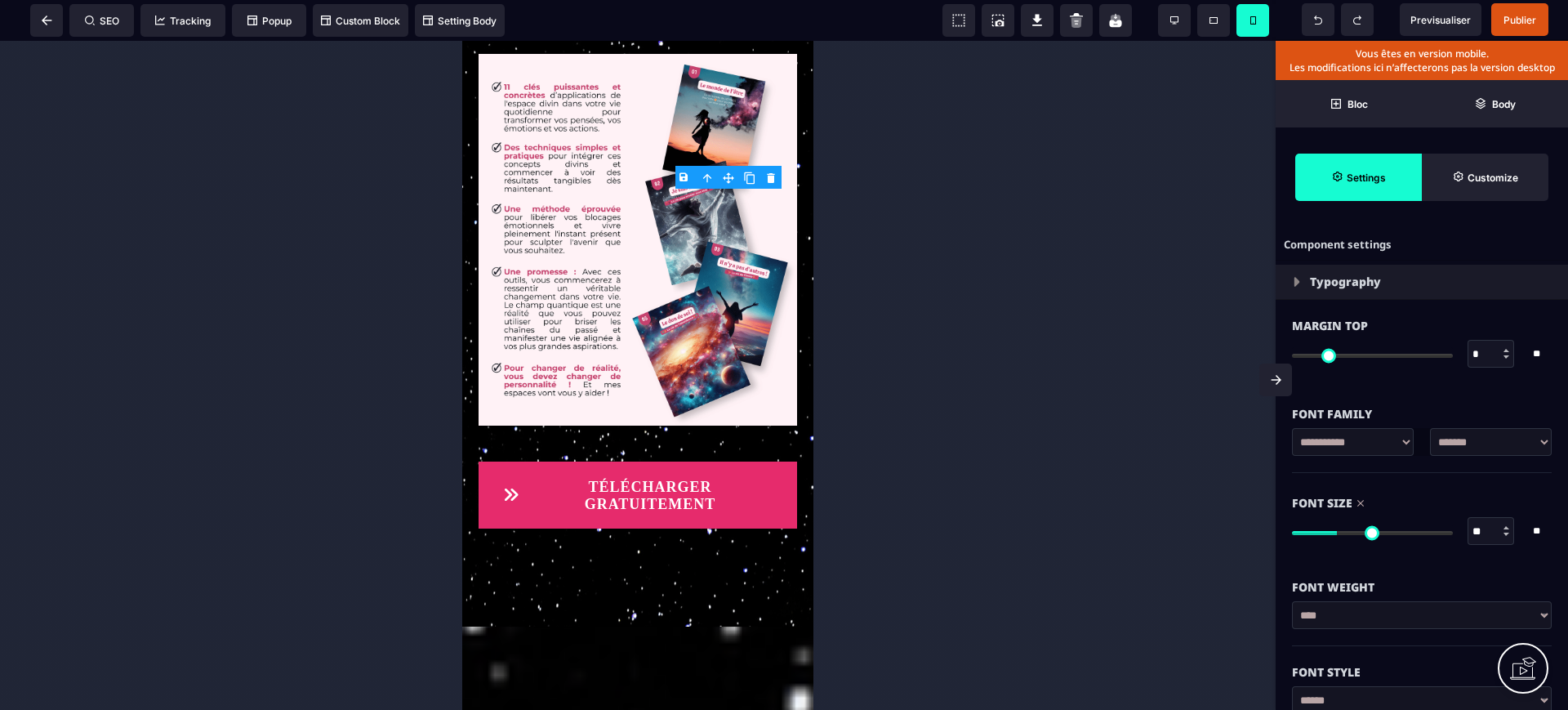click on "**" at bounding box center (1491, 532) 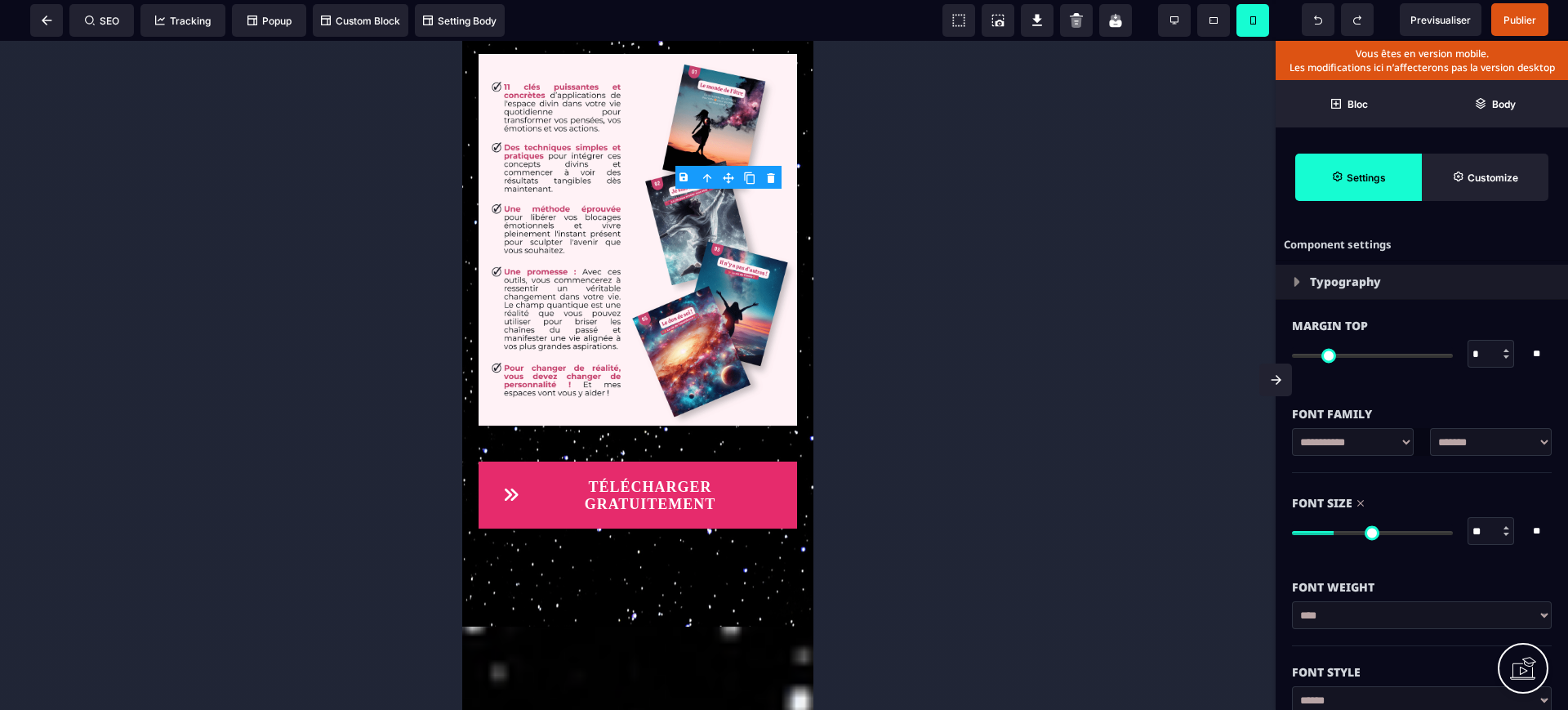 click on "Font Size" at bounding box center (1422, 503) 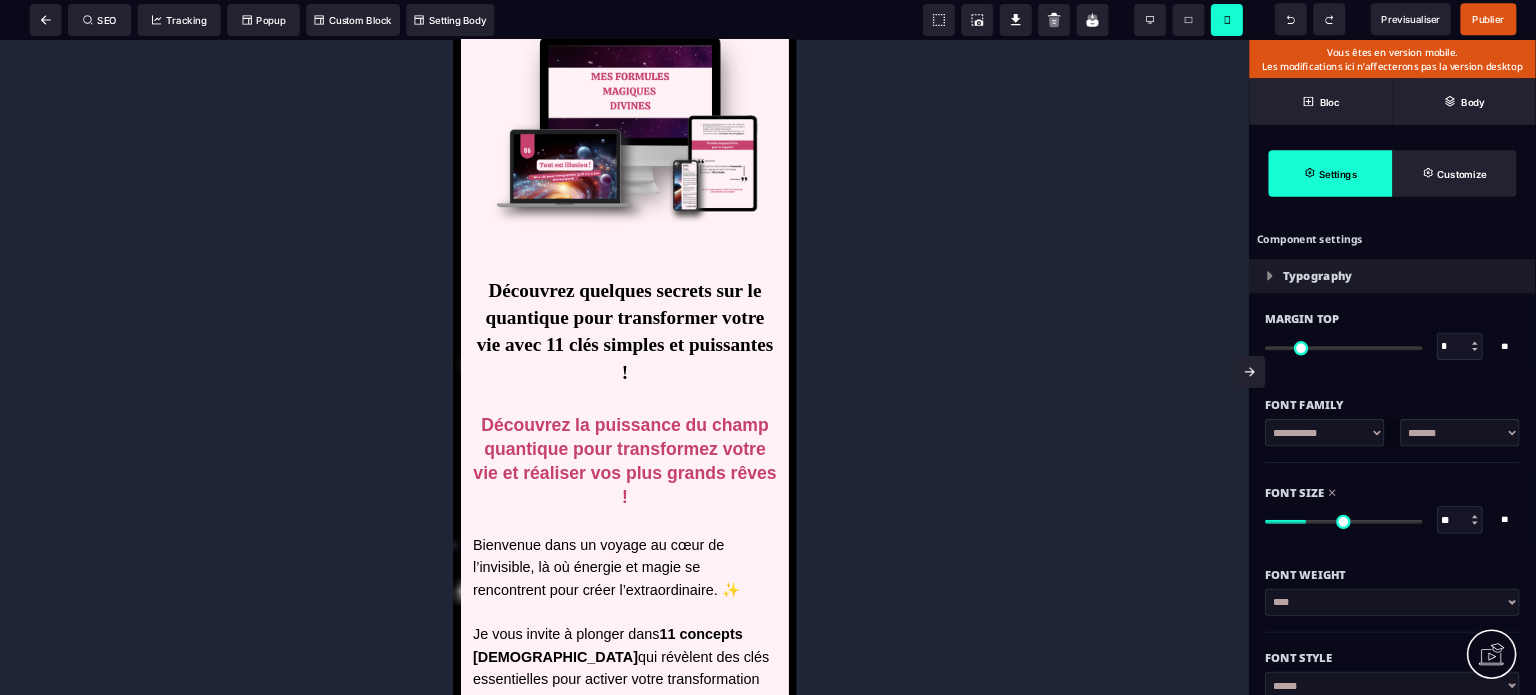 scroll, scrollTop: 0, scrollLeft: 0, axis: both 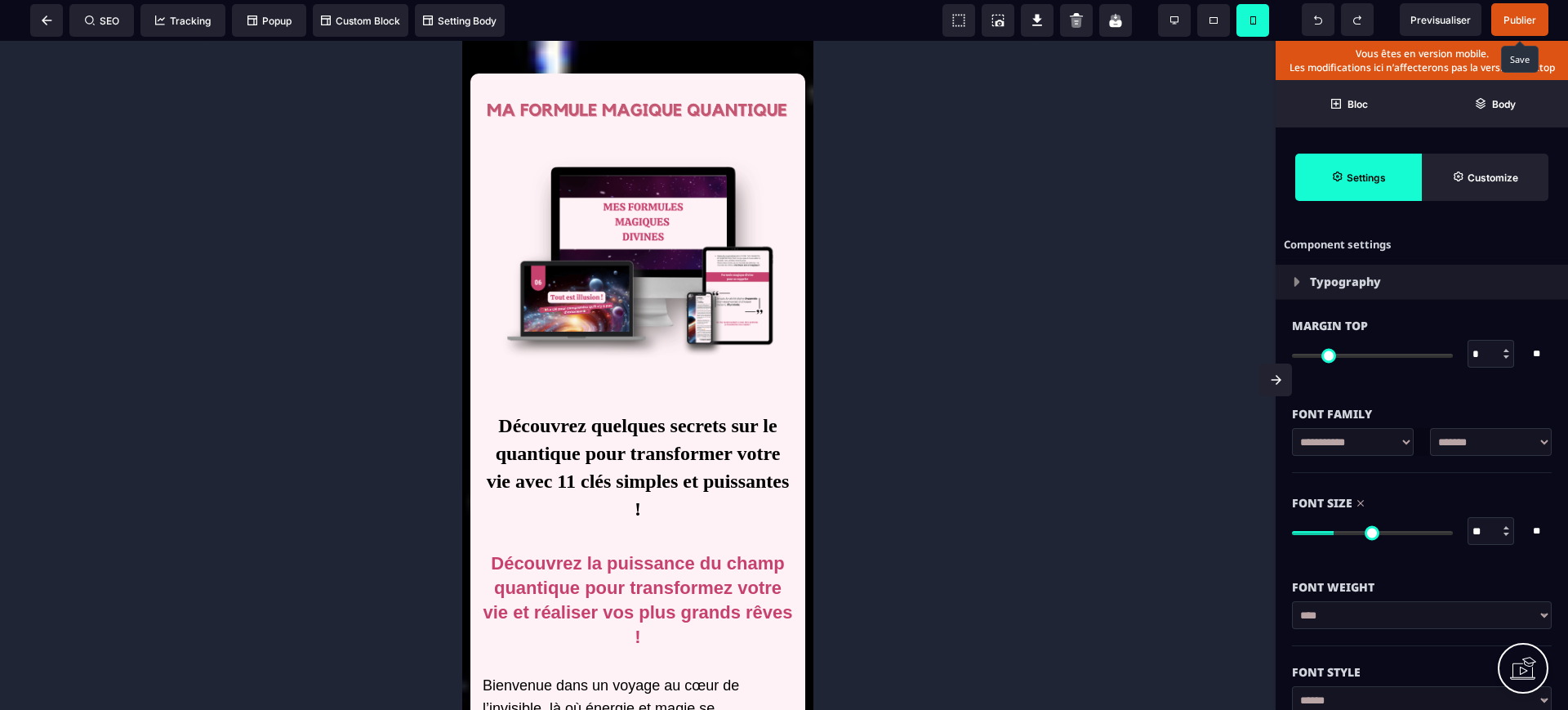 click on "Publier" at bounding box center (1520, 20) 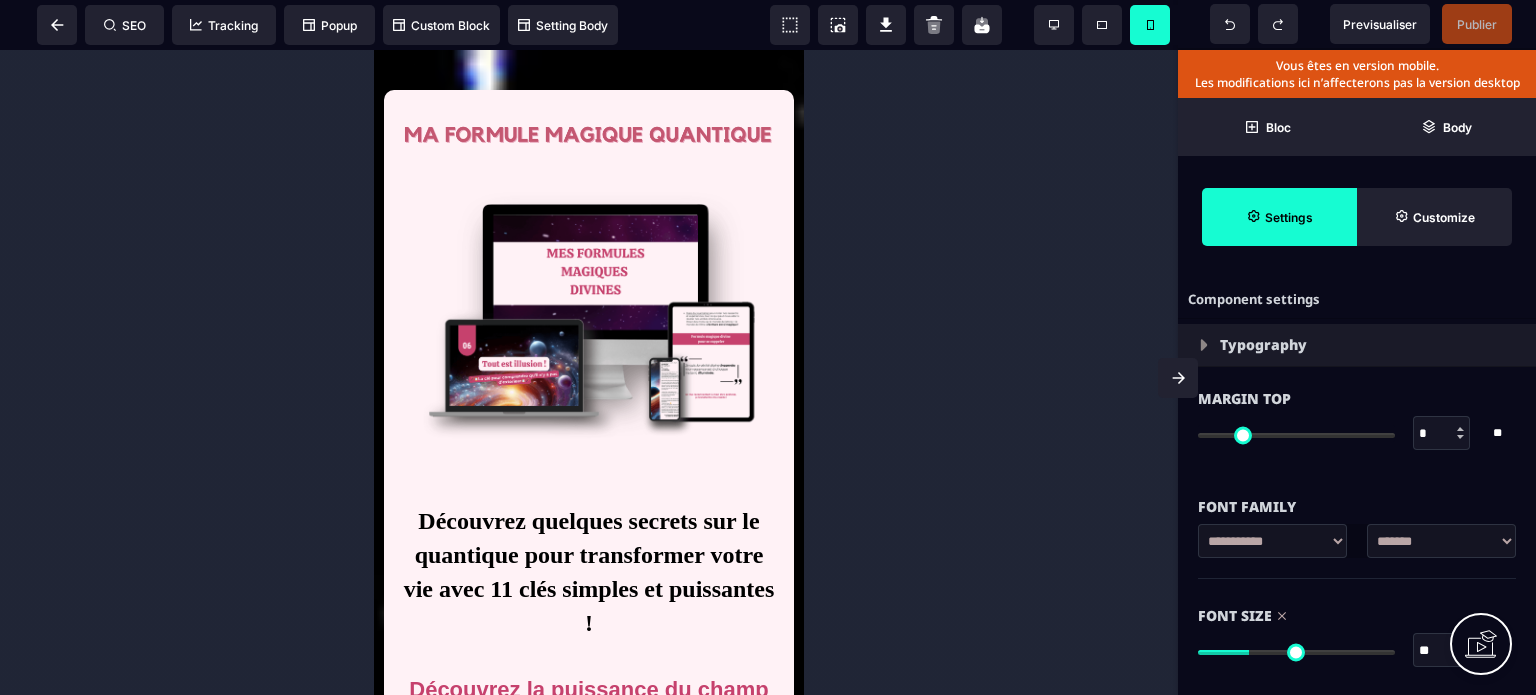 drag, startPoint x: 1915, startPoint y: 6, endPoint x: 947, endPoint y: 215, distance: 990.3055 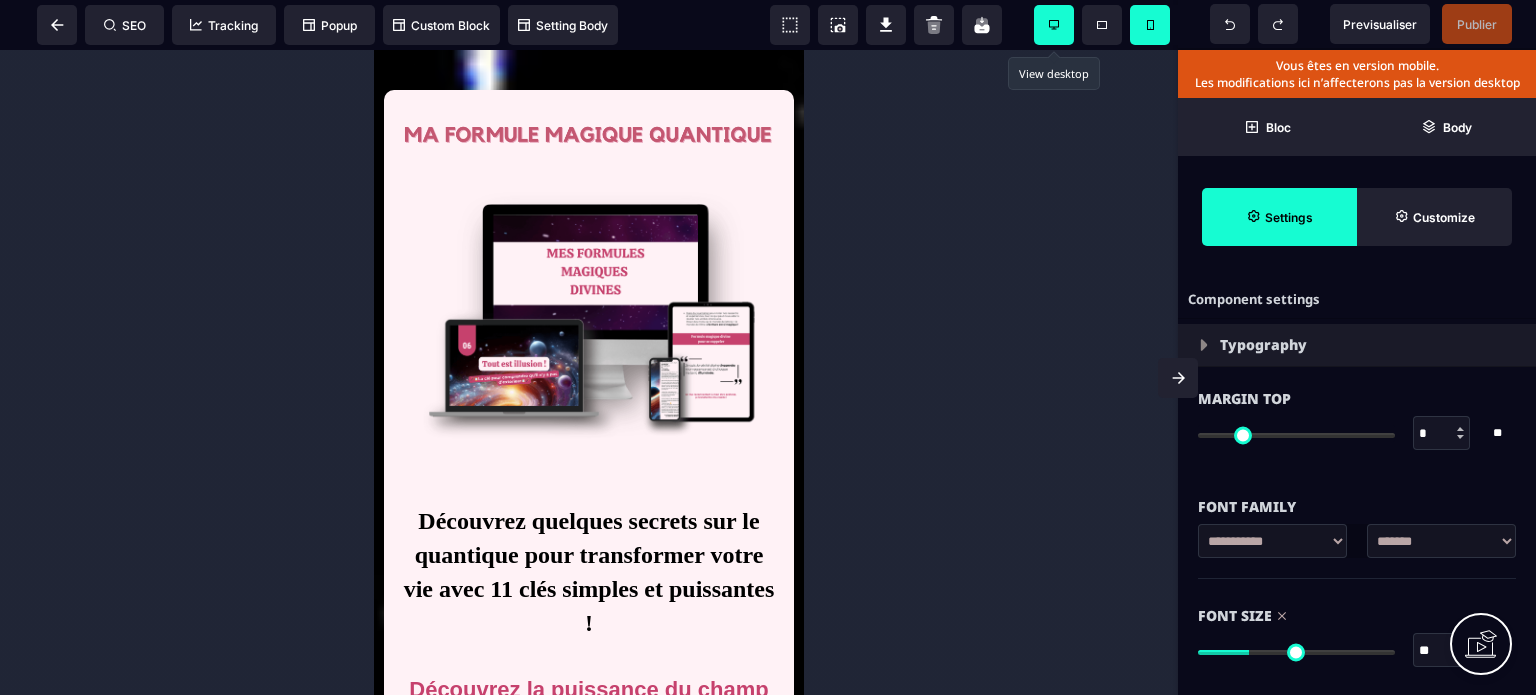 click at bounding box center [1054, 25] 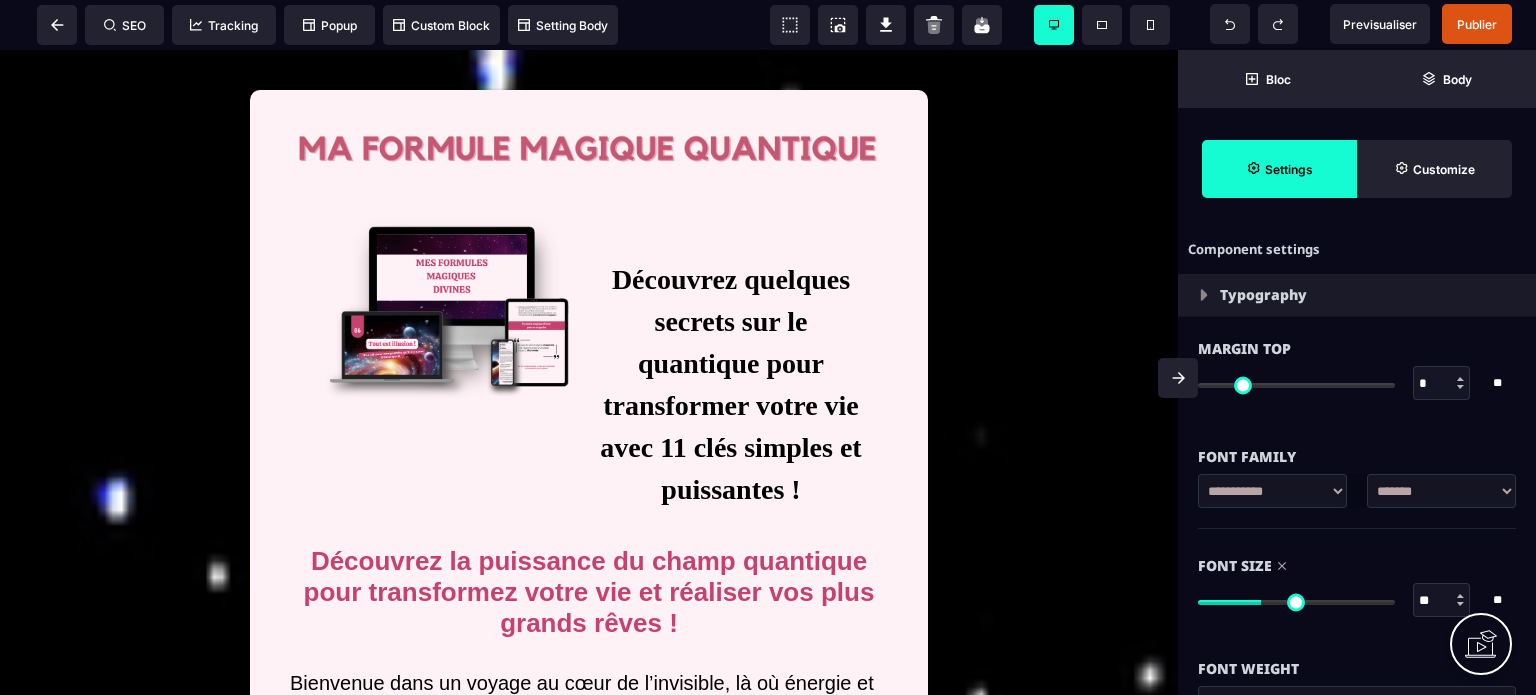 click 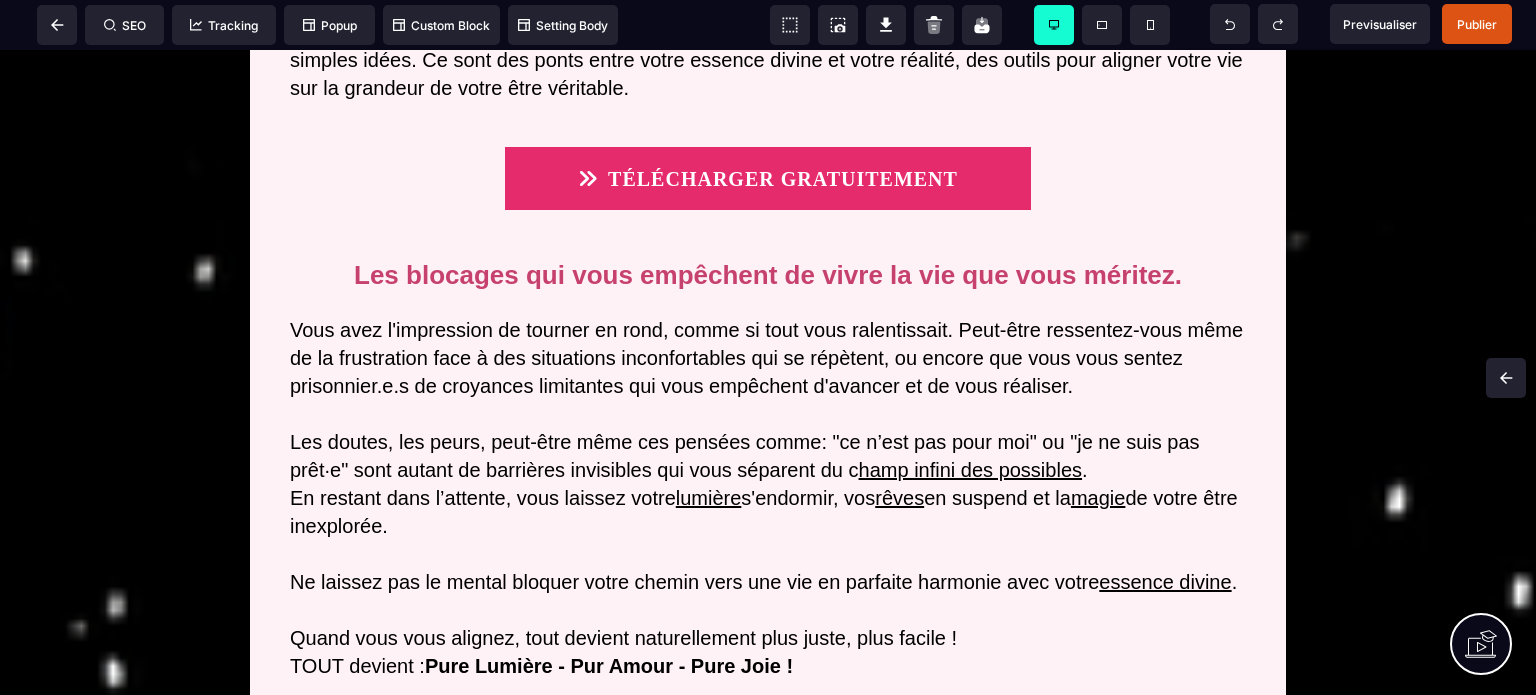 scroll, scrollTop: 390, scrollLeft: 0, axis: vertical 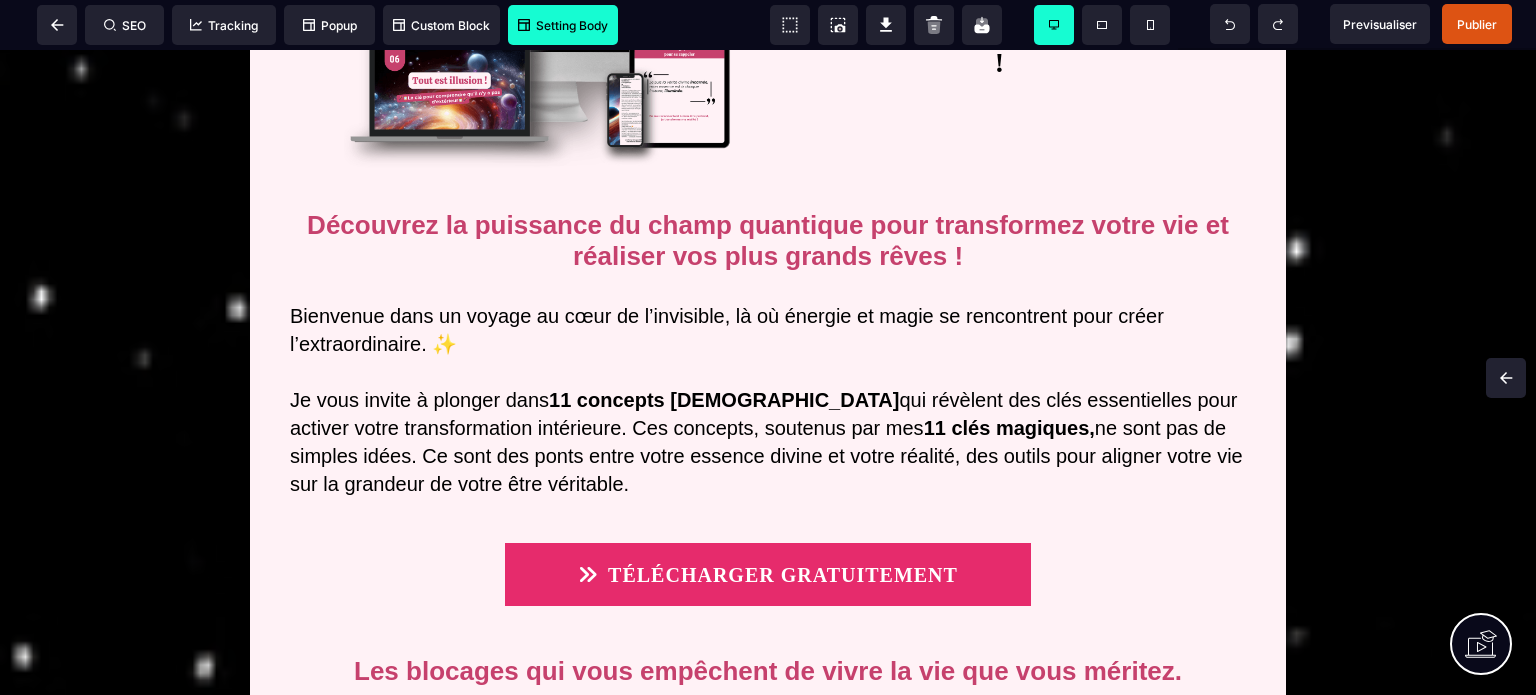 click on "Setting Body" at bounding box center [563, 25] 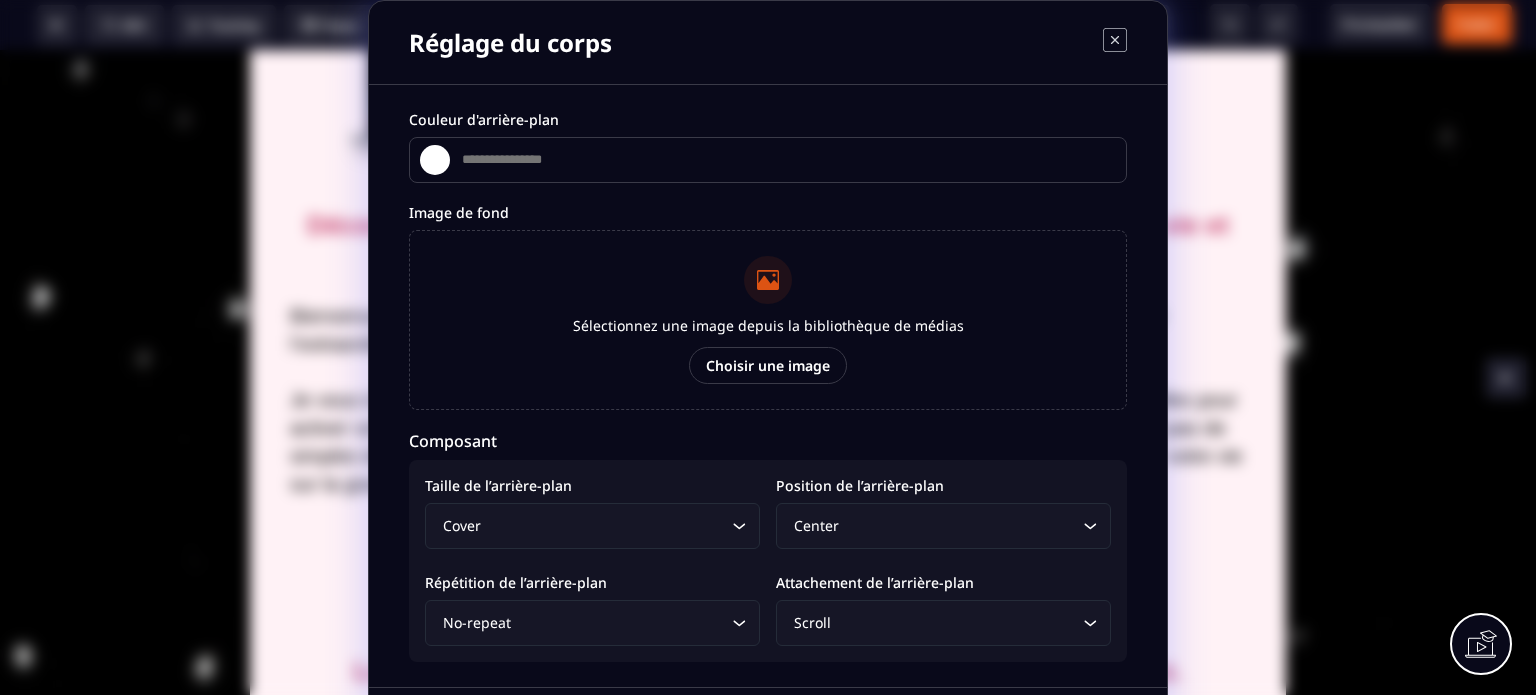 type on "*******" 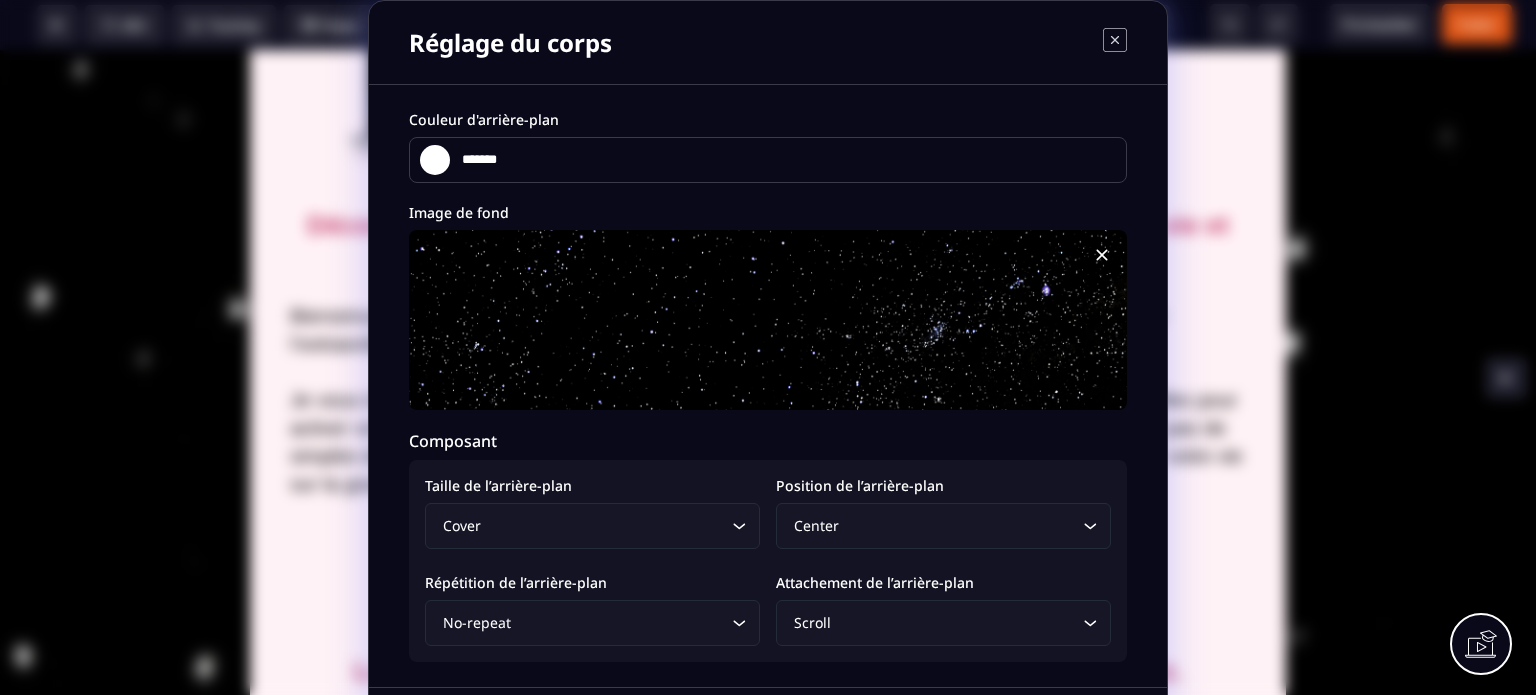 click 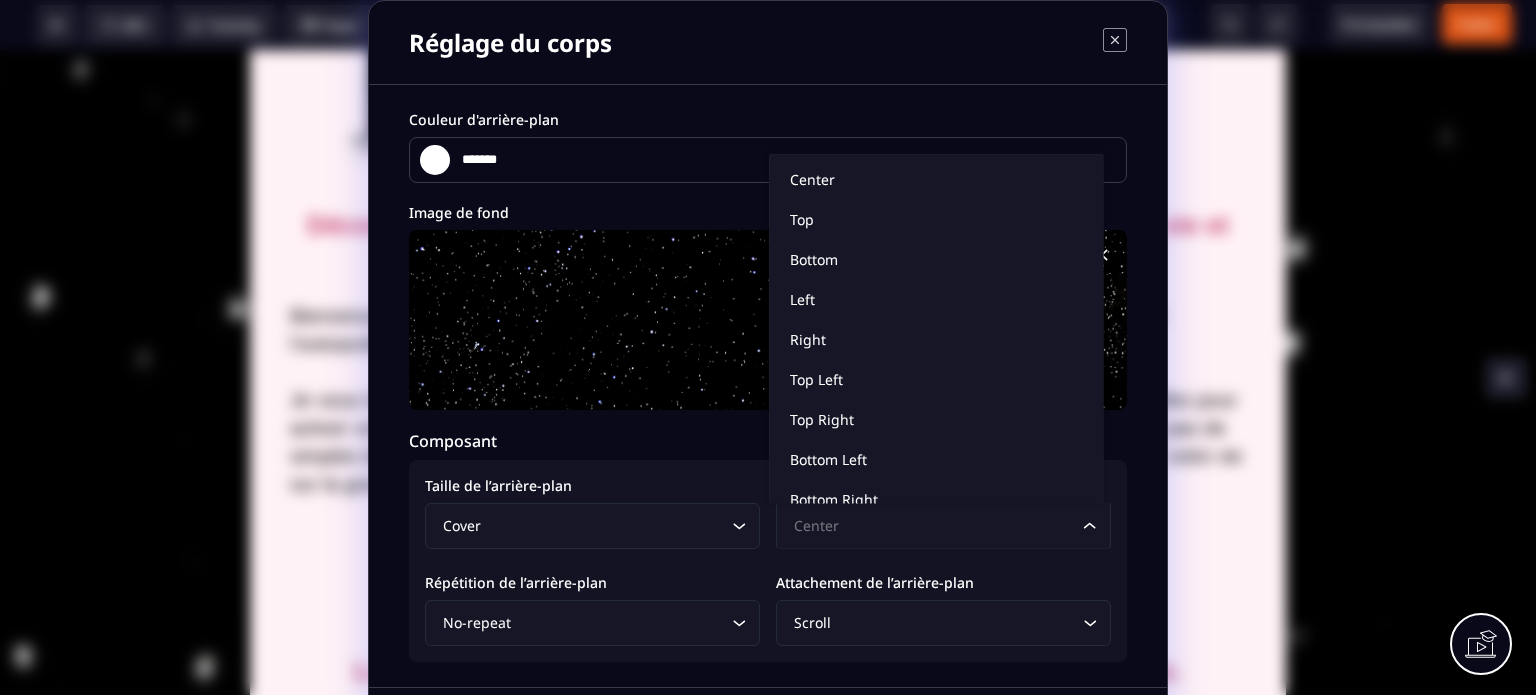 click 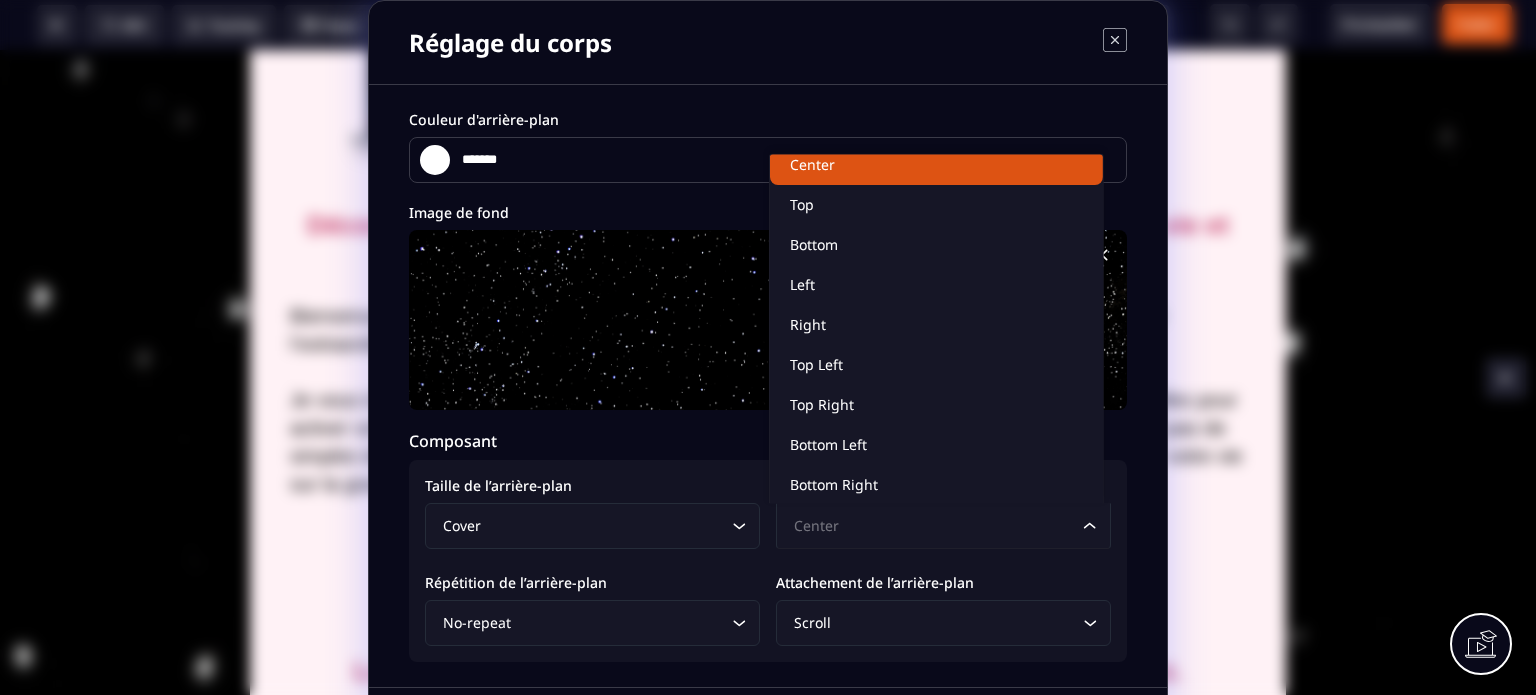 scroll, scrollTop: 4, scrollLeft: 0, axis: vertical 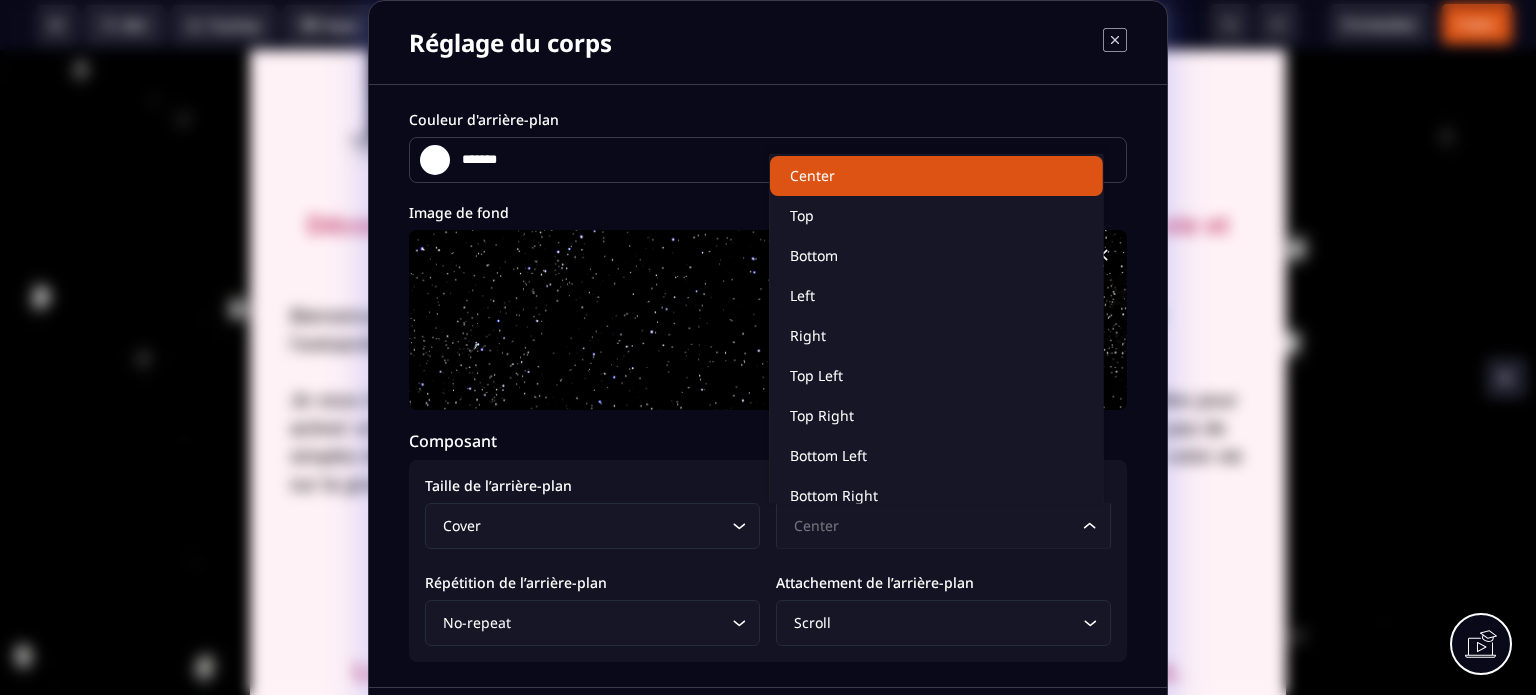 click on "Center" 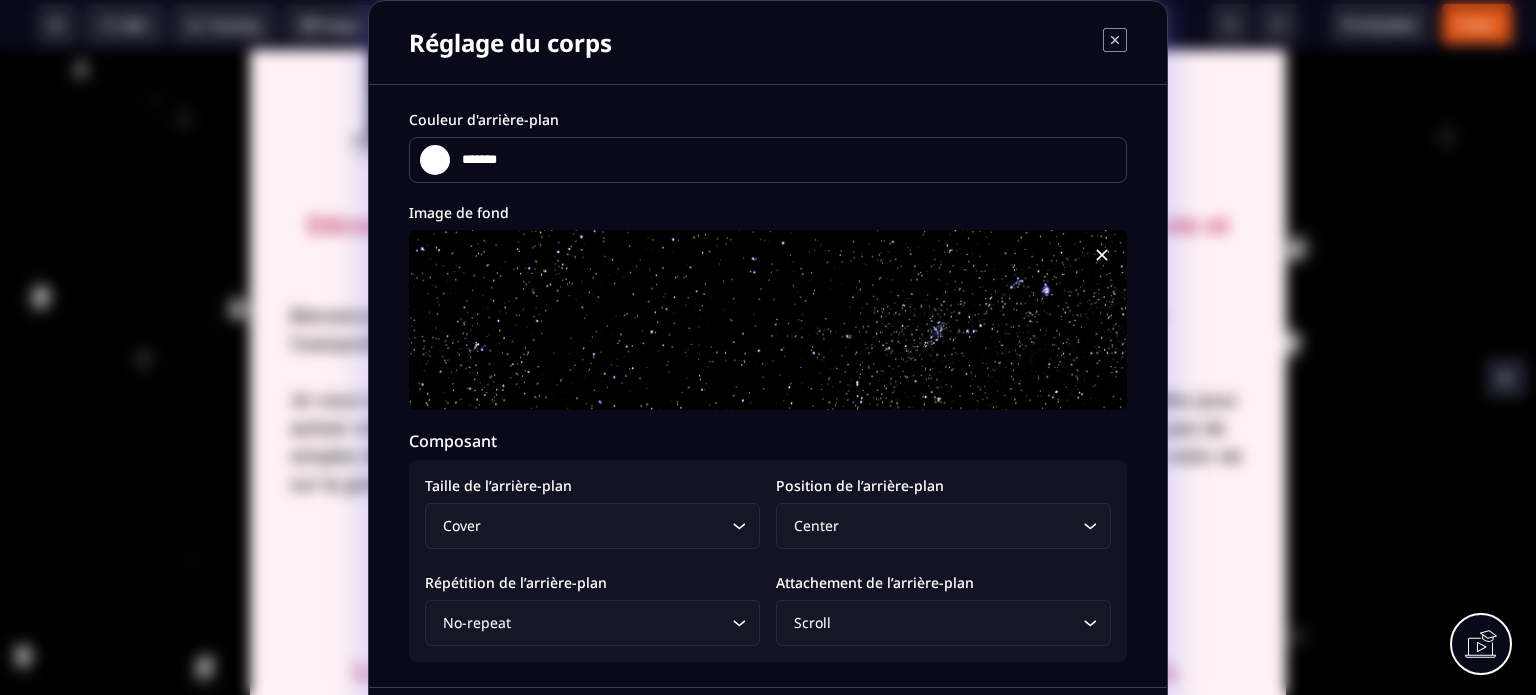 click 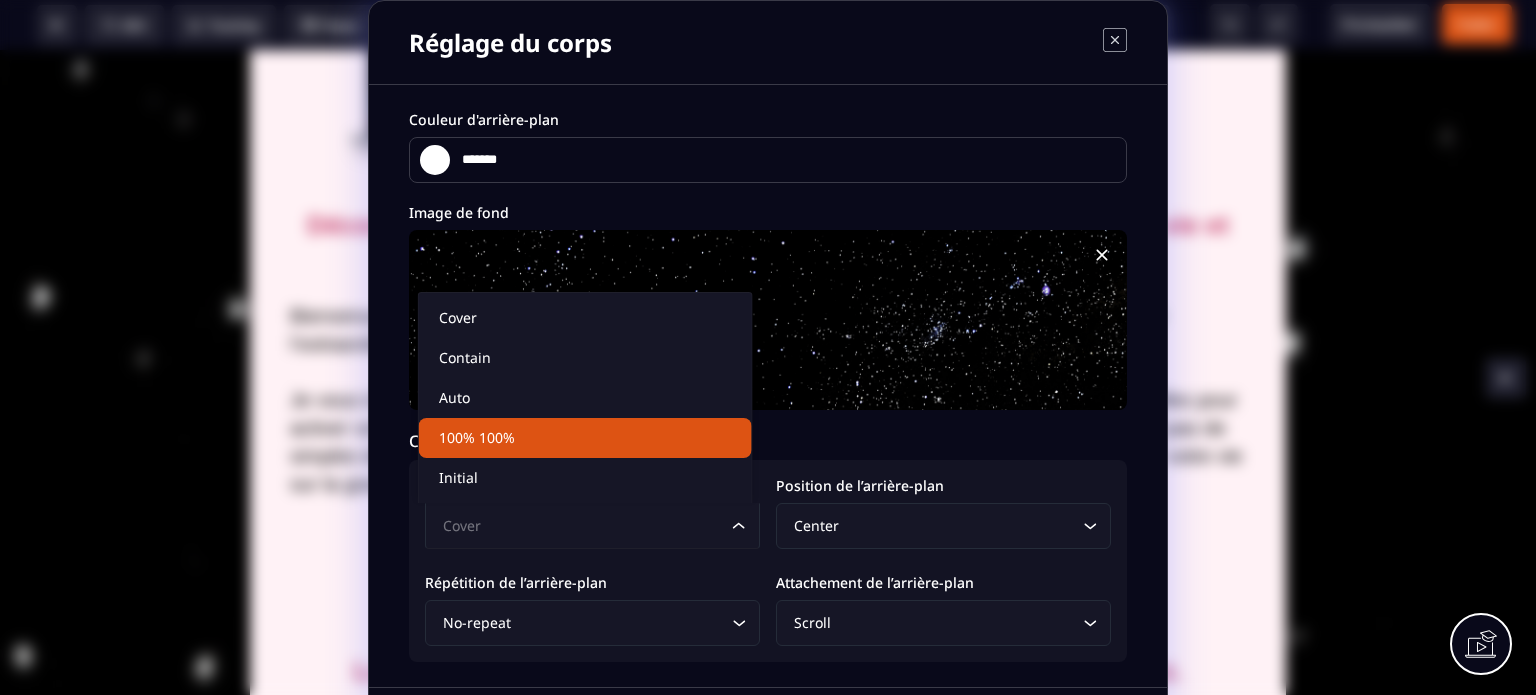 click on "100% 100%" 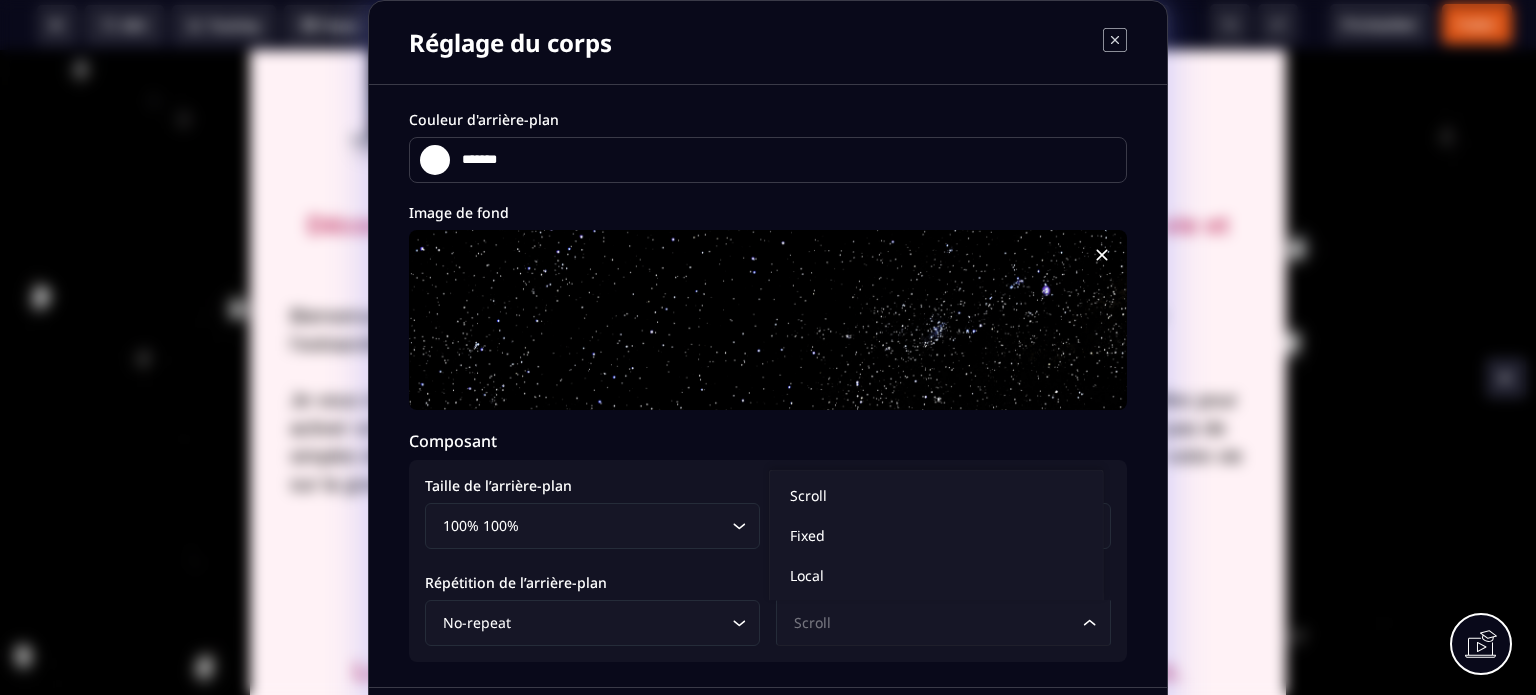 click on "Scroll" at bounding box center (933, 623) 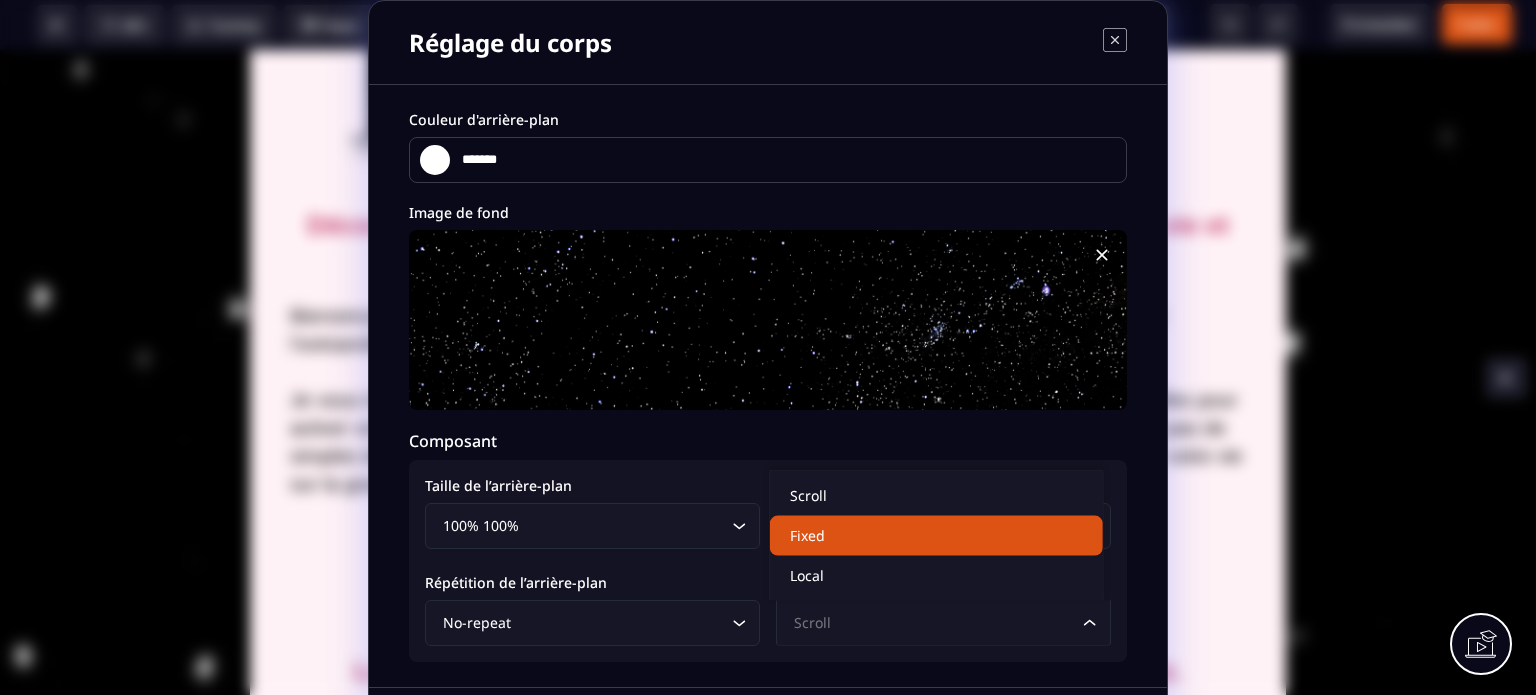 click on "Fixed" 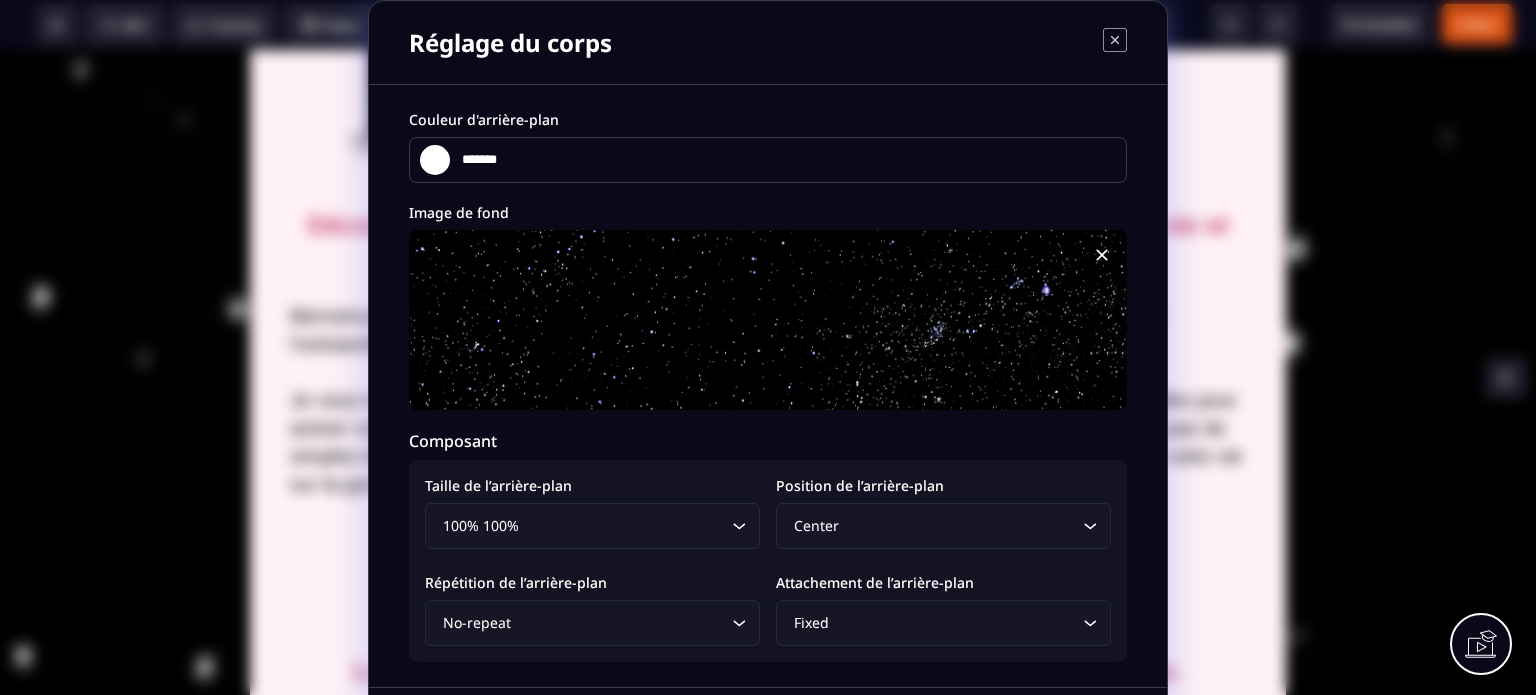 scroll, scrollTop: 71, scrollLeft: 0, axis: vertical 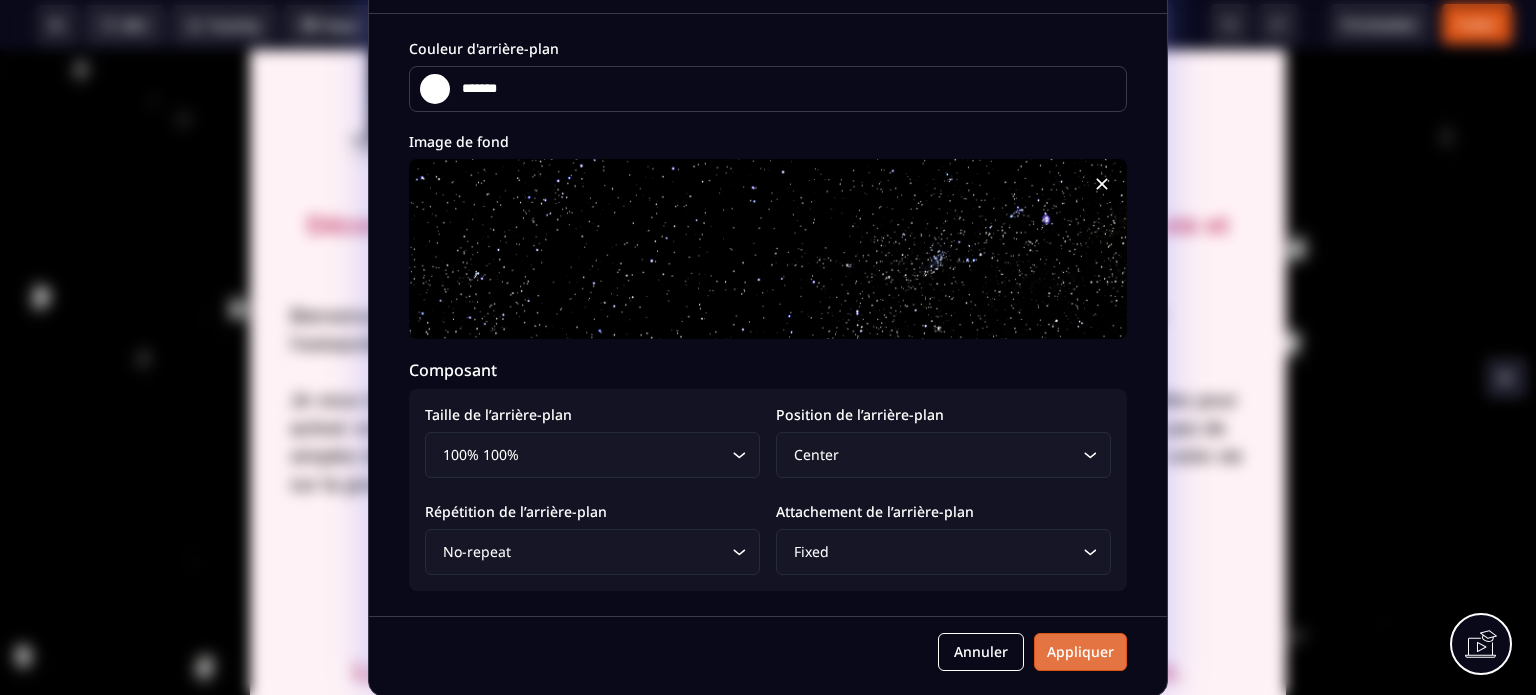 click on "Appliquer" at bounding box center (1080, 652) 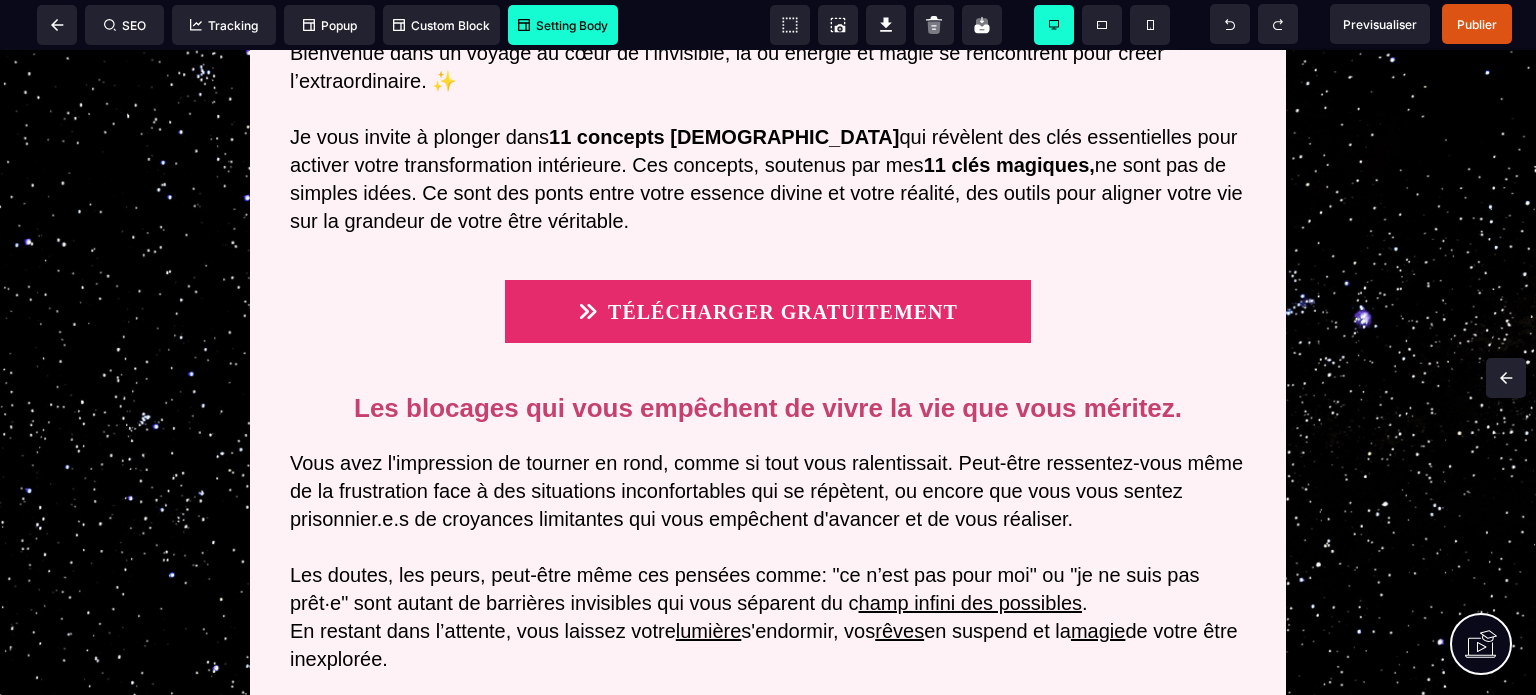 scroll, scrollTop: 0, scrollLeft: 0, axis: both 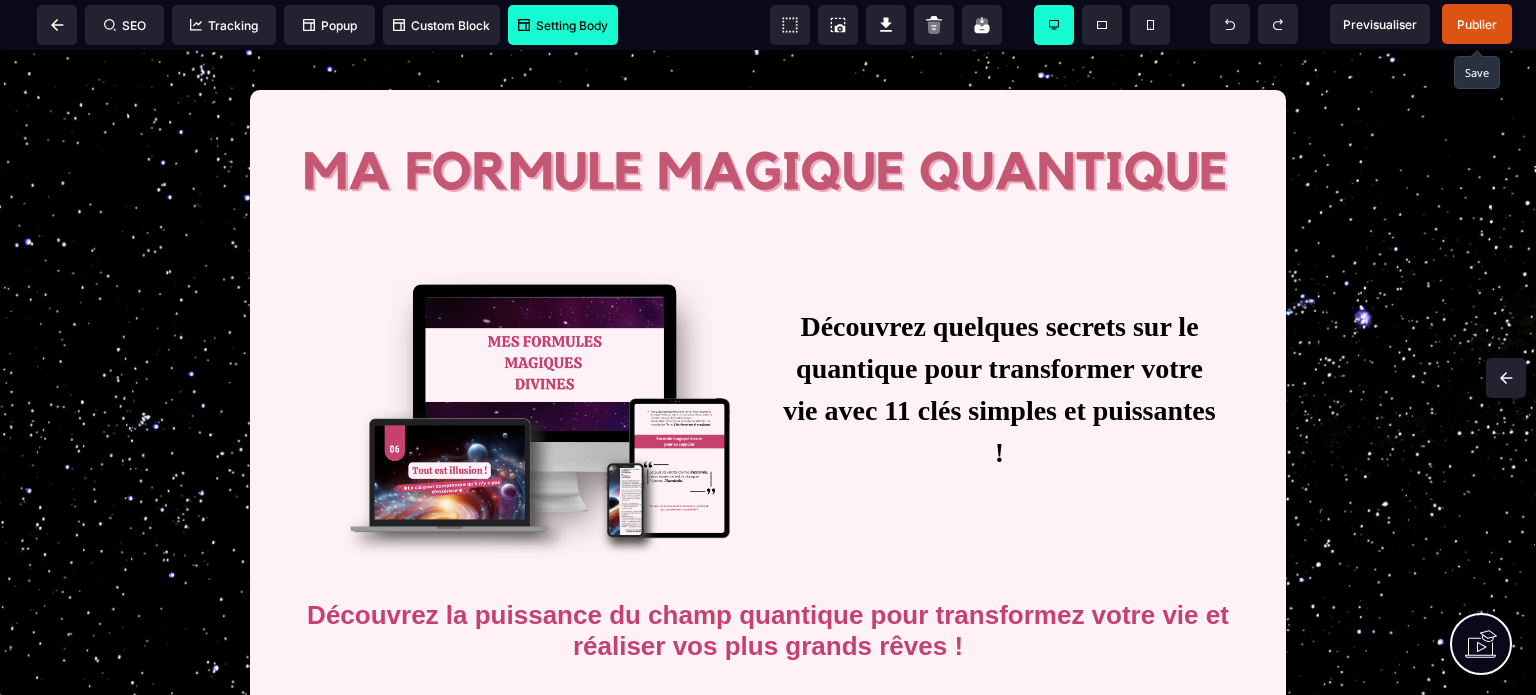 click on "Publier" at bounding box center [1477, 24] 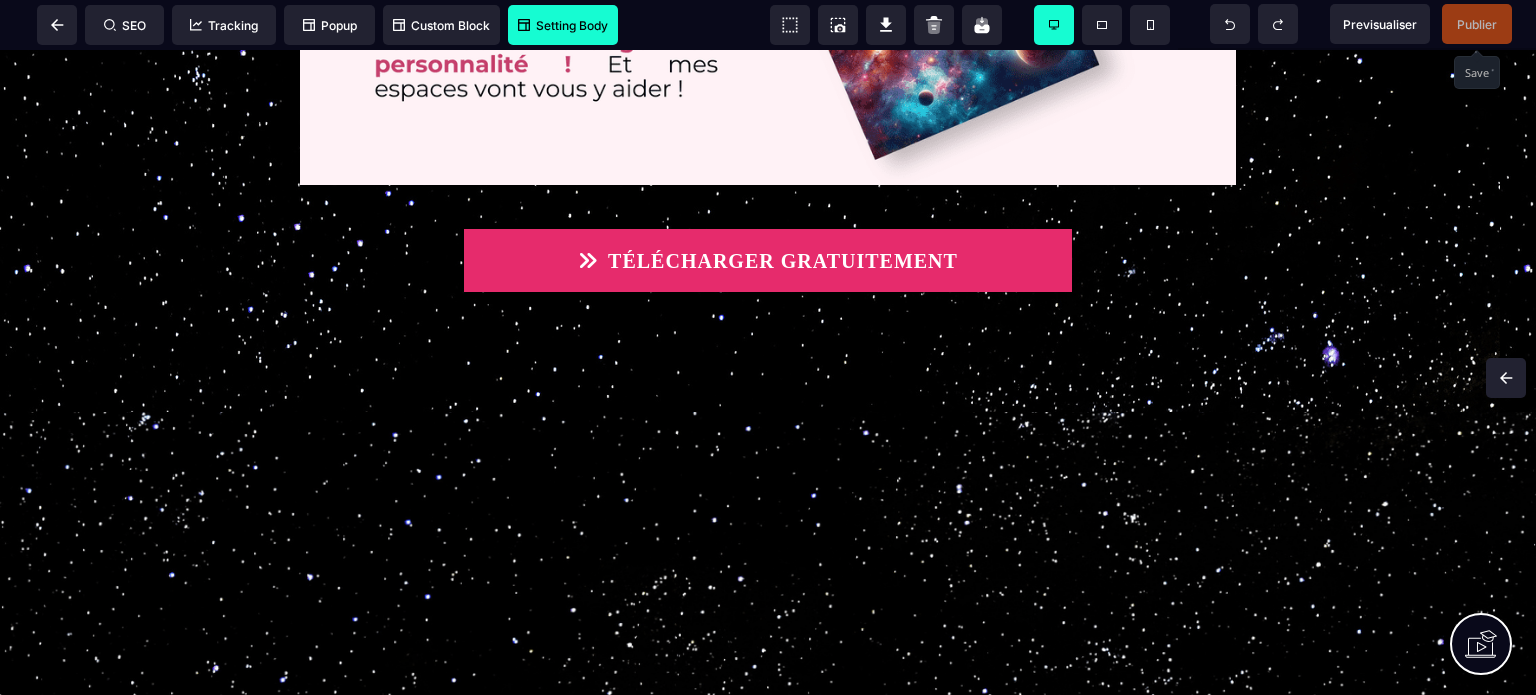 scroll, scrollTop: 4707, scrollLeft: 0, axis: vertical 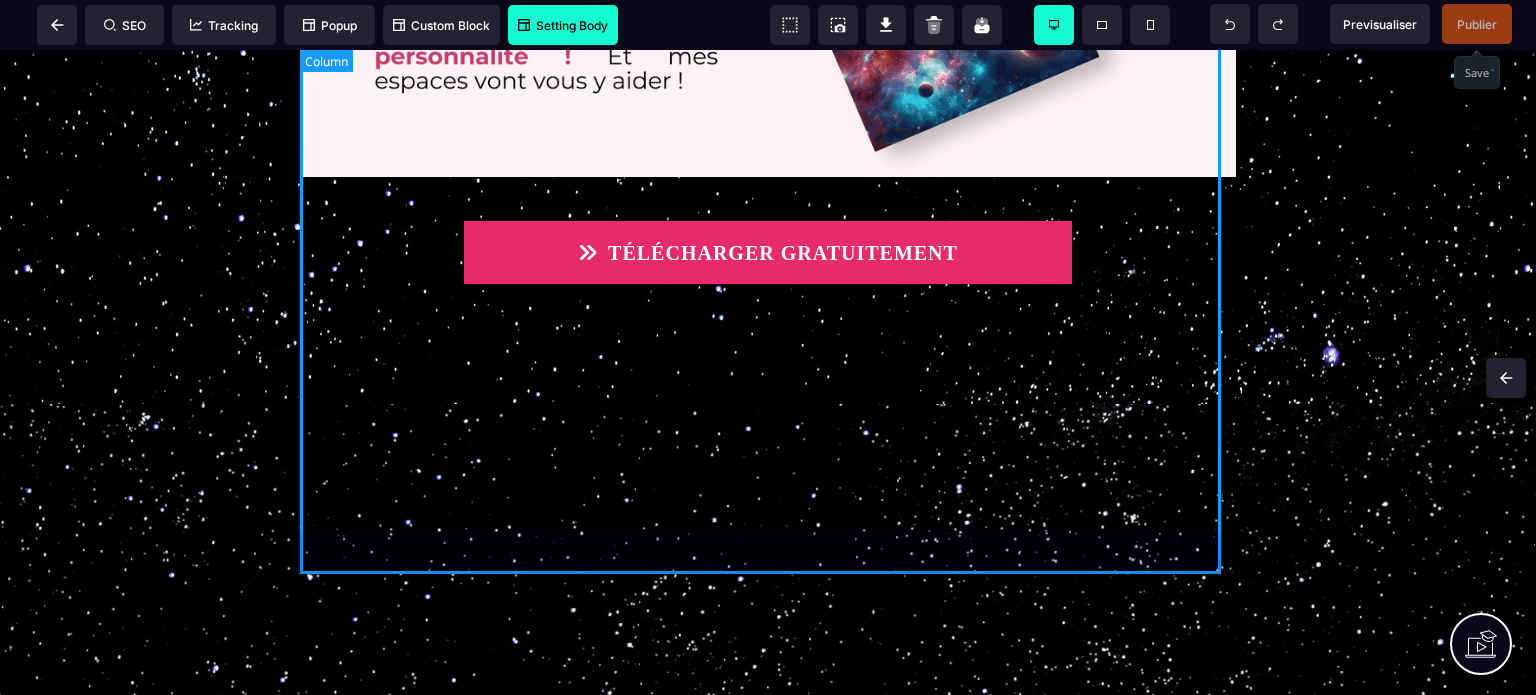 click on "Ce que contient l'ebook : TÉLÉCHARGER GRATUITEMENT" at bounding box center [768, -321] 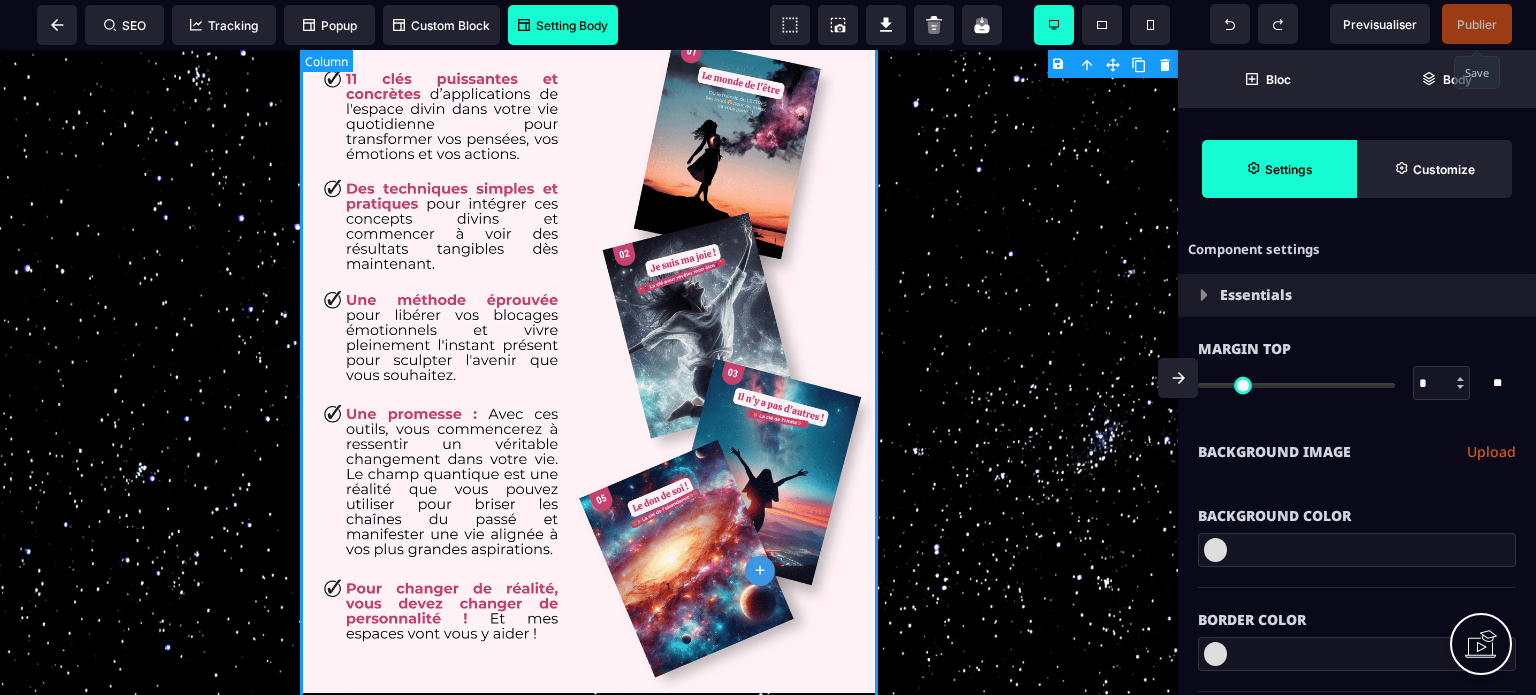 type on "*" 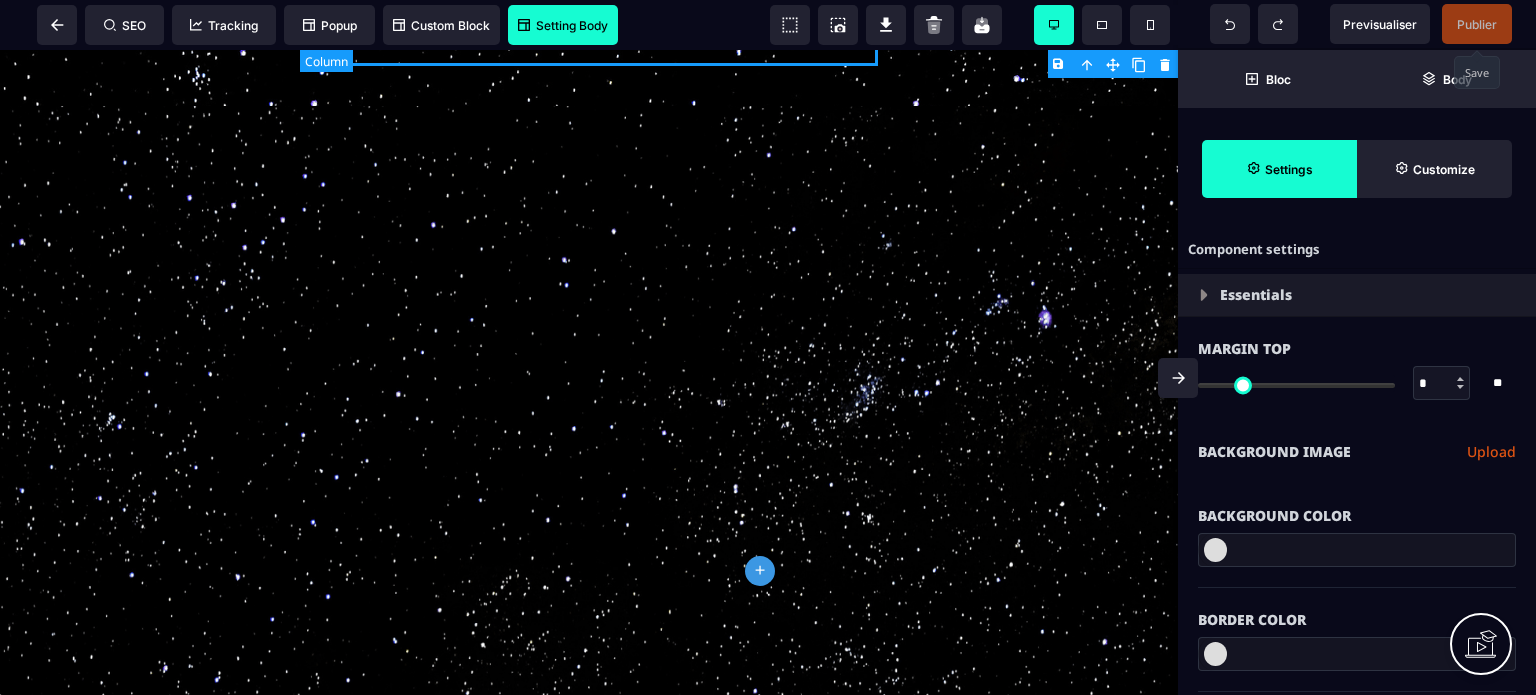 type on "*" 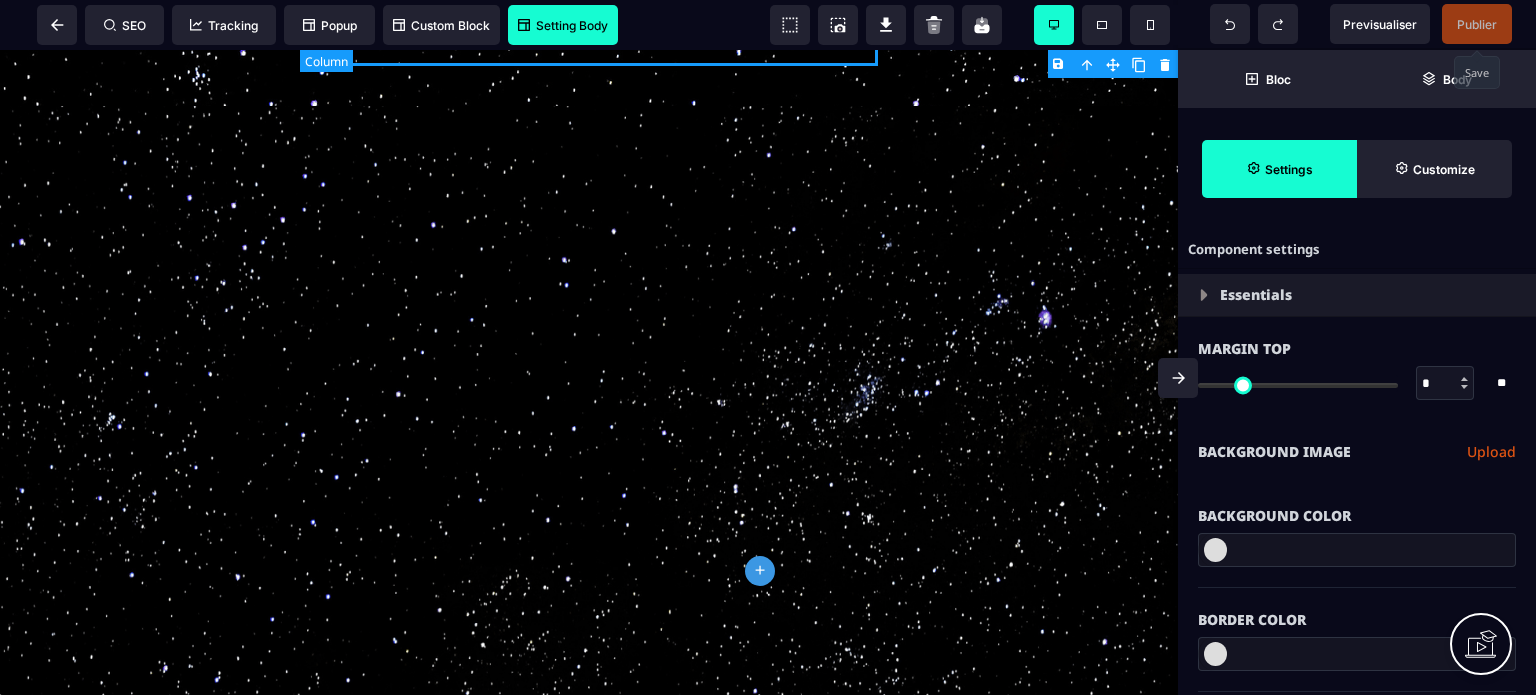 select on "**" 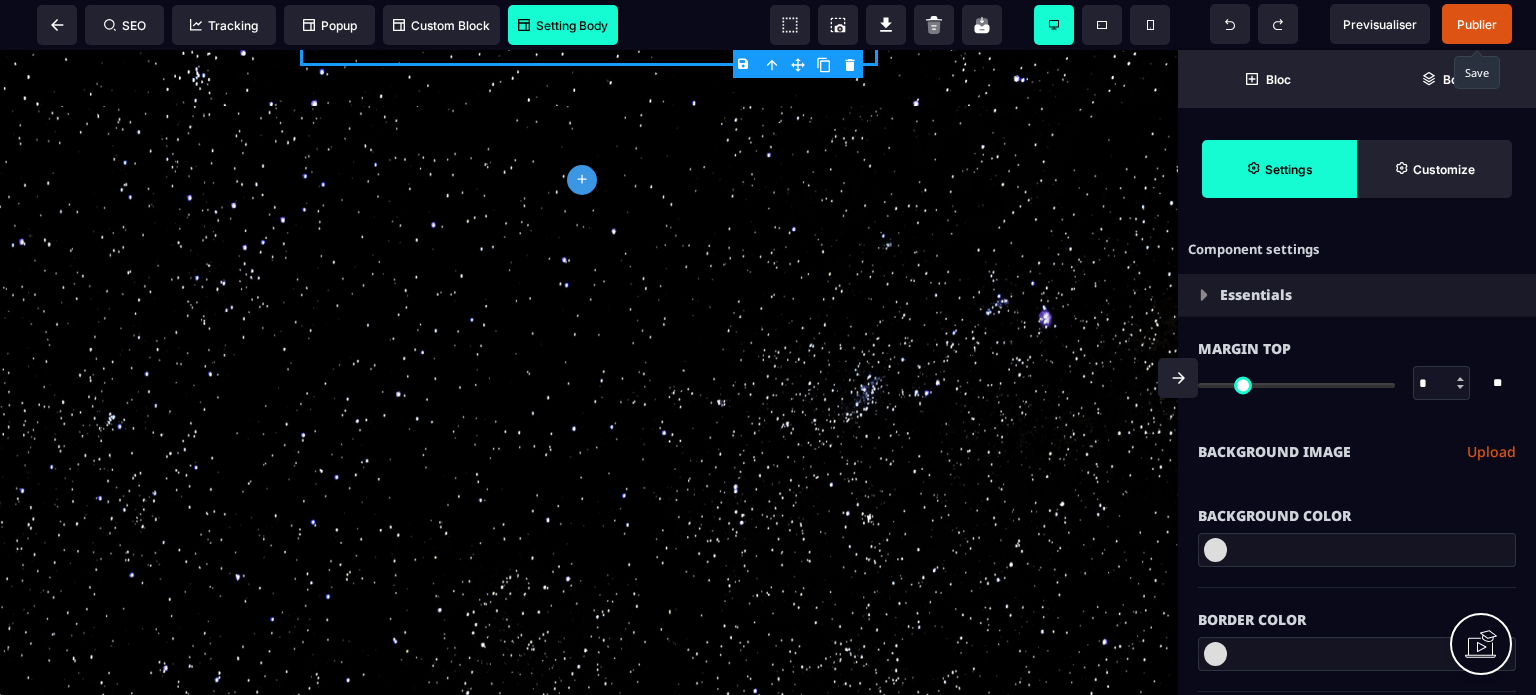 click on "Background Color" at bounding box center (1357, 506) 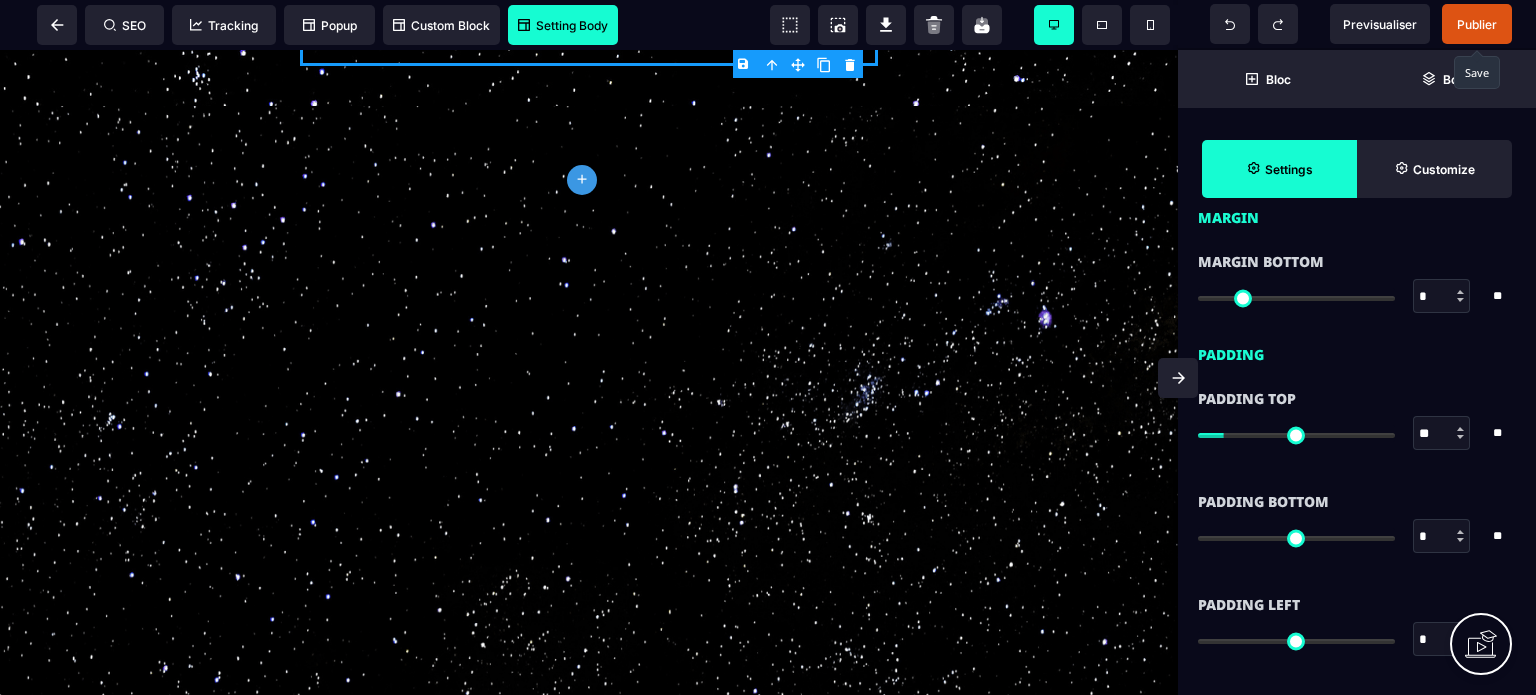 scroll, scrollTop: 1480, scrollLeft: 0, axis: vertical 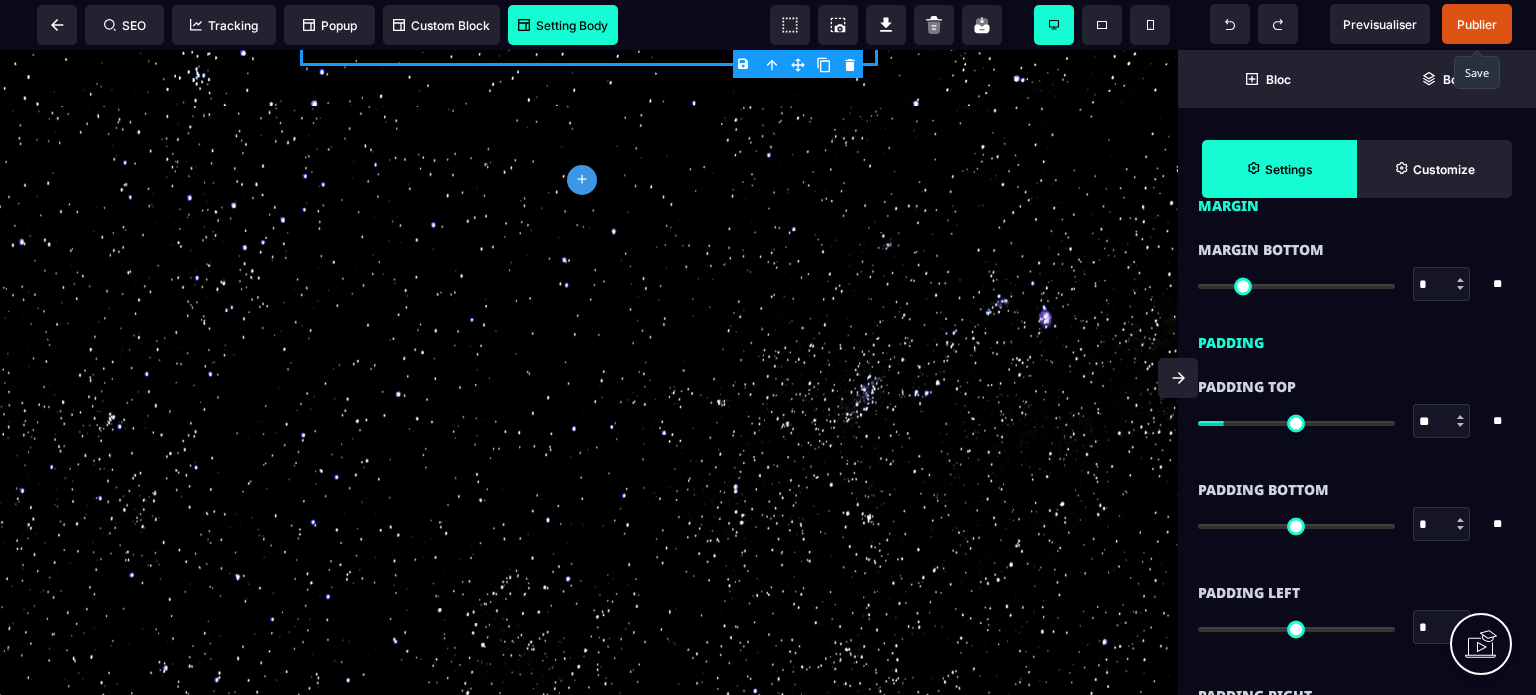 type on "*" 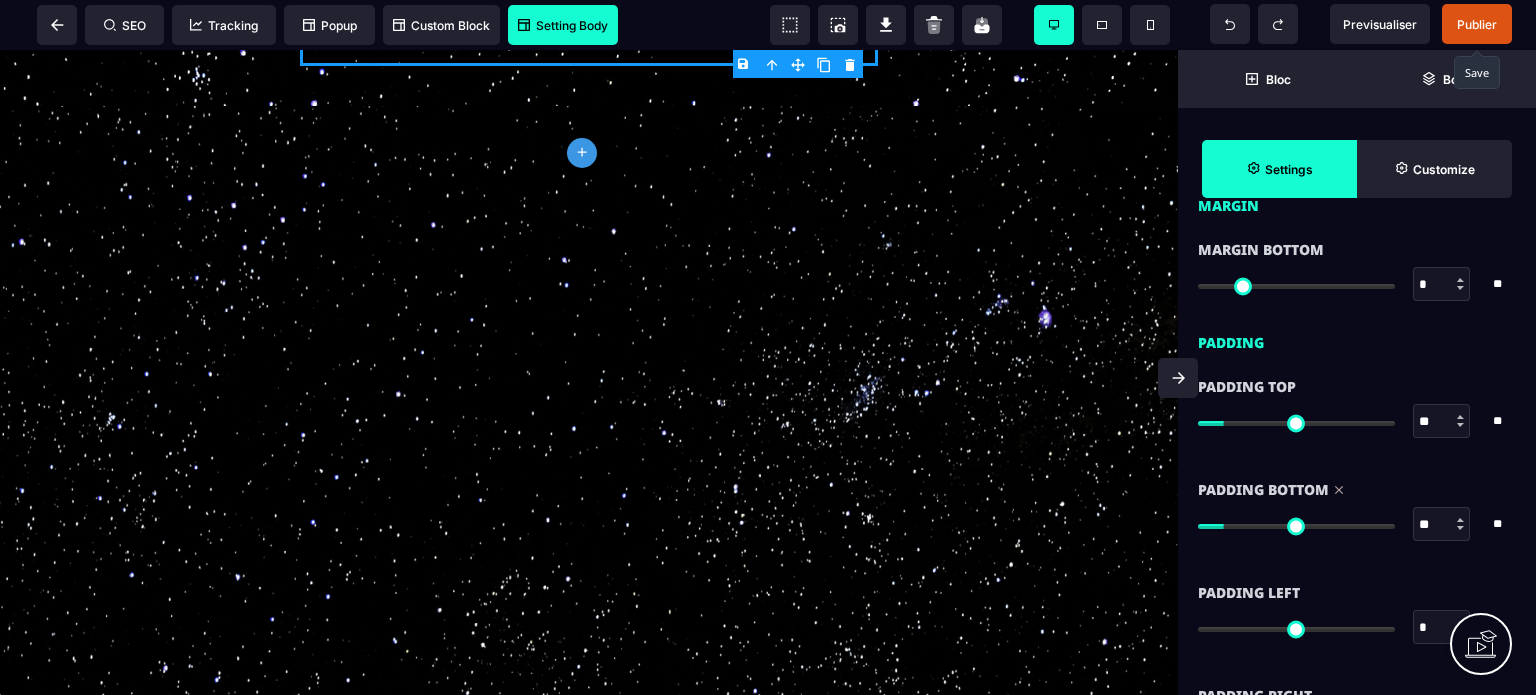 type on "*" 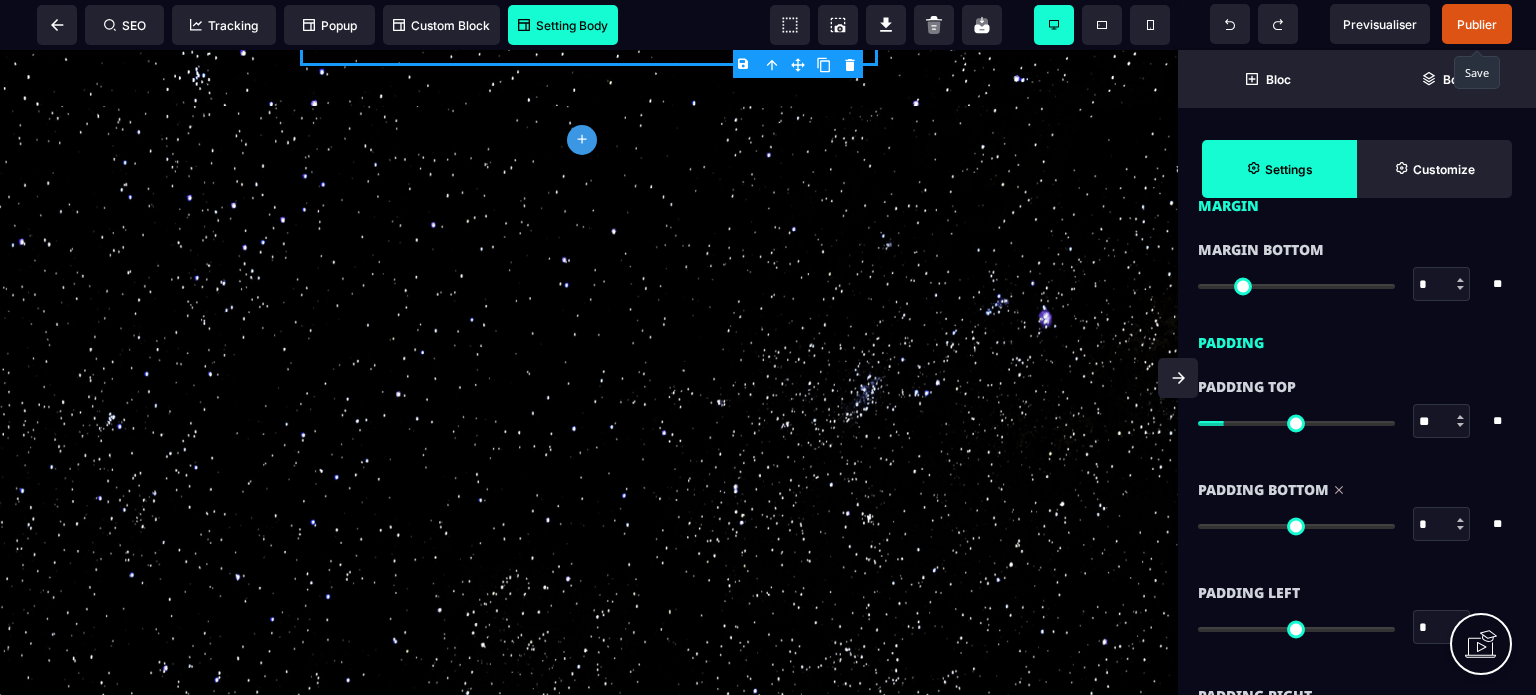 drag, startPoint x: 1212, startPoint y: 526, endPoint x: 1172, endPoint y: 526, distance: 40 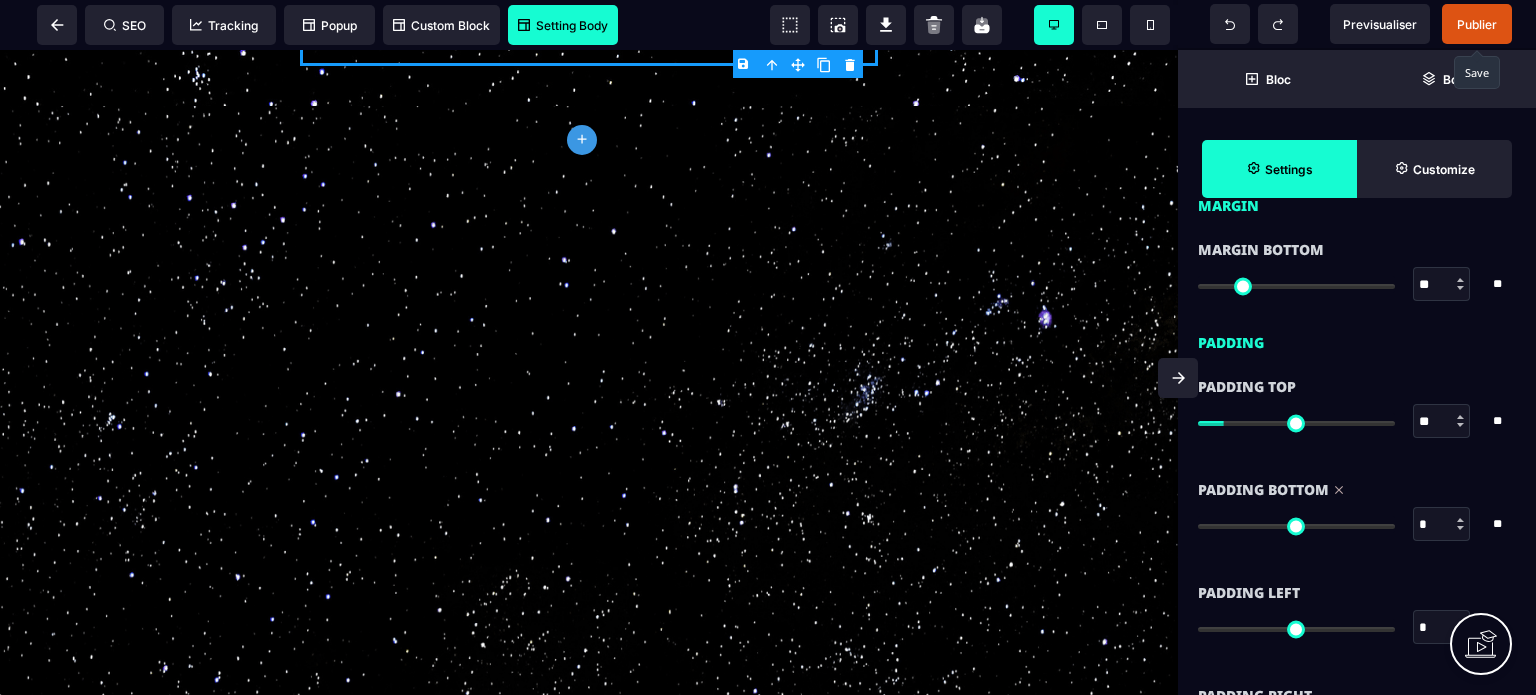 type on "**" 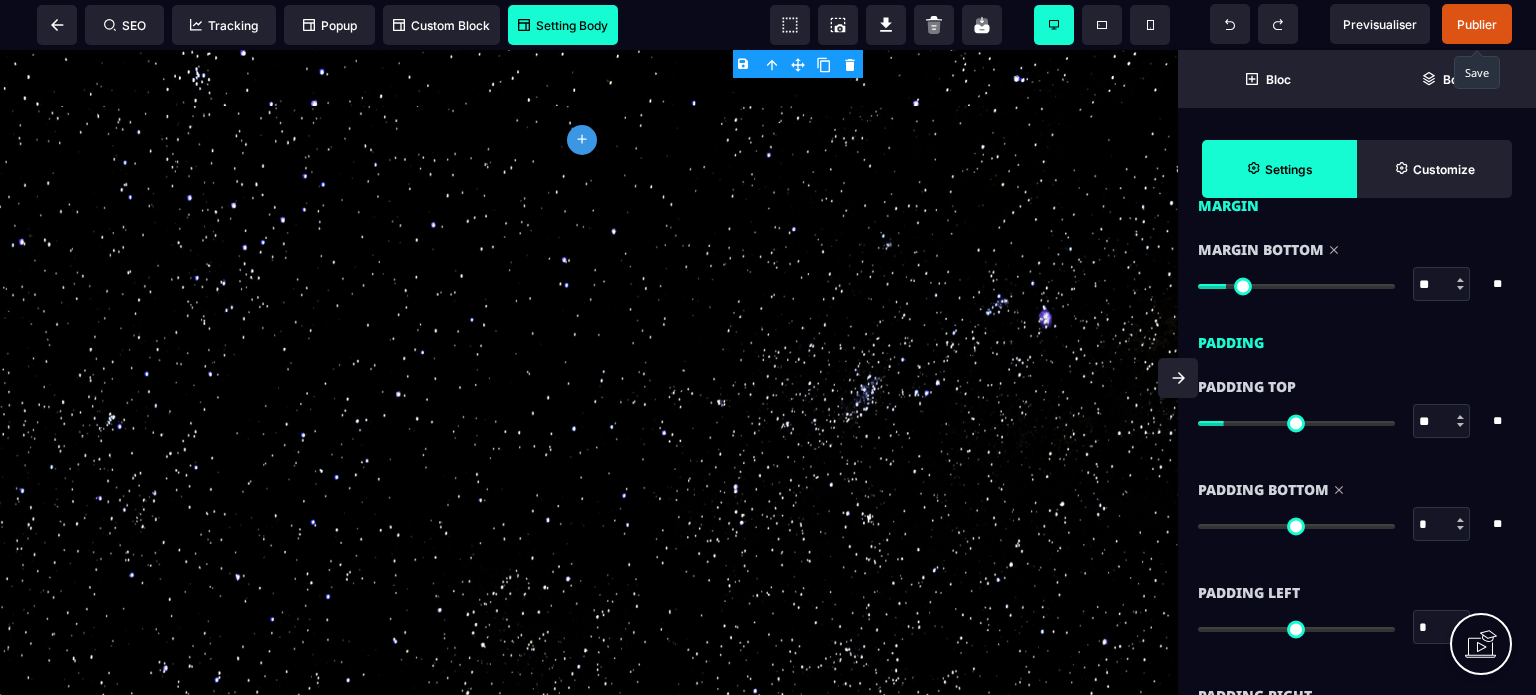 type on "**" 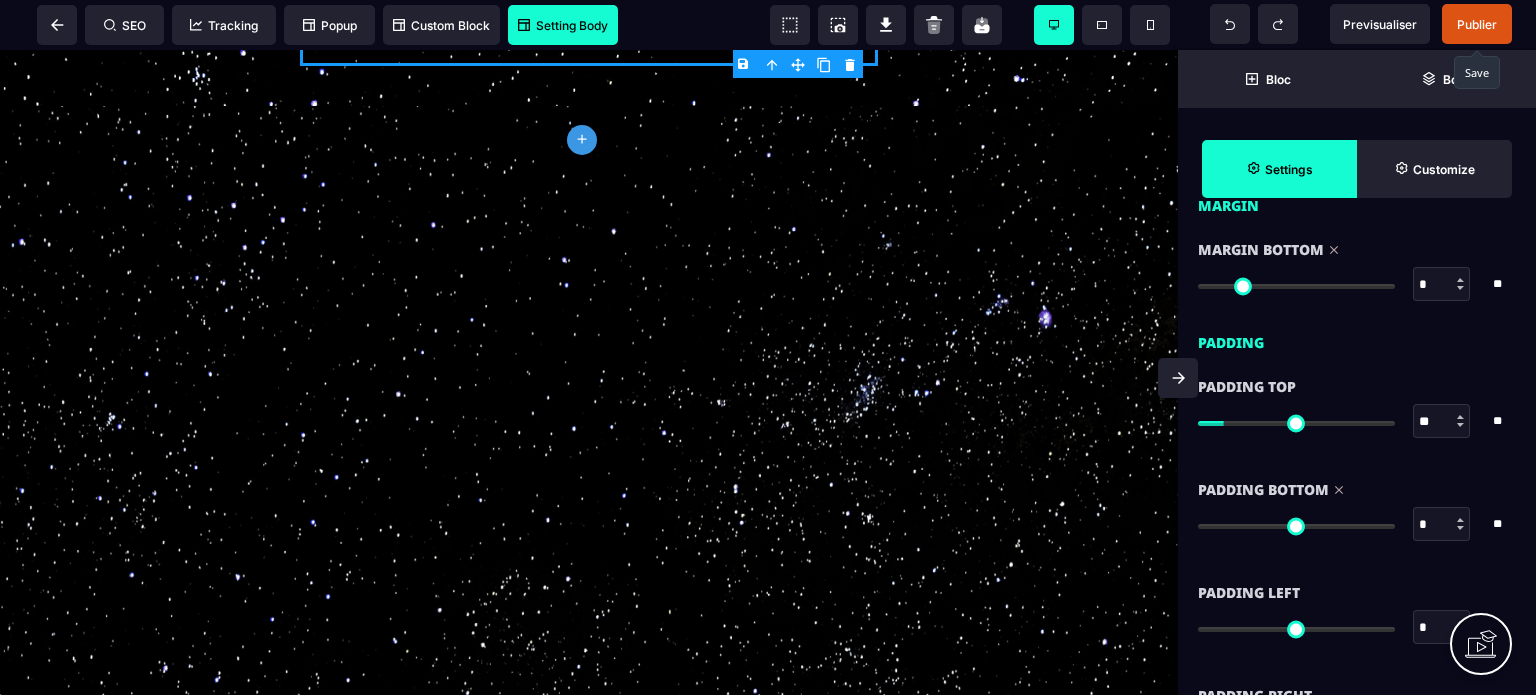 drag, startPoint x: 1206, startPoint y: 291, endPoint x: 1155, endPoint y: 283, distance: 51.62364 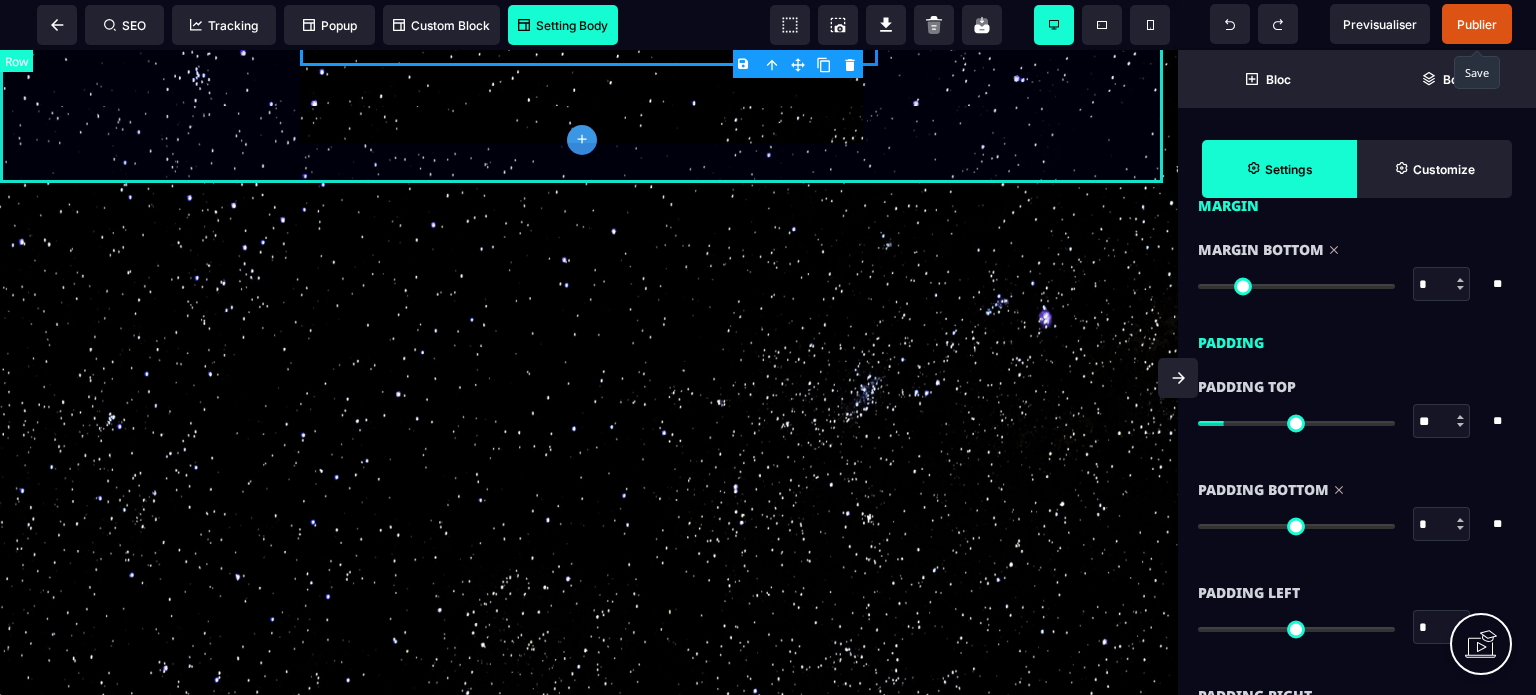 click on "Ce que contient l'ebook : TÉLÉCHARGER GRATUITEMENT" at bounding box center (589, -401) 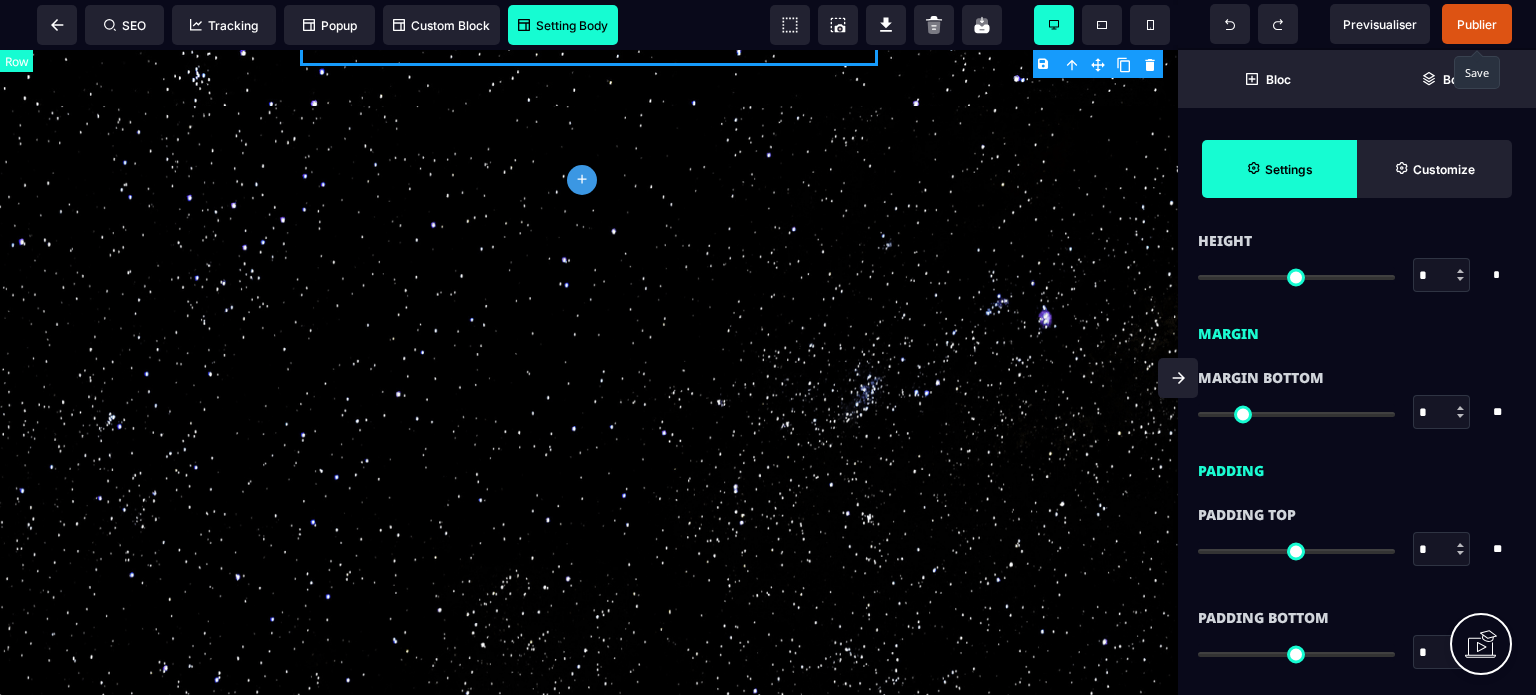 type on "*" 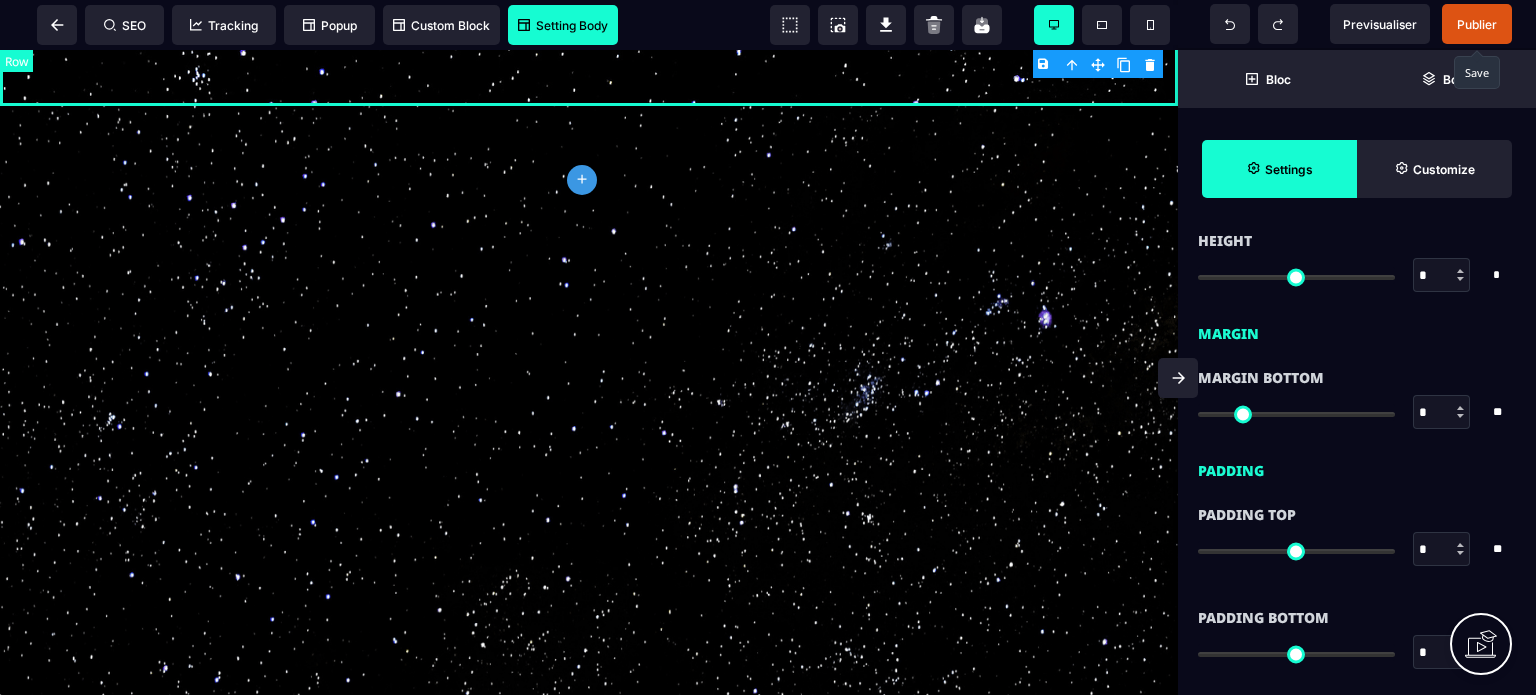 type on "***" 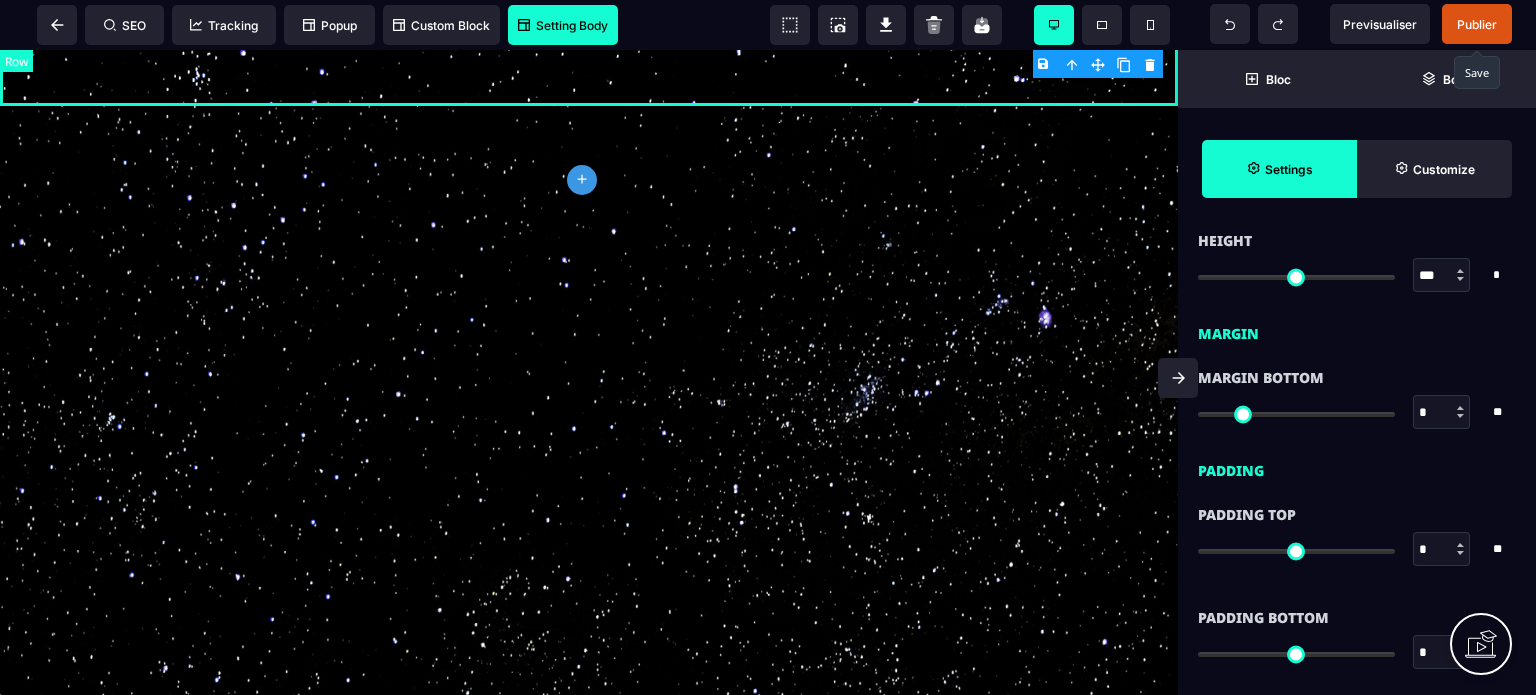 type on "**" 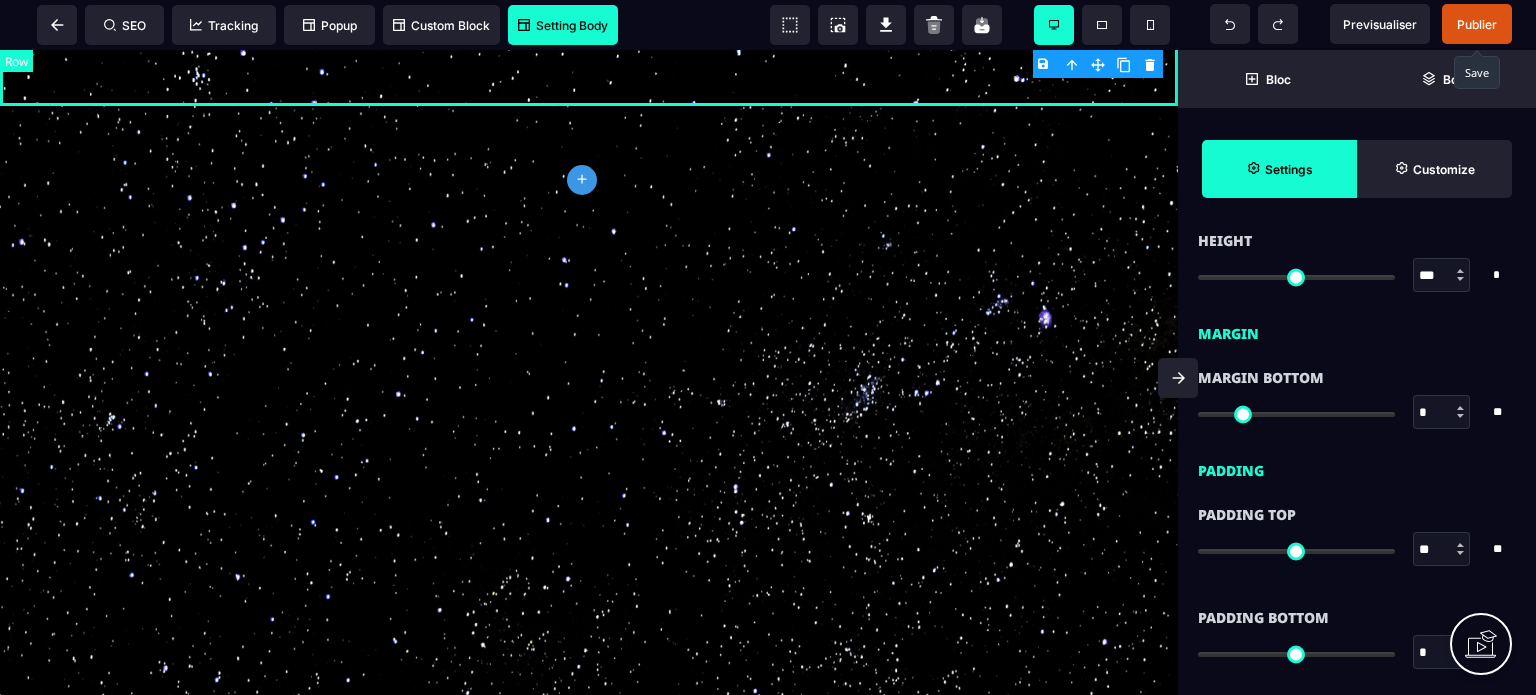 type on "**" 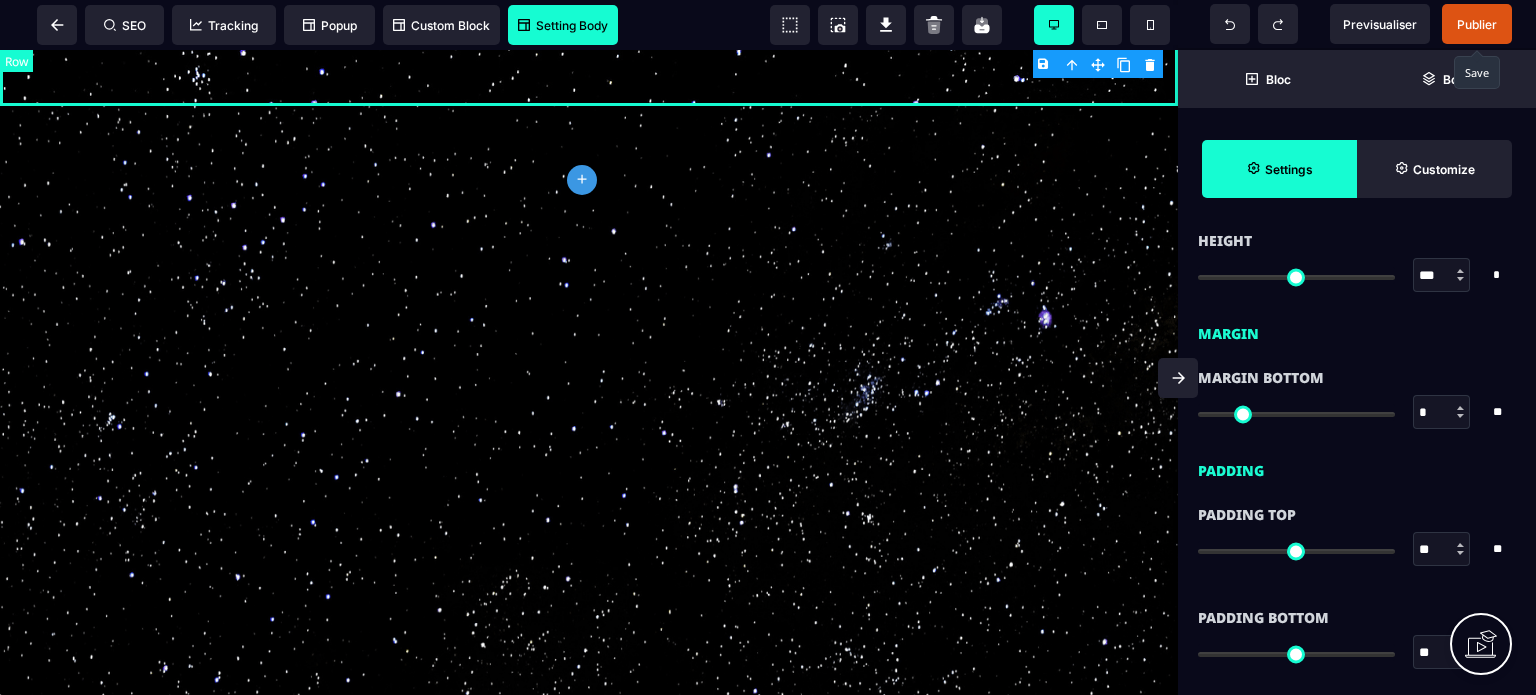 type on "***" 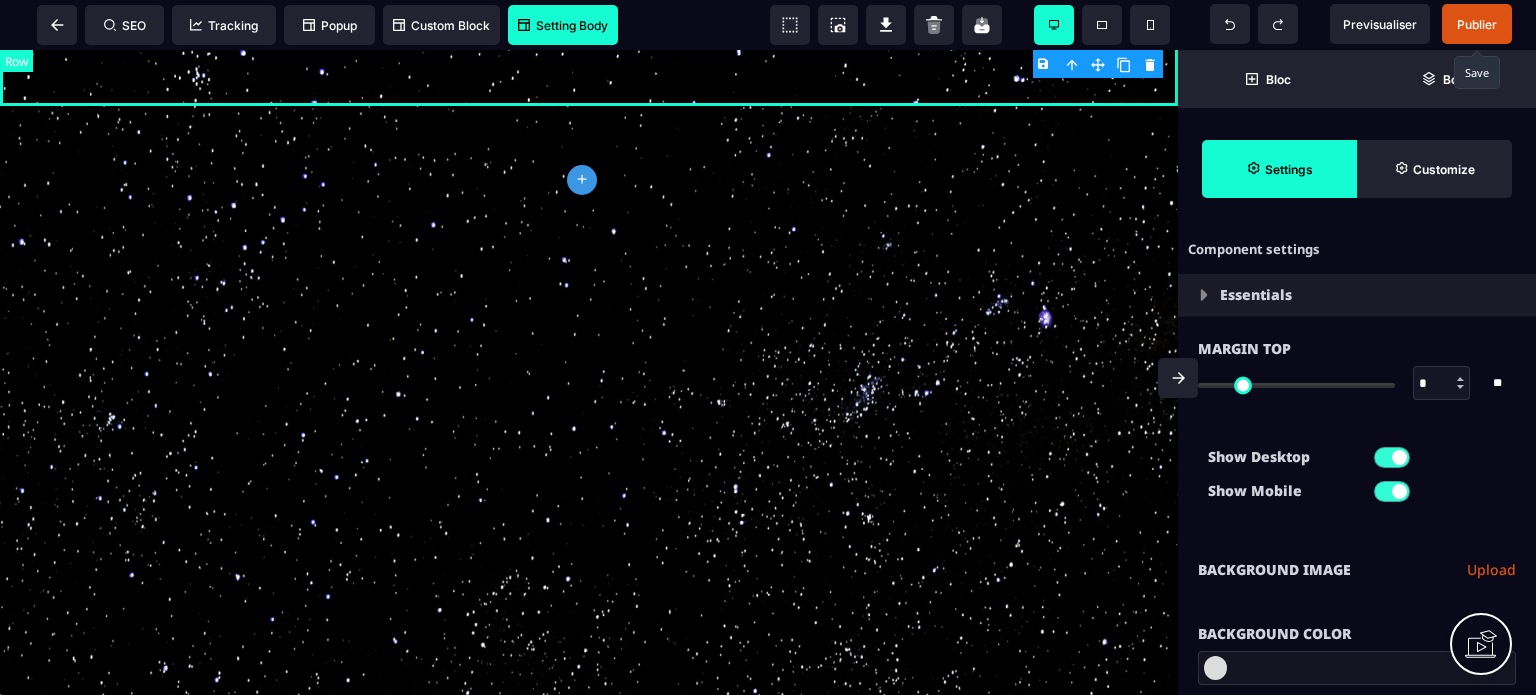 select on "*" 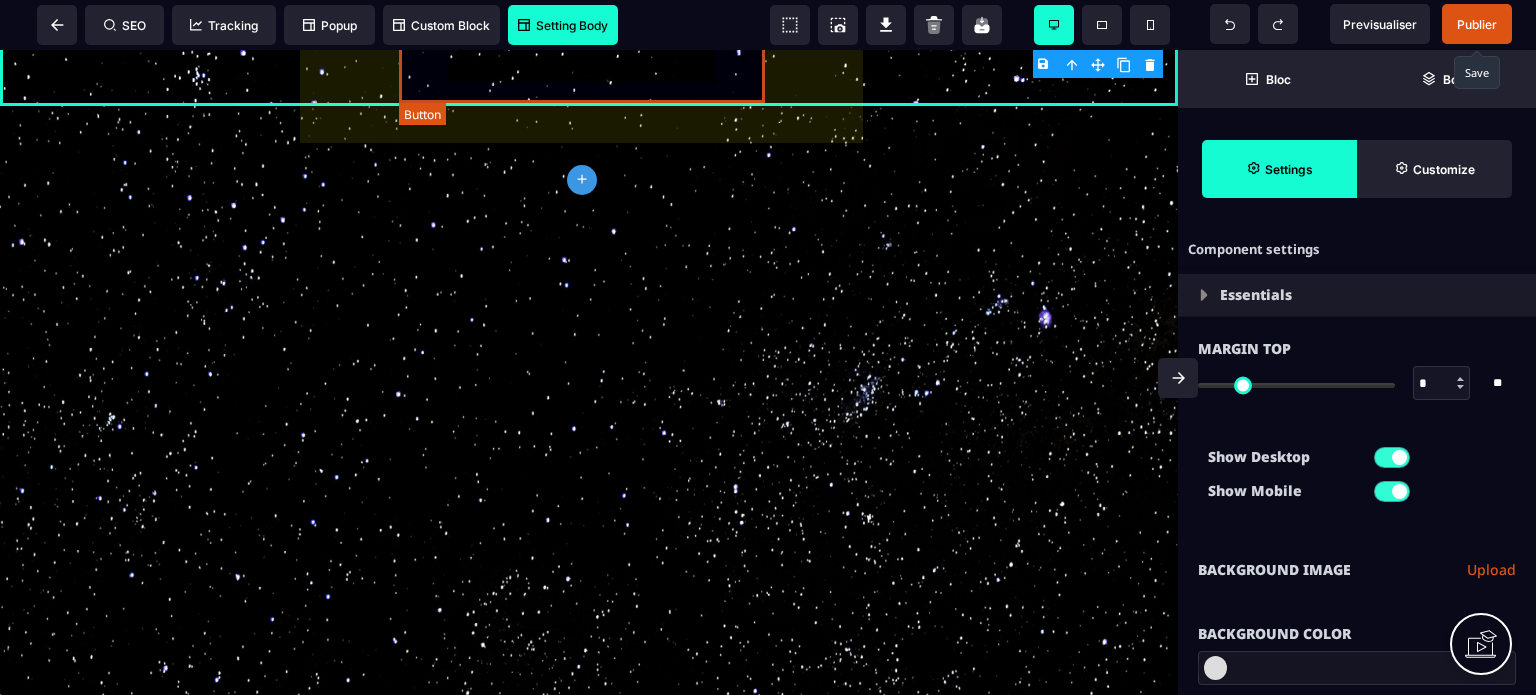 click on "TÉLÉCHARGER GRATUITEMENT" at bounding box center (589, -17) 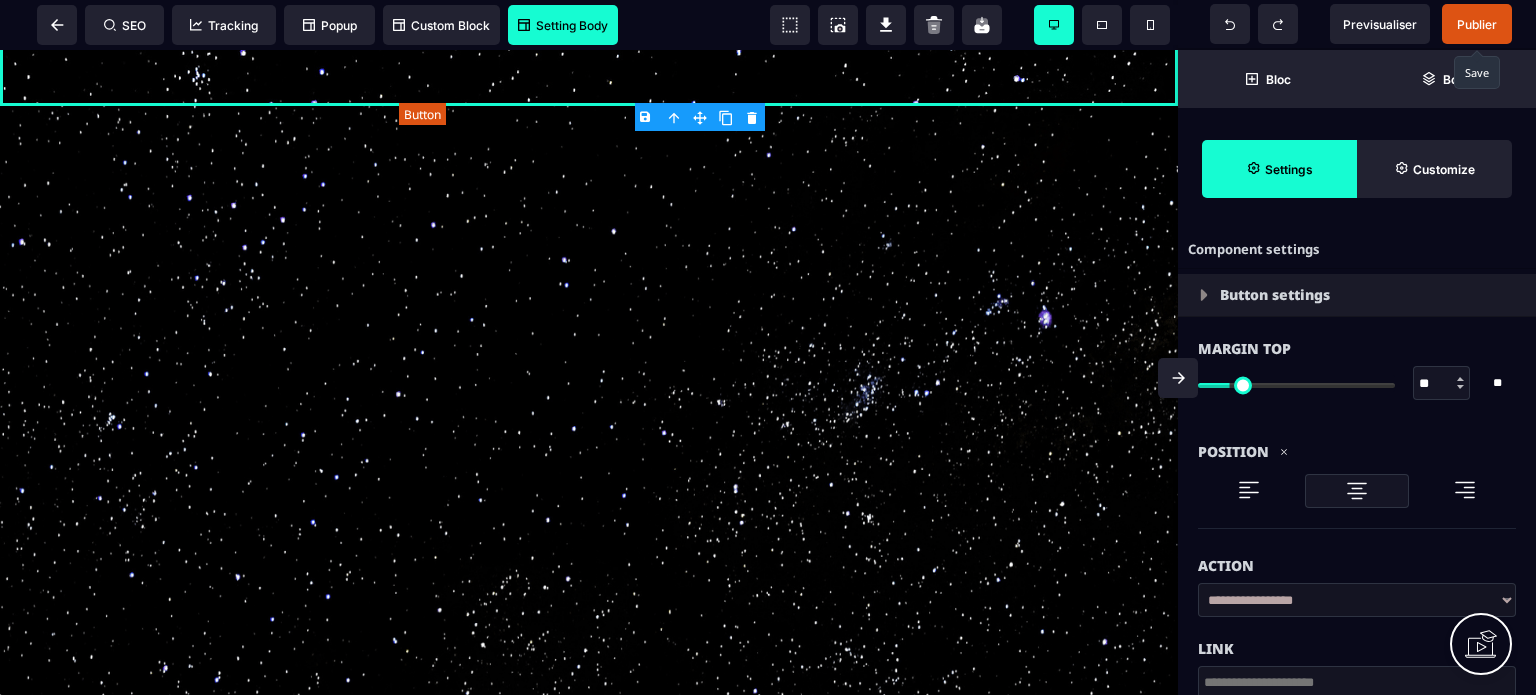 type on "**" 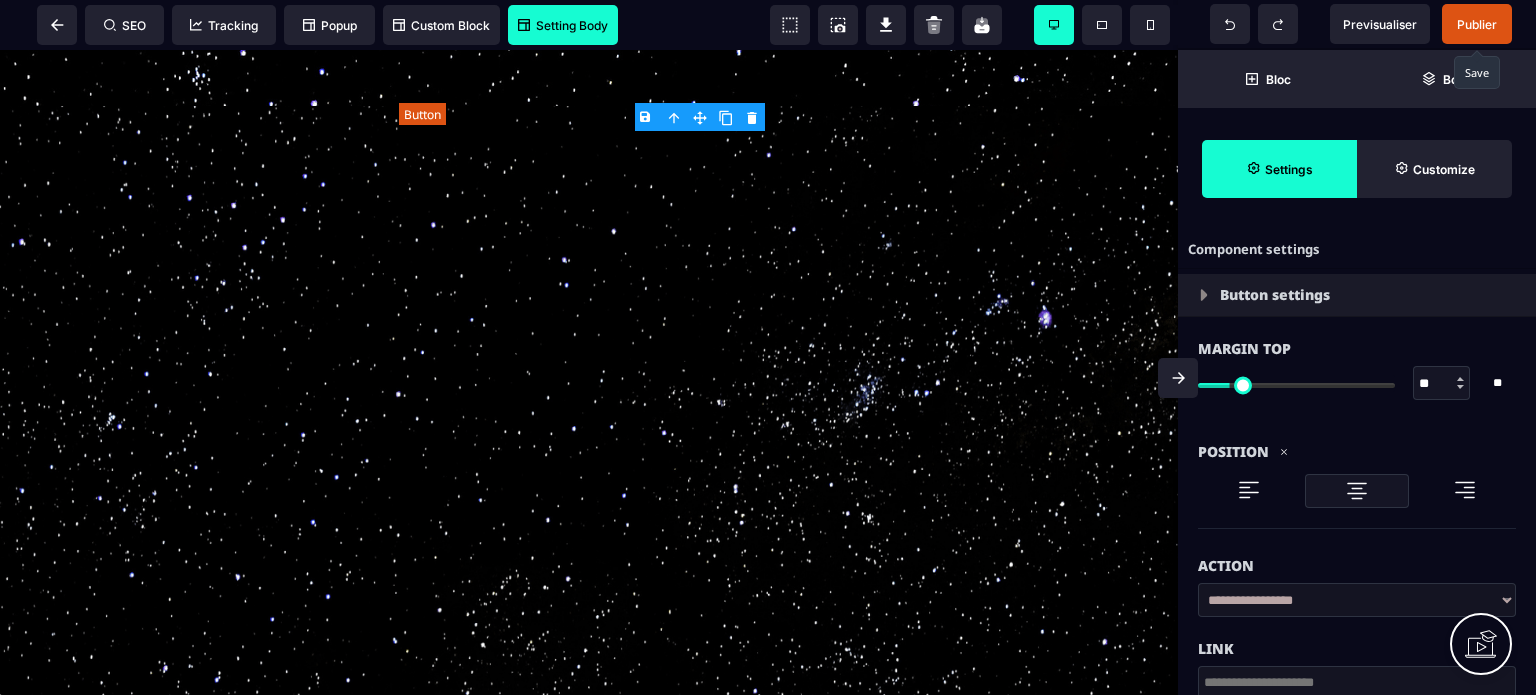 select 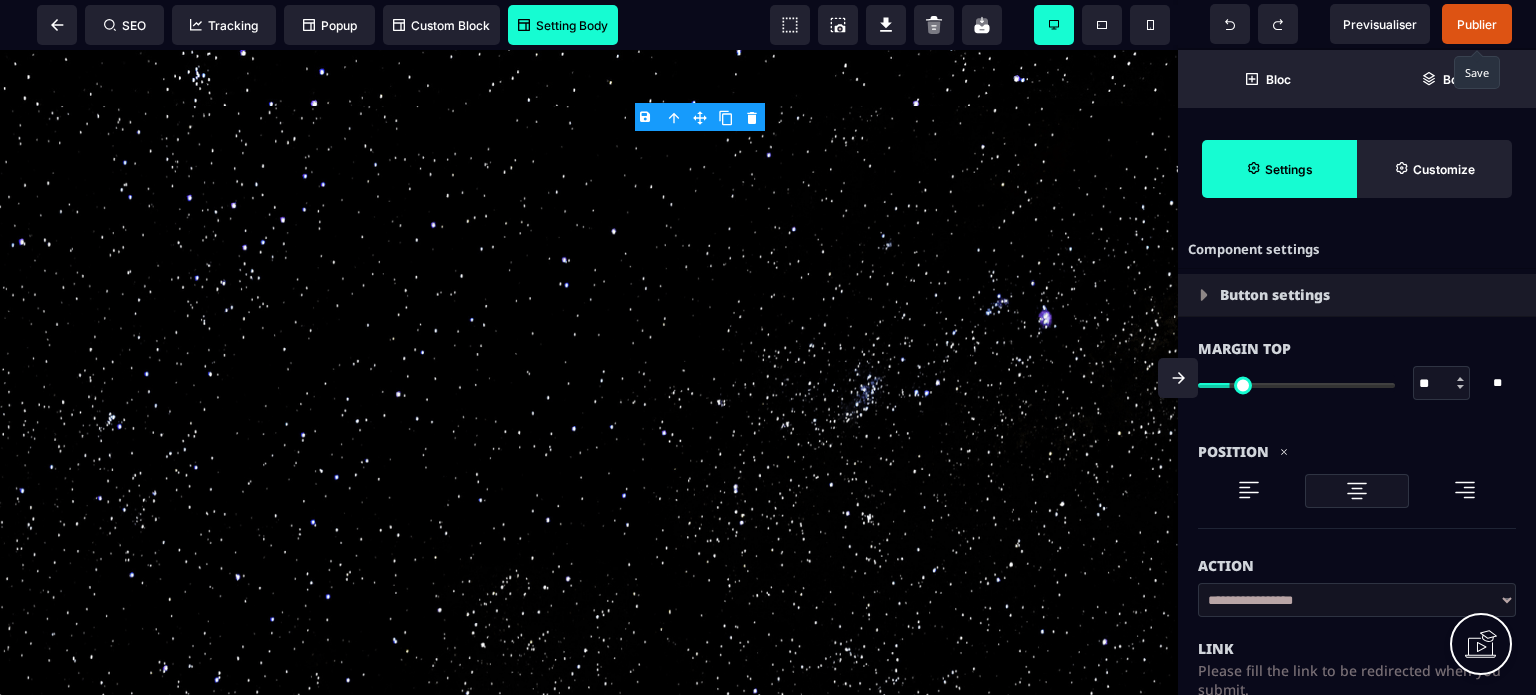 click on "Action" at bounding box center [1357, 556] 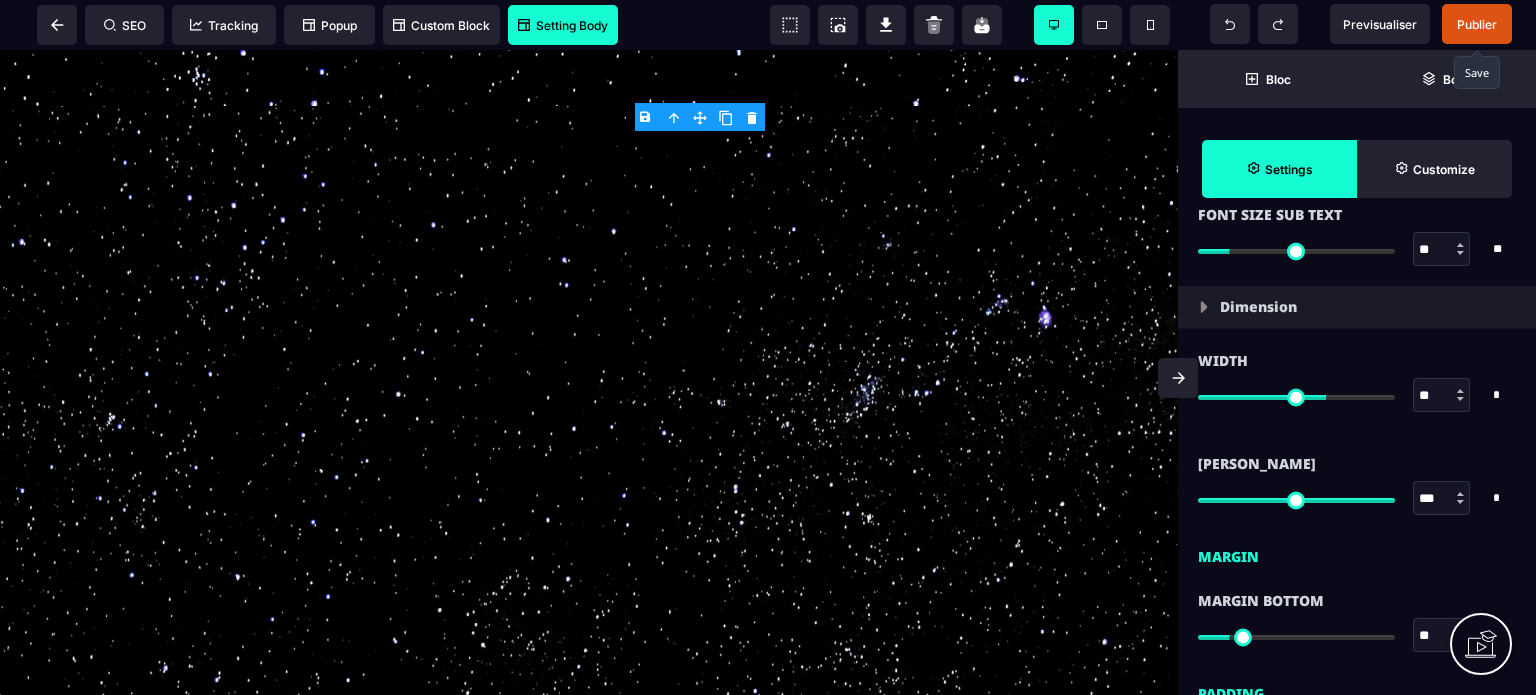 scroll, scrollTop: 1560, scrollLeft: 0, axis: vertical 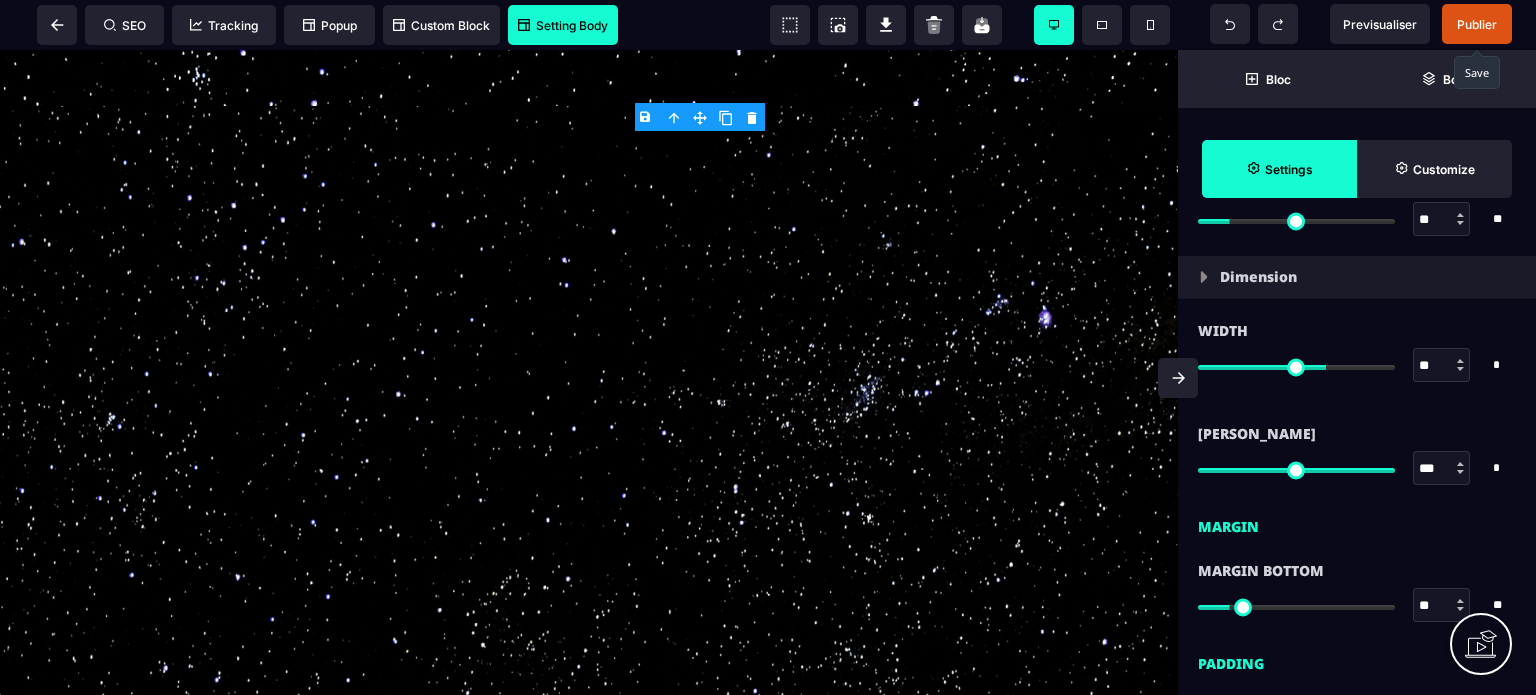 type on "*" 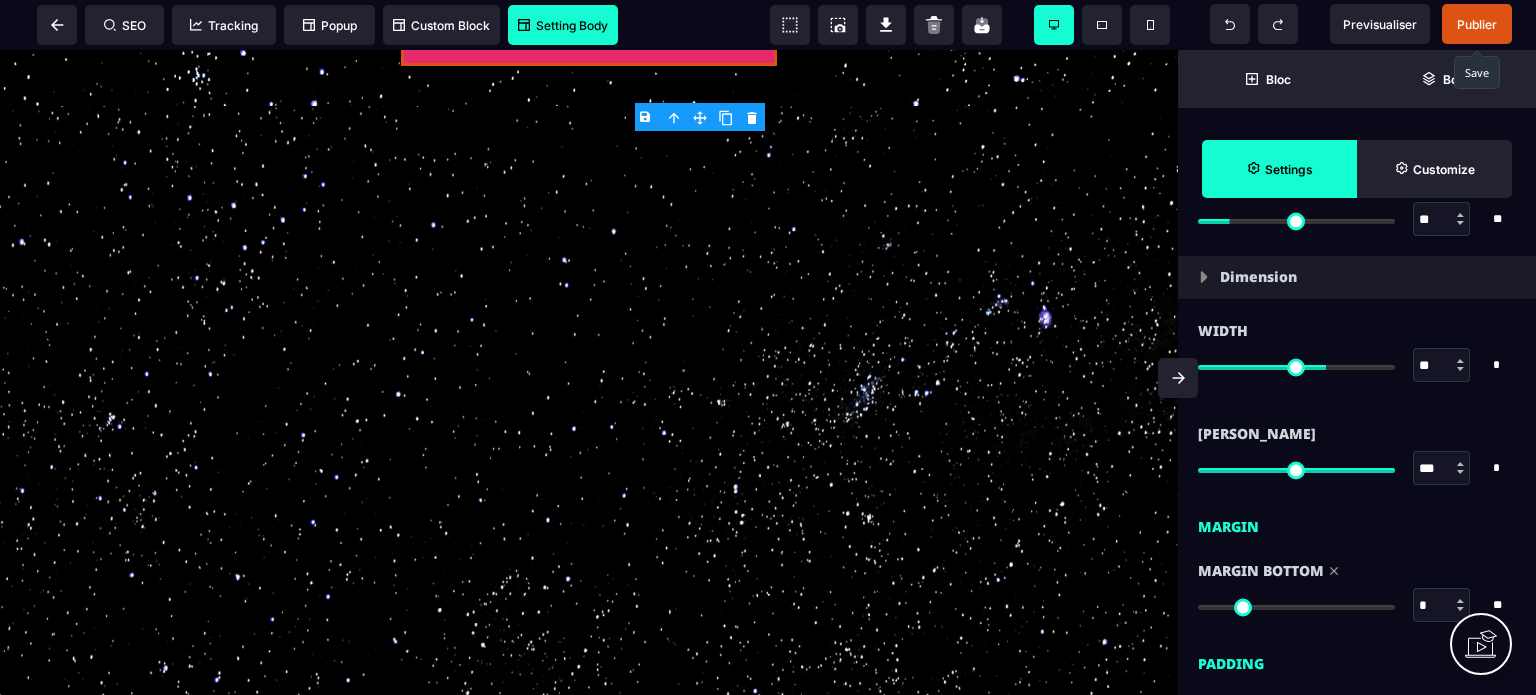 drag, startPoint x: 1229, startPoint y: 611, endPoint x: 1158, endPoint y: 618, distance: 71.34424 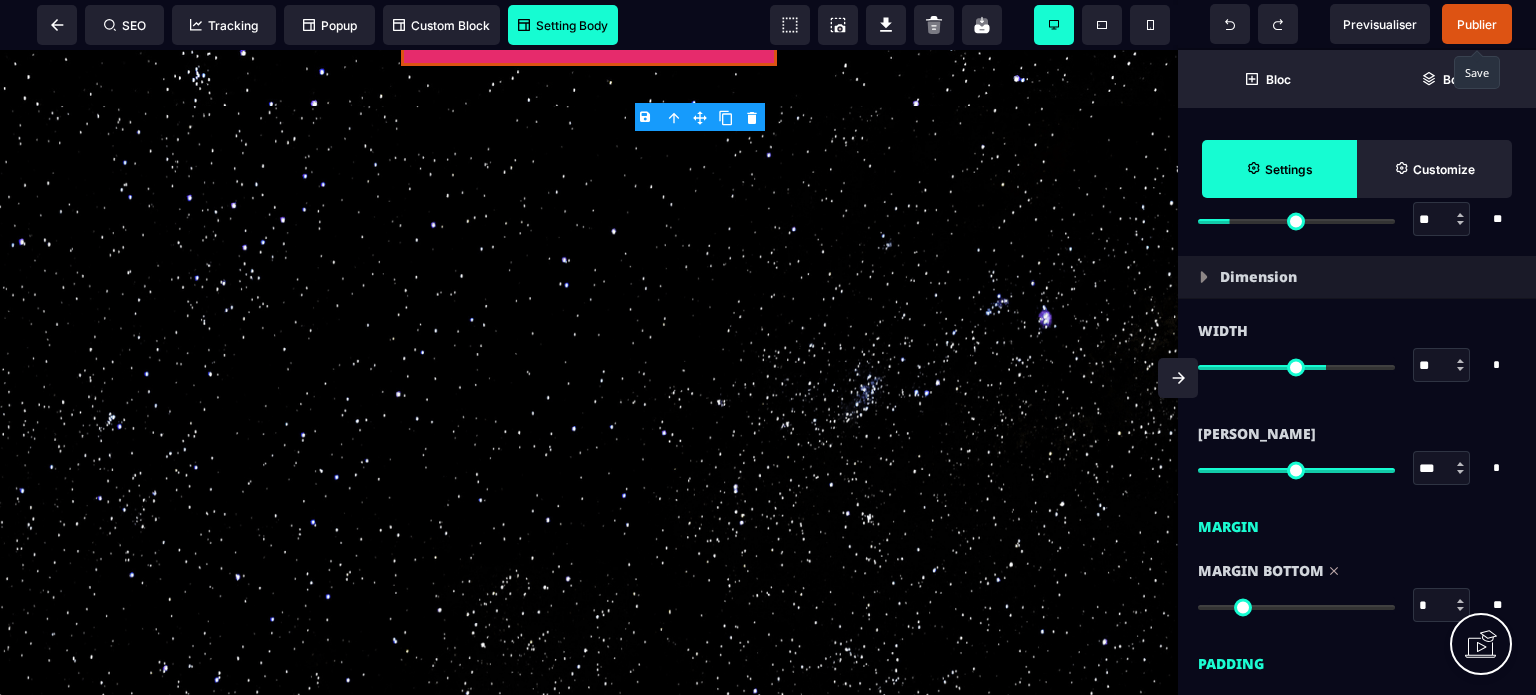 click at bounding box center [1296, 607] 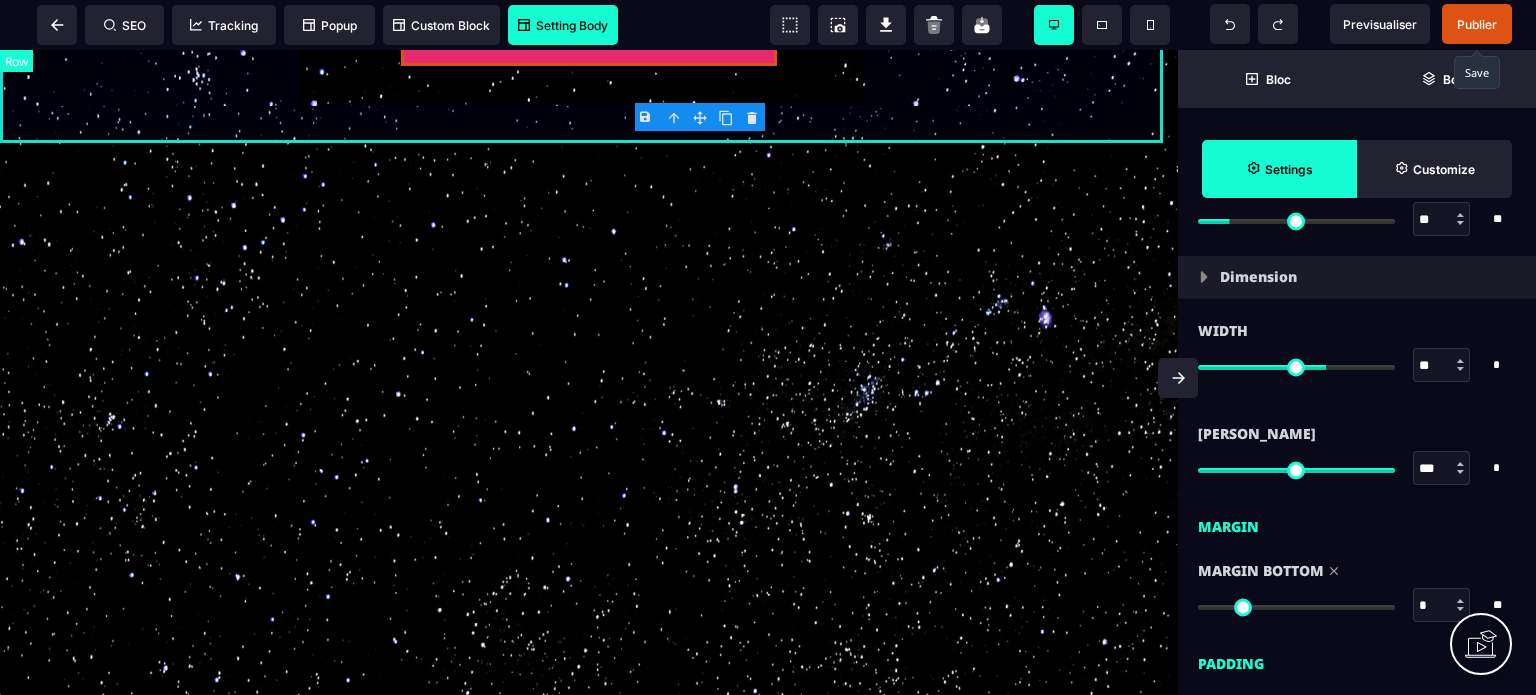 click on "Ce que contient l'ebook : TÉLÉCHARGER GRATUITEMENT" at bounding box center (589, -381) 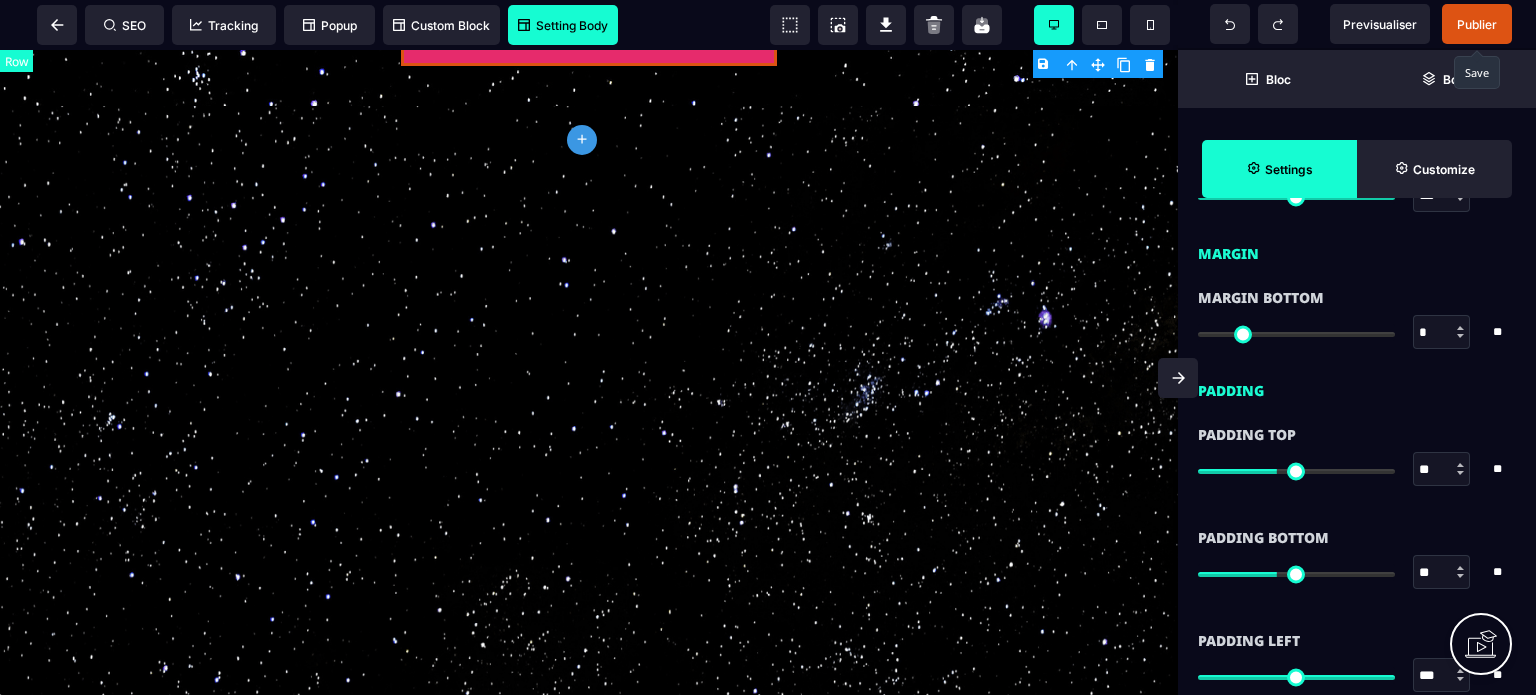 scroll, scrollTop: 0, scrollLeft: 0, axis: both 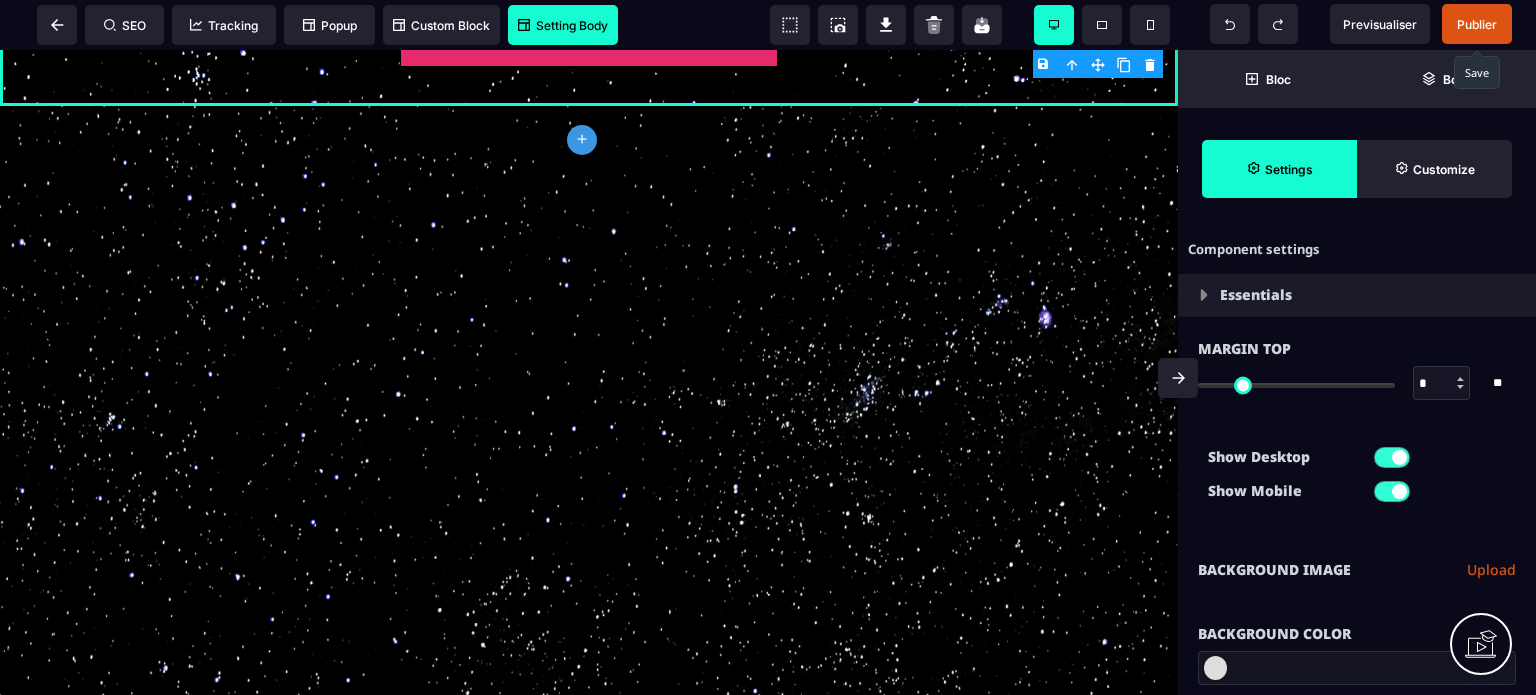 click on "plus" 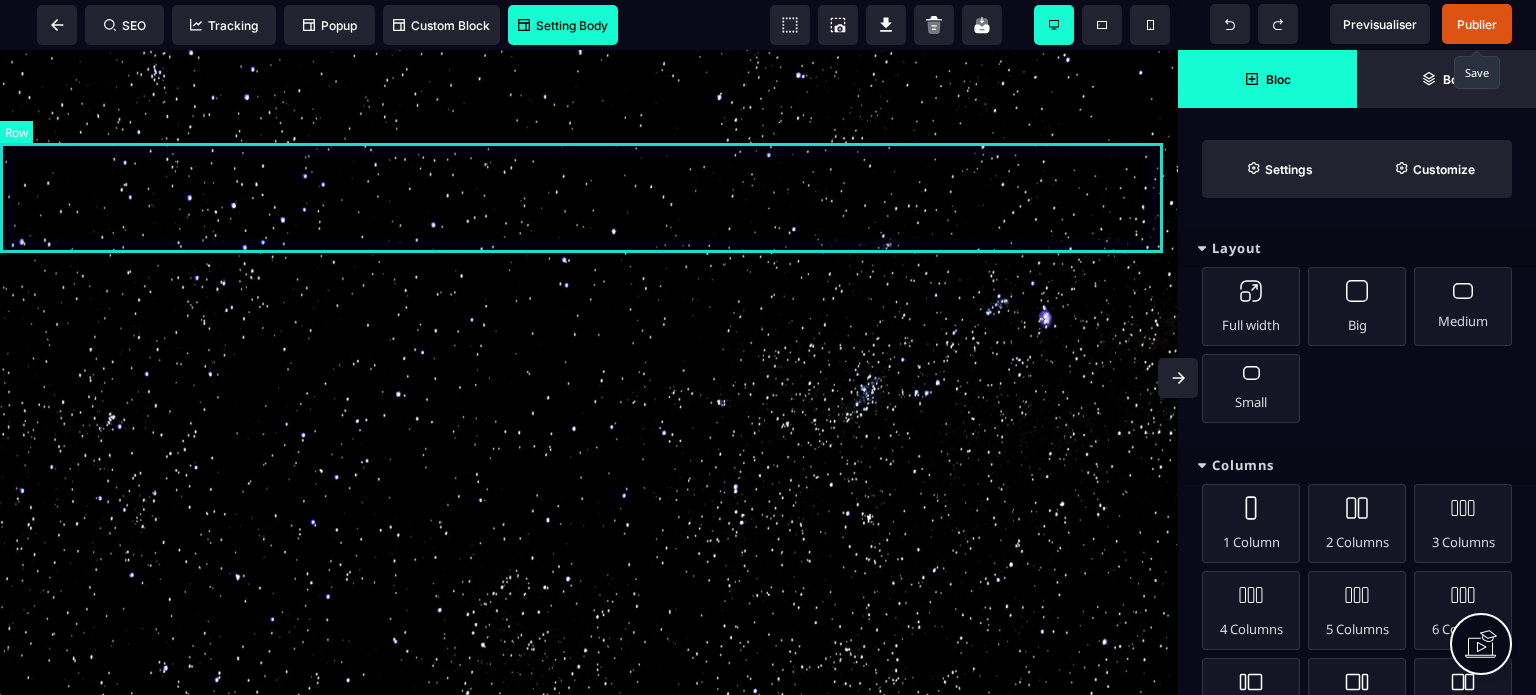 click at bounding box center (589, 51) 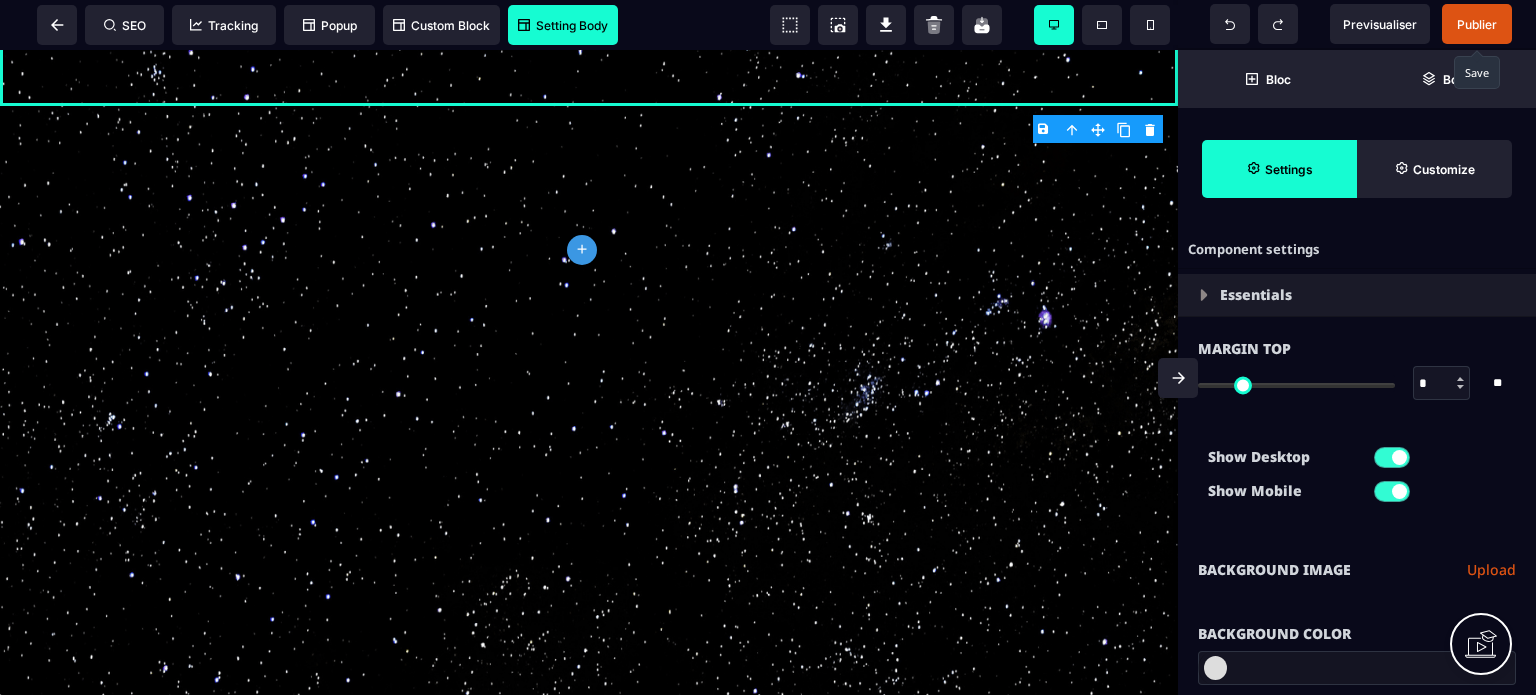 type on "*" 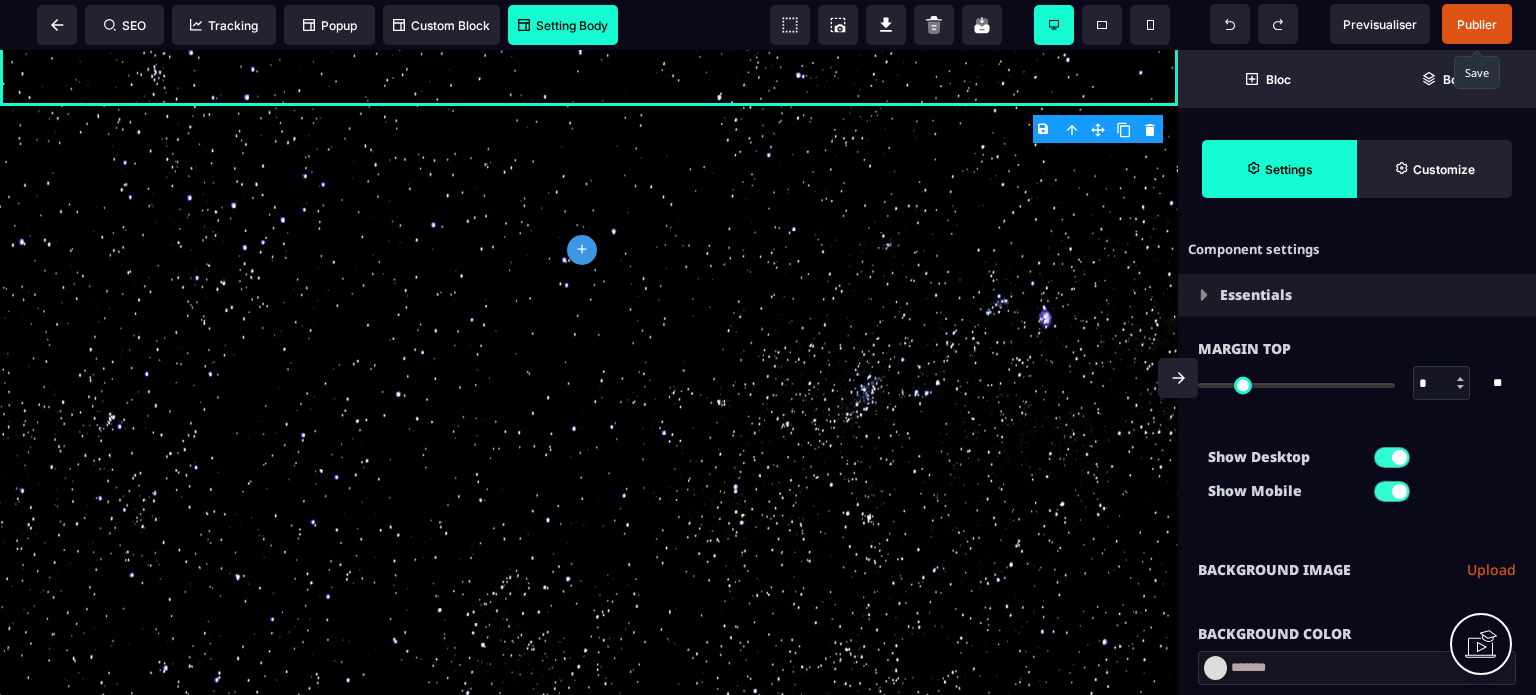 type on "*******" 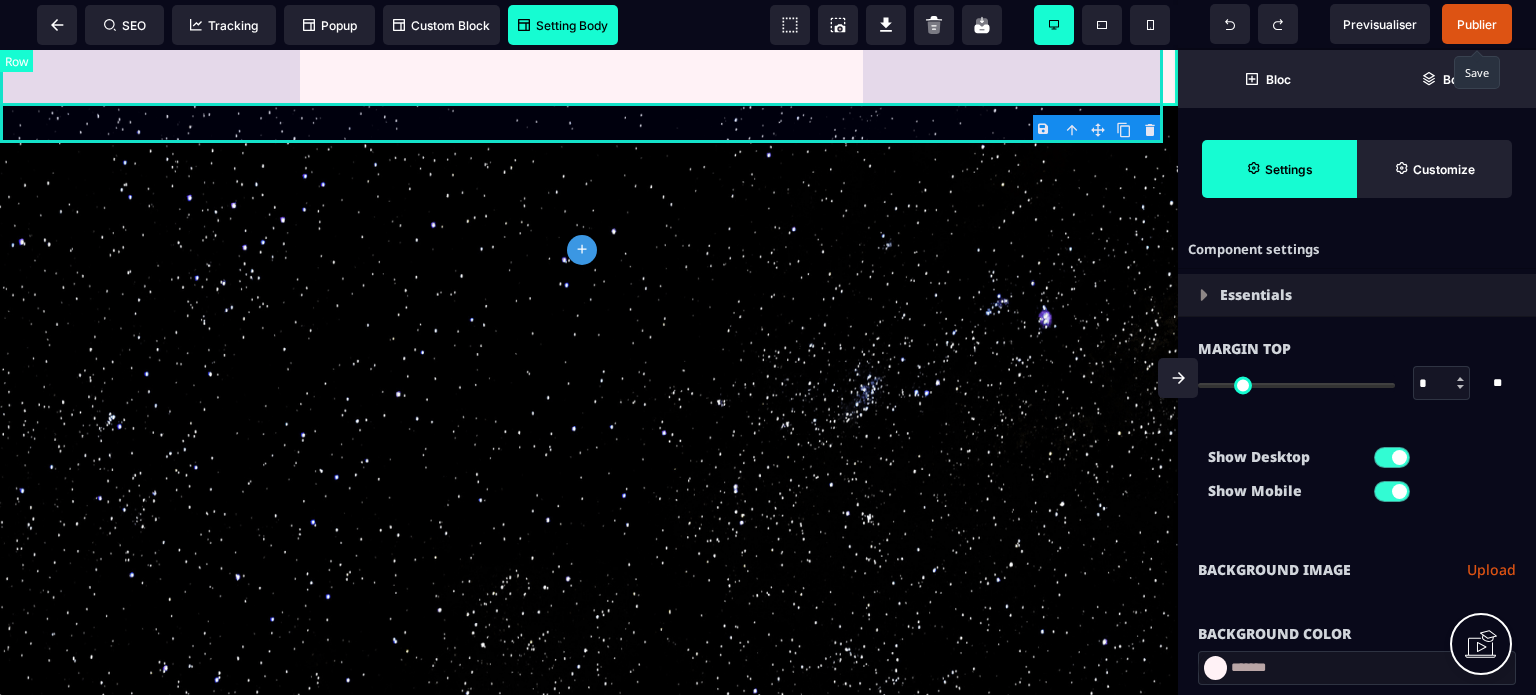 click on "Ce que contient l'ebook : TÉLÉCHARGER GRATUITEMENT" at bounding box center [589, -491] 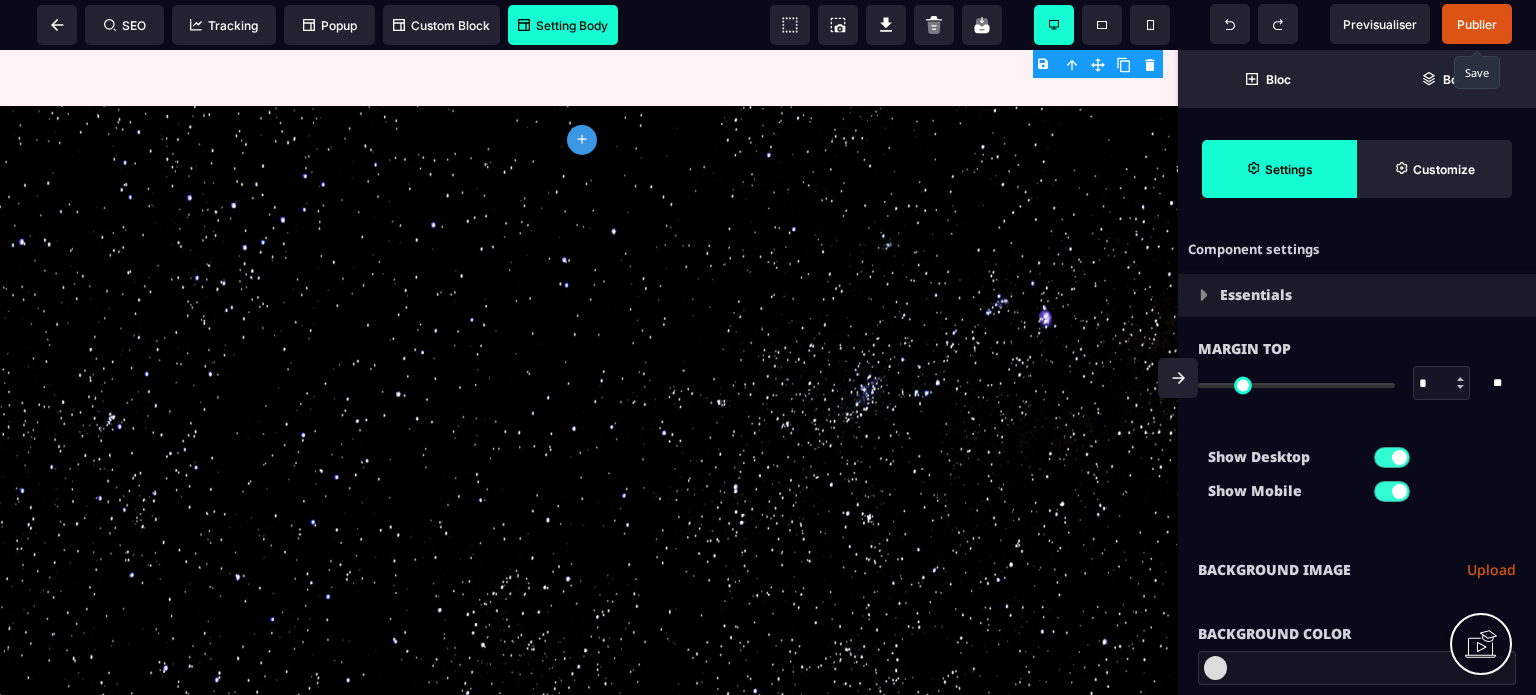 click on "Show Desktop
Show Mobile" at bounding box center [1357, 479] 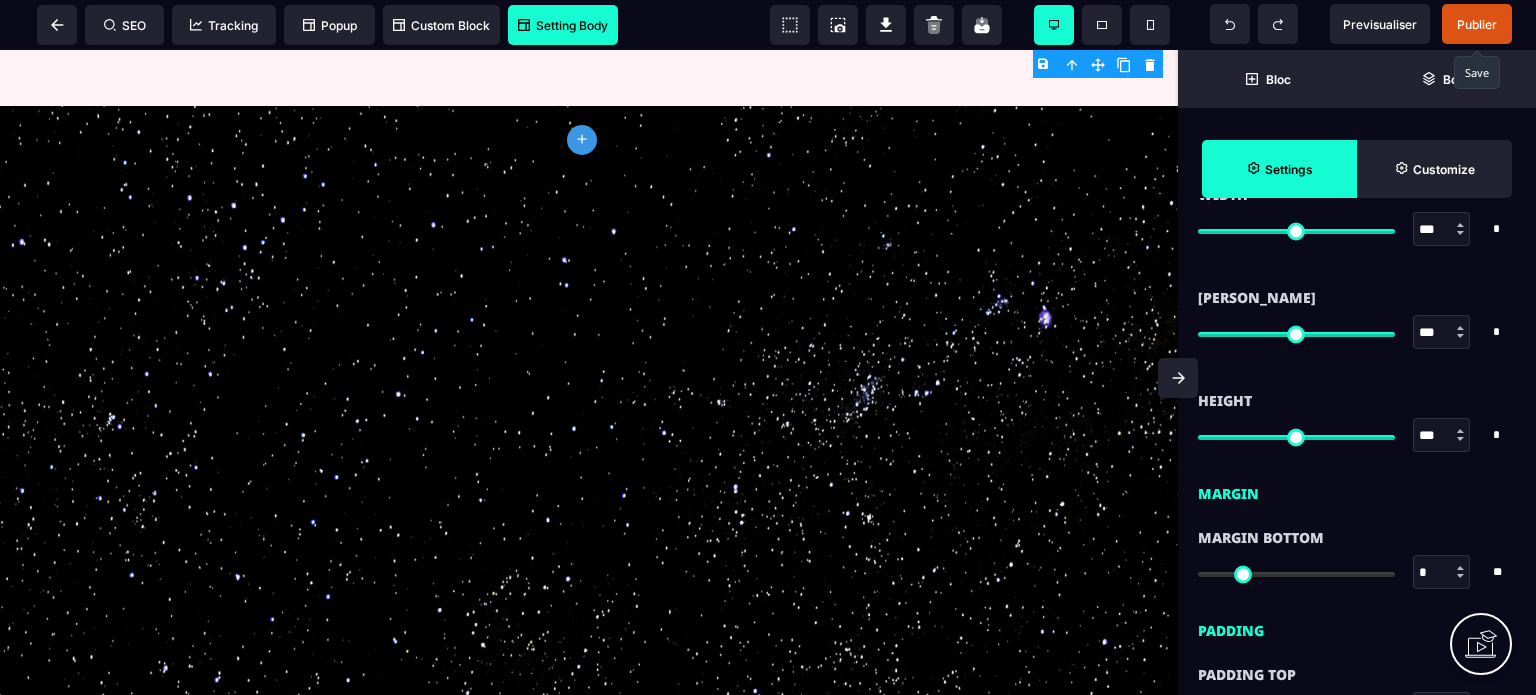 scroll, scrollTop: 1360, scrollLeft: 0, axis: vertical 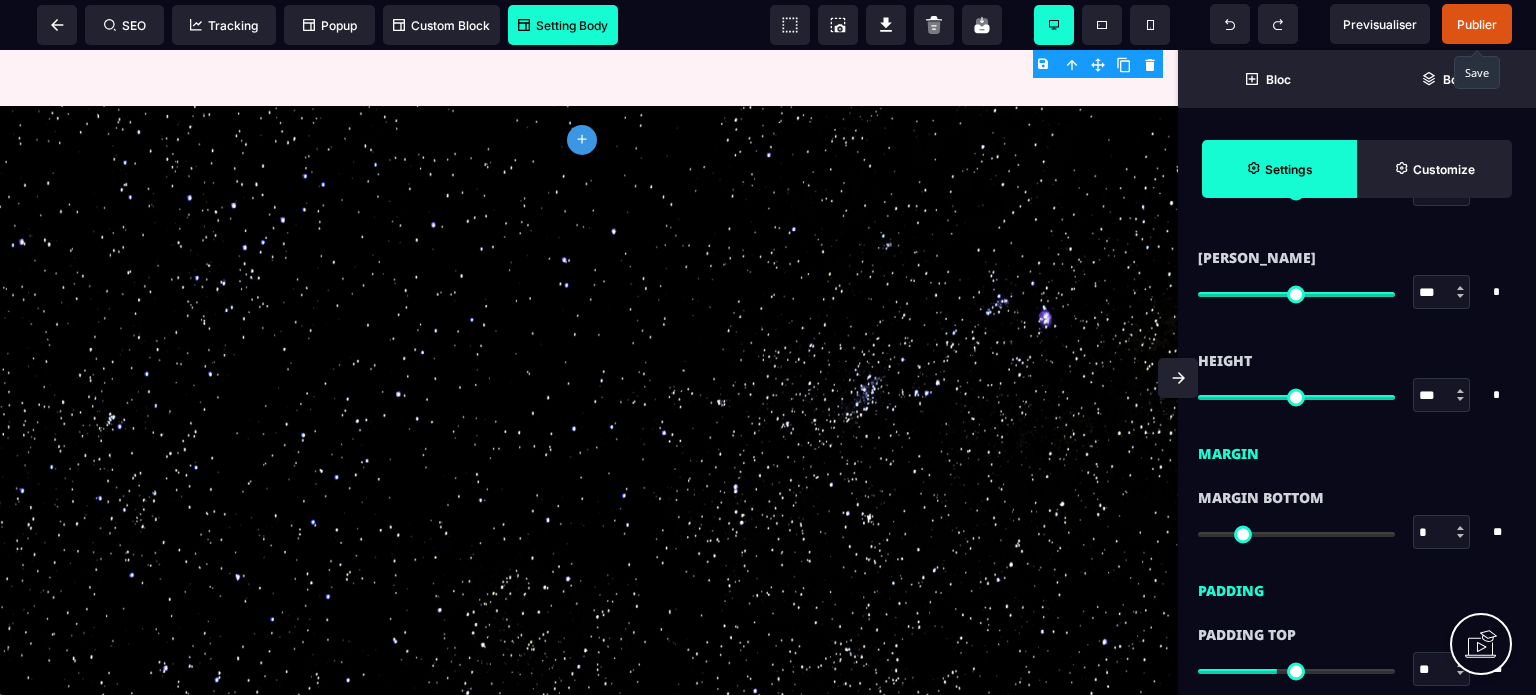 click on "Padding" at bounding box center (1357, 586) 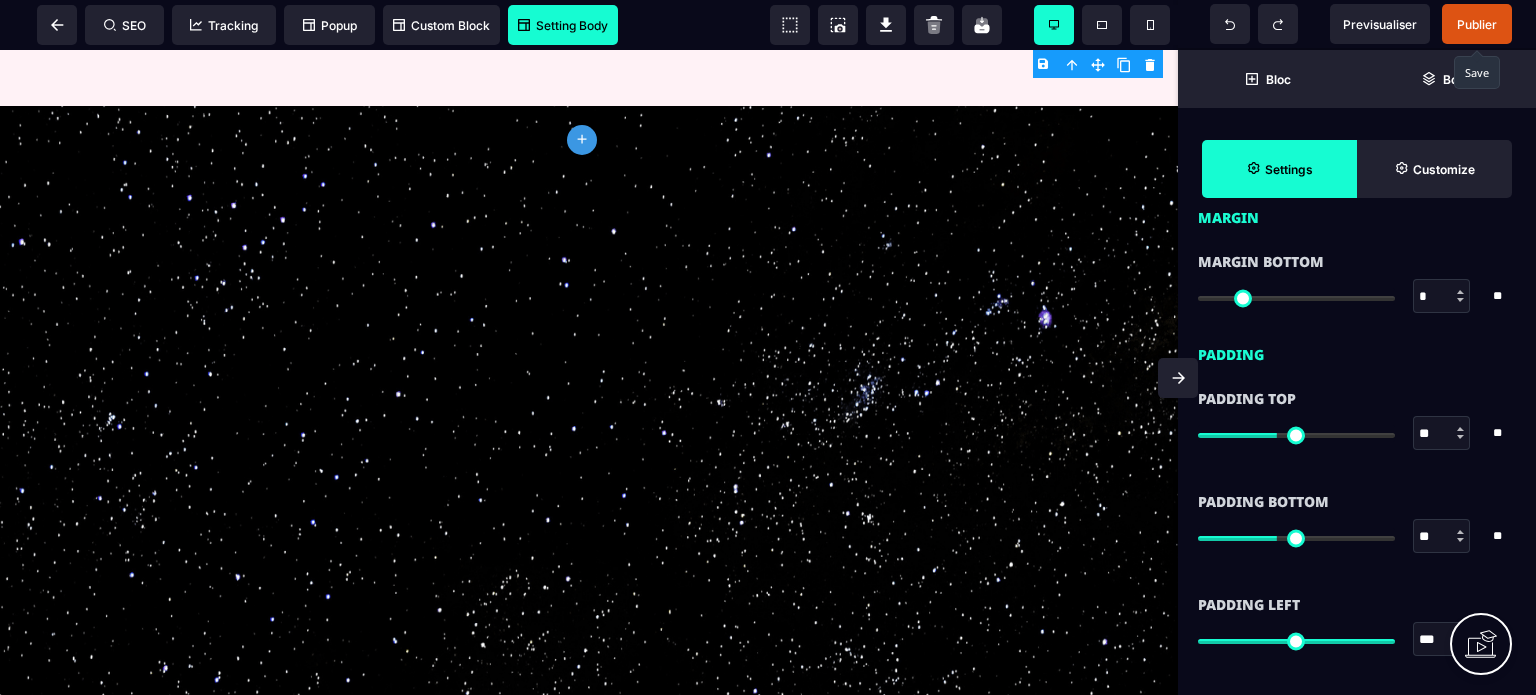 scroll, scrollTop: 1680, scrollLeft: 0, axis: vertical 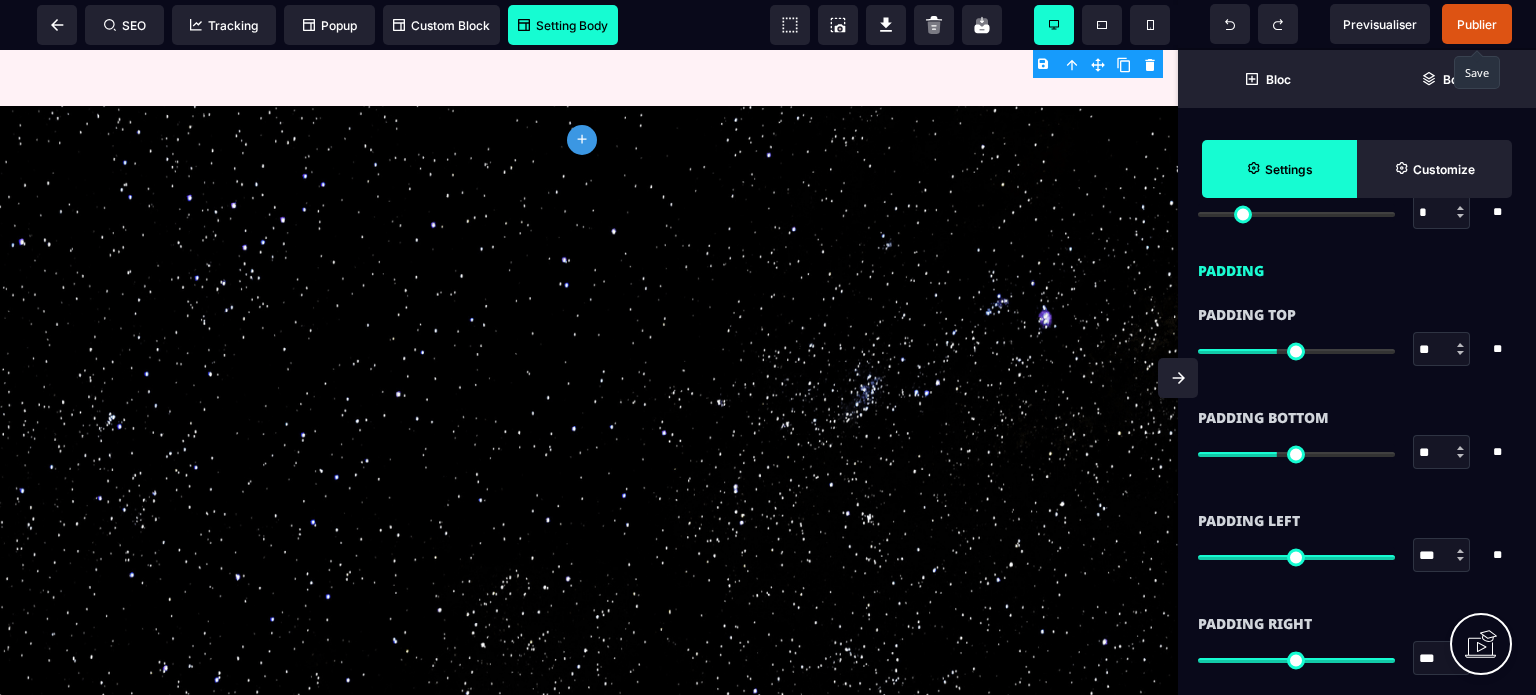 click on "**" at bounding box center [1442, 453] 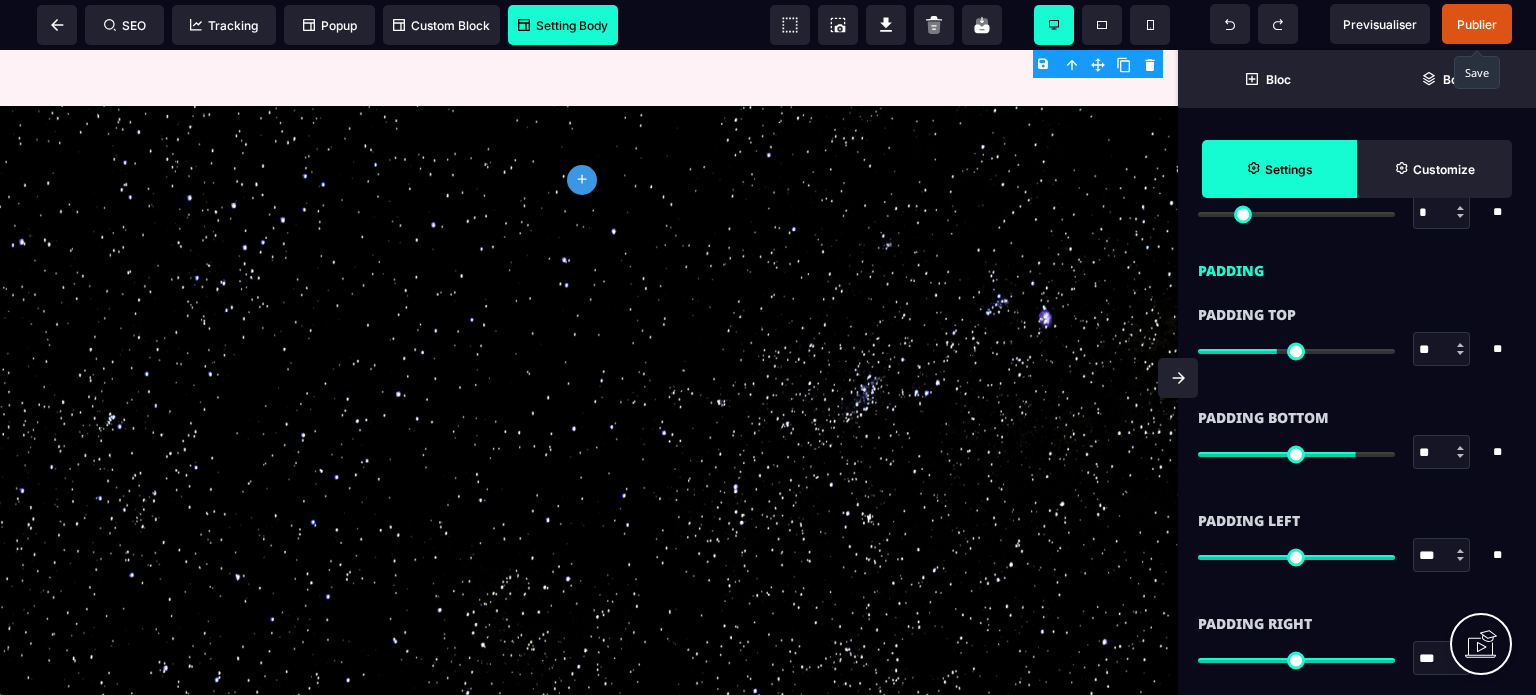 type on "**" 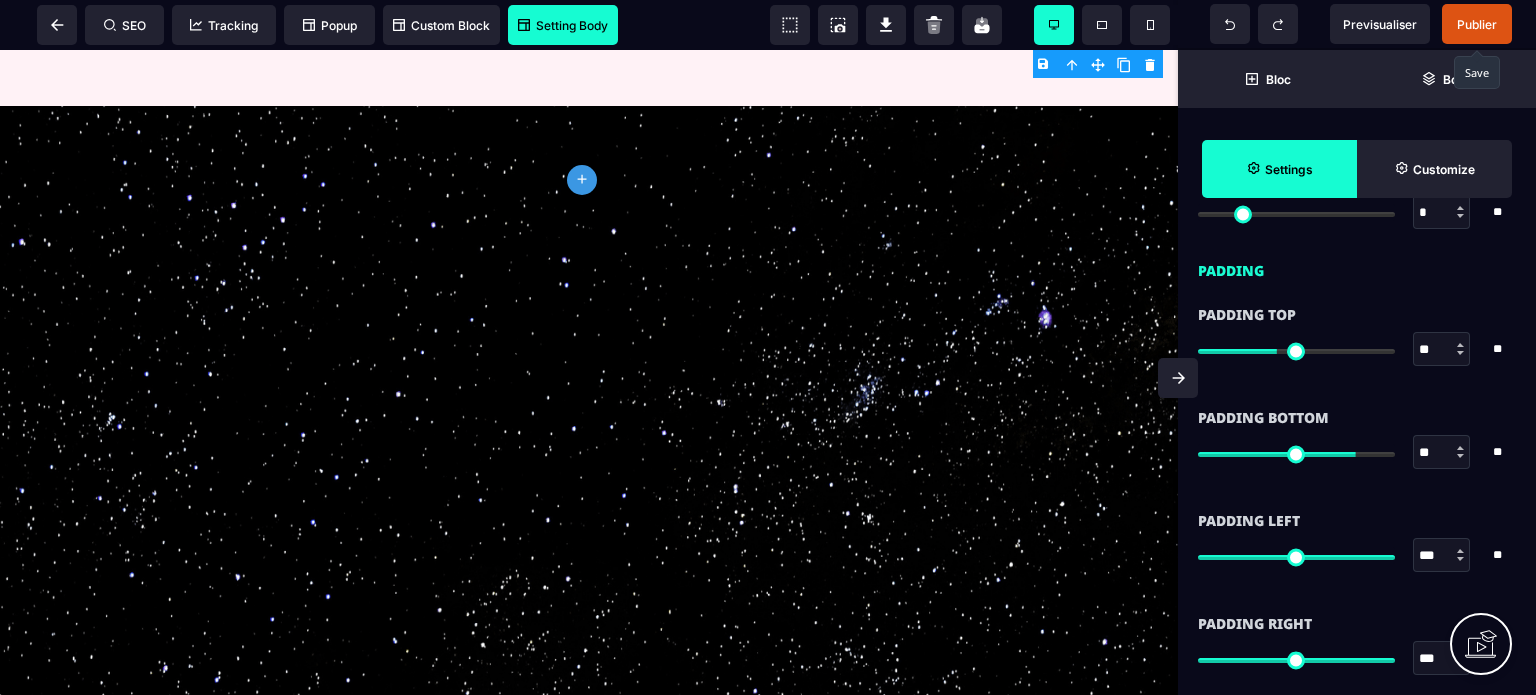 click at bounding box center (1178, 378) 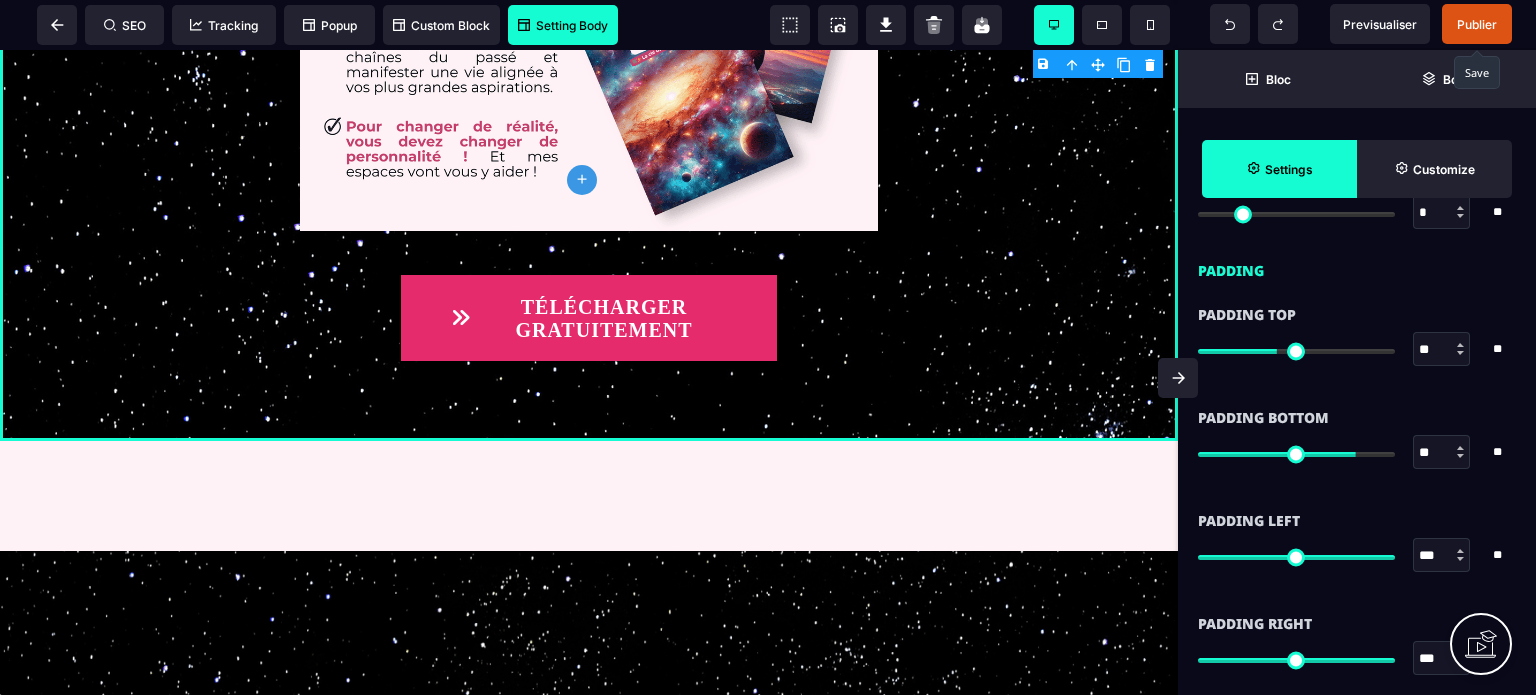 scroll, scrollTop: 0, scrollLeft: 0, axis: both 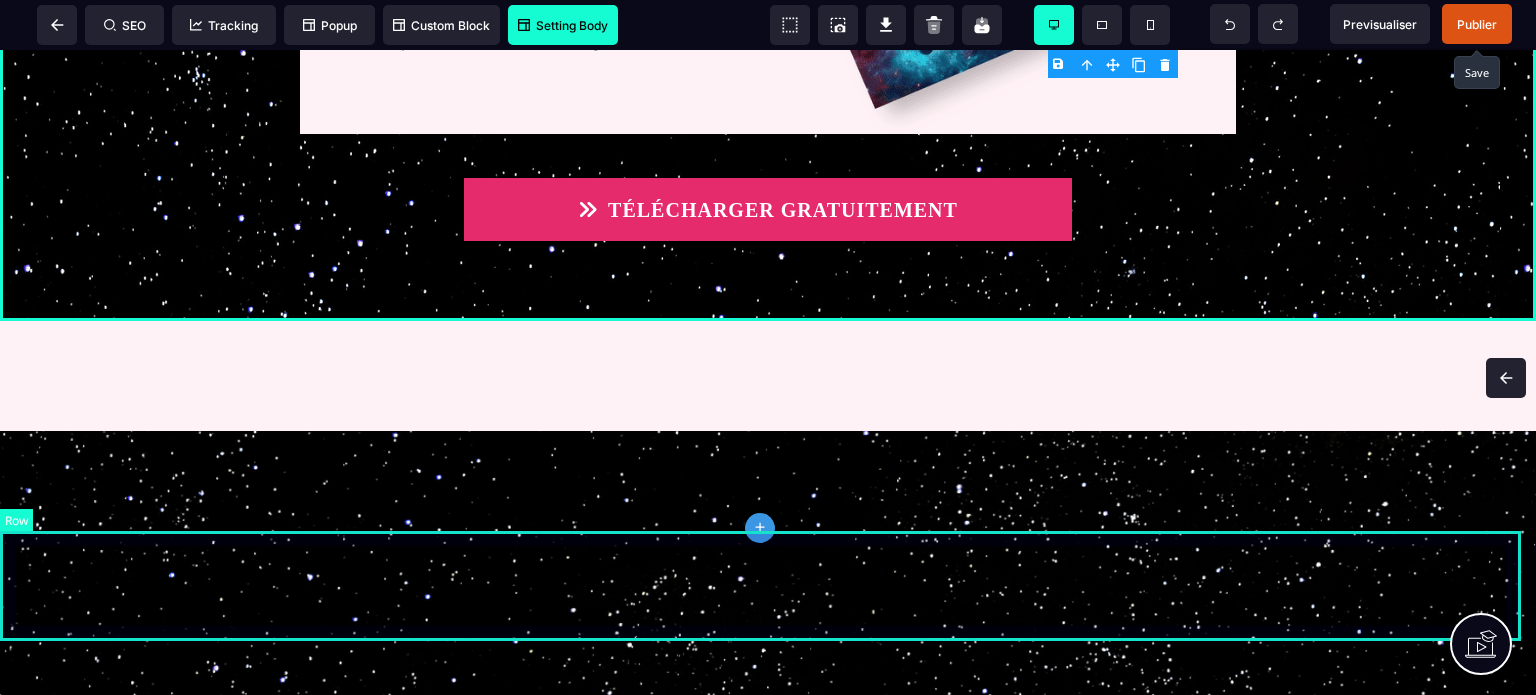 click at bounding box center [768, 376] 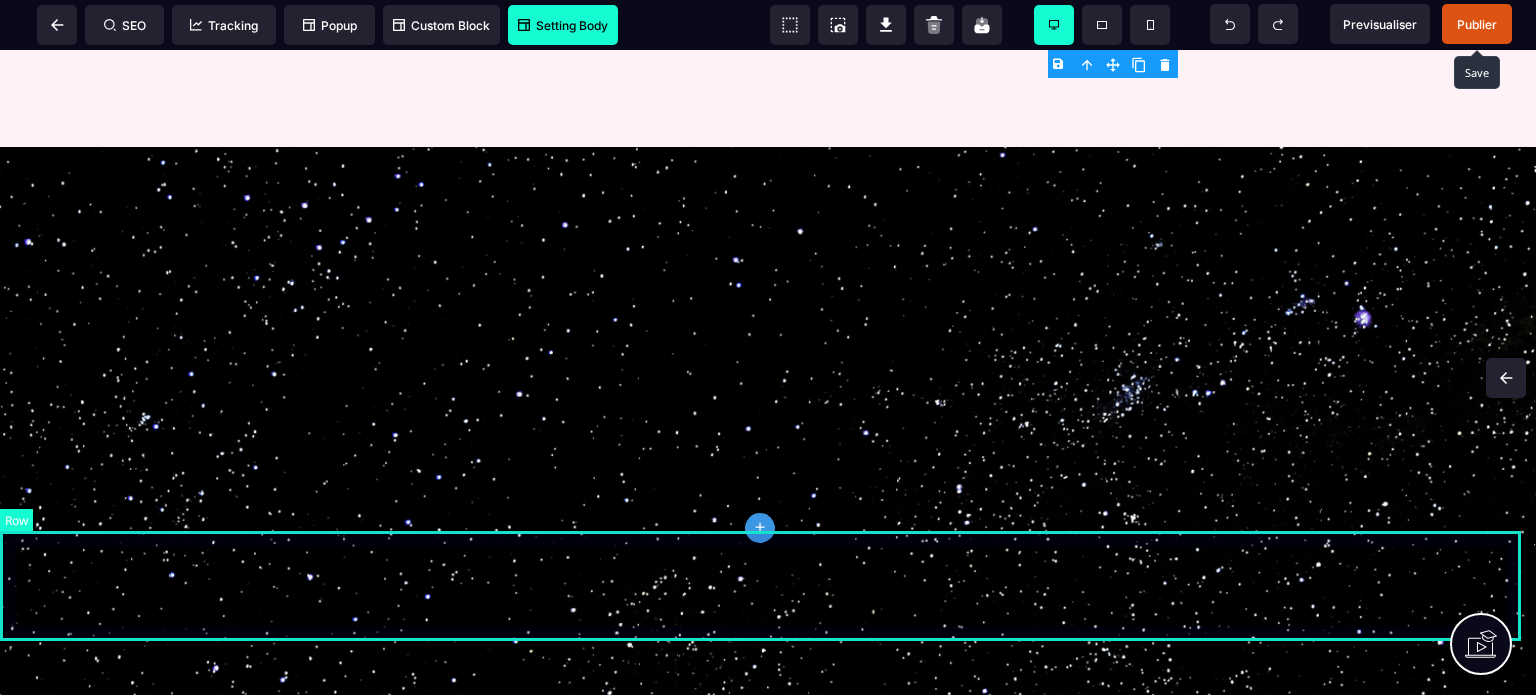 select on "*" 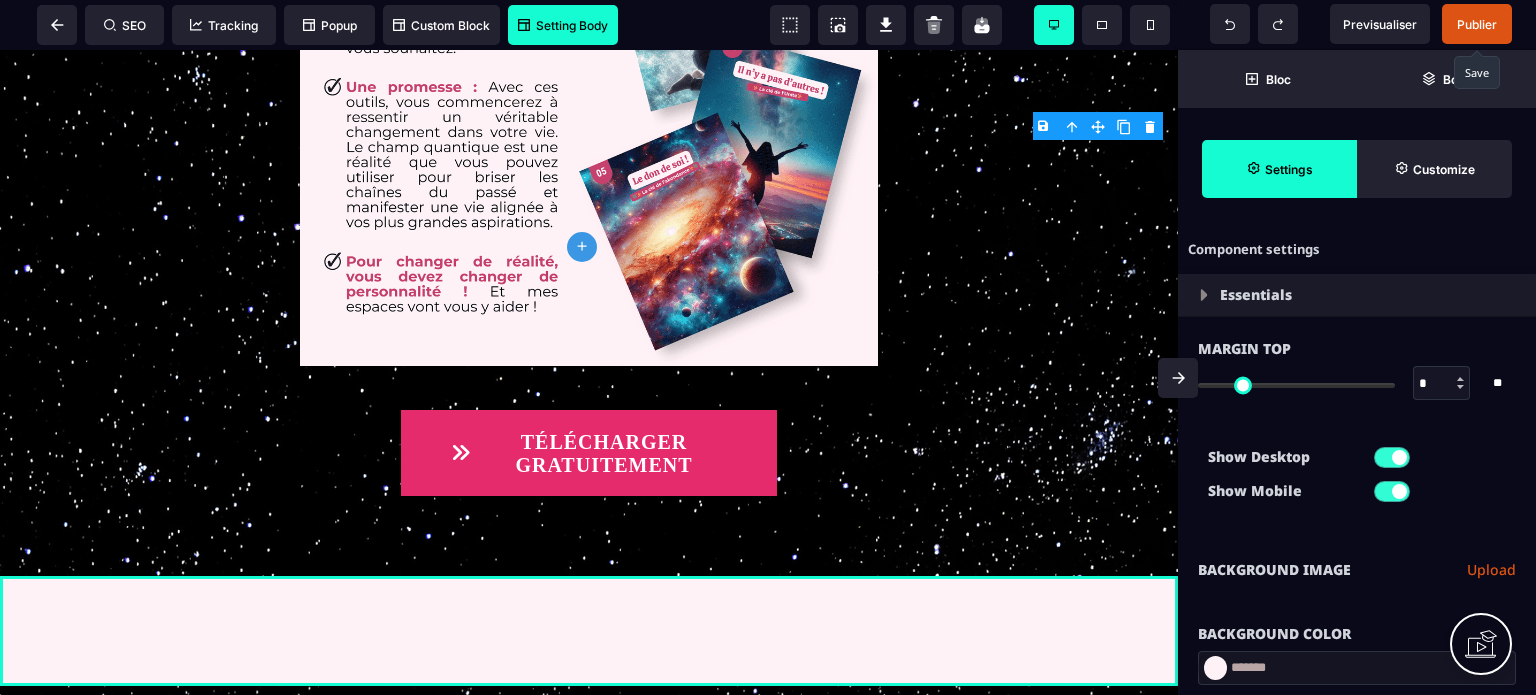 scroll, scrollTop: 5818, scrollLeft: 0, axis: vertical 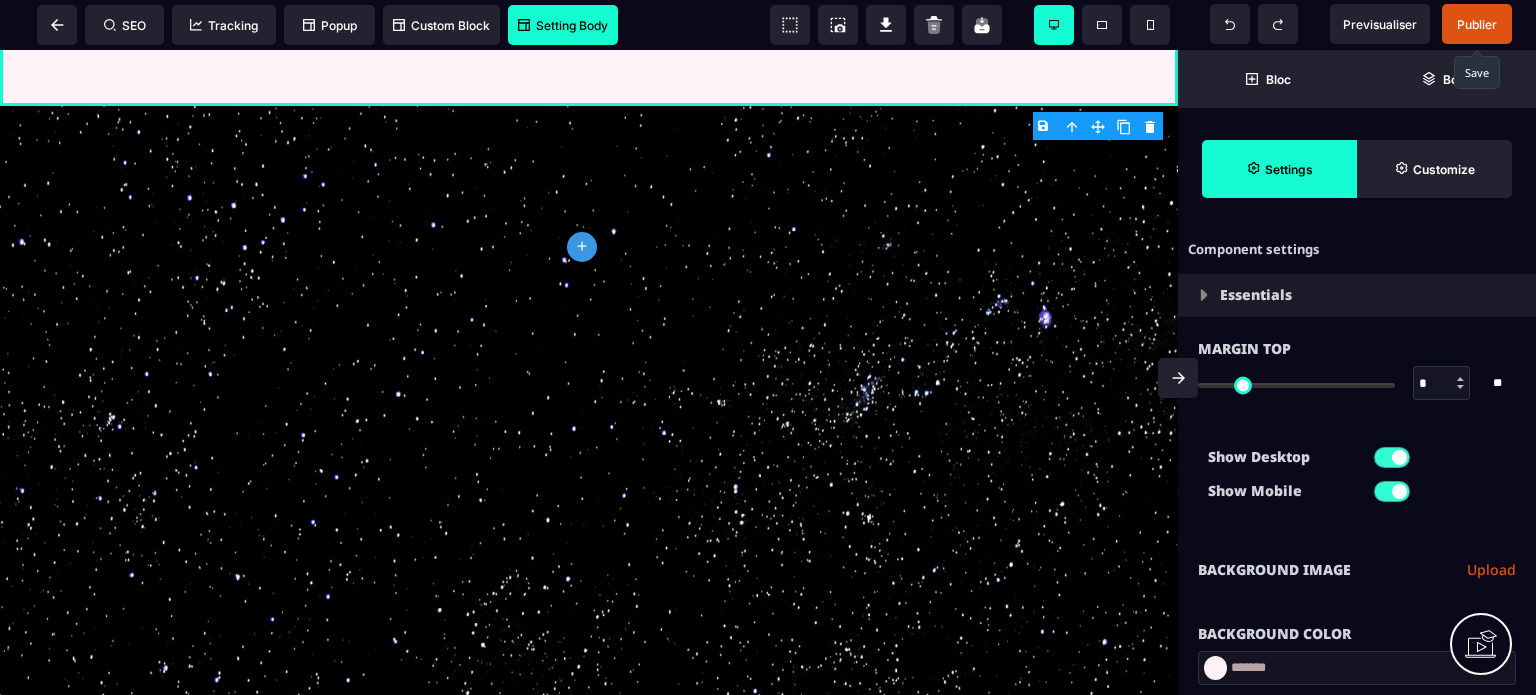 click on "**********" at bounding box center [1357, 570] 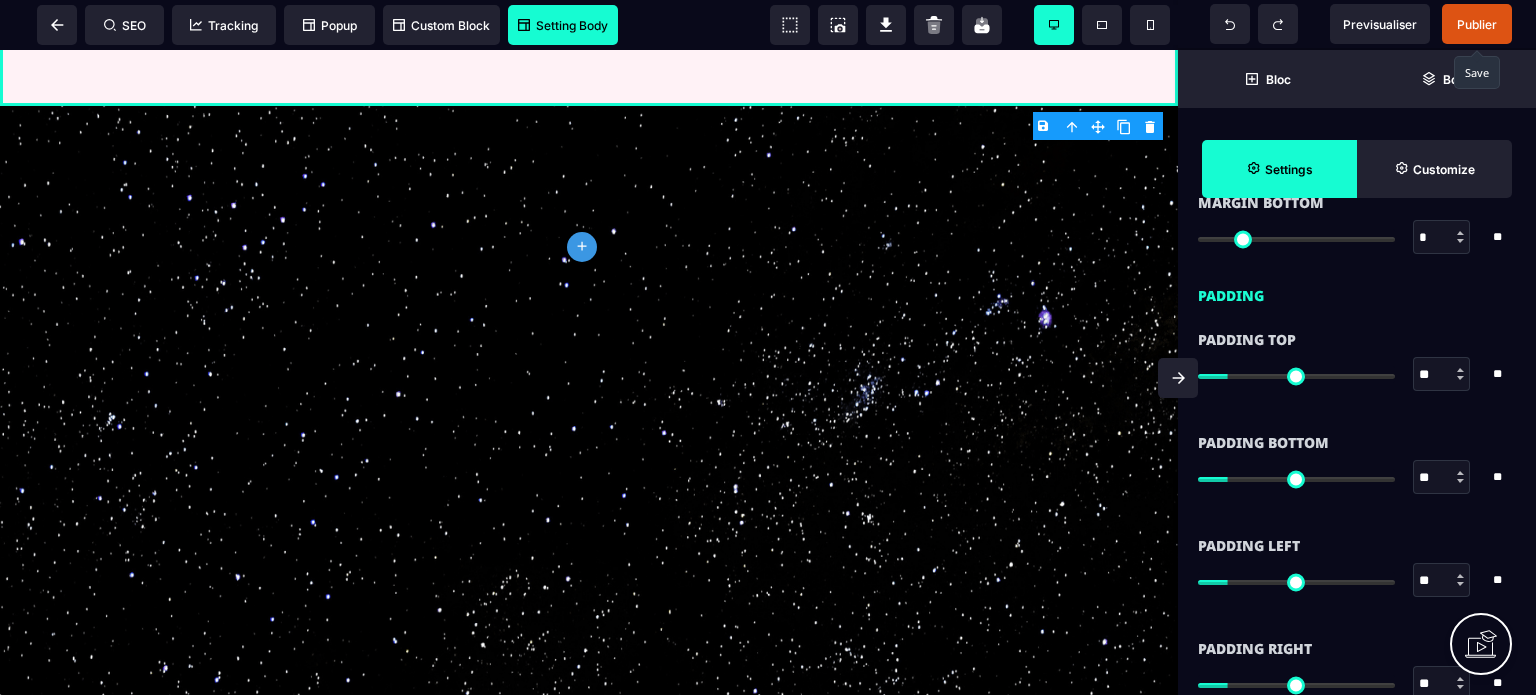 scroll, scrollTop: 1840, scrollLeft: 0, axis: vertical 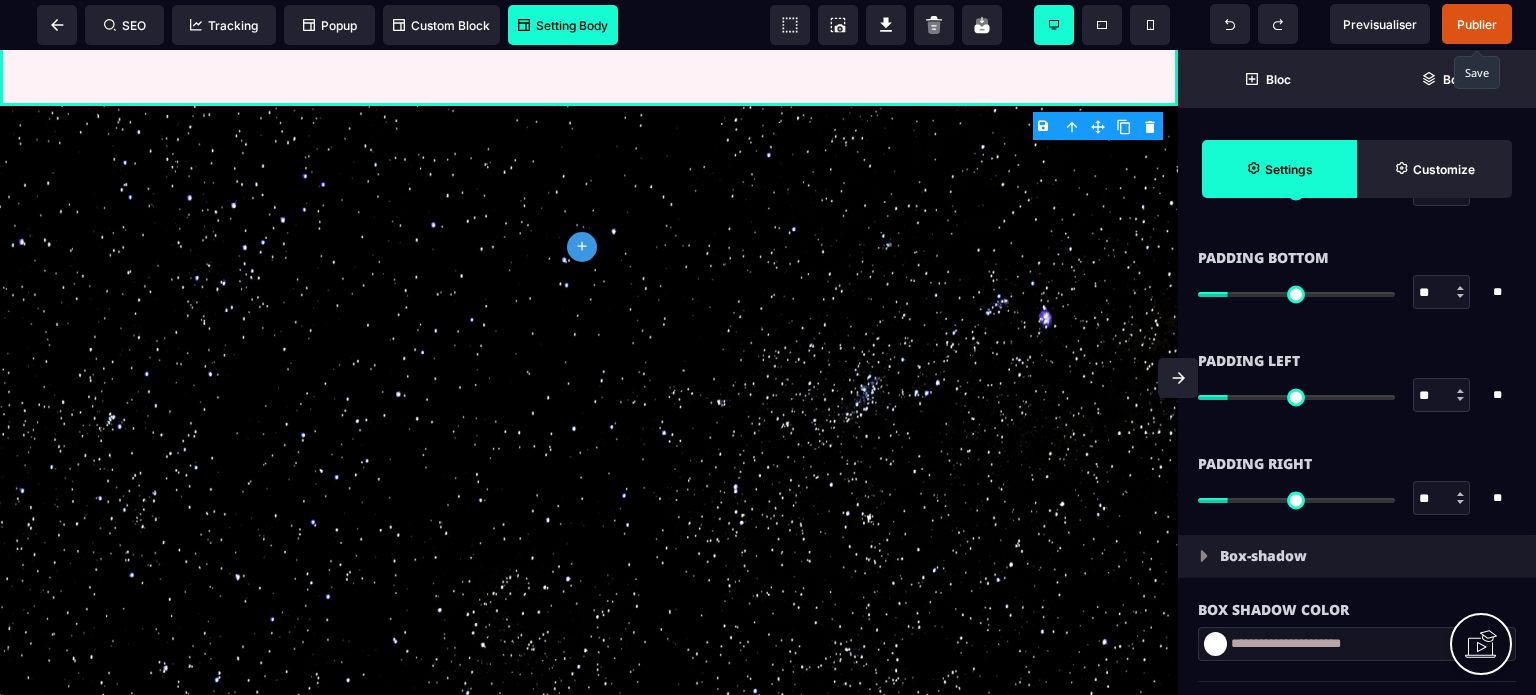 drag, startPoint x: 1436, startPoint y: 487, endPoint x: 1407, endPoint y: 491, distance: 29.274563 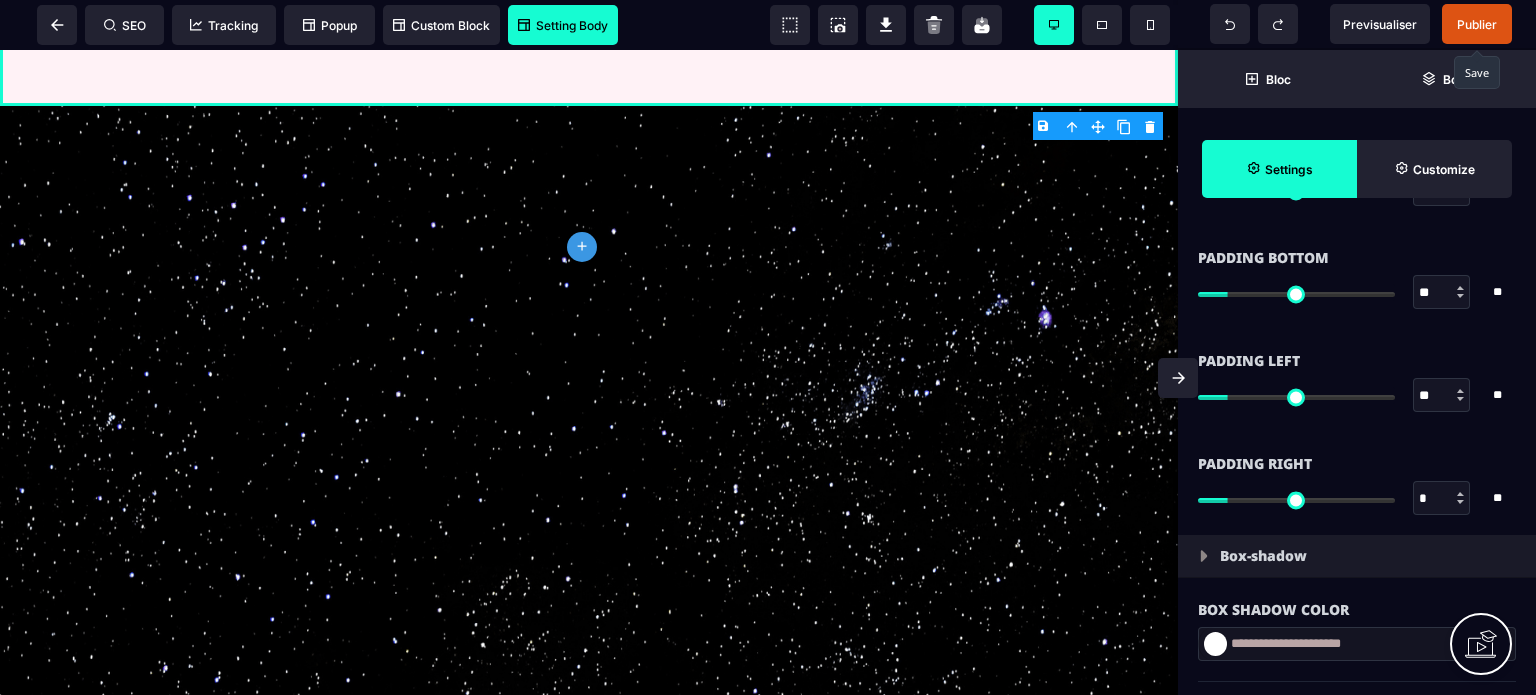 type on "*" 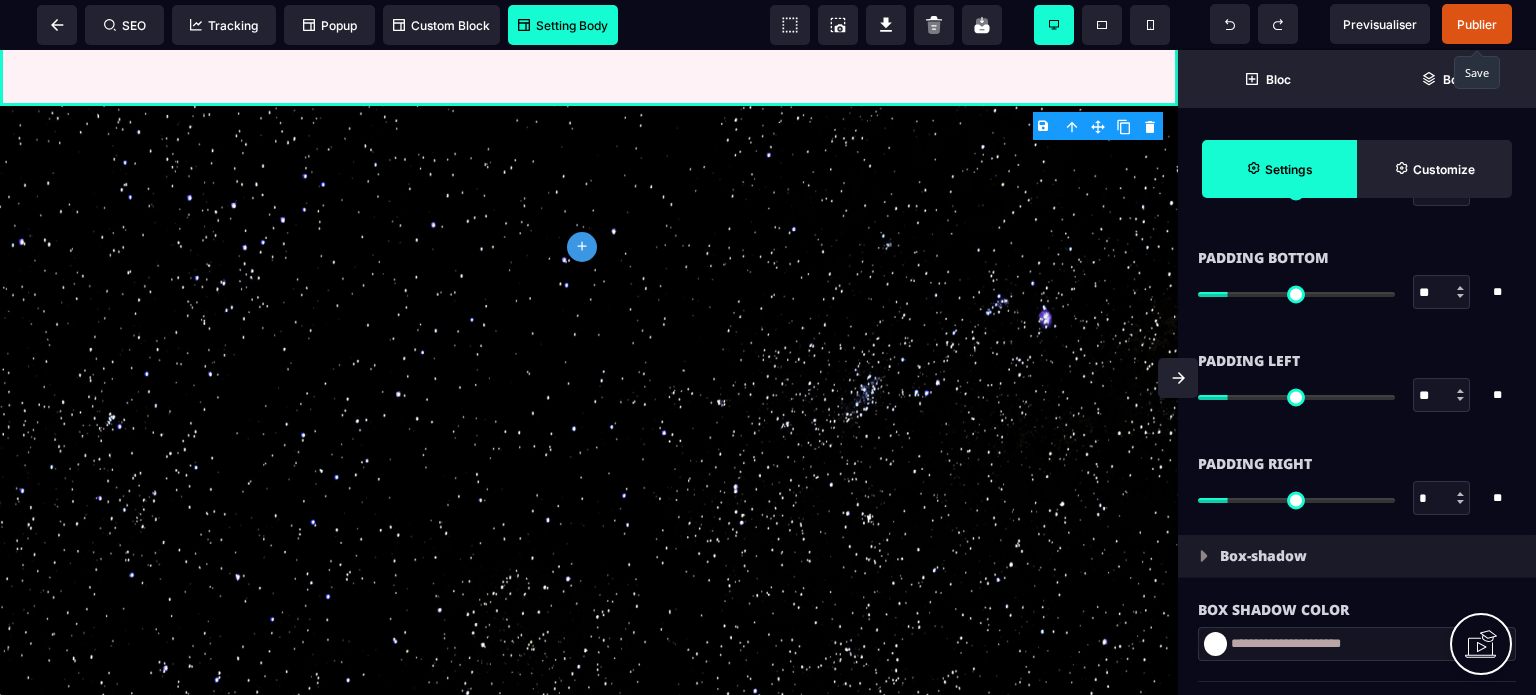 type on "**" 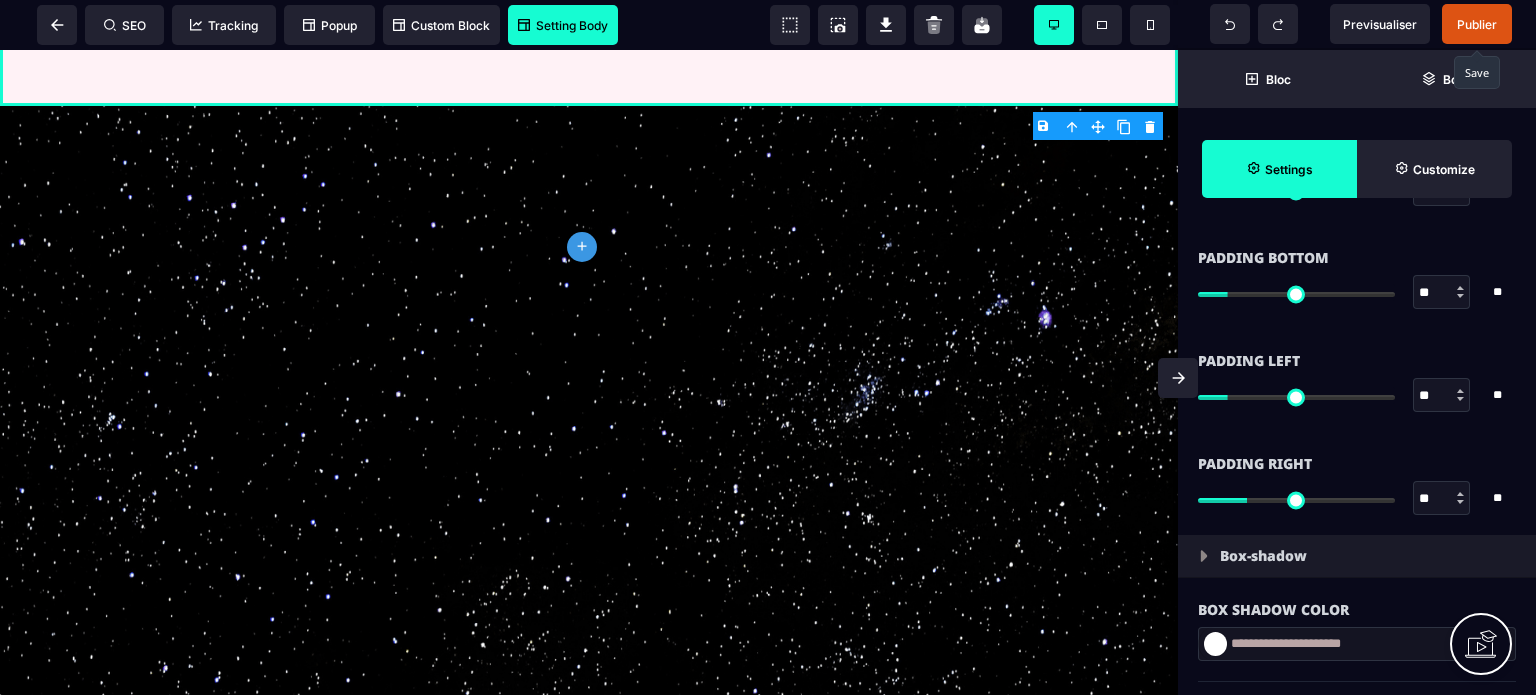 type on "**" 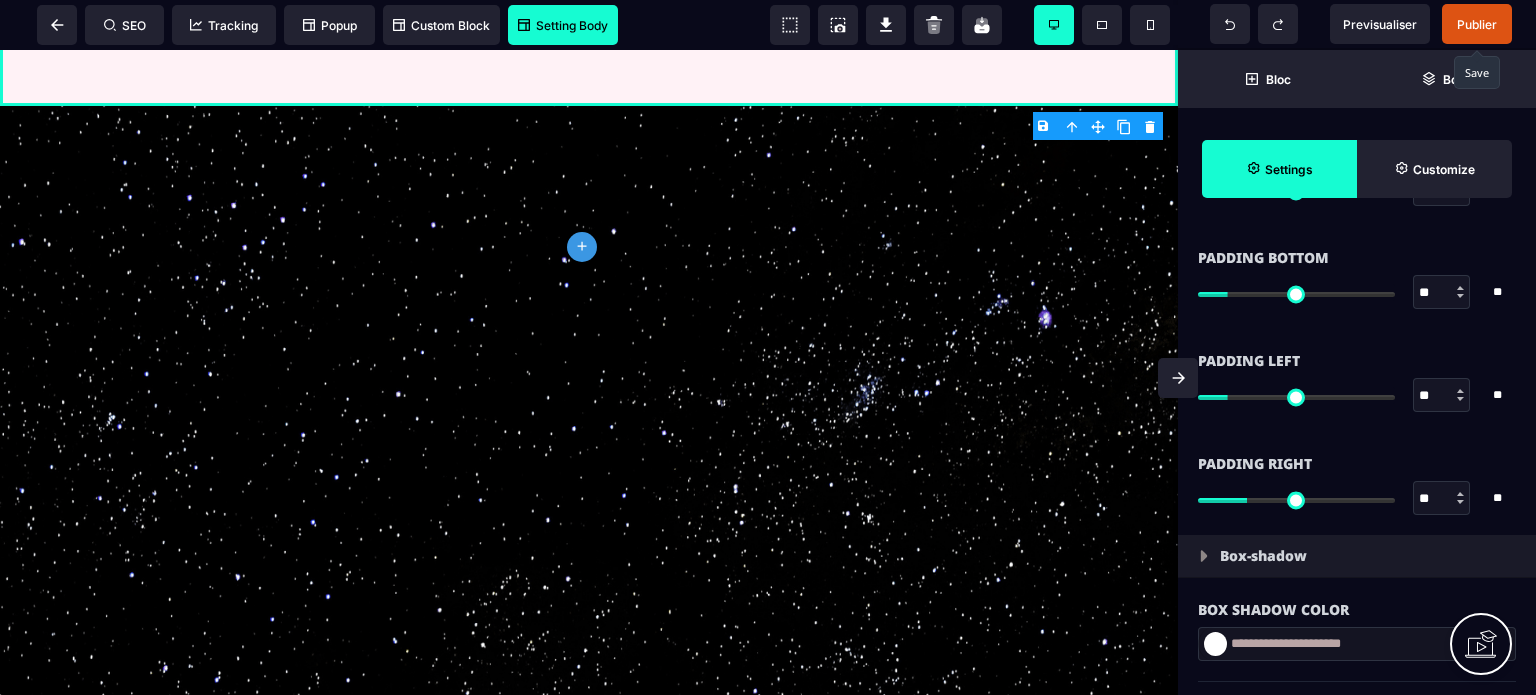 type on "***" 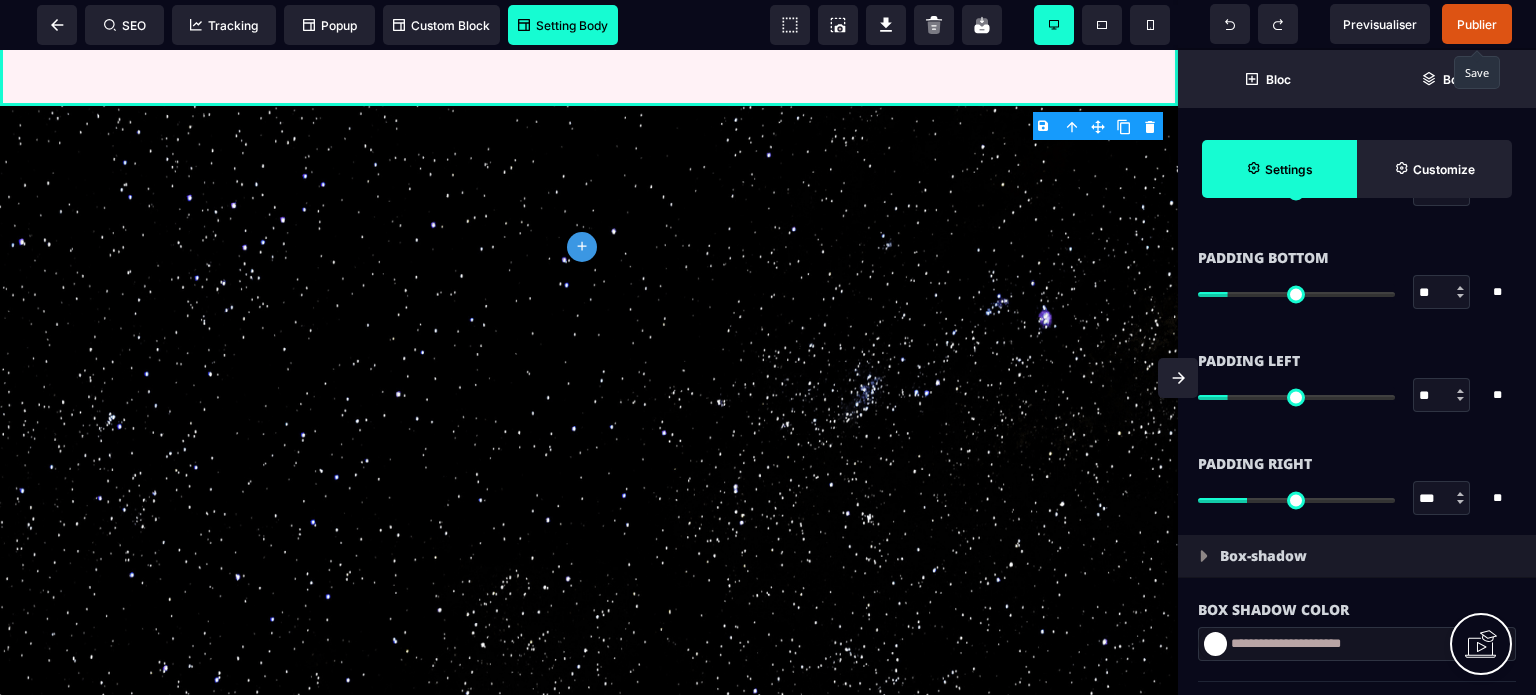 type on "***" 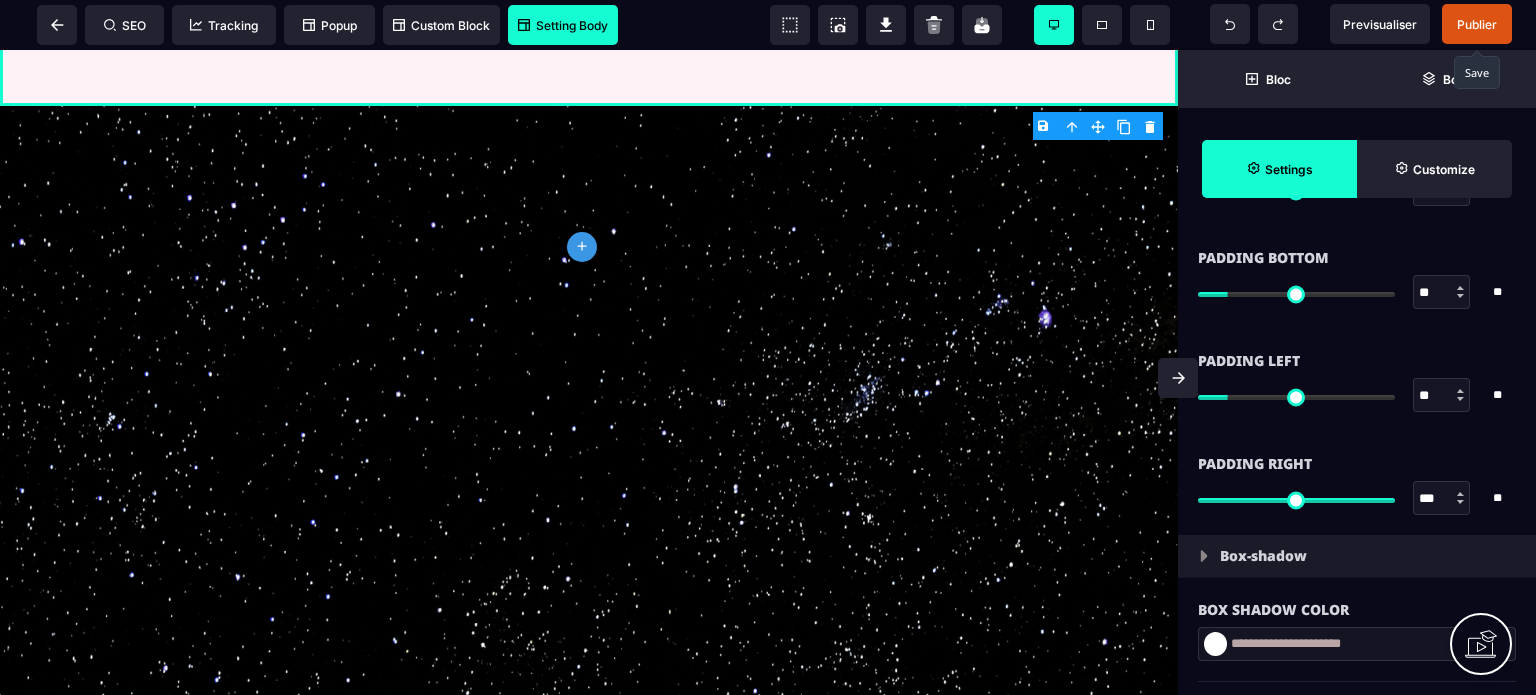 type on "***" 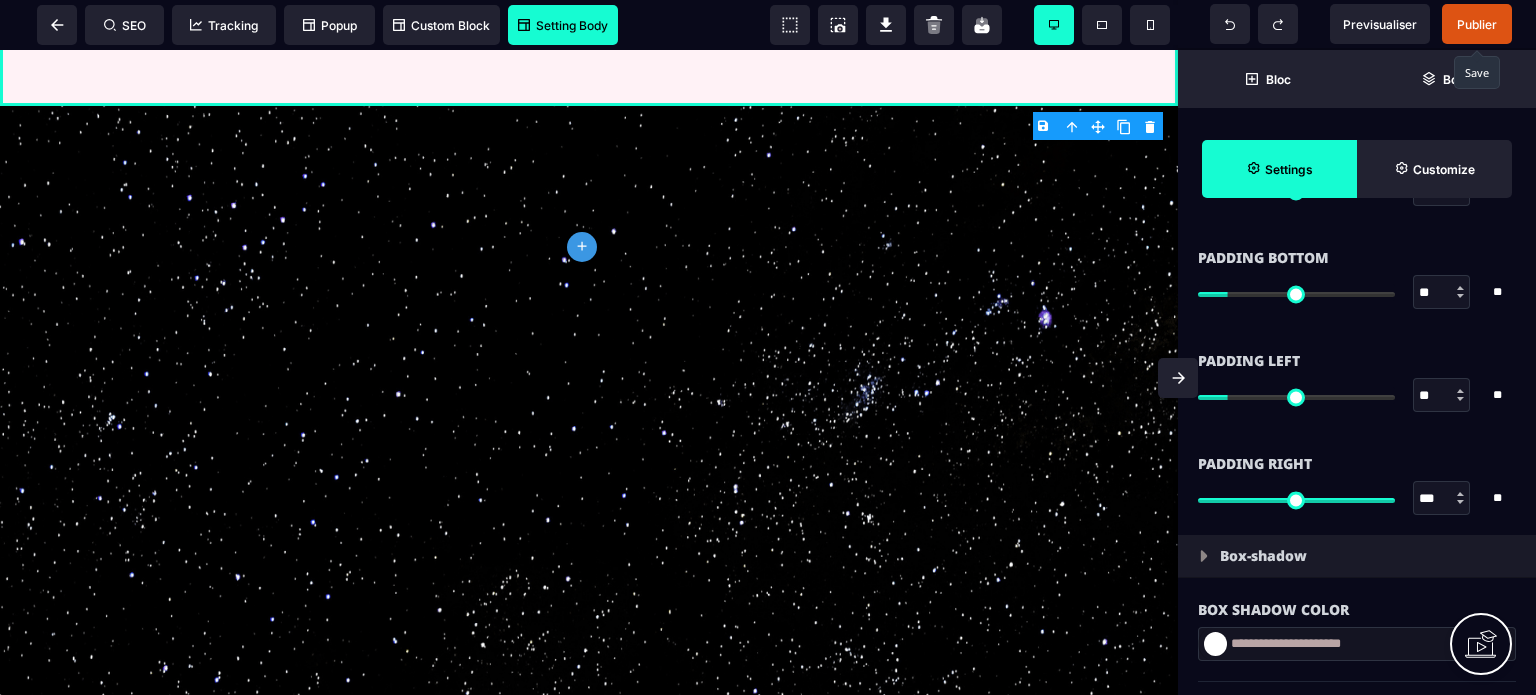 type on "***" 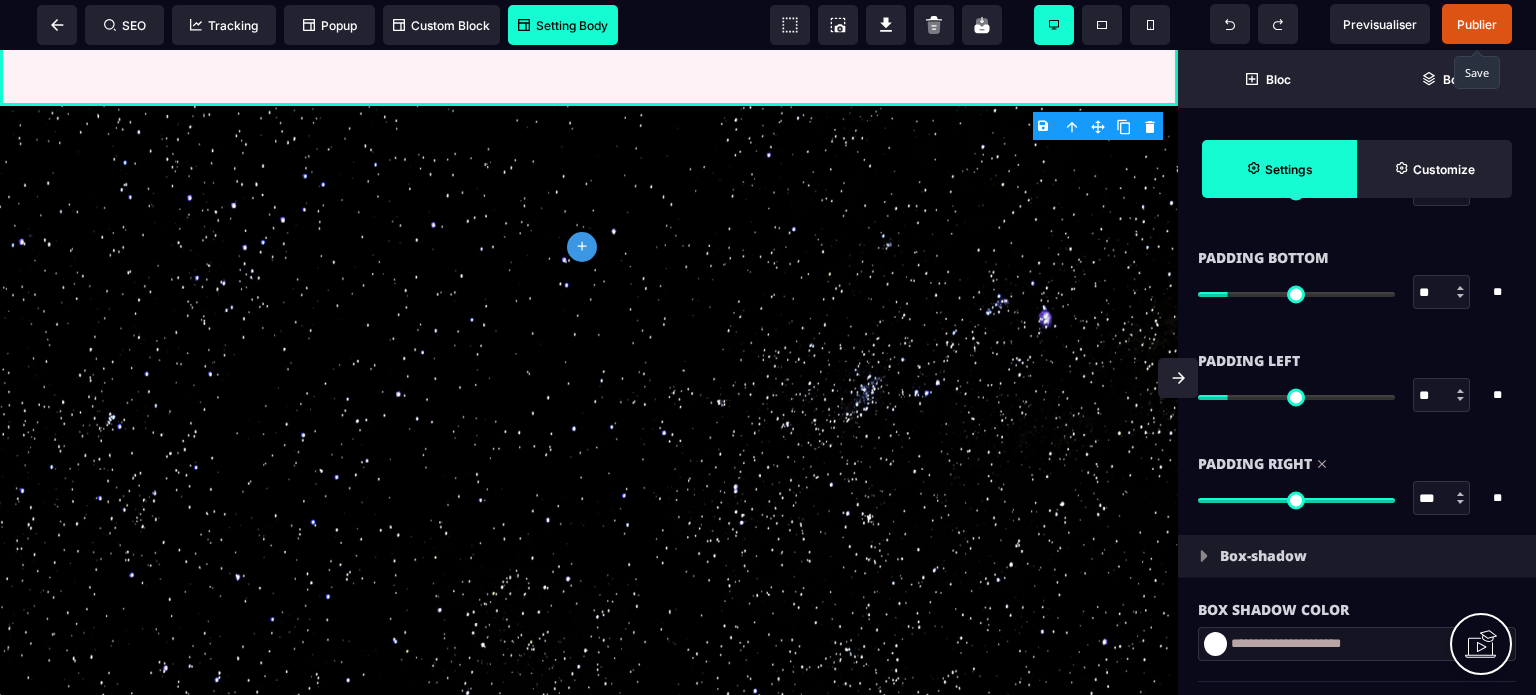 drag, startPoint x: 1438, startPoint y: 384, endPoint x: 1393, endPoint y: 389, distance: 45.276924 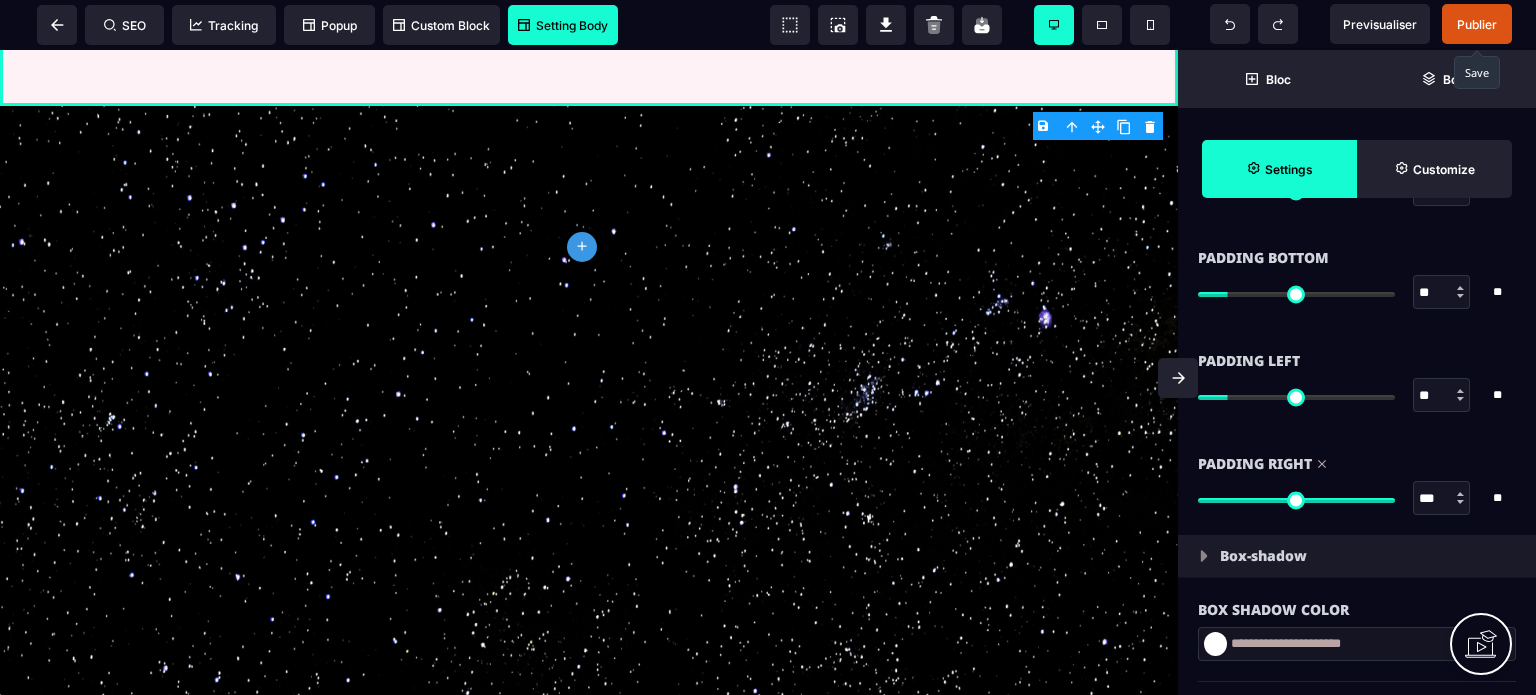 click on "**
*
**" at bounding box center [1357, 395] 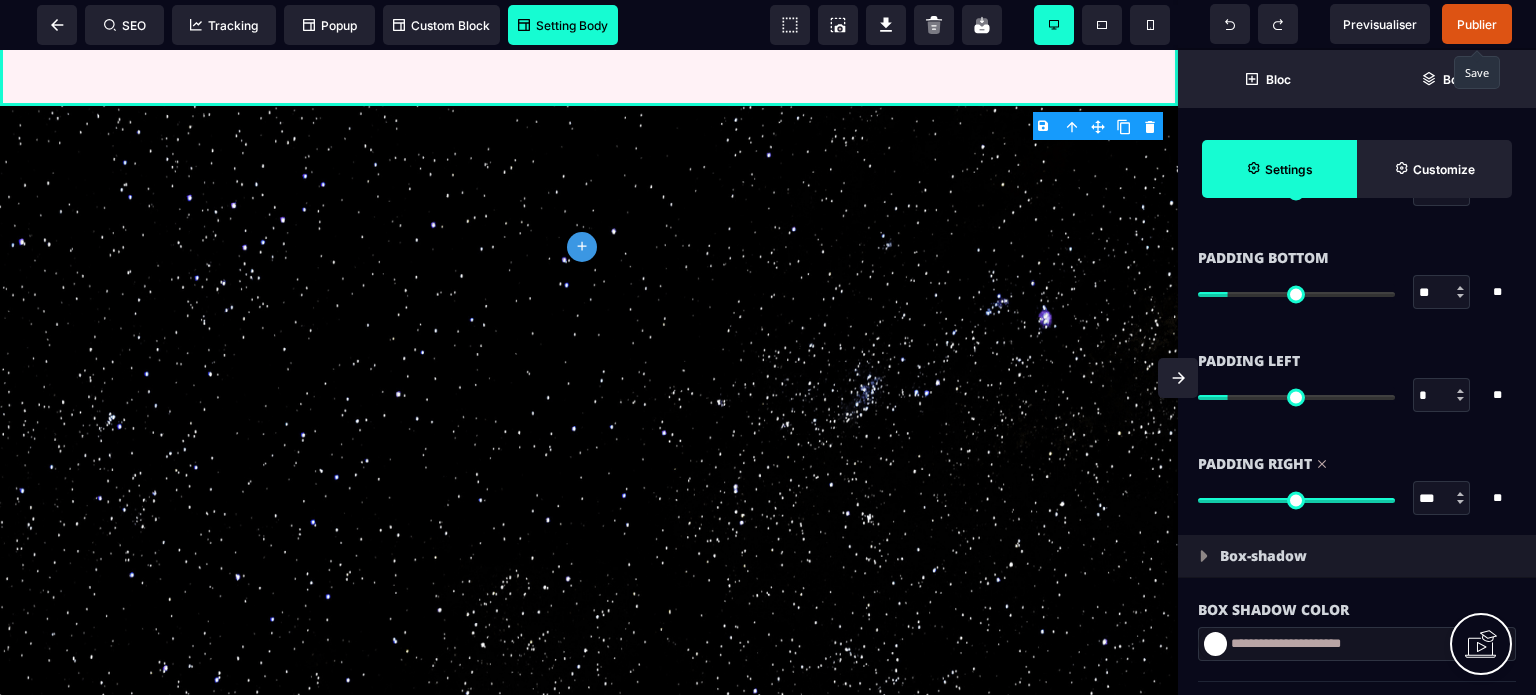 type on "*" 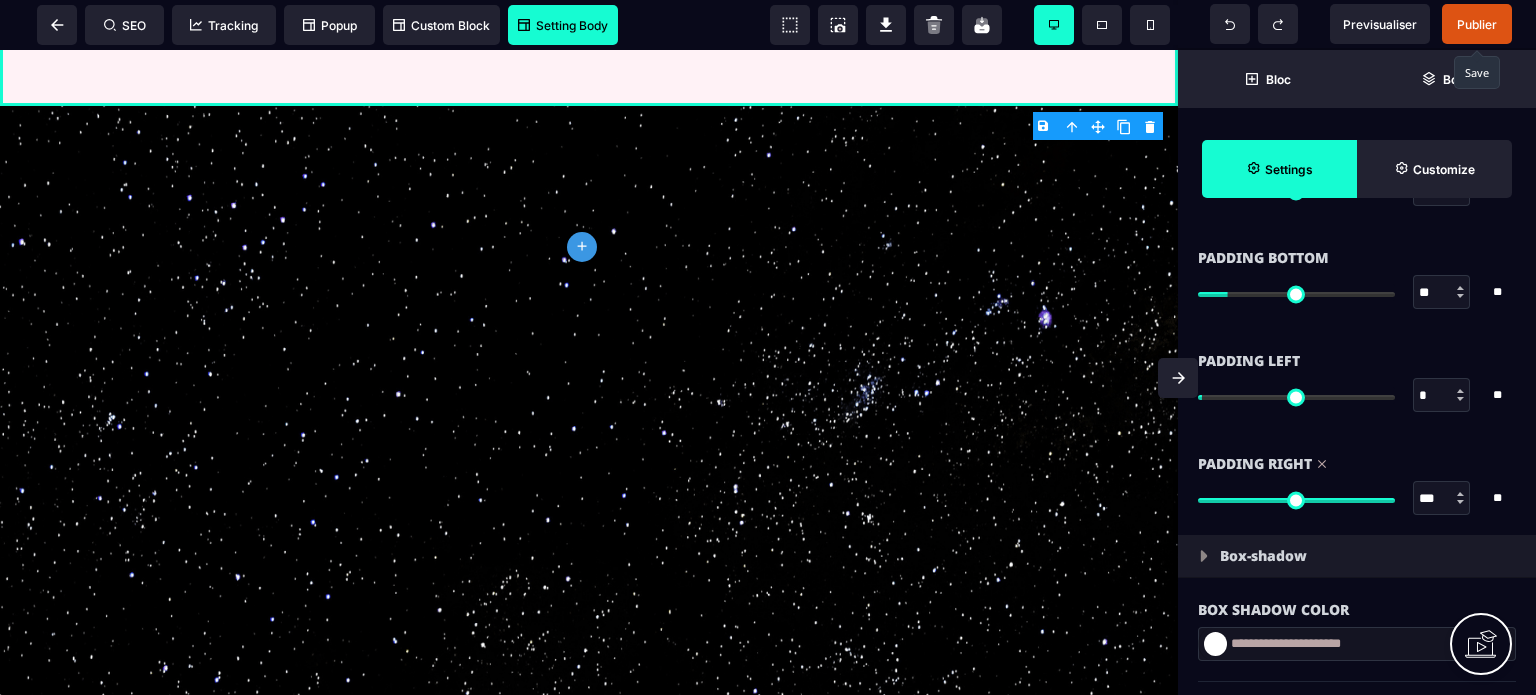 type on "**" 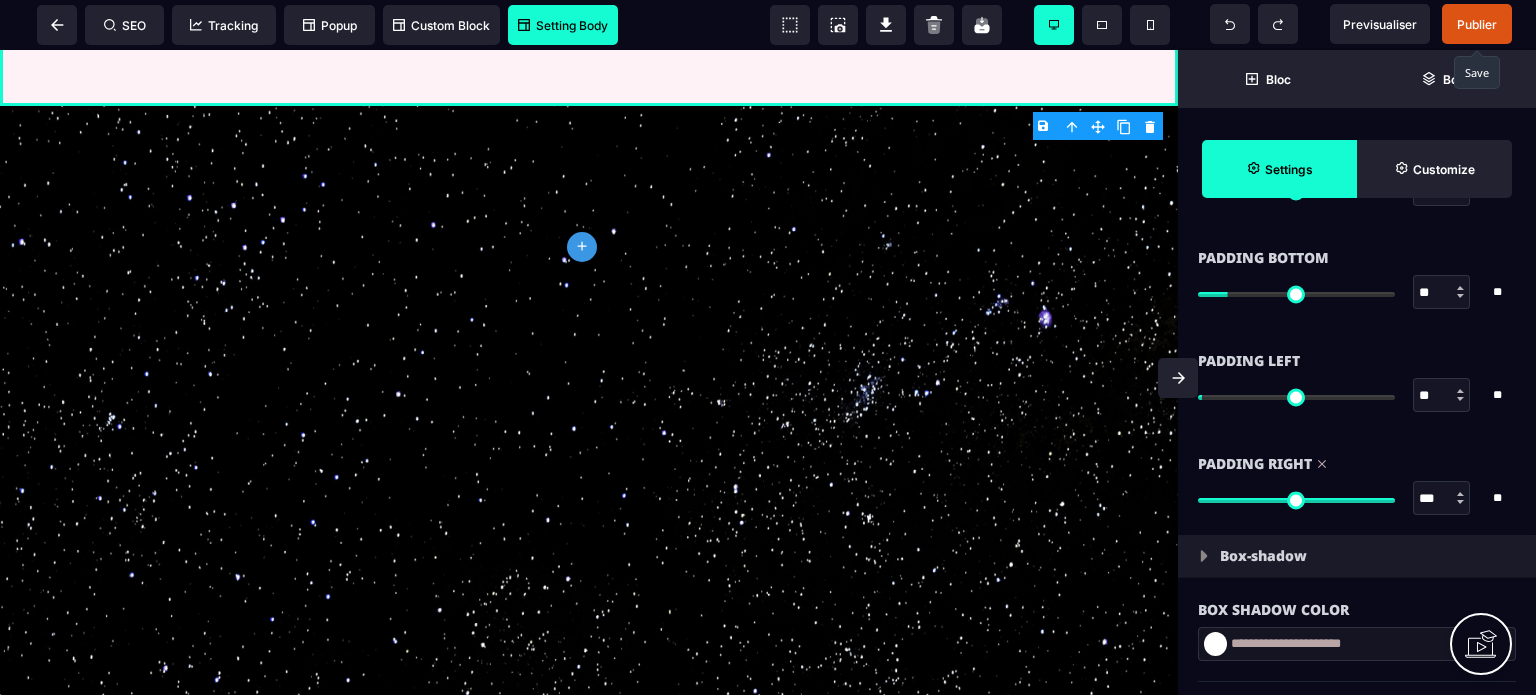 type on "**" 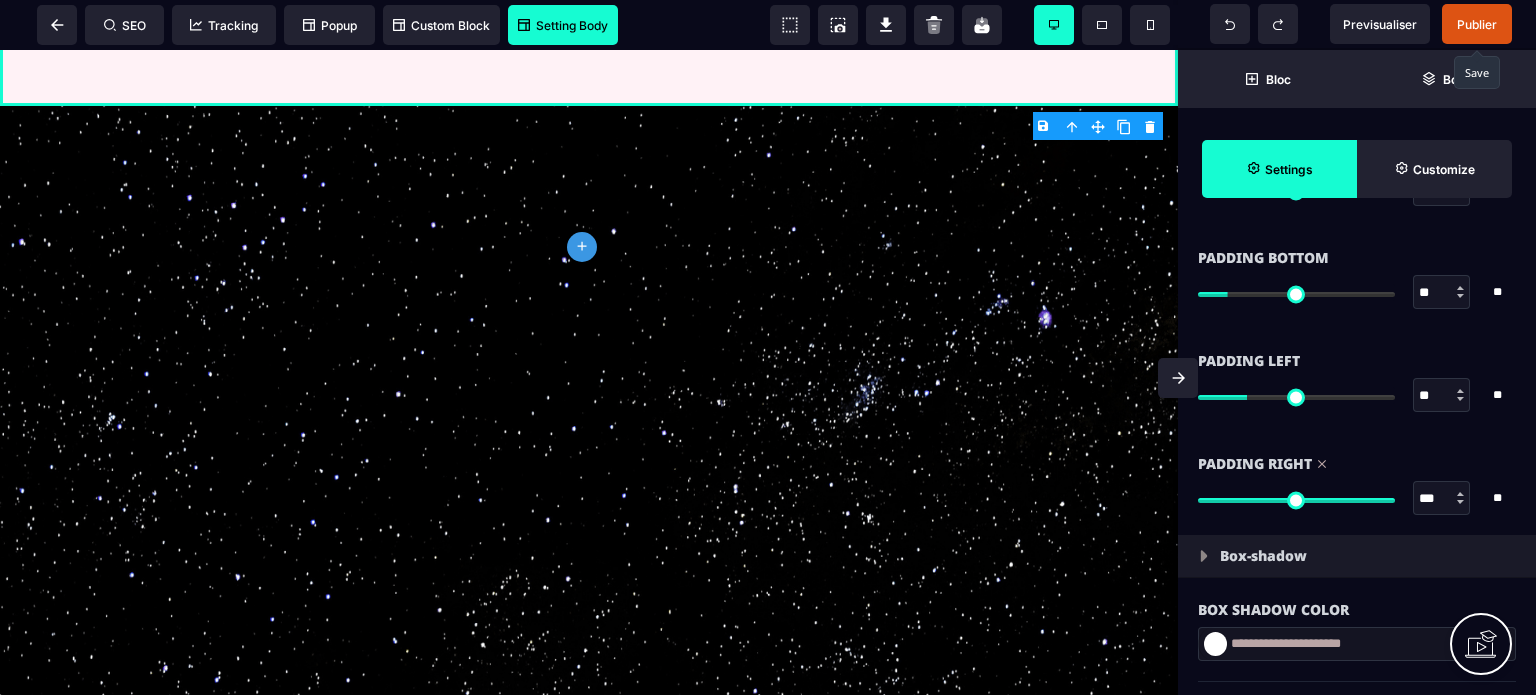 type on "***" 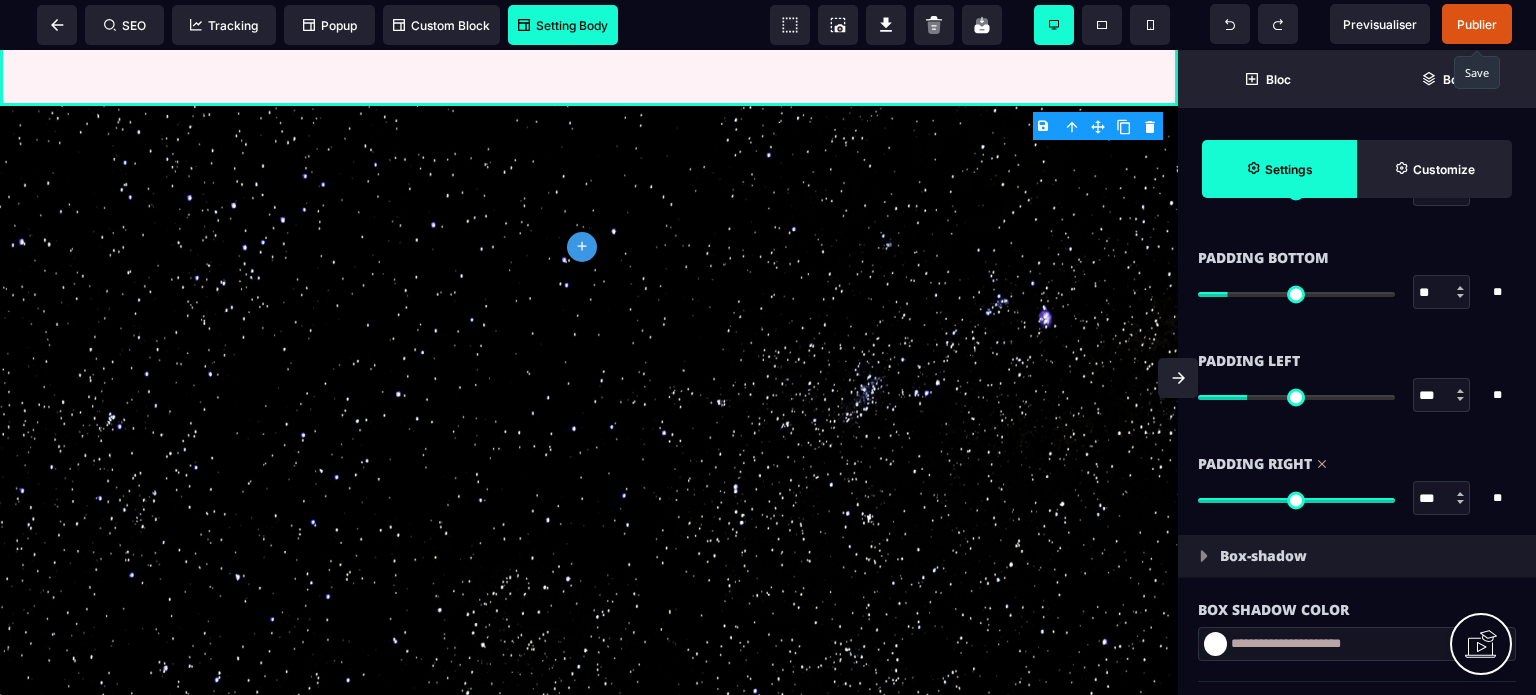 type on "***" 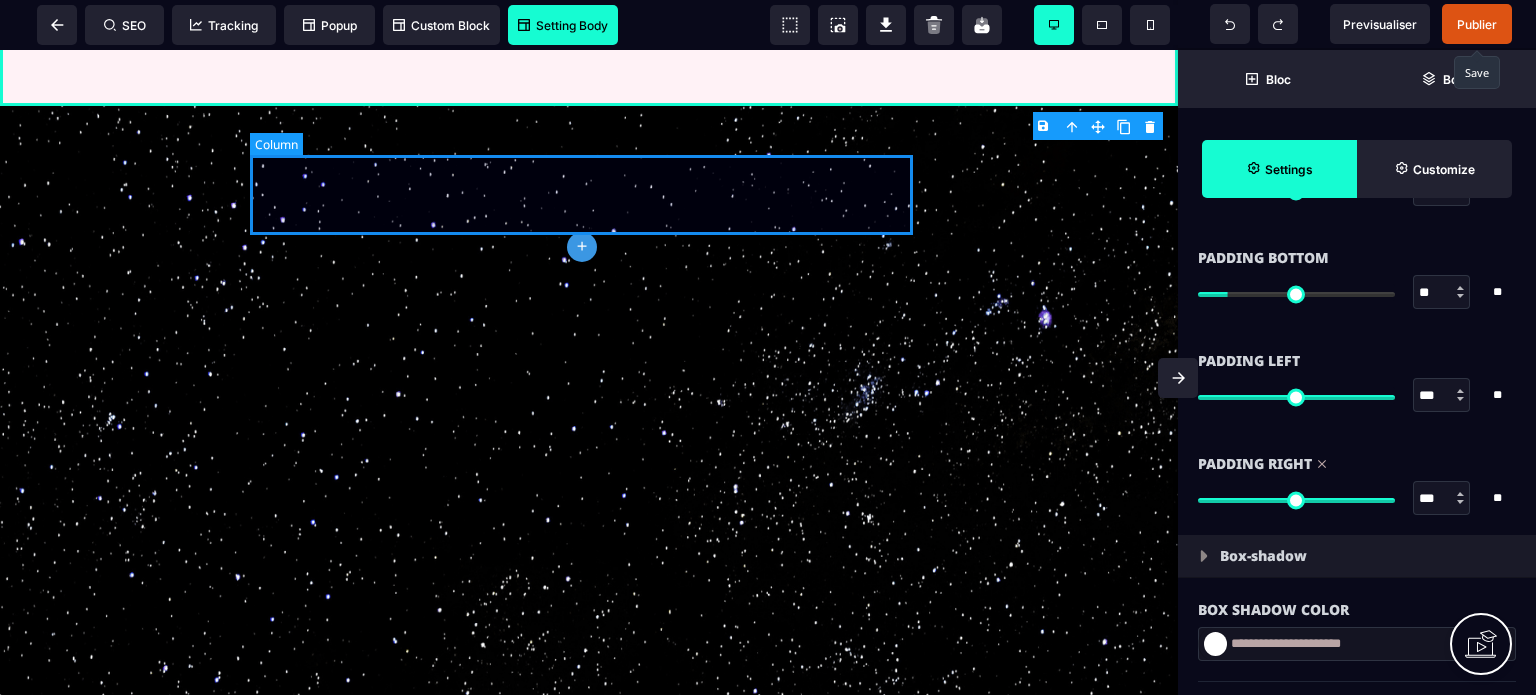 type on "***" 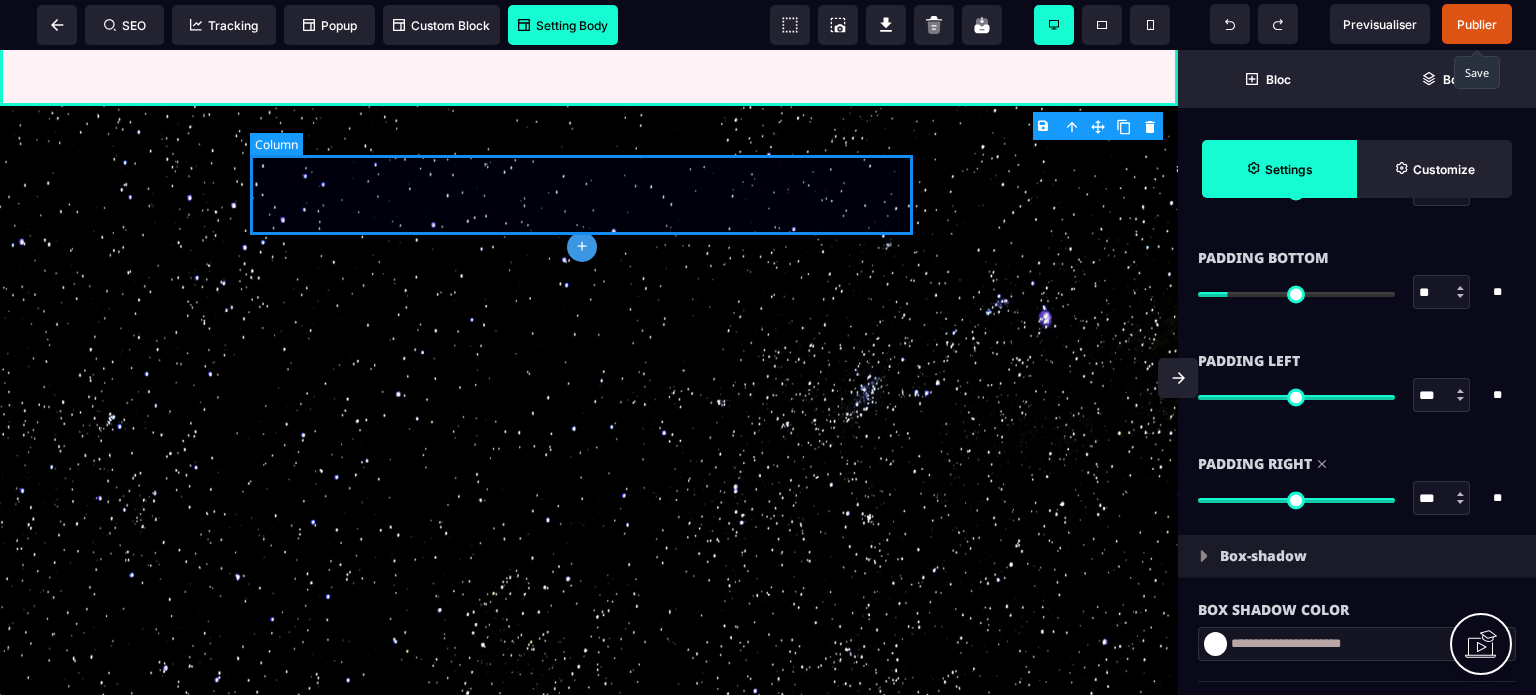 type on "***" 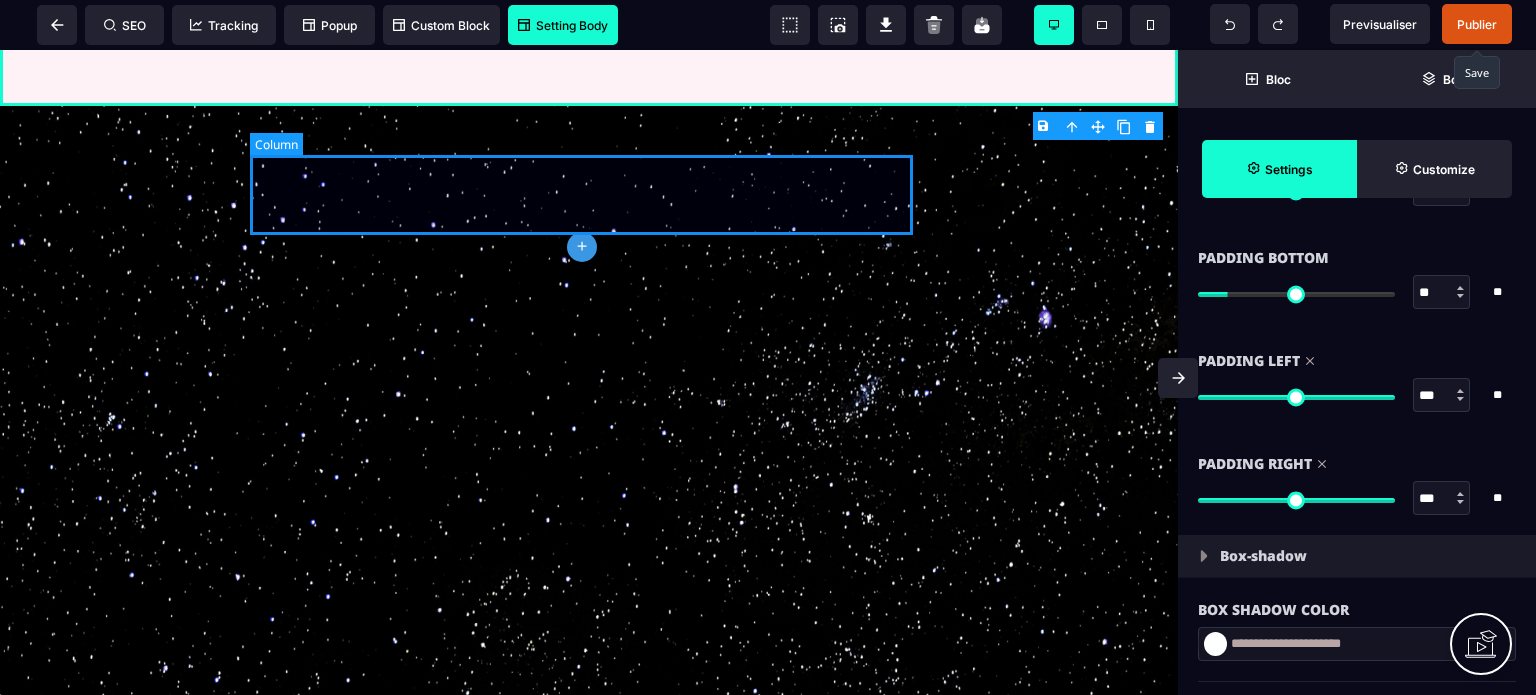 click at bounding box center [589, 51] 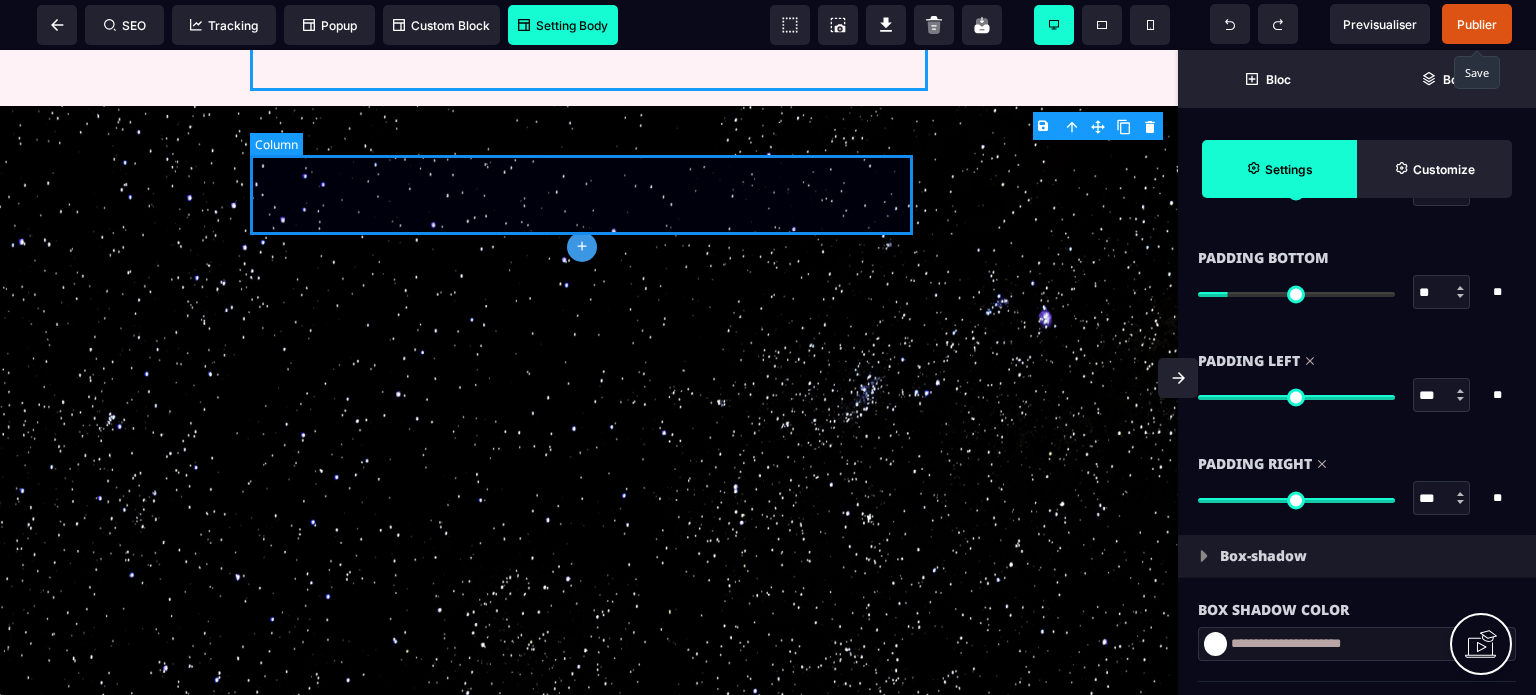 select on "*" 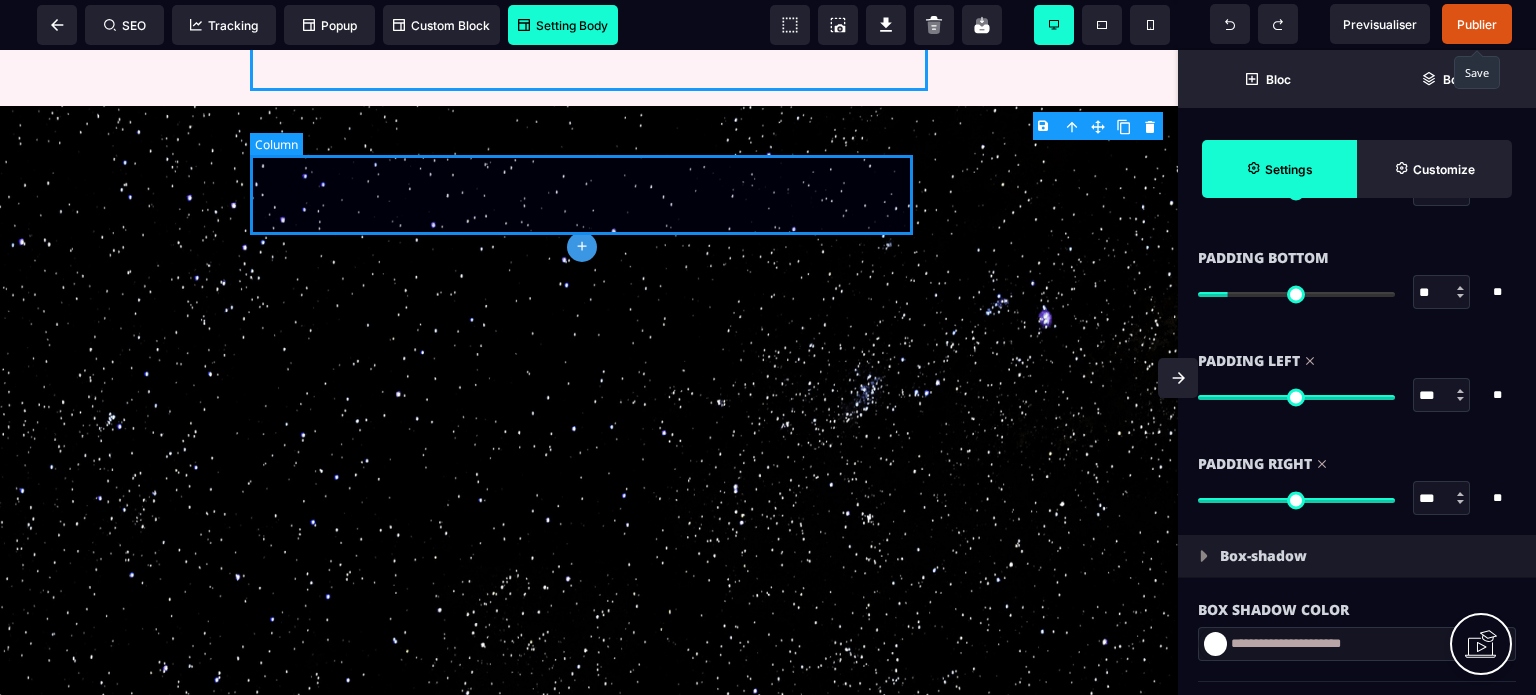 select on "**" 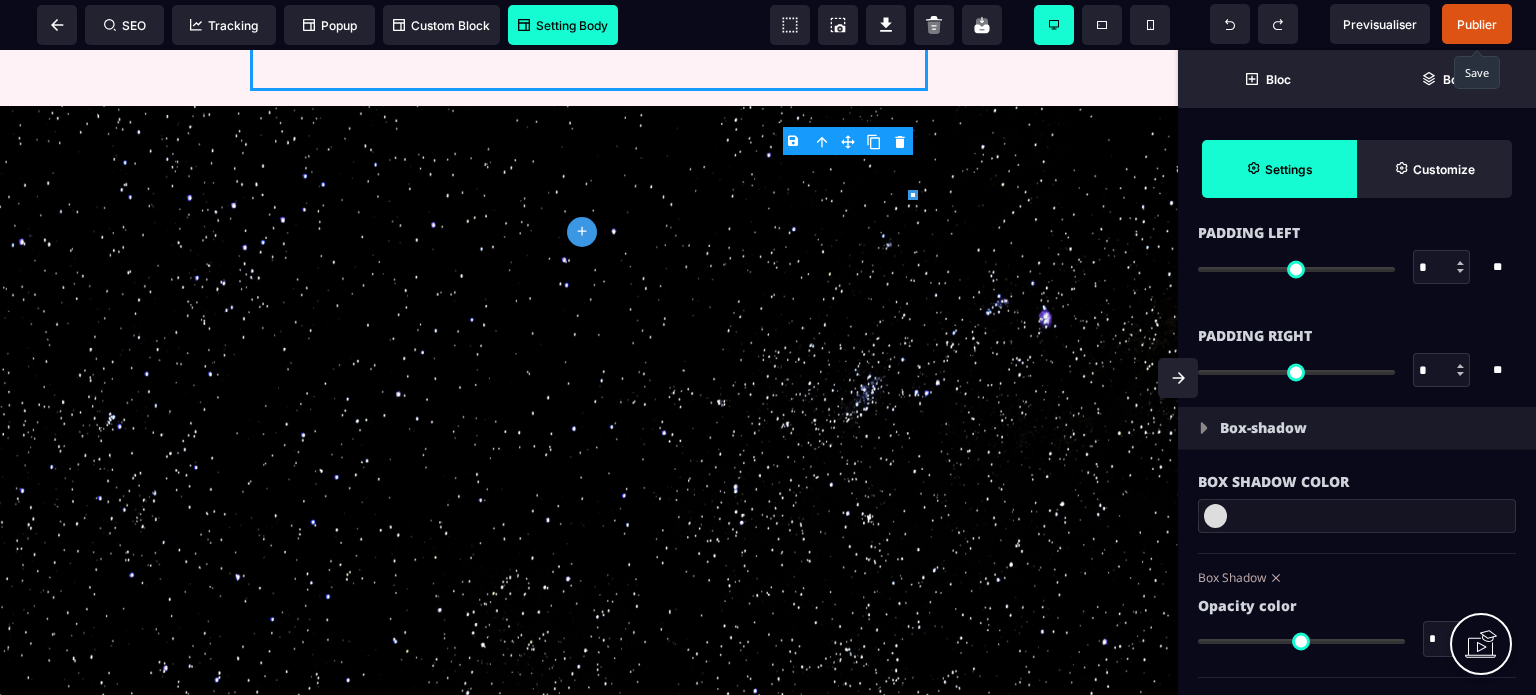 scroll, scrollTop: 0, scrollLeft: 0, axis: both 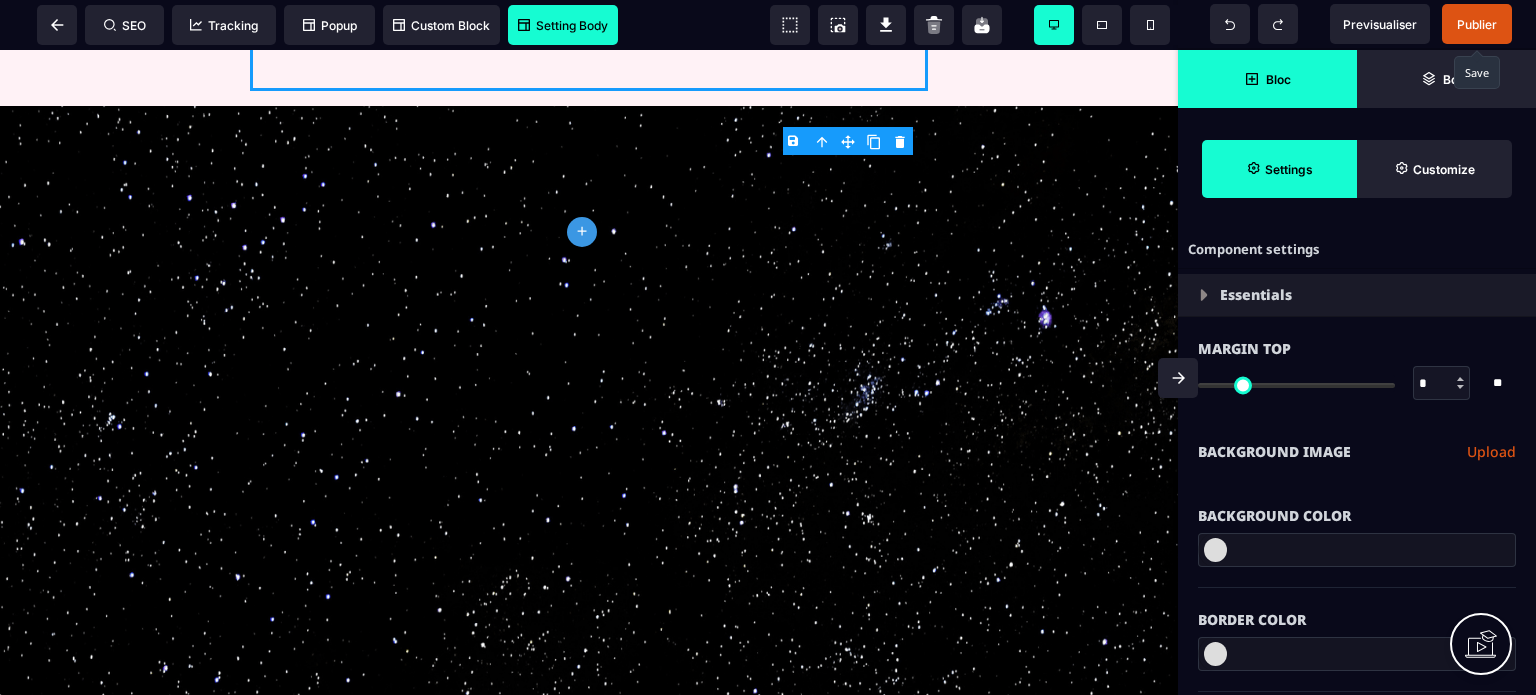click on "Bloc" at bounding box center (1267, 79) 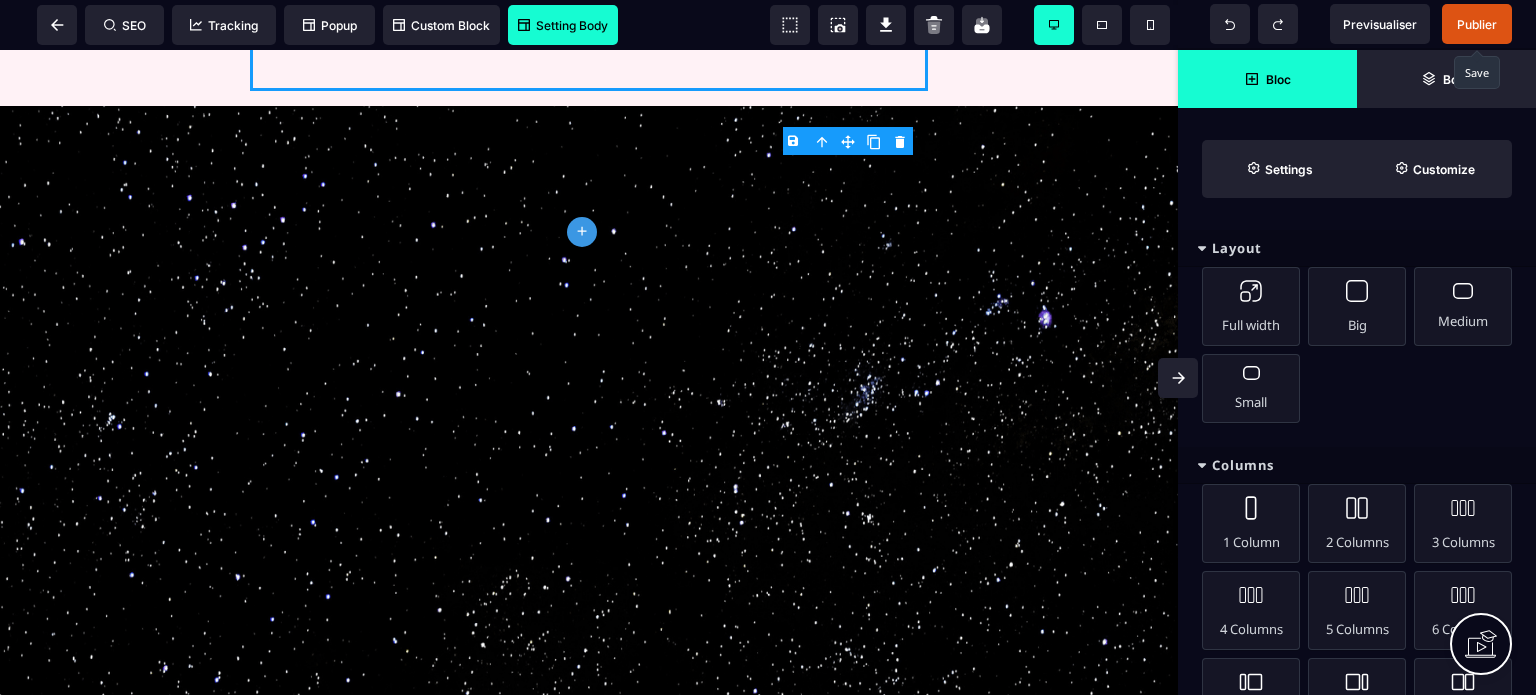 click on "Columns" at bounding box center [1357, 465] 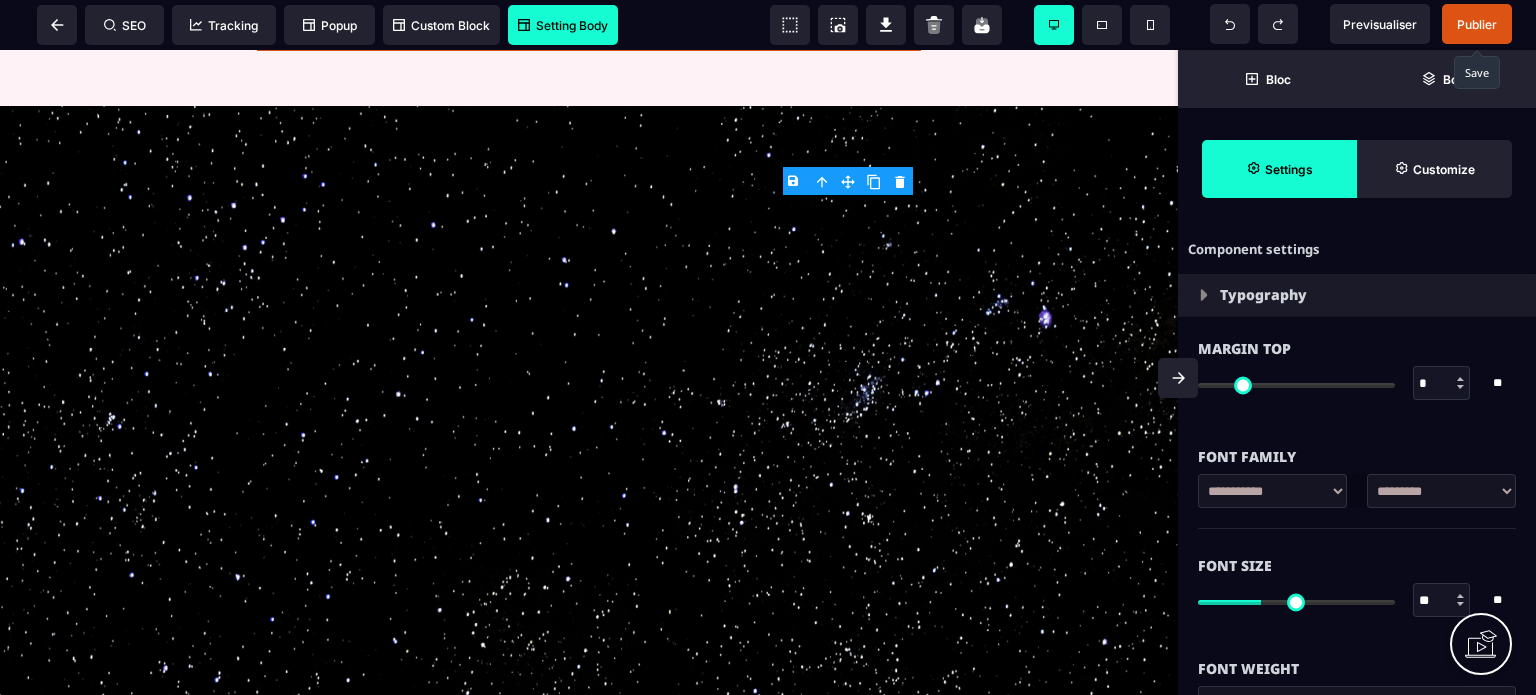 drag, startPoint x: 1428, startPoint y: 595, endPoint x: 1409, endPoint y: 606, distance: 21.954498 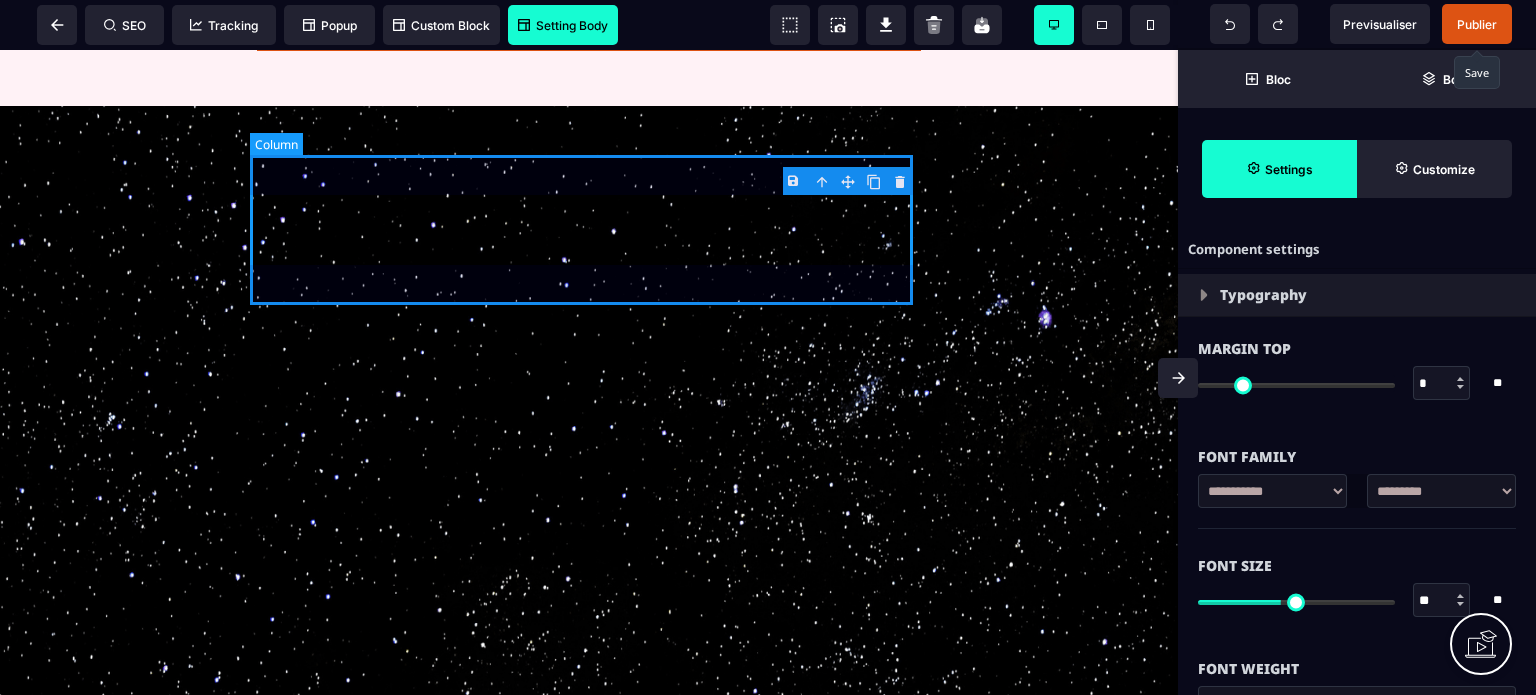 click on "**********" at bounding box center [589, 16] 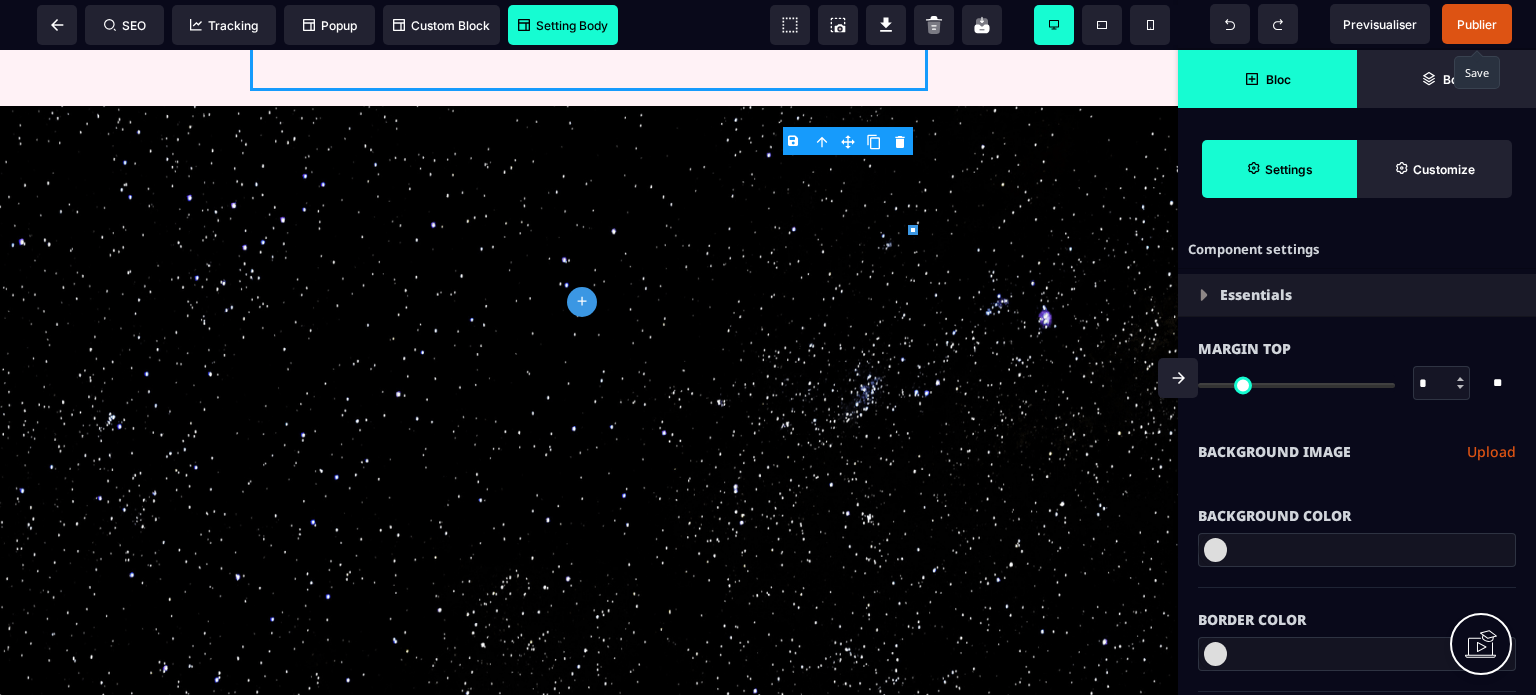 click on "Bloc" at bounding box center [1267, 79] 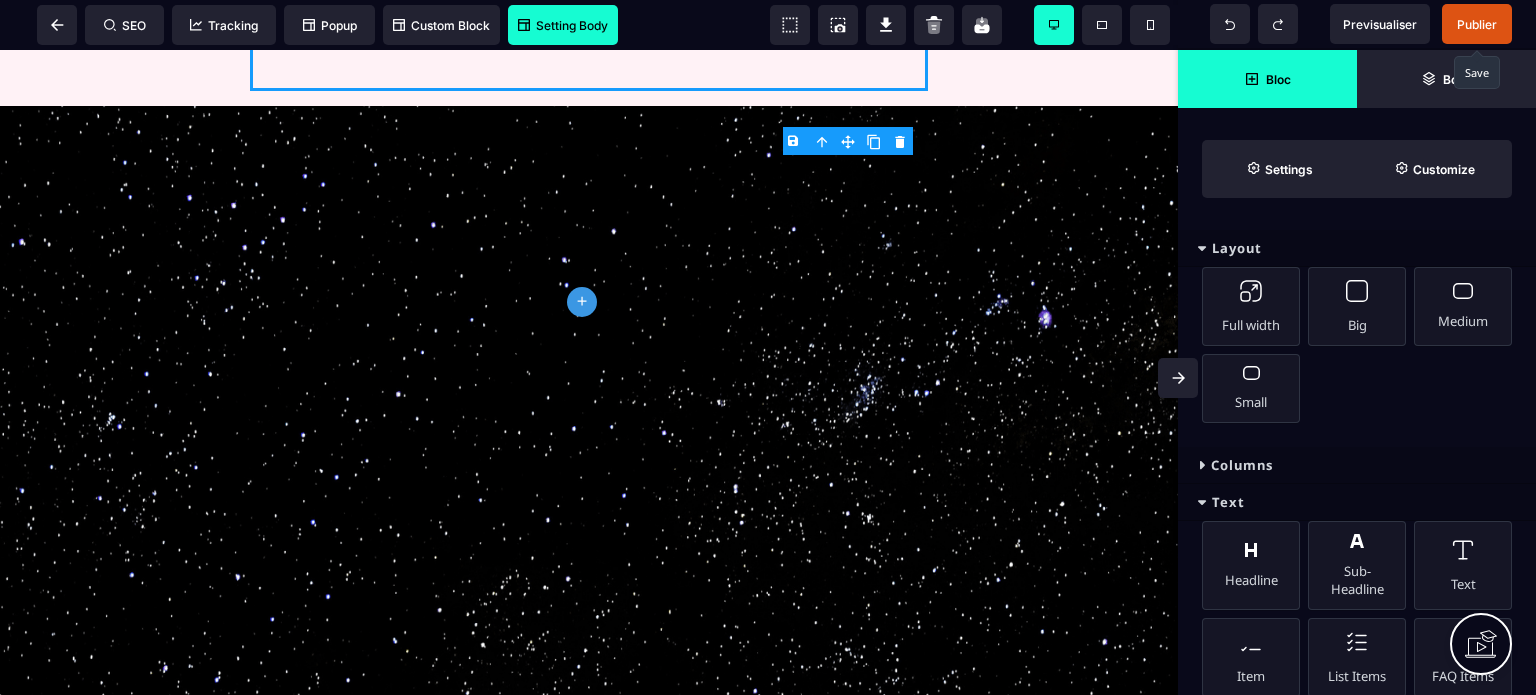 click on "Text" at bounding box center [1357, 502] 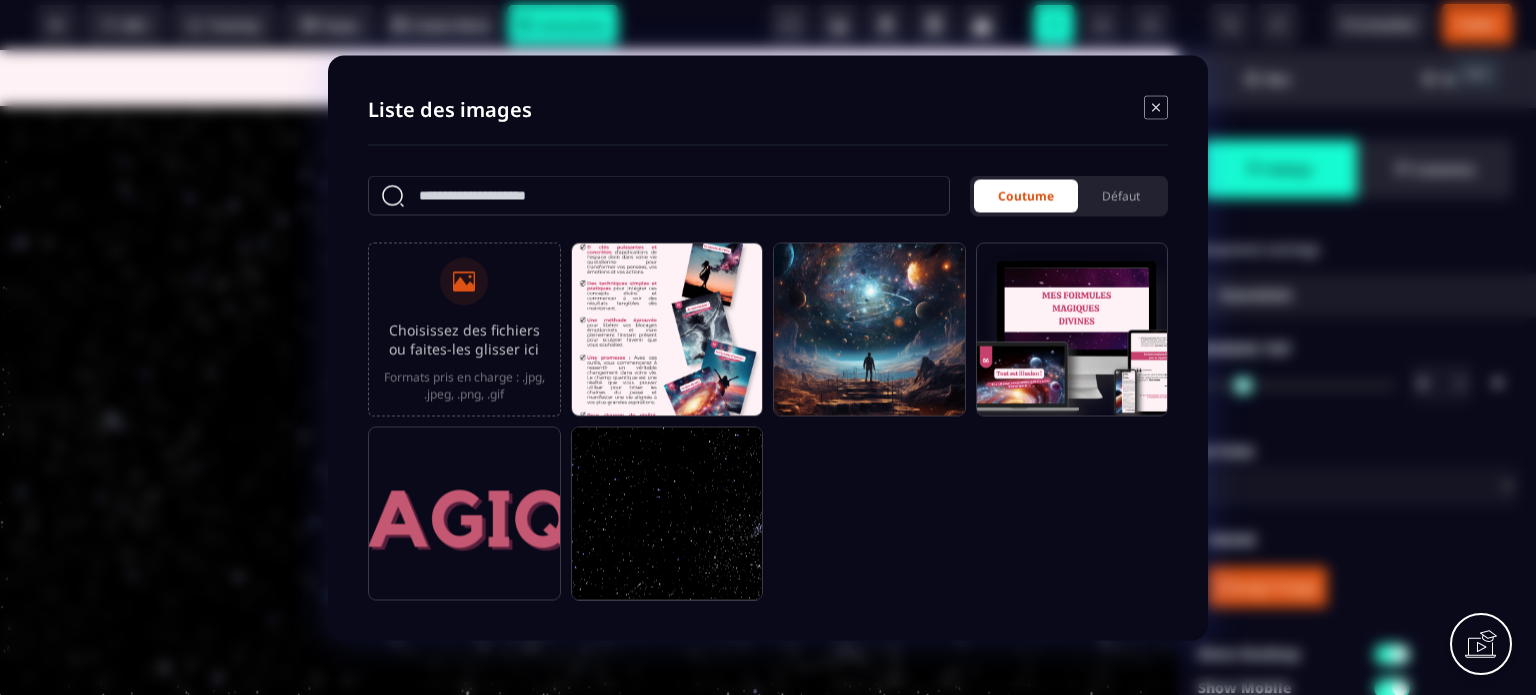 click on "Choisissez des fichiers ou faites-les glisser ici Formats pris en charge : .jpg, .jpeg, .png, .gif" at bounding box center (464, 329) 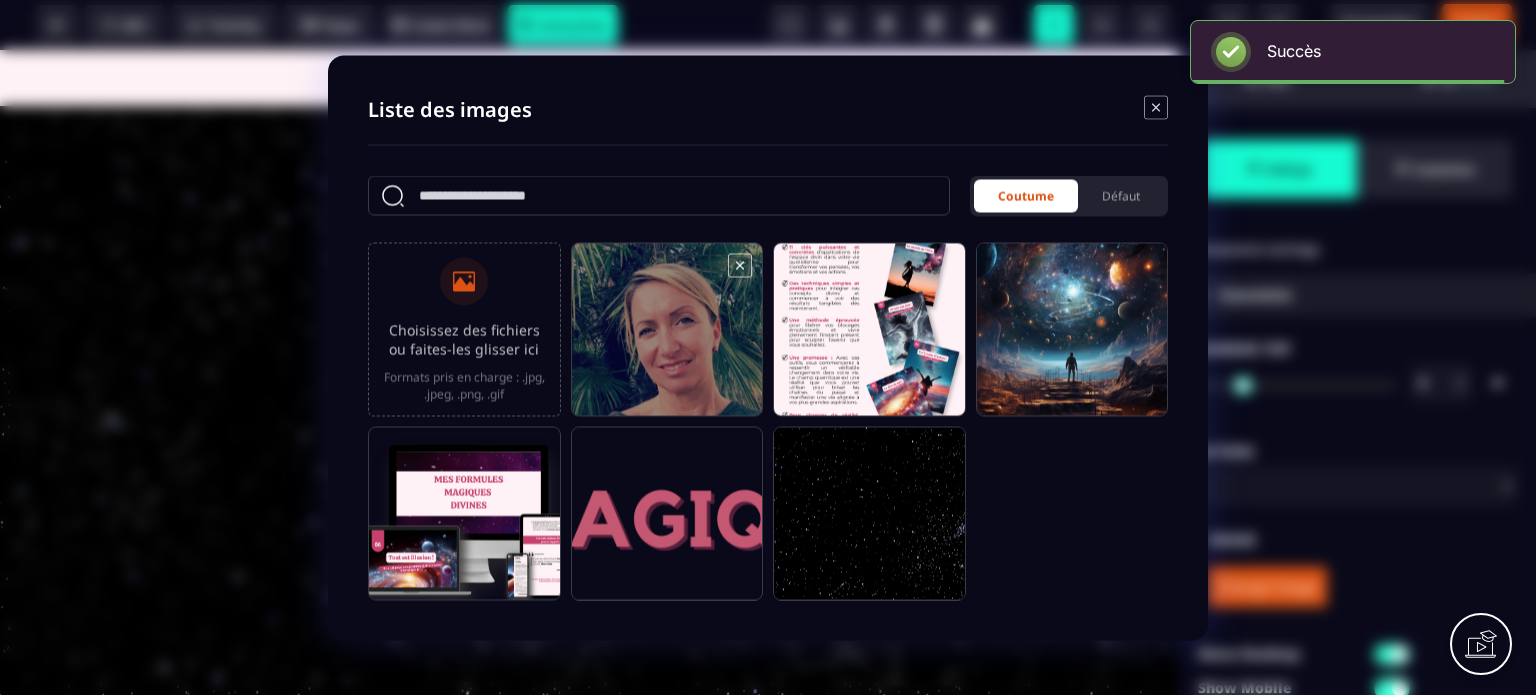 click at bounding box center (667, 338) 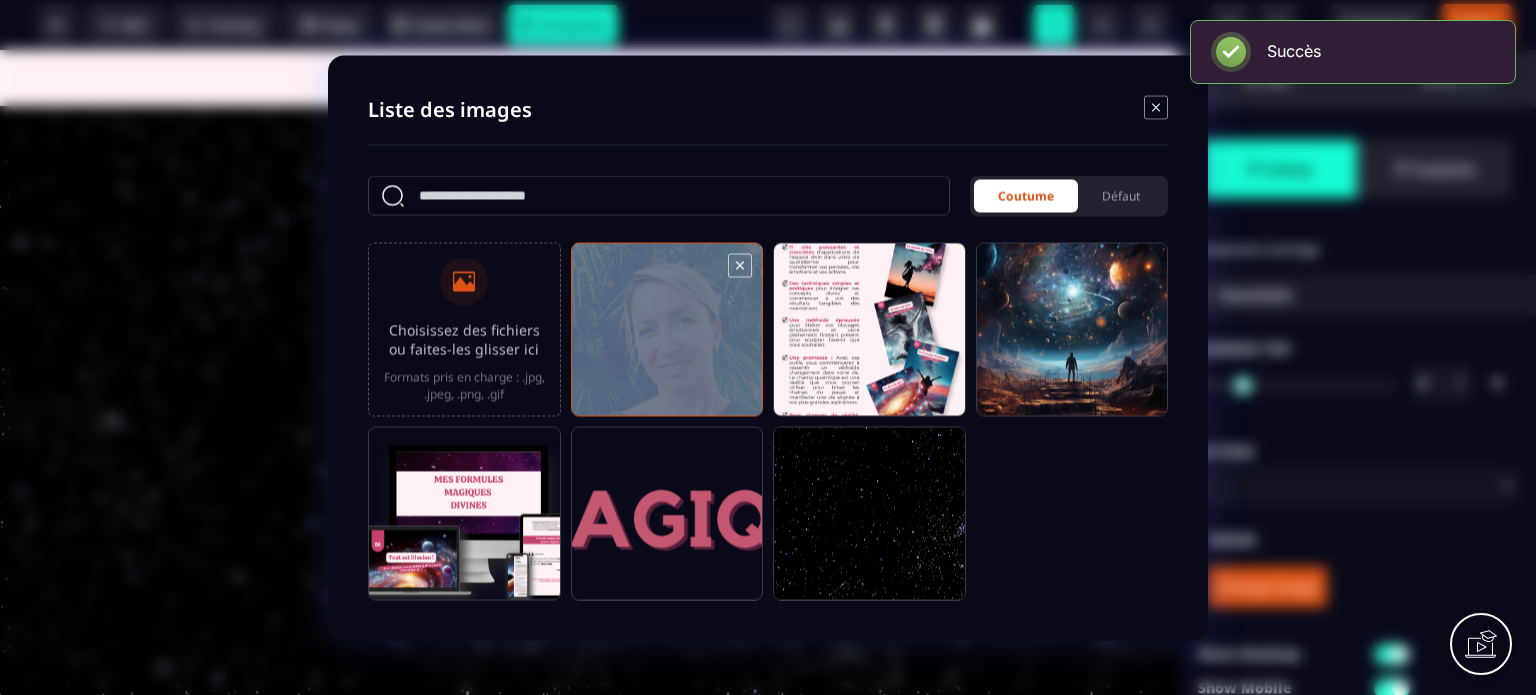 click at bounding box center [667, 338] 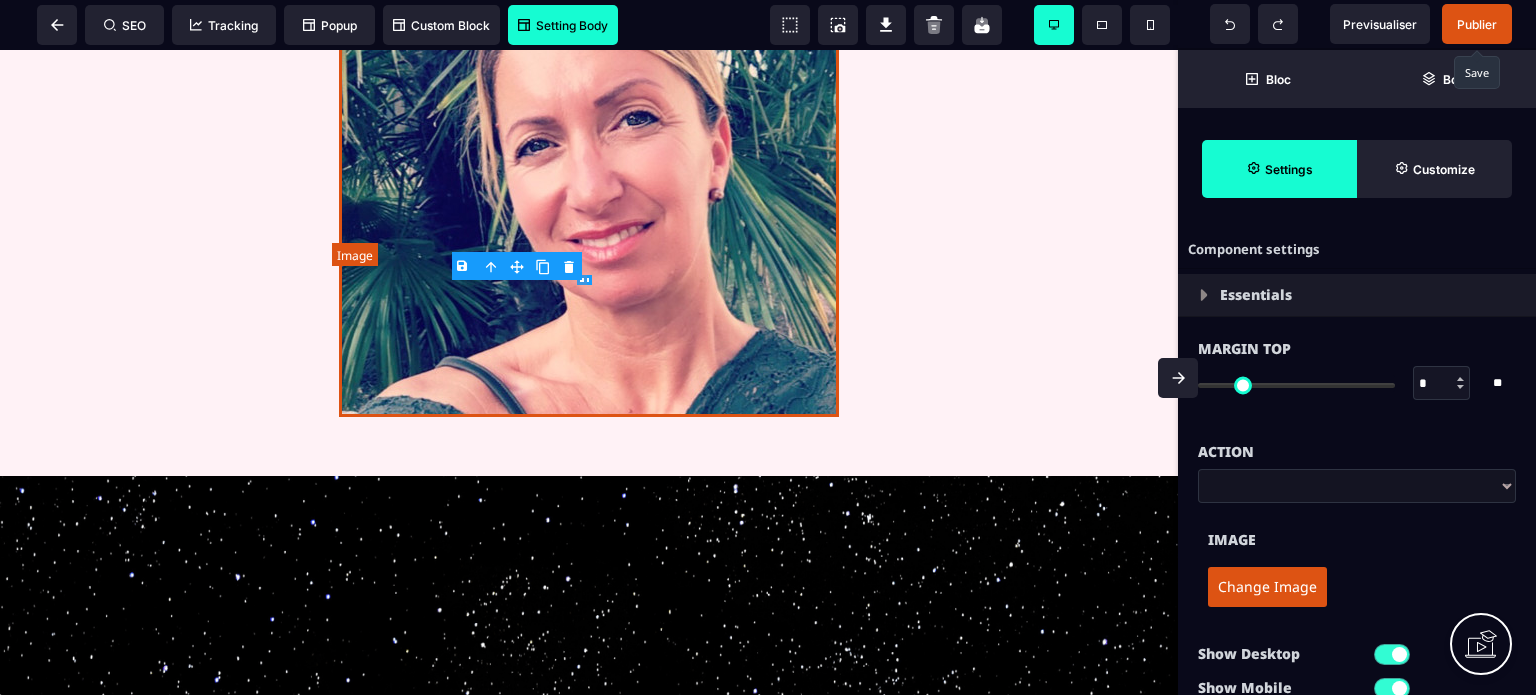 click at bounding box center [589, 167] 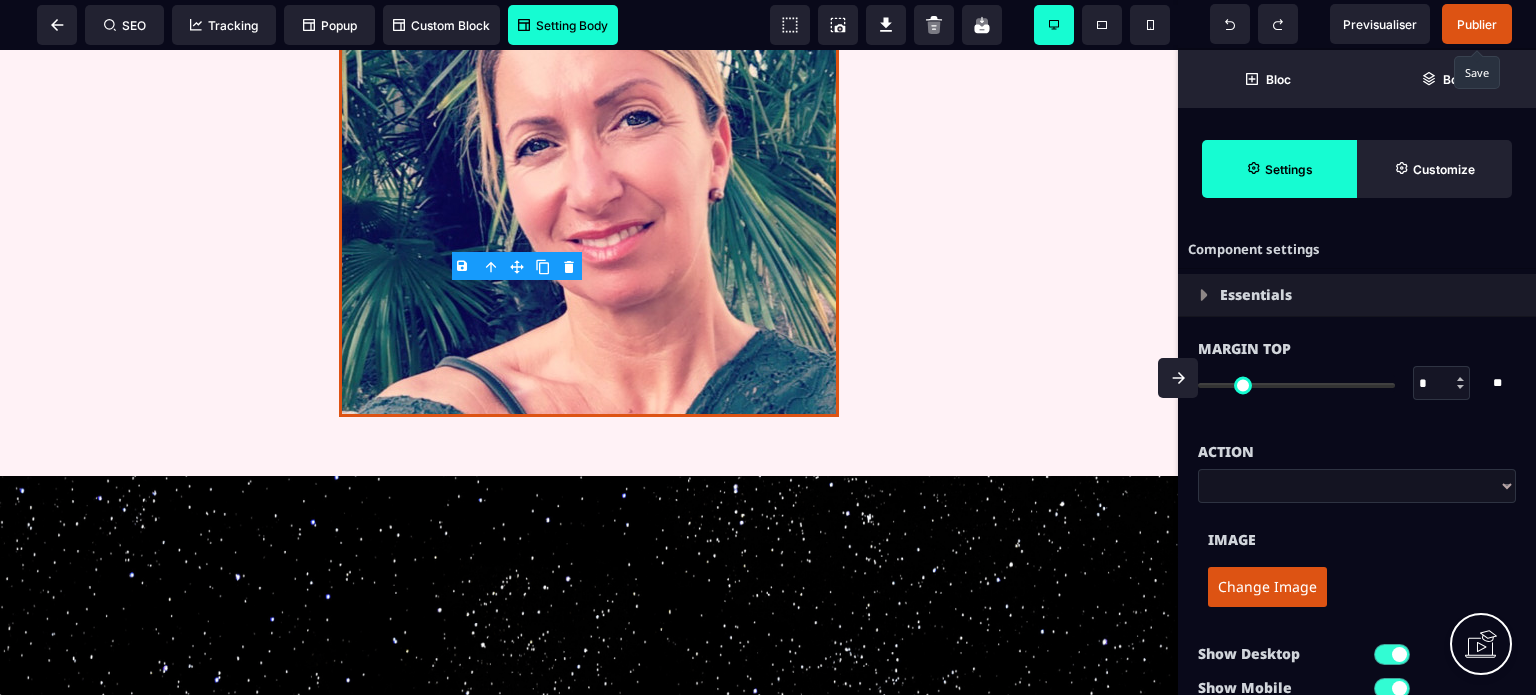click on "*" at bounding box center (1442, 384) 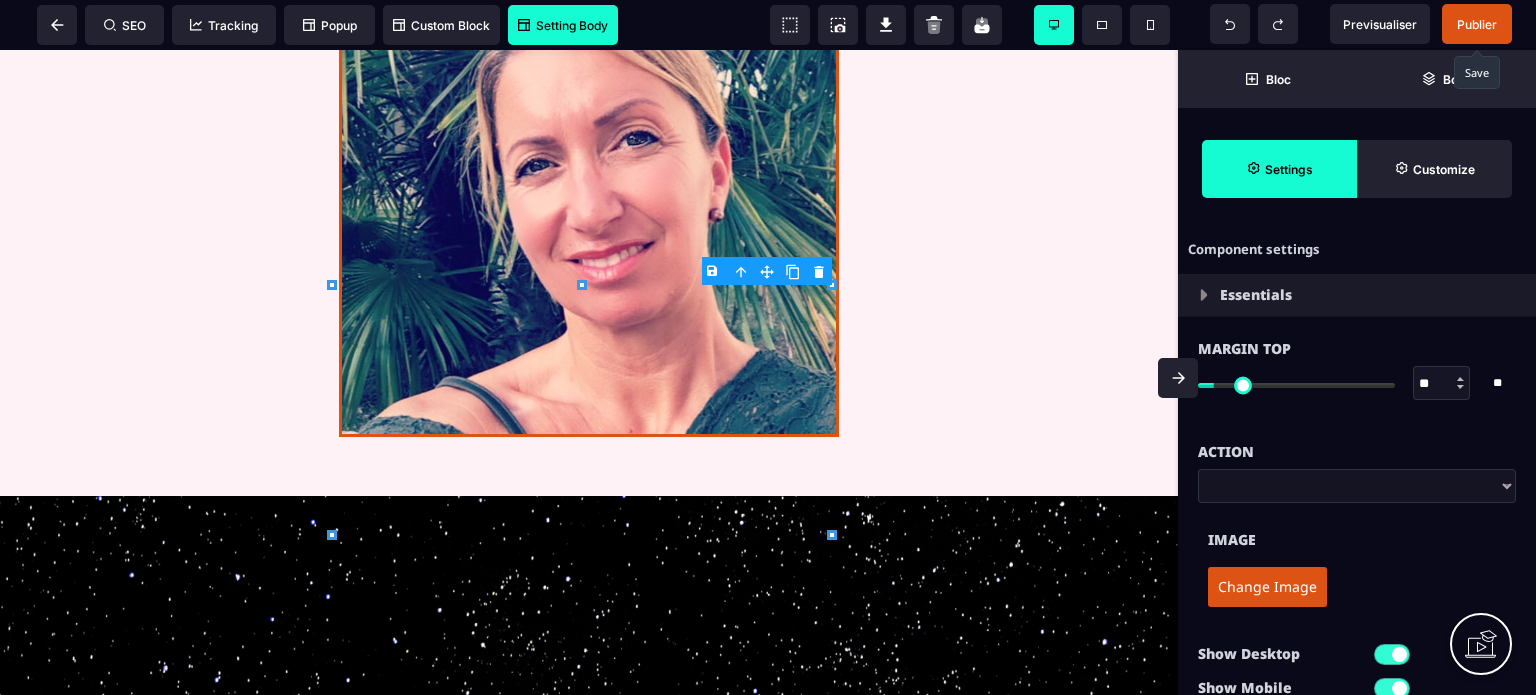 click on "Action" at bounding box center [1357, 452] 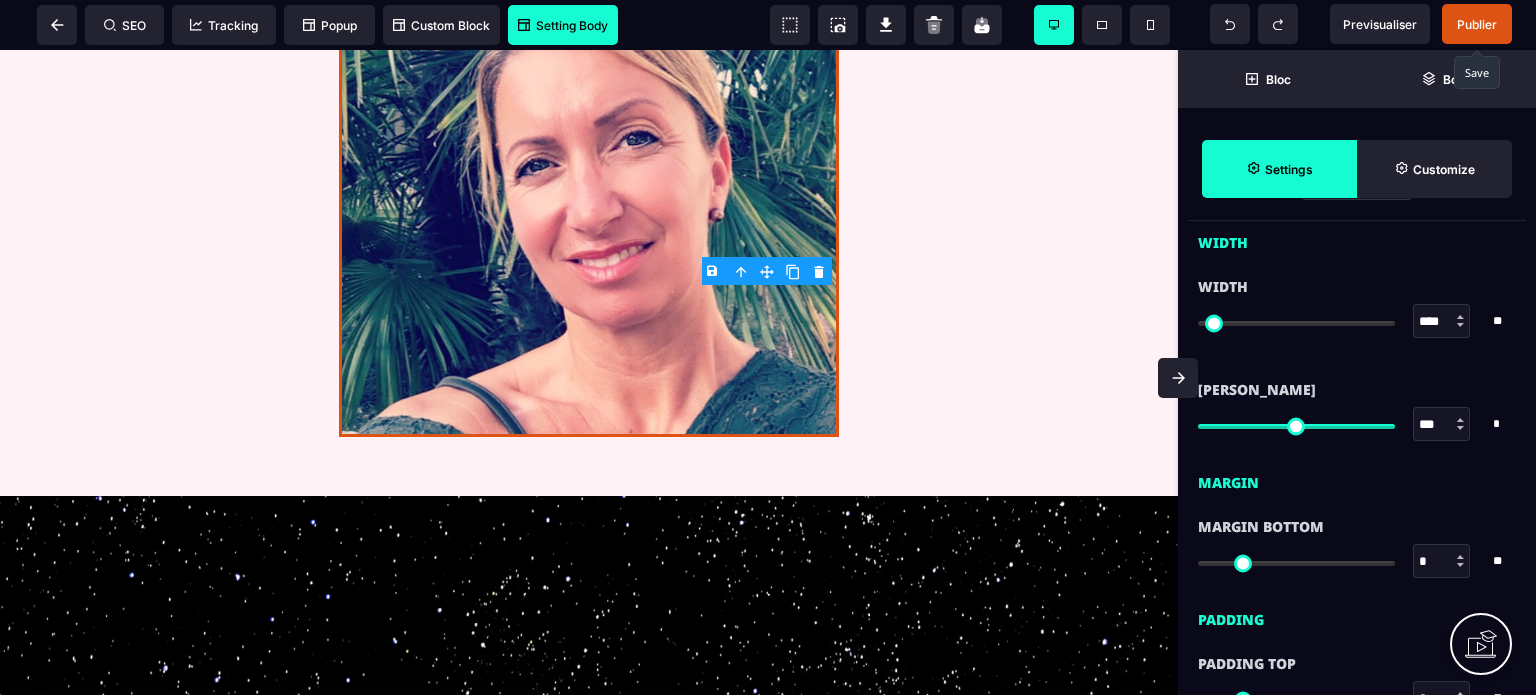 scroll, scrollTop: 800, scrollLeft: 0, axis: vertical 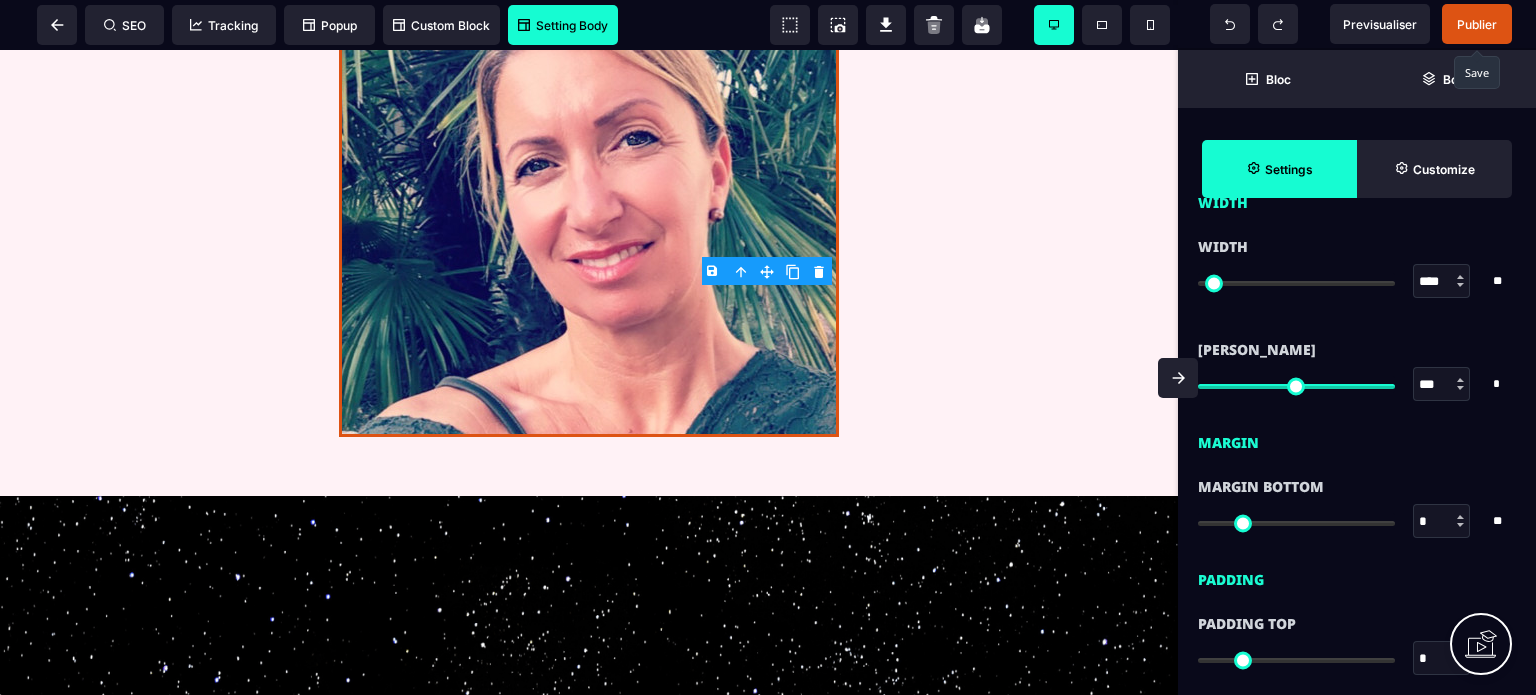 drag, startPoint x: 1444, startPoint y: 284, endPoint x: 1412, endPoint y: 290, distance: 32.55764 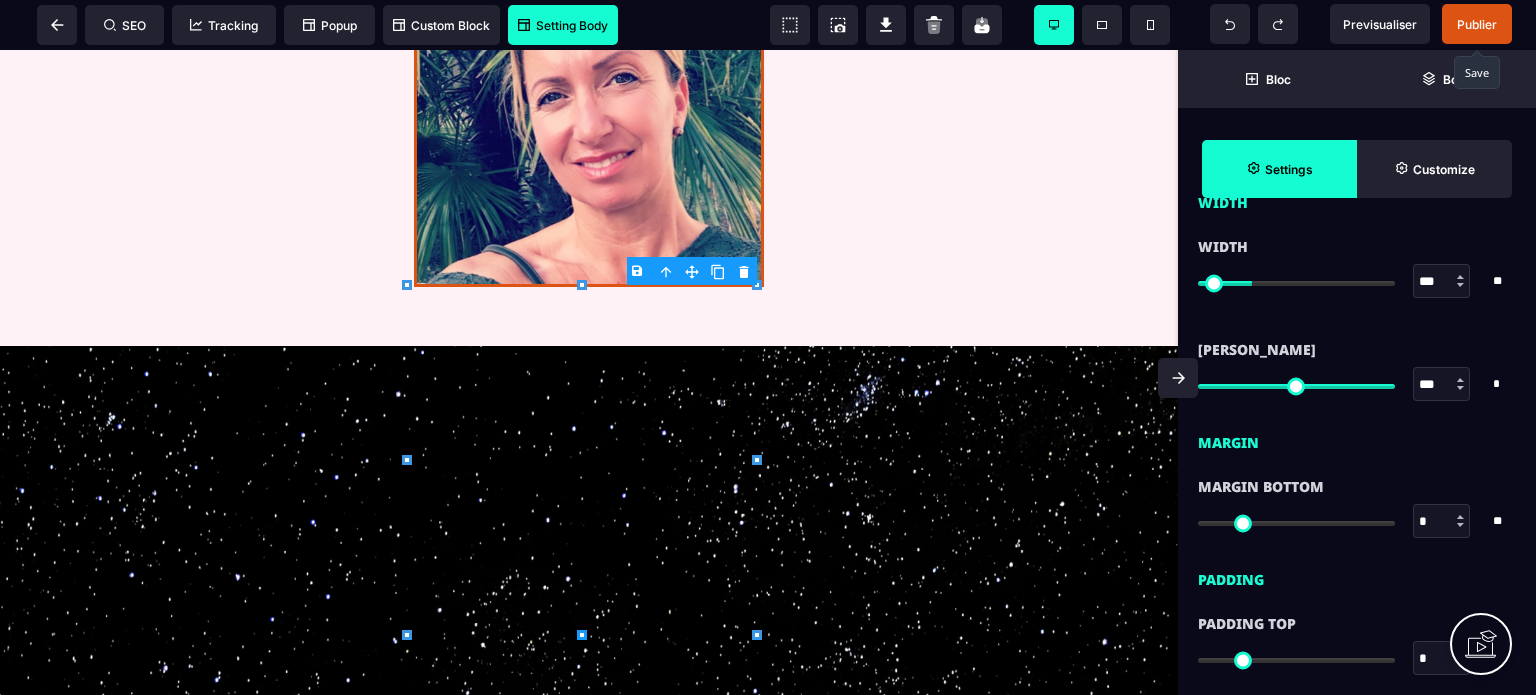 click 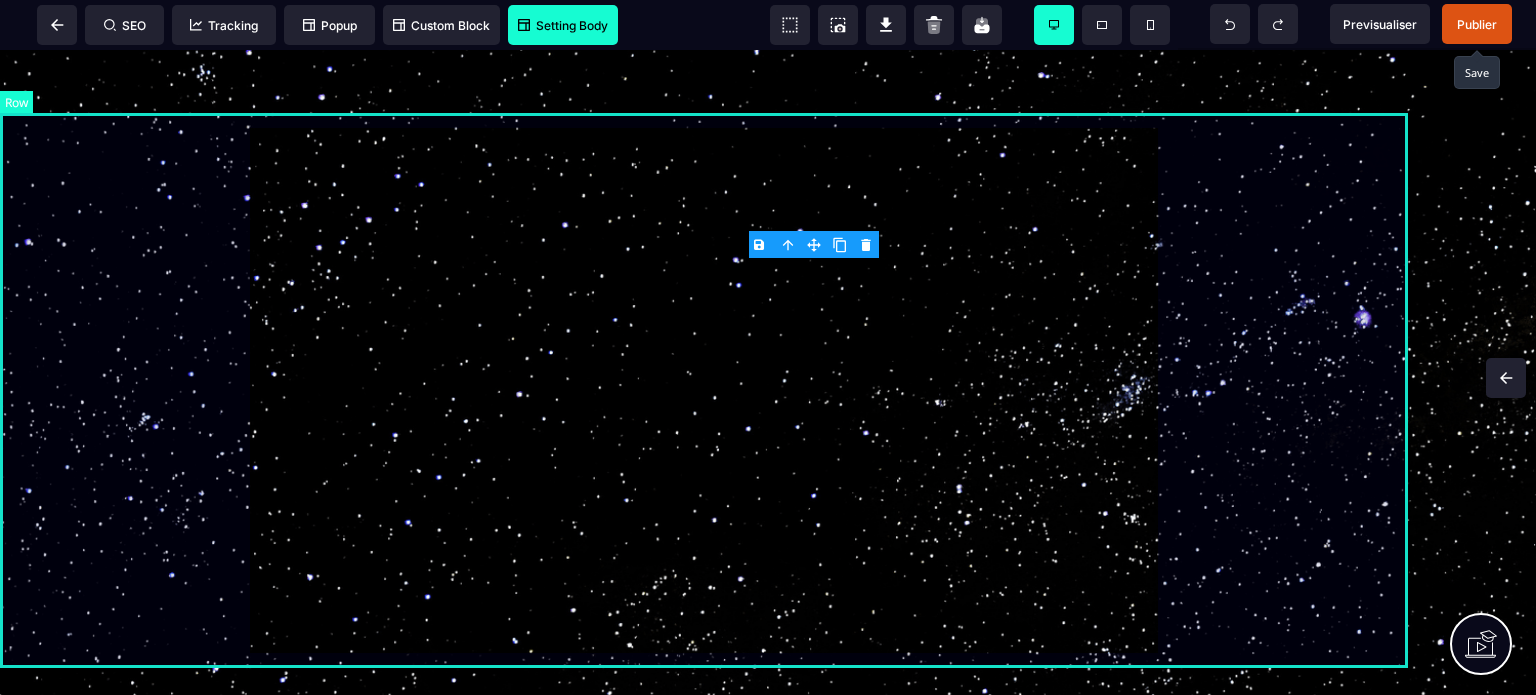 scroll, scrollTop: 0, scrollLeft: 0, axis: both 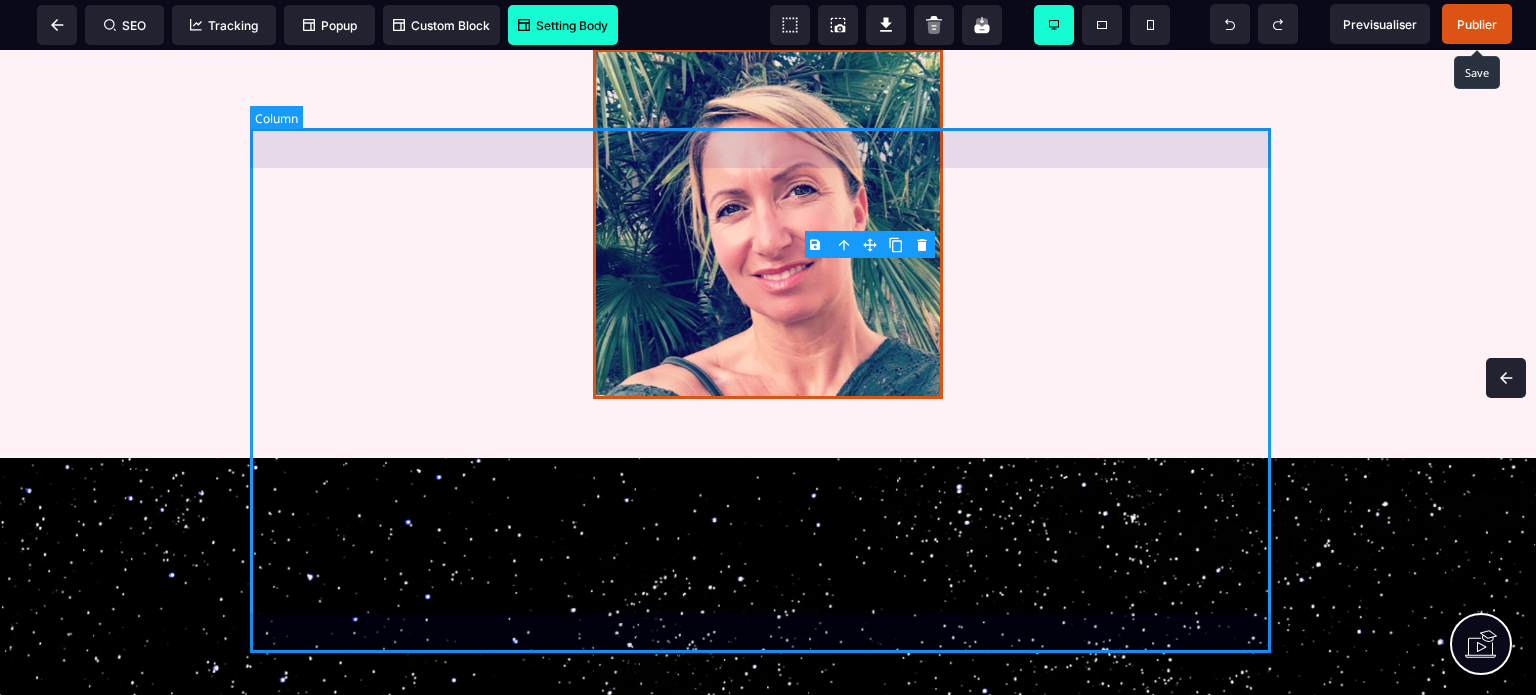click on "**********" at bounding box center [768, 180] 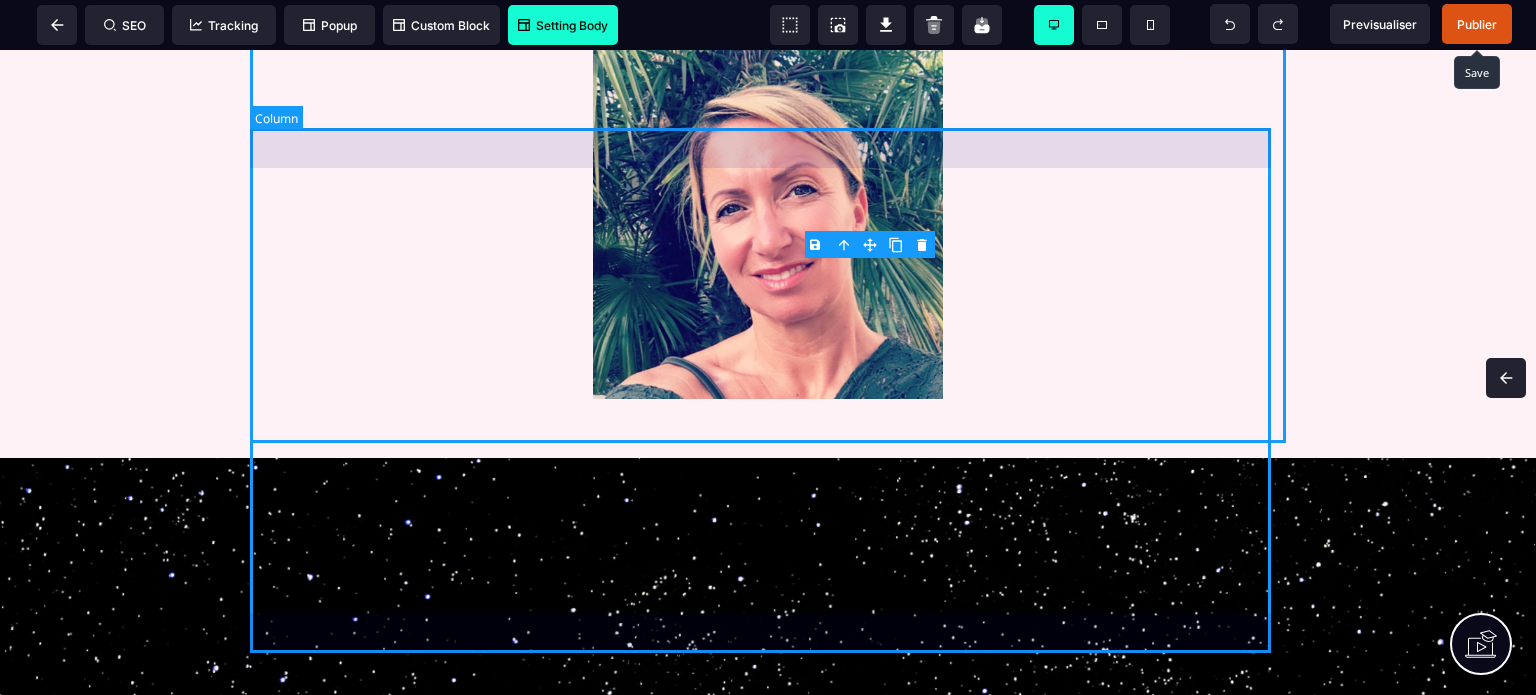 scroll, scrollTop: 5818, scrollLeft: 0, axis: vertical 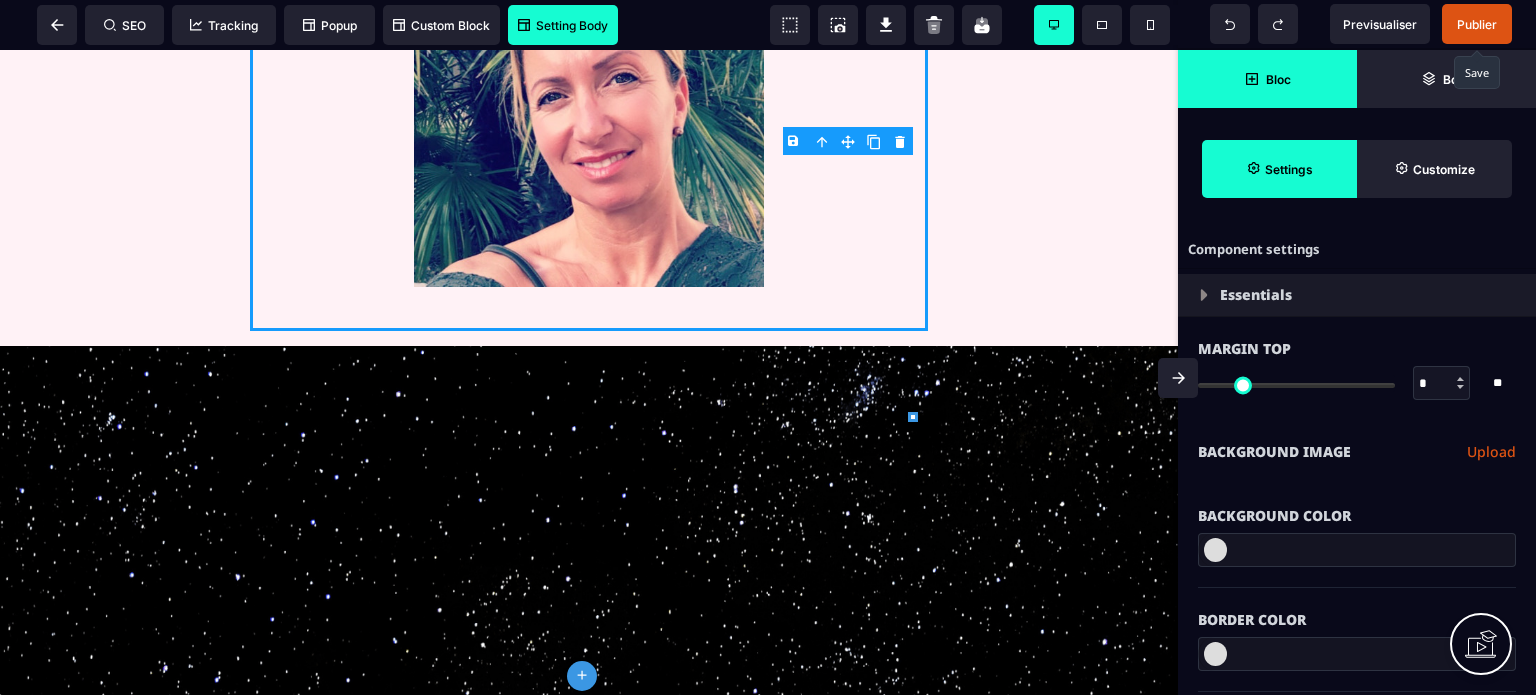 click on "Bloc" at bounding box center [1267, 79] 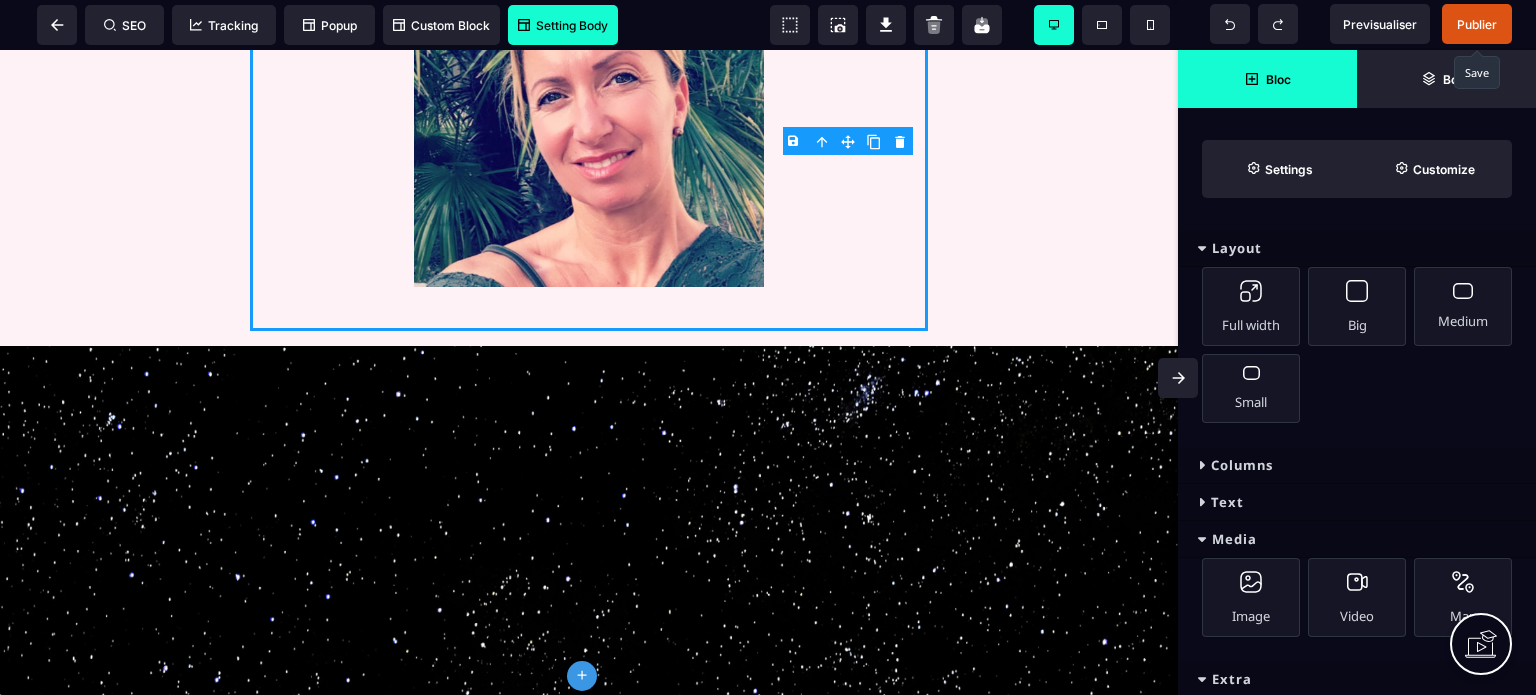 click on "Text" at bounding box center [1357, 502] 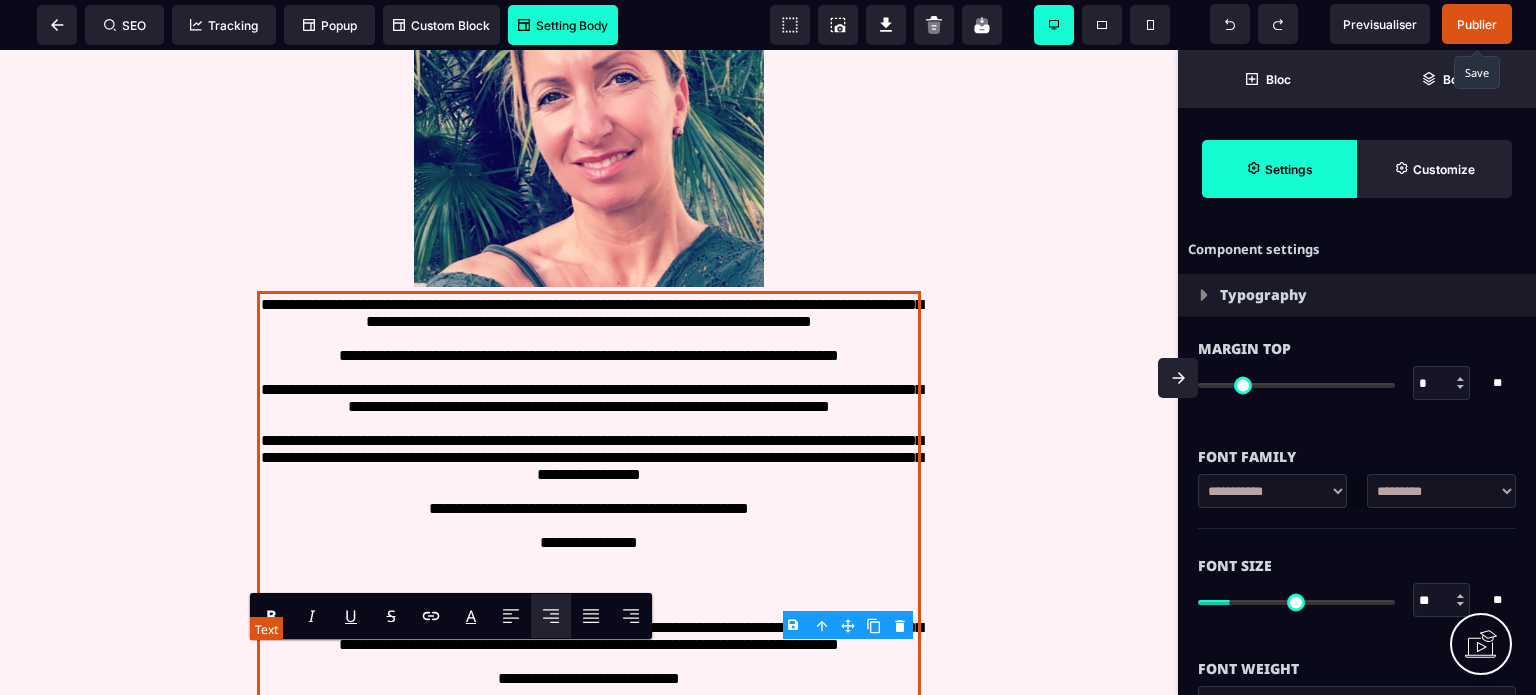 scroll, scrollTop: 6320, scrollLeft: 0, axis: vertical 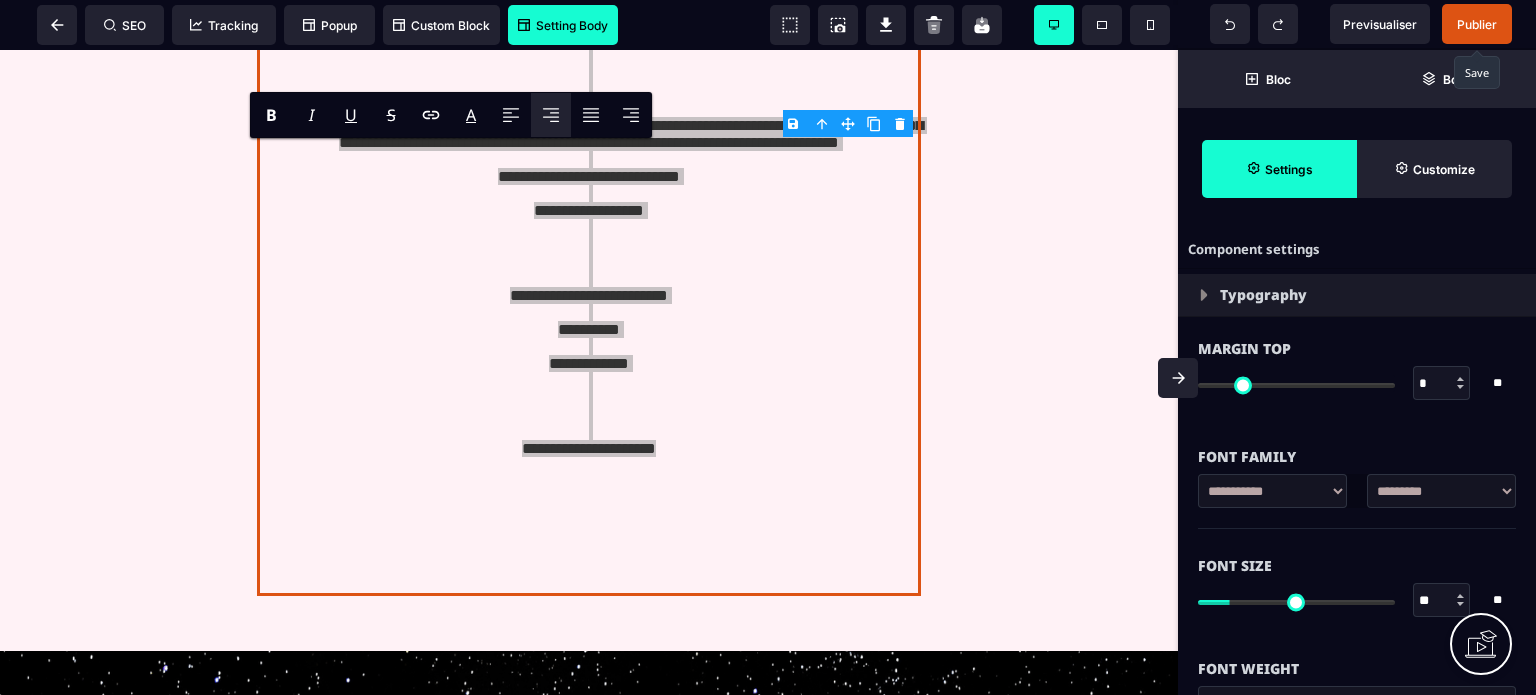 click on "**********" at bounding box center (1441, 491) 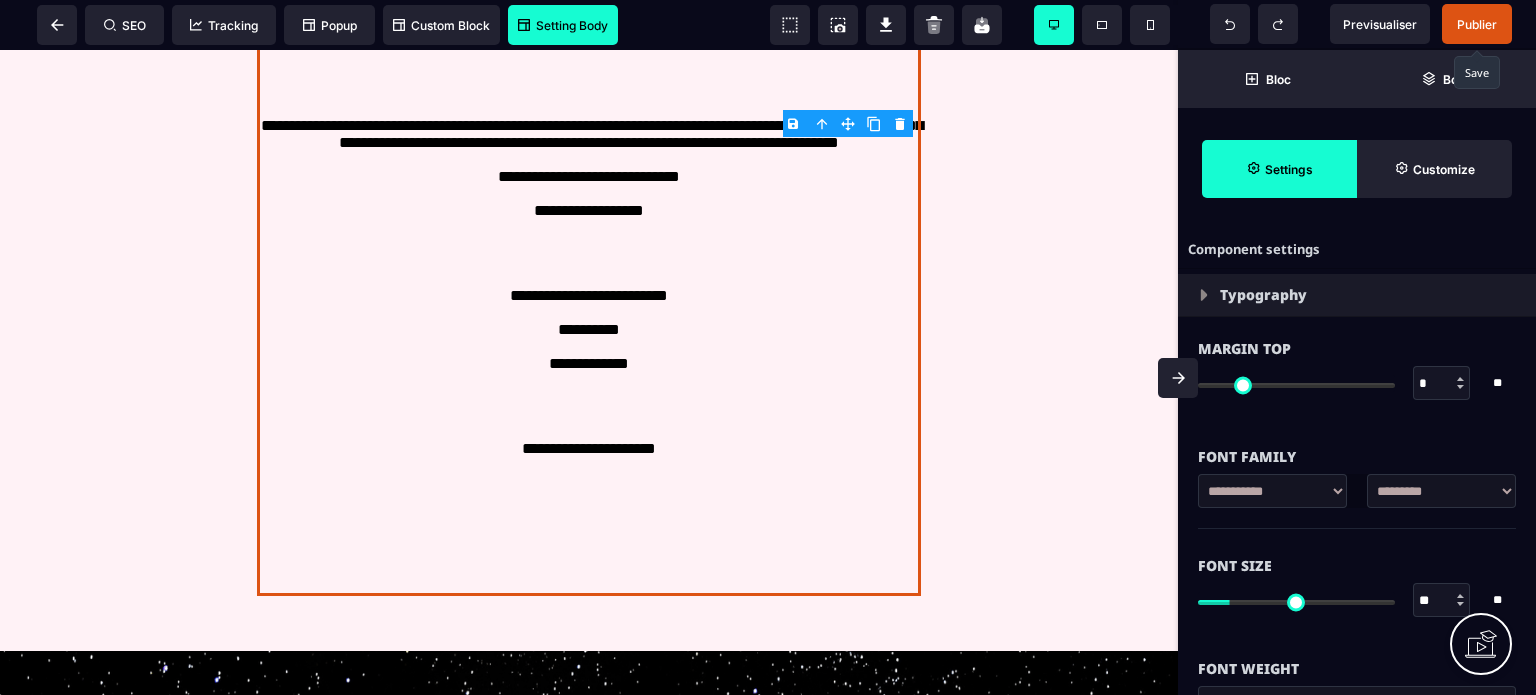 scroll, scrollTop: 0, scrollLeft: 0, axis: both 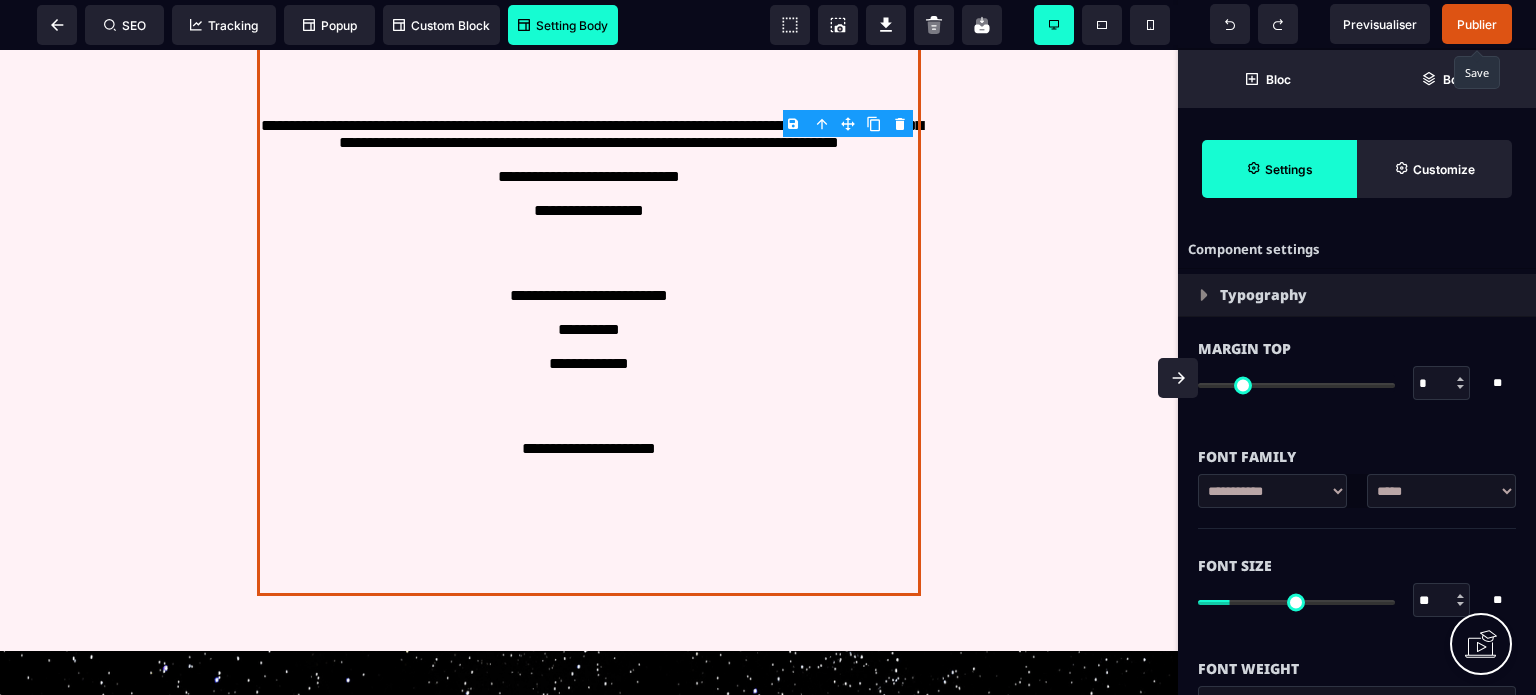 click on "**********" at bounding box center (1441, 491) 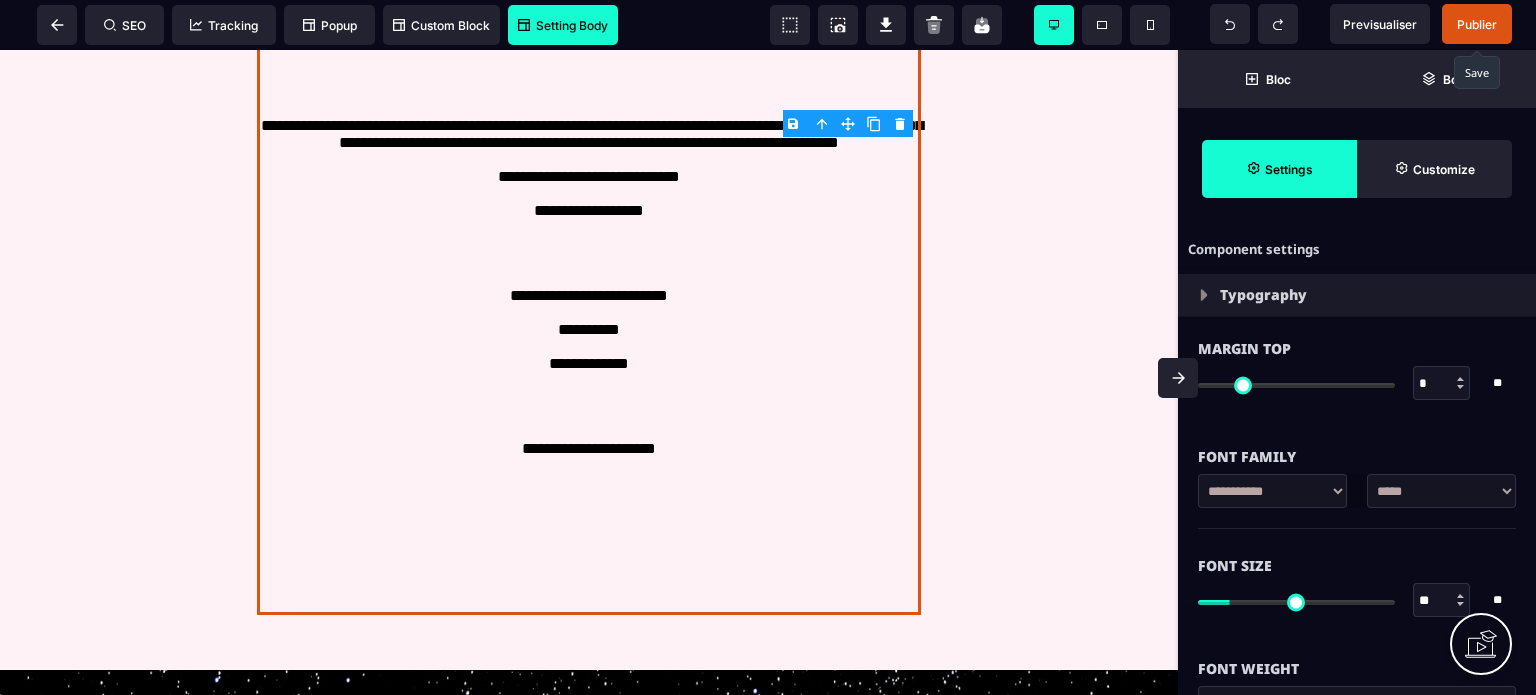 drag, startPoint x: 1432, startPoint y: 604, endPoint x: 1420, endPoint y: 608, distance: 12.649111 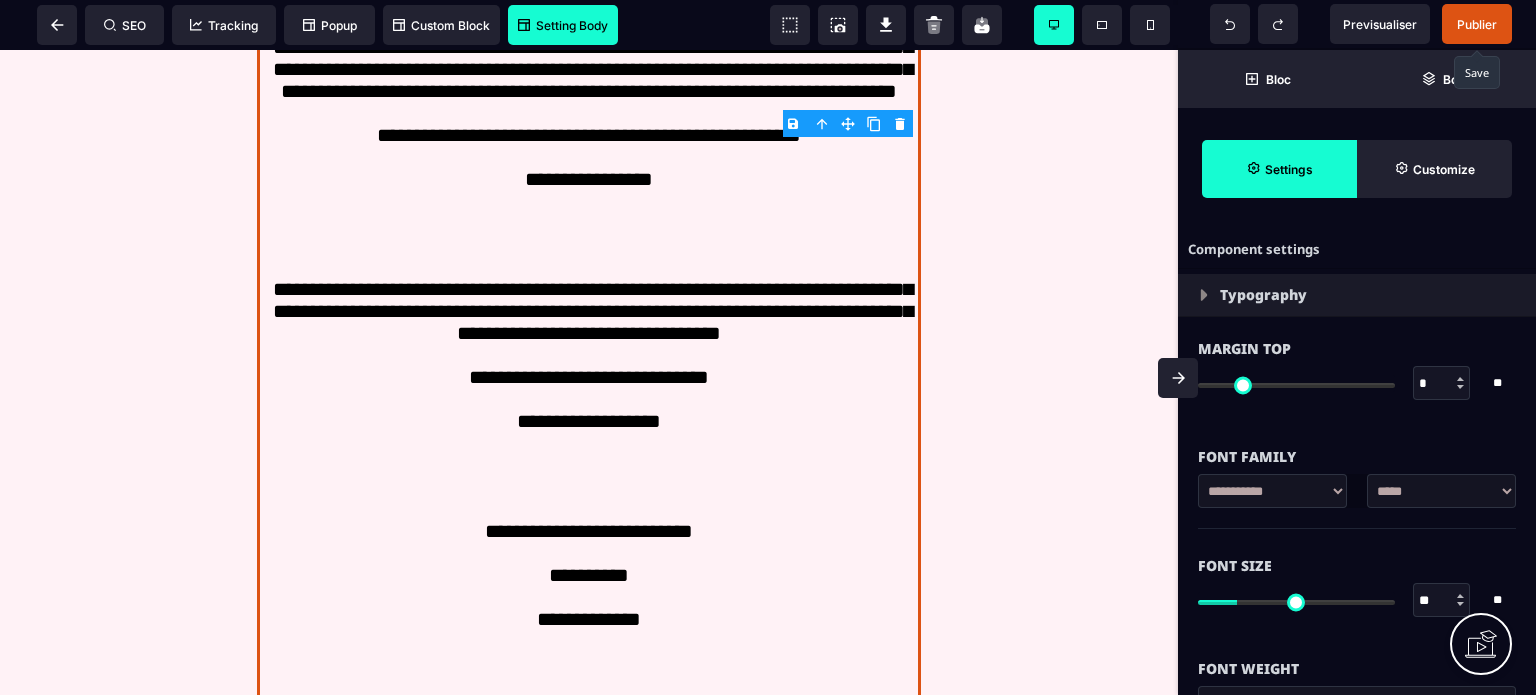 click on "*" at bounding box center [1442, 384] 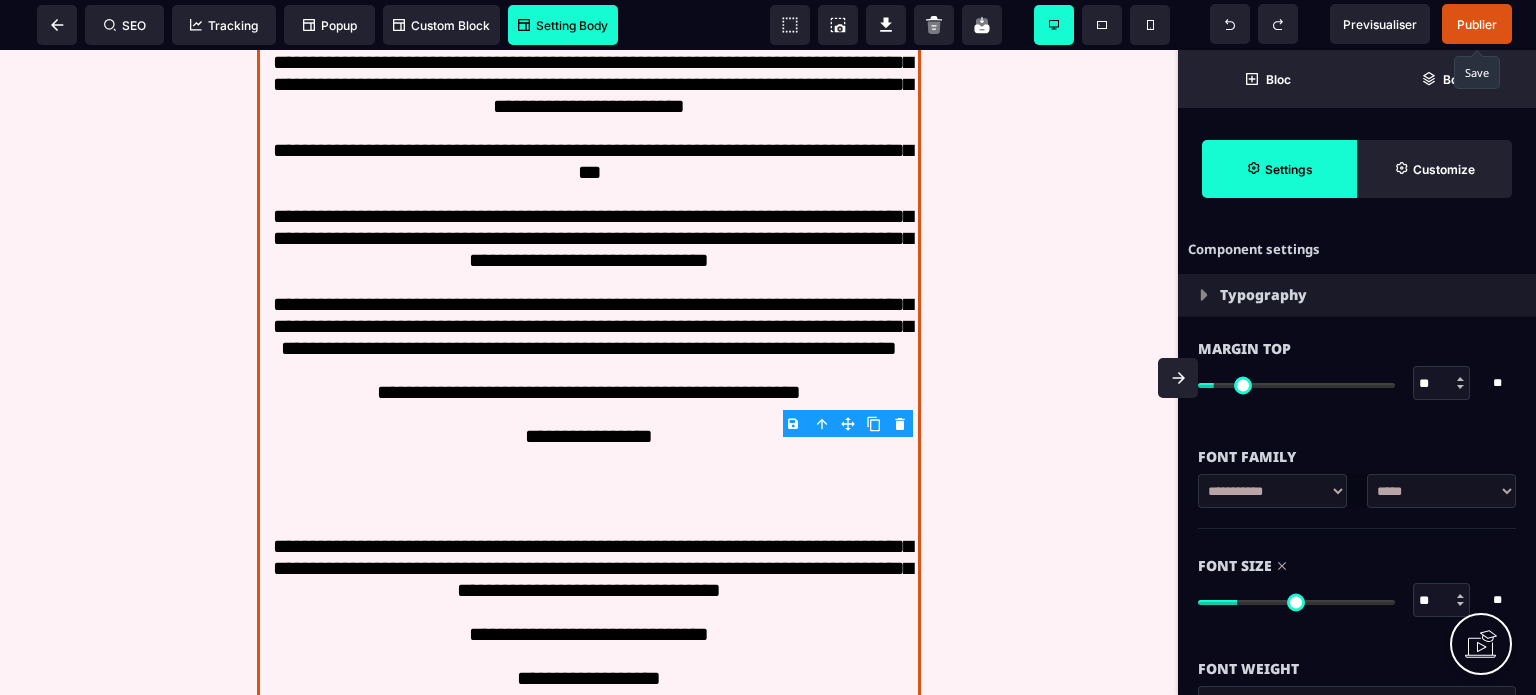 scroll, scrollTop: 6136, scrollLeft: 0, axis: vertical 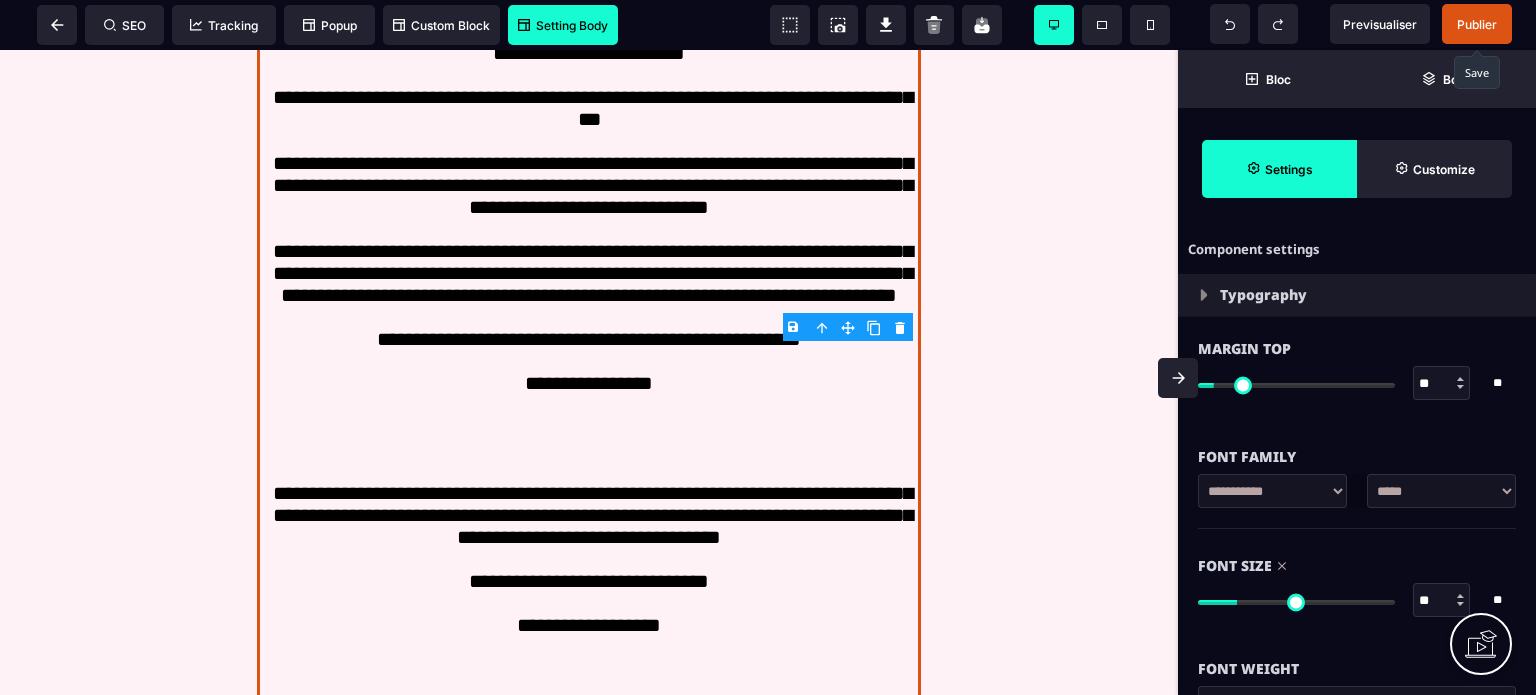drag, startPoint x: 1424, startPoint y: 380, endPoint x: 1440, endPoint y: 385, distance: 16.763054 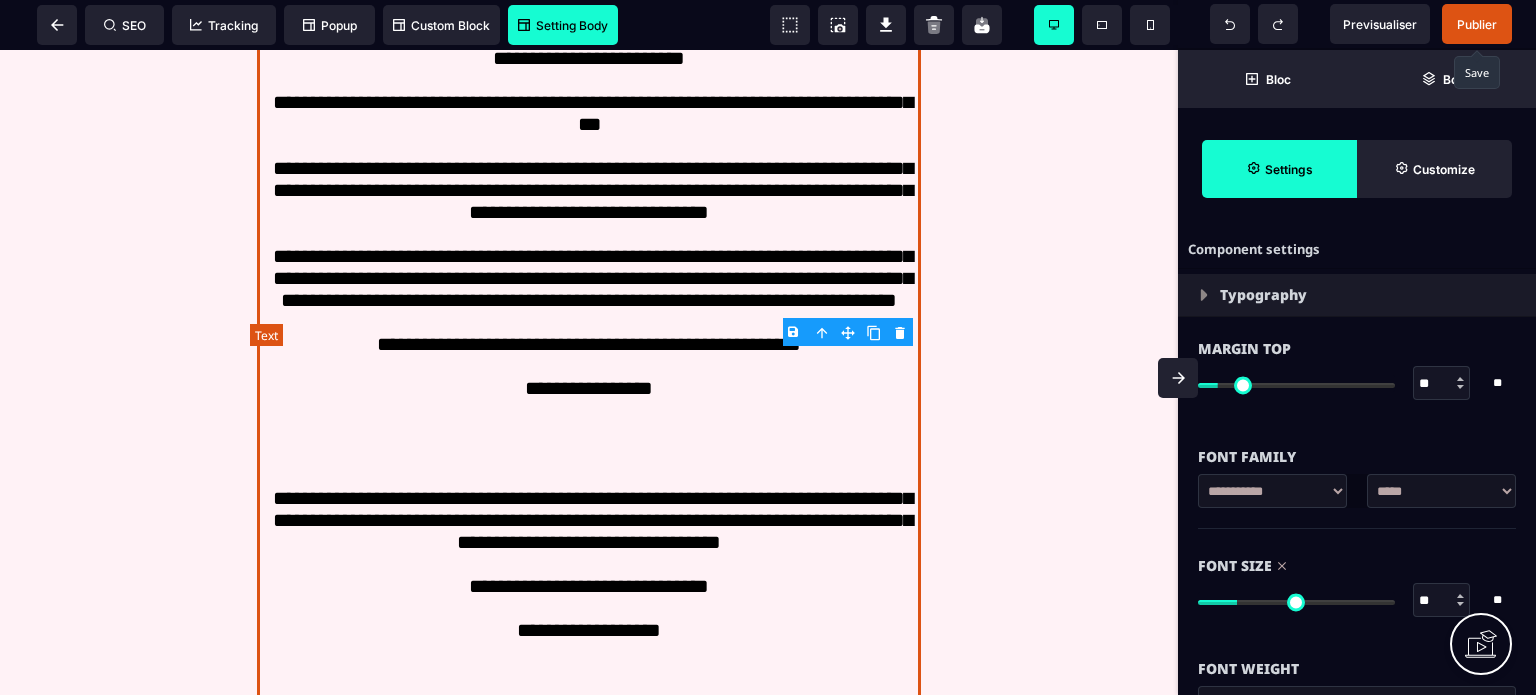 click on "**********" at bounding box center (588, 536) 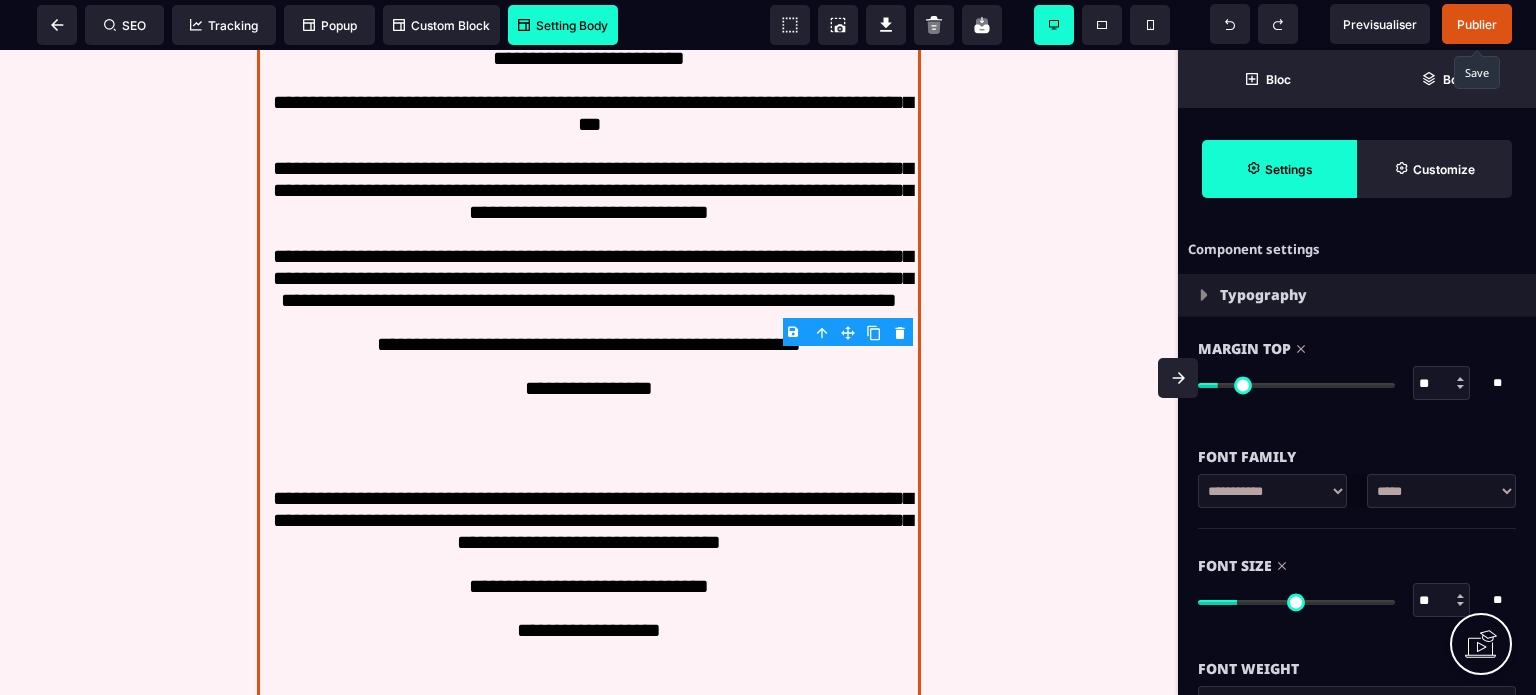 click on "Font Size
**
*
**
All" at bounding box center [1357, 585] 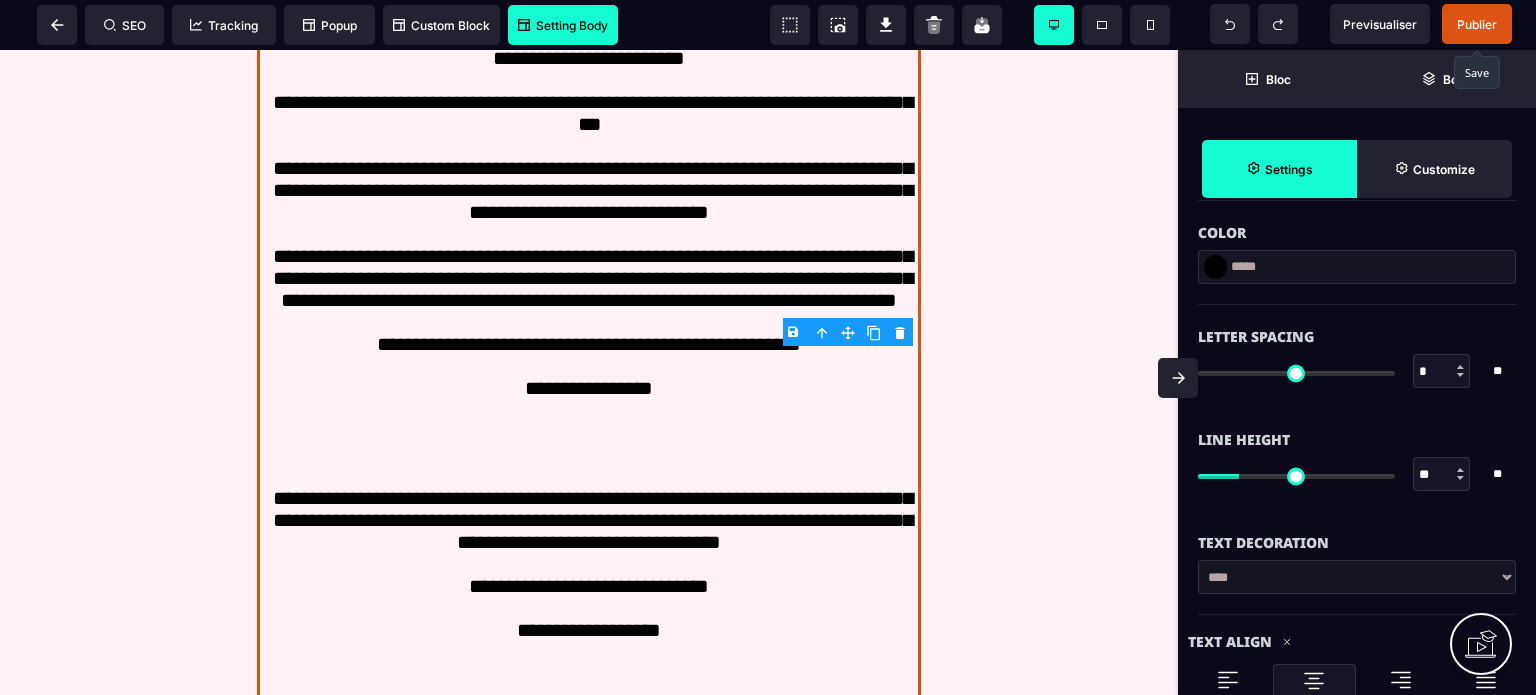 scroll, scrollTop: 680, scrollLeft: 0, axis: vertical 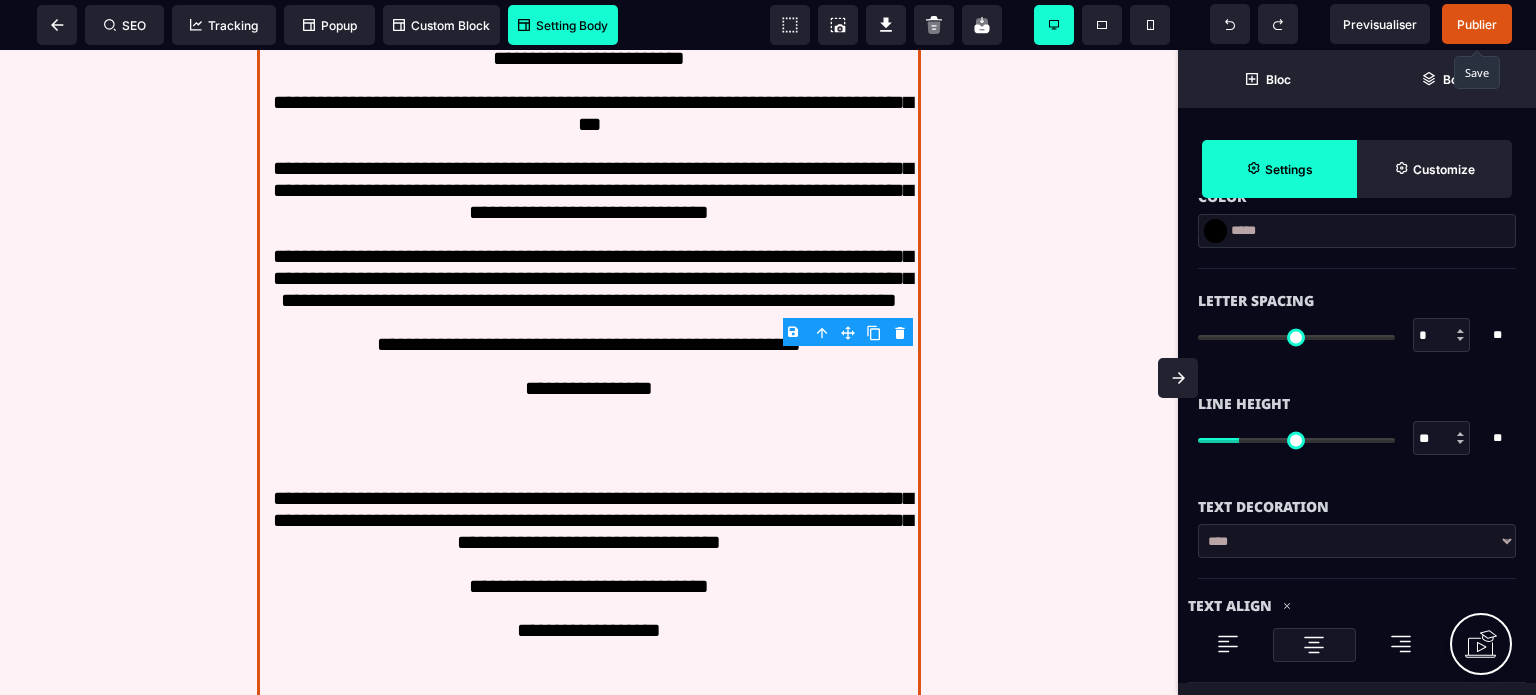 click on "**" at bounding box center [1442, 439] 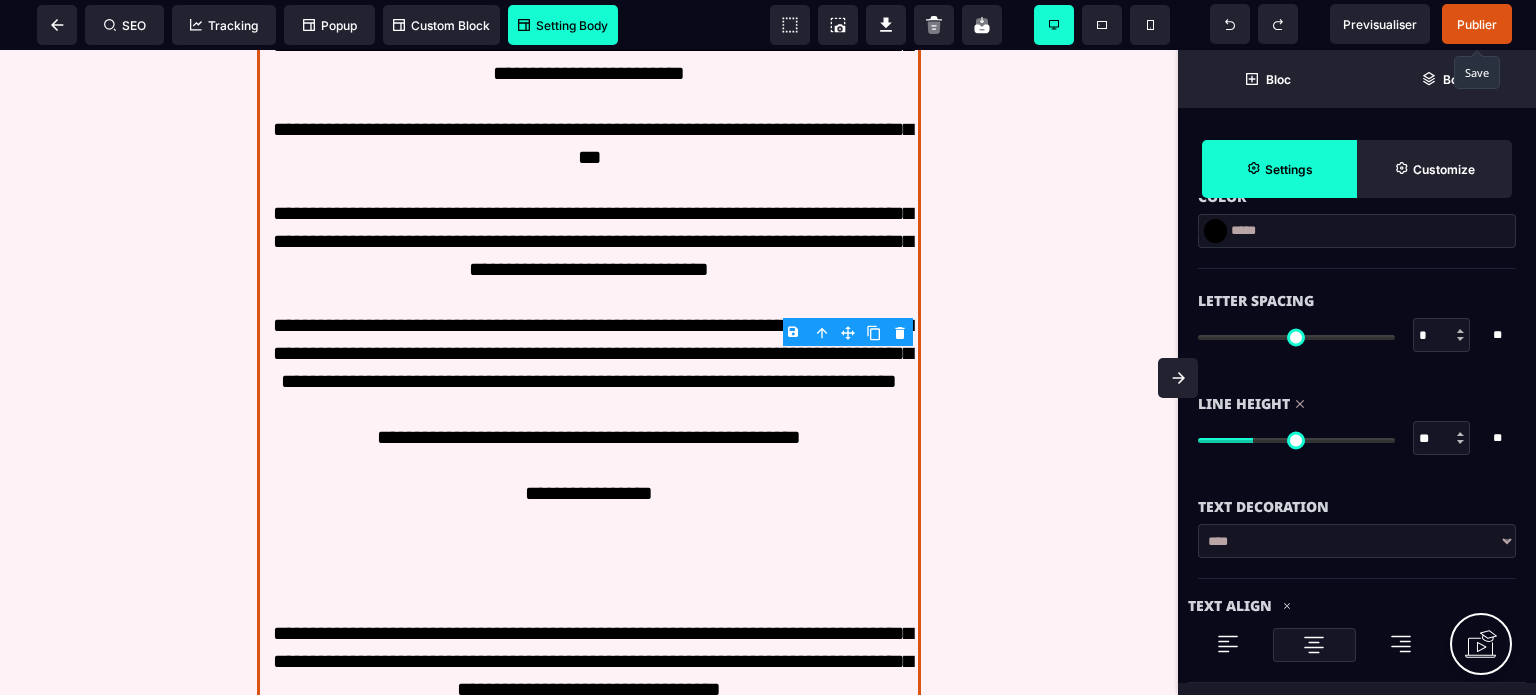 click on "Publier" at bounding box center [1477, 24] 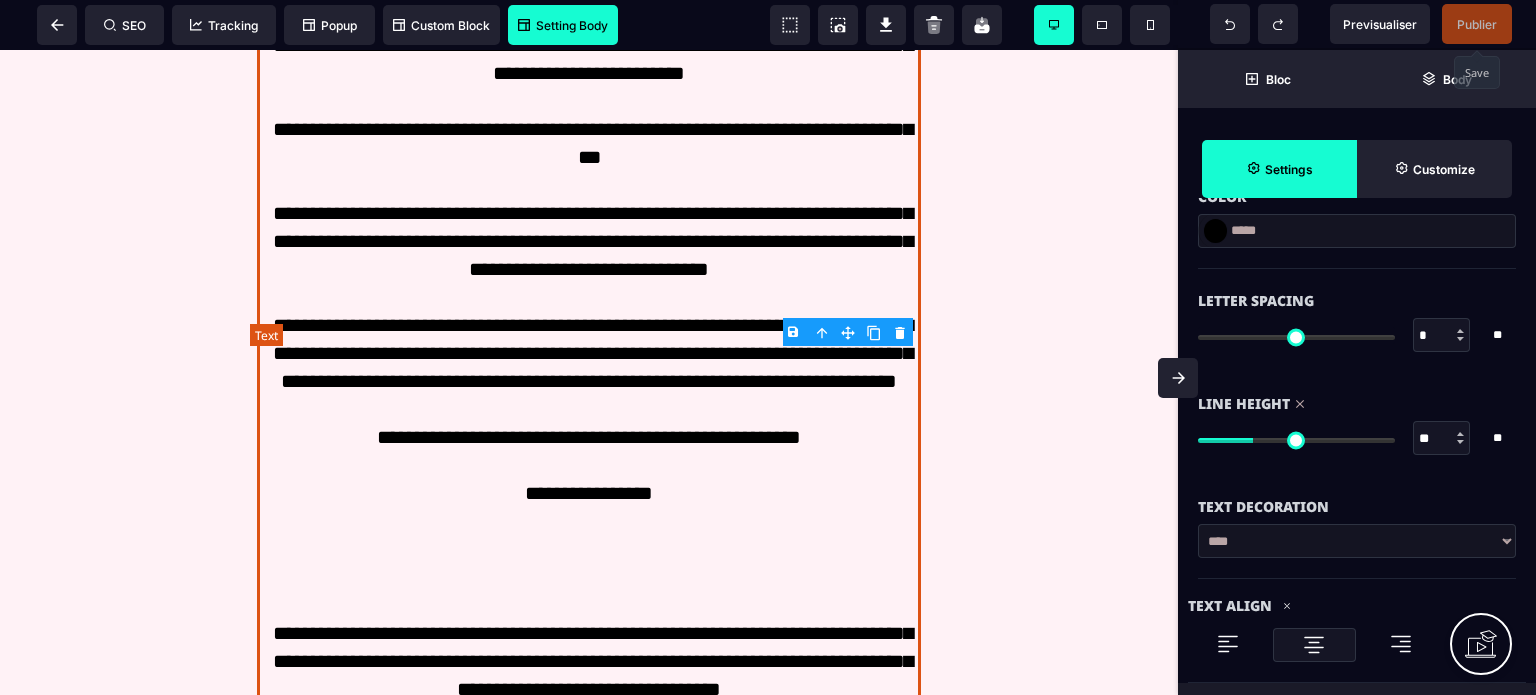 click on "**********" at bounding box center [588, 619] 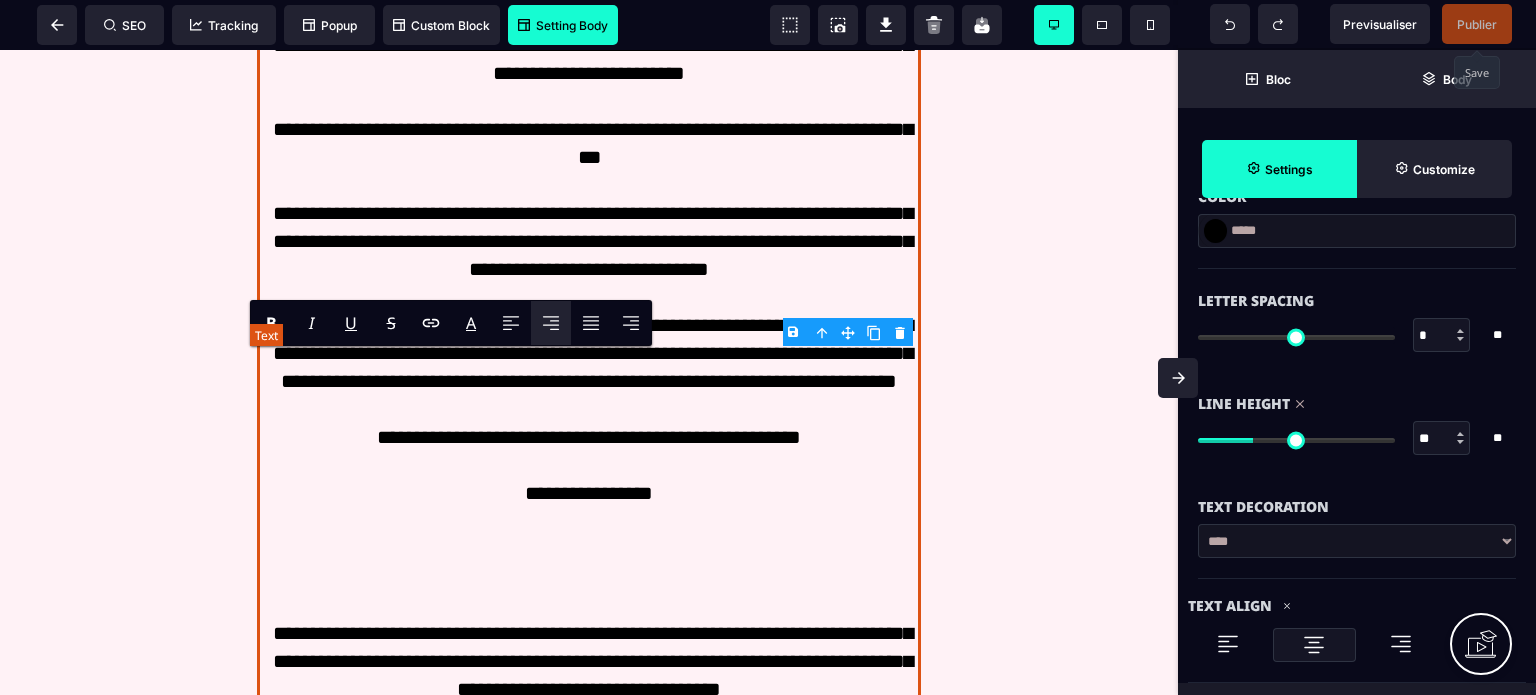 click on "**********" at bounding box center (588, 619) 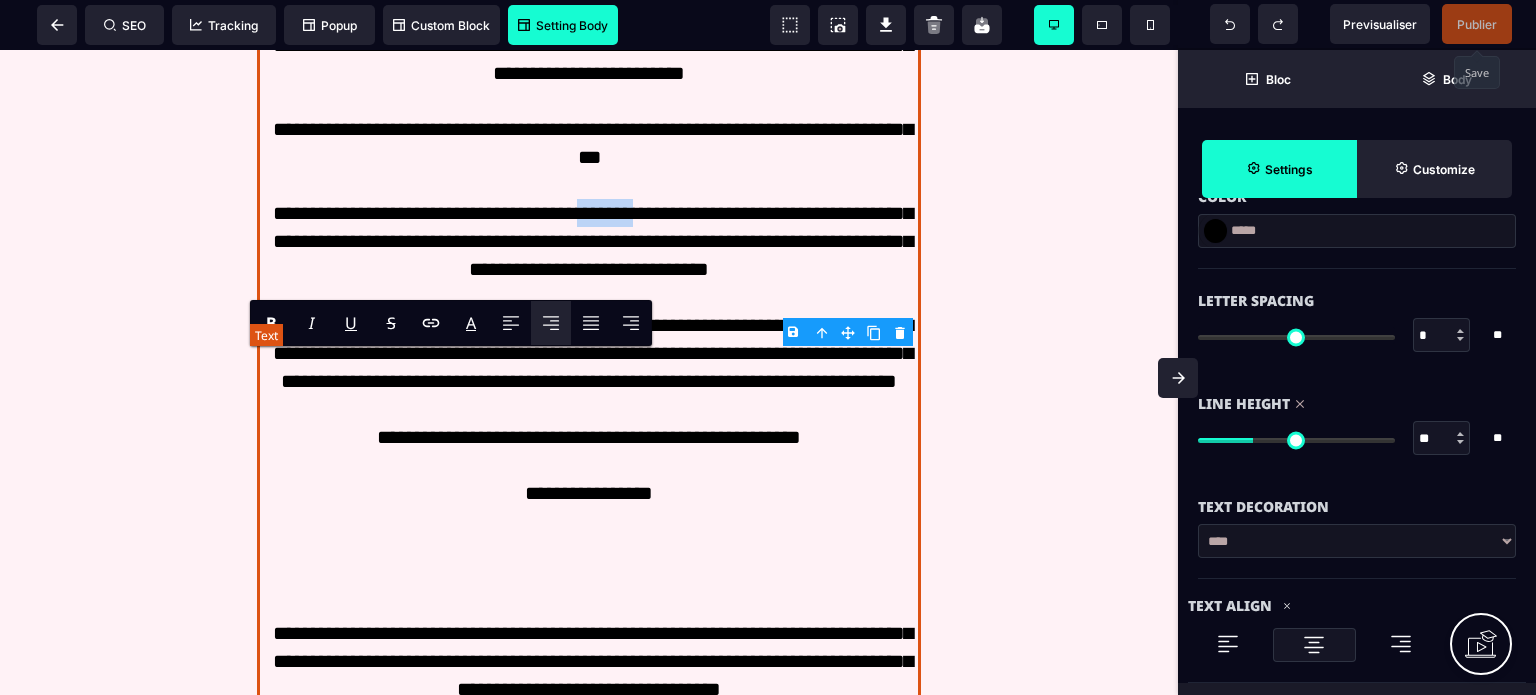 click on "**********" at bounding box center [588, 619] 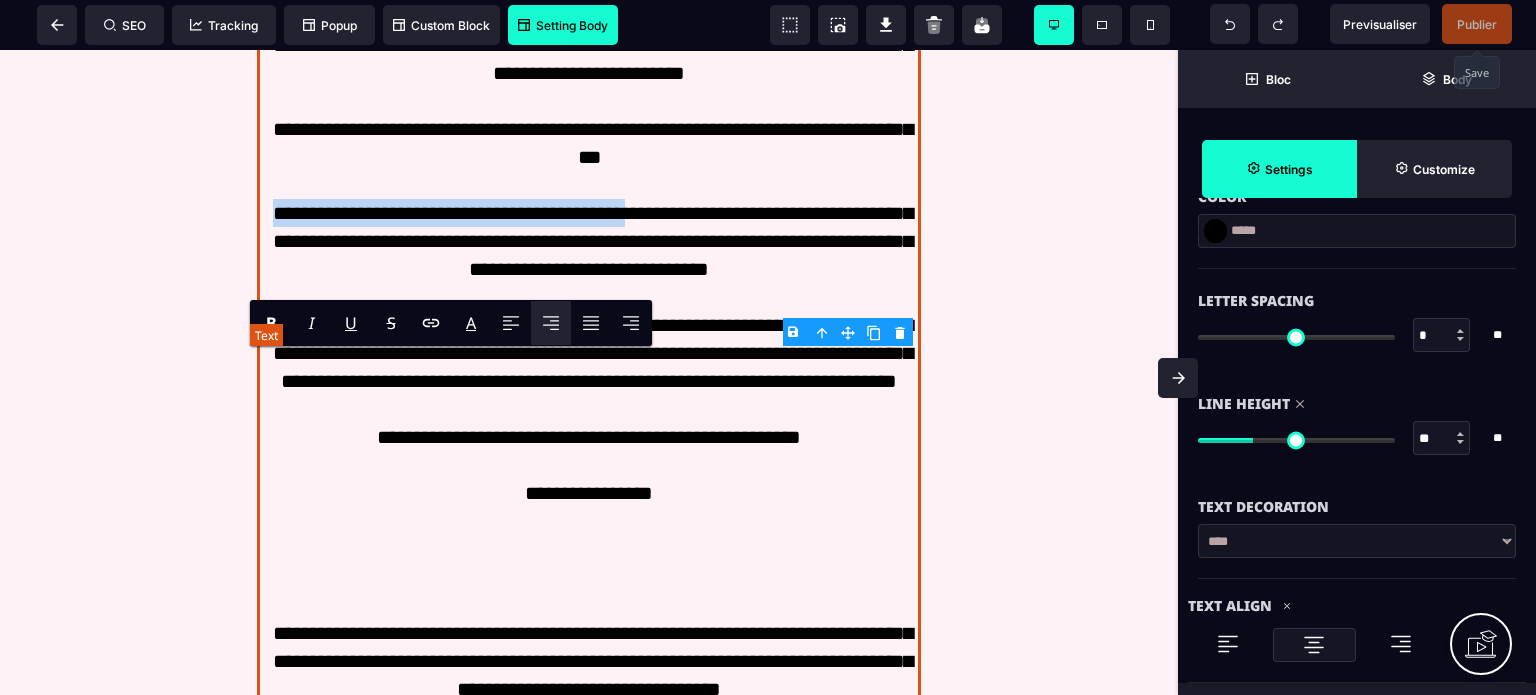 drag, startPoint x: 760, startPoint y: 559, endPoint x: 310, endPoint y: 571, distance: 450.15997 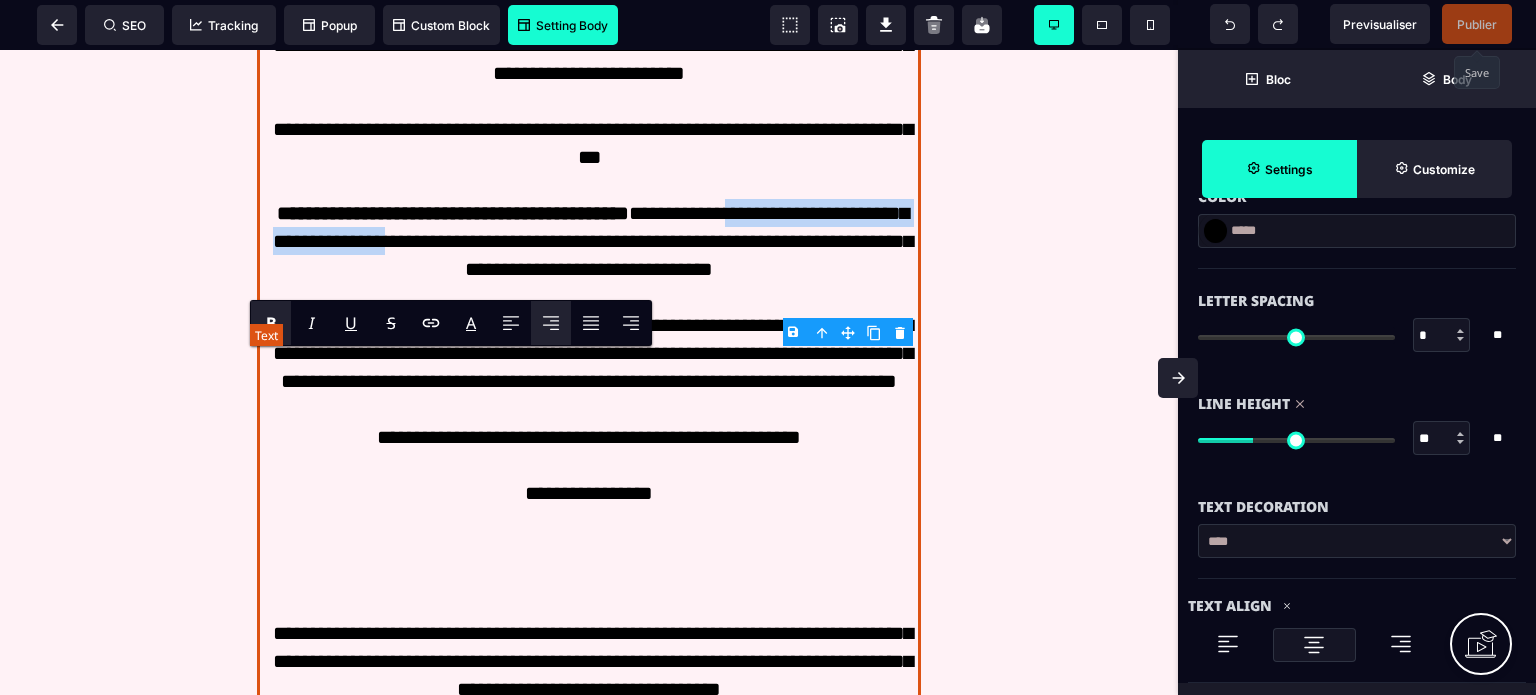 drag, startPoint x: 641, startPoint y: 589, endPoint x: 299, endPoint y: 584, distance: 342.03656 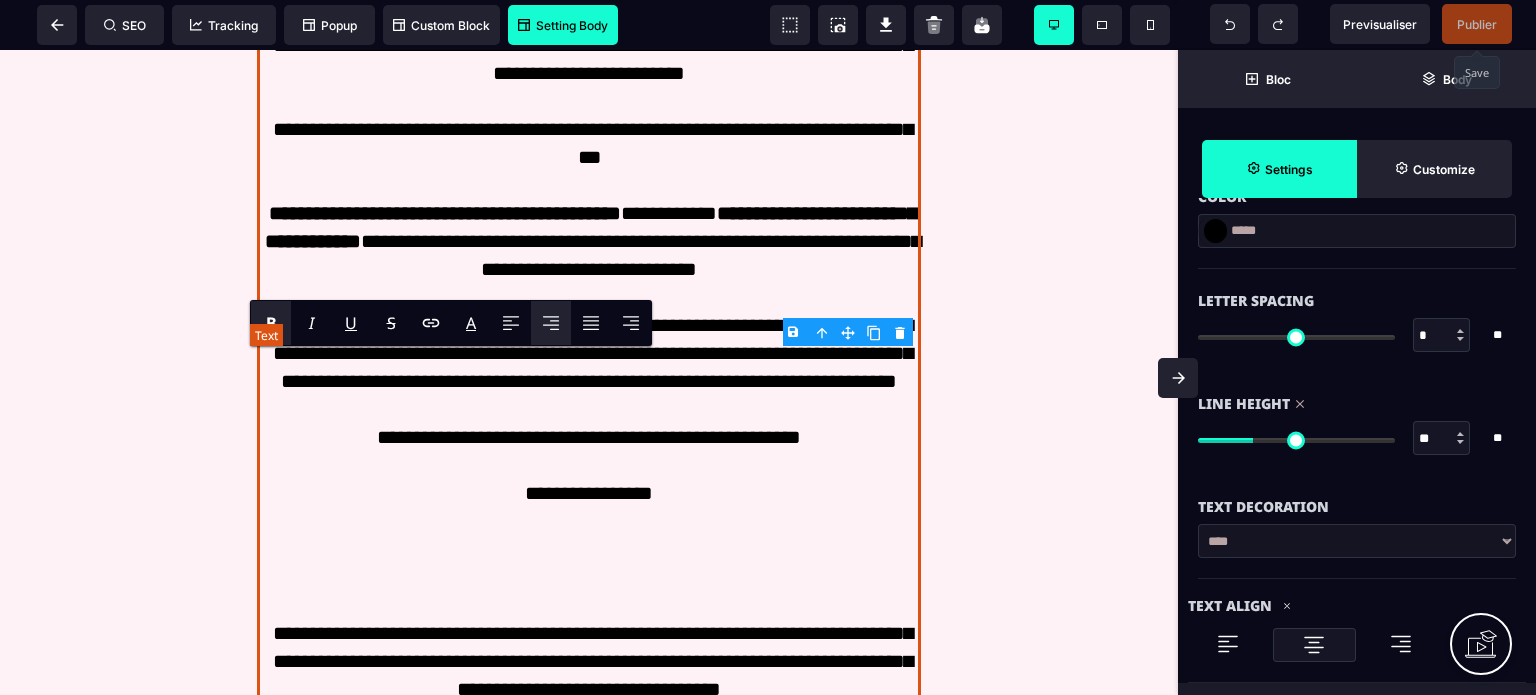 click on "**********" at bounding box center (588, 619) 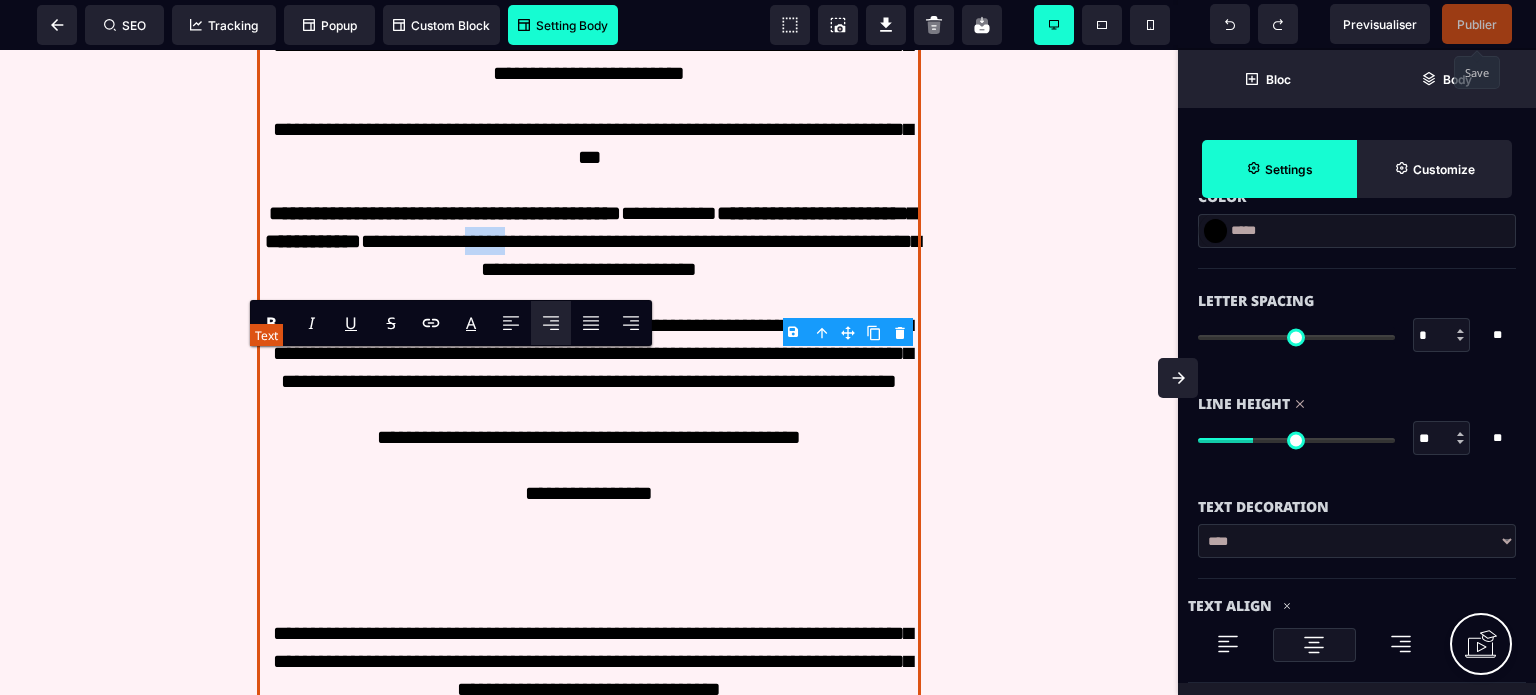 drag, startPoint x: 752, startPoint y: 589, endPoint x: 800, endPoint y: 589, distance: 48 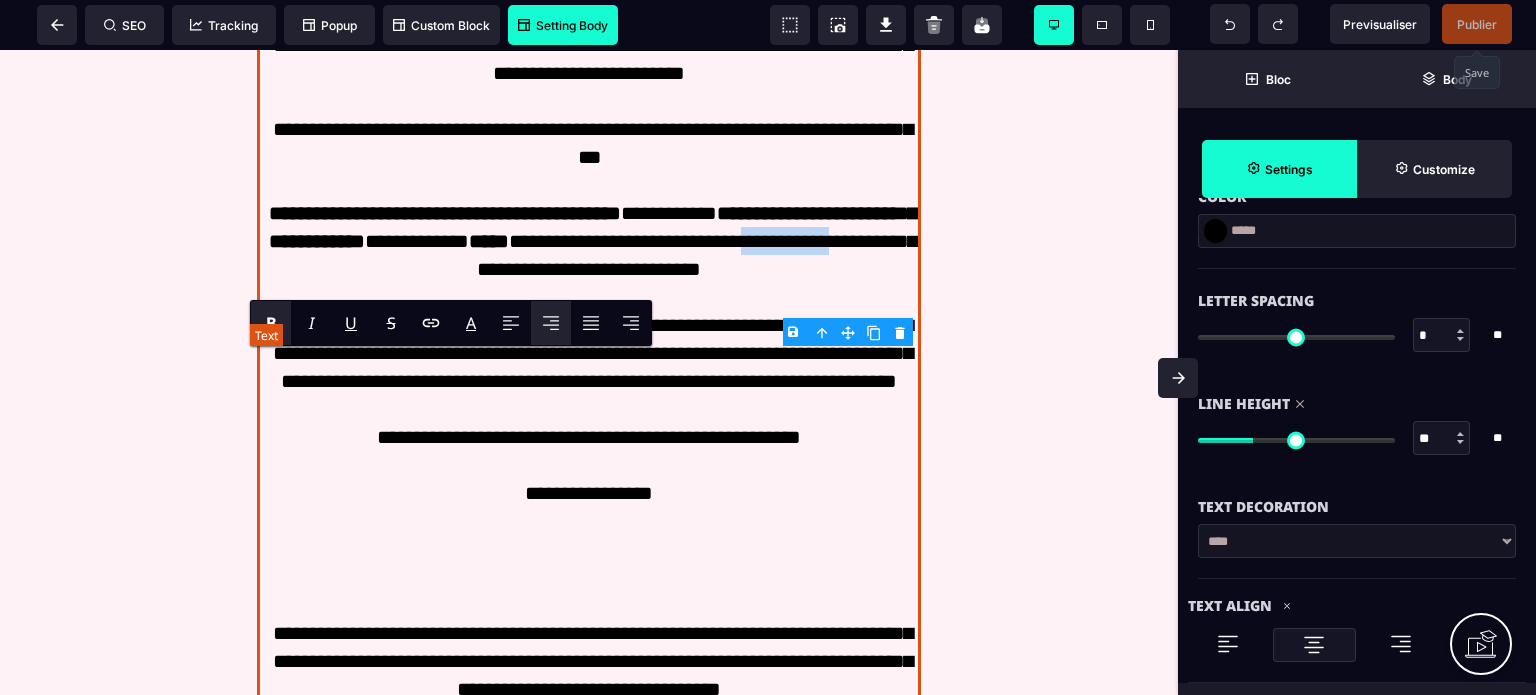 drag, startPoint x: 424, startPoint y: 618, endPoint x: 520, endPoint y: 611, distance: 96.25487 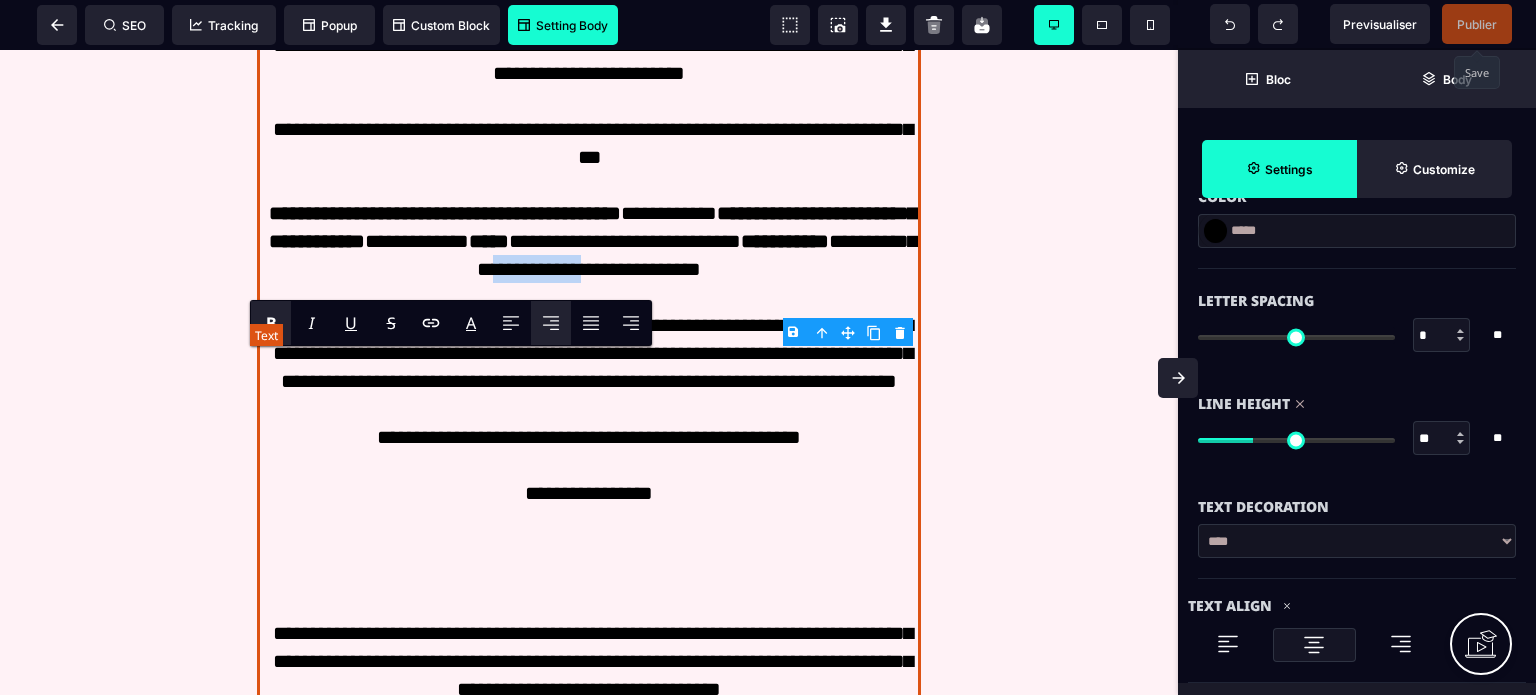drag, startPoint x: 659, startPoint y: 619, endPoint x: 768, endPoint y: 610, distance: 109.370926 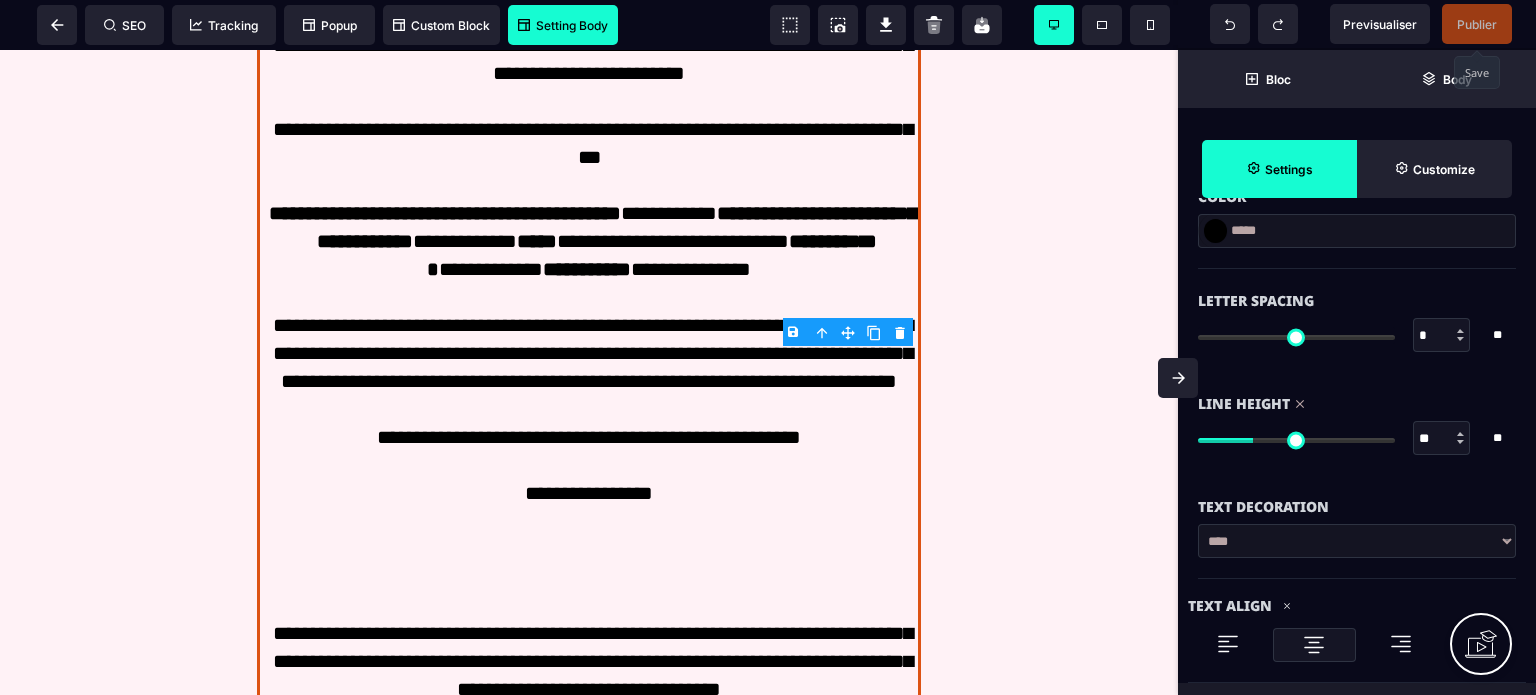 drag, startPoint x: 1440, startPoint y: 444, endPoint x: 1413, endPoint y: 444, distance: 27 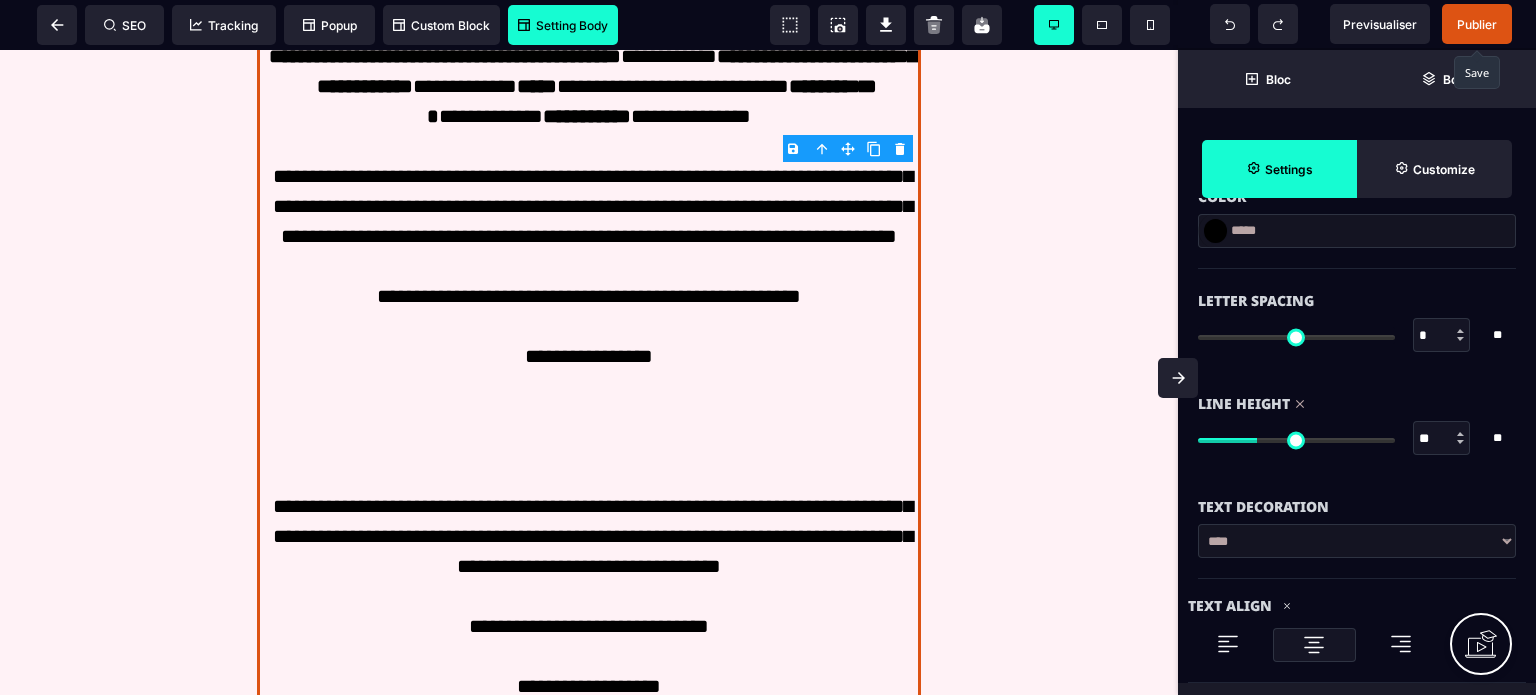 scroll, scrollTop: 6331, scrollLeft: 0, axis: vertical 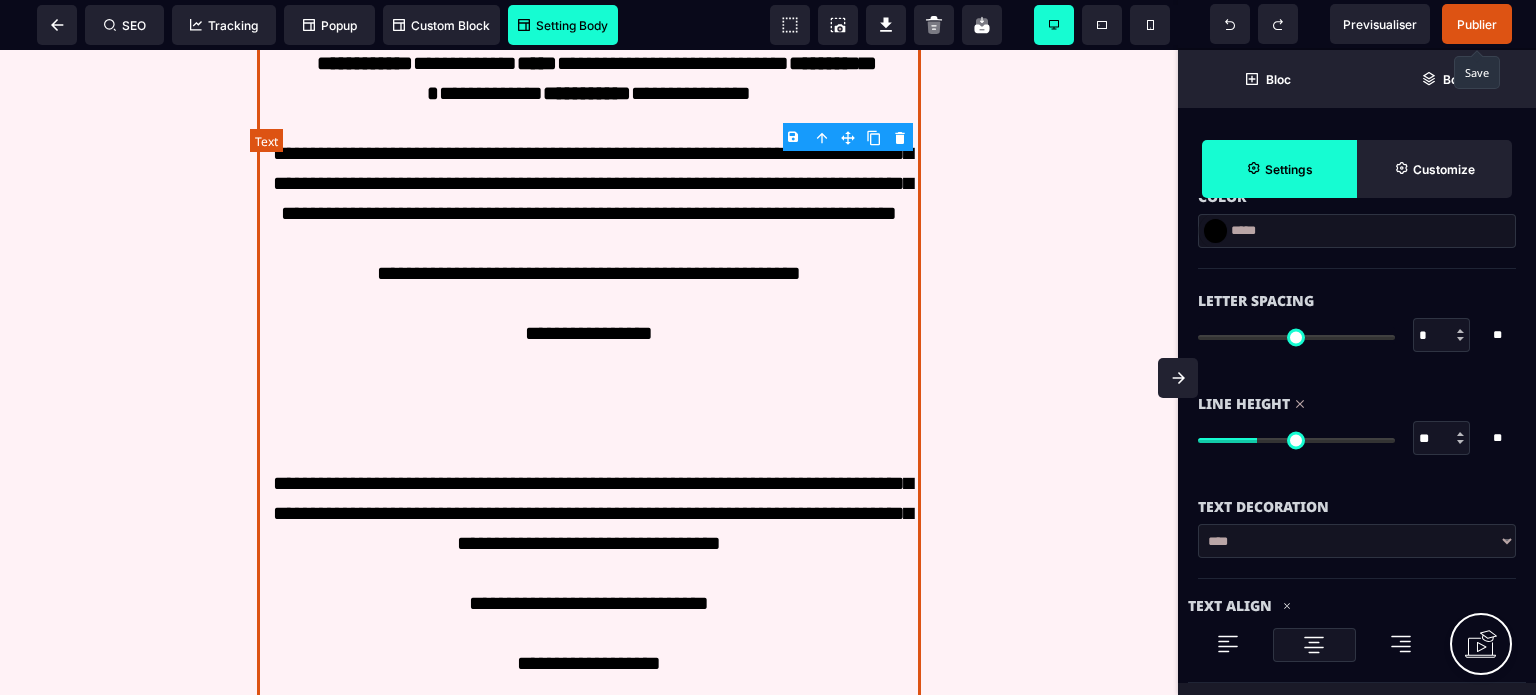 click on "**********" at bounding box center [588, 468] 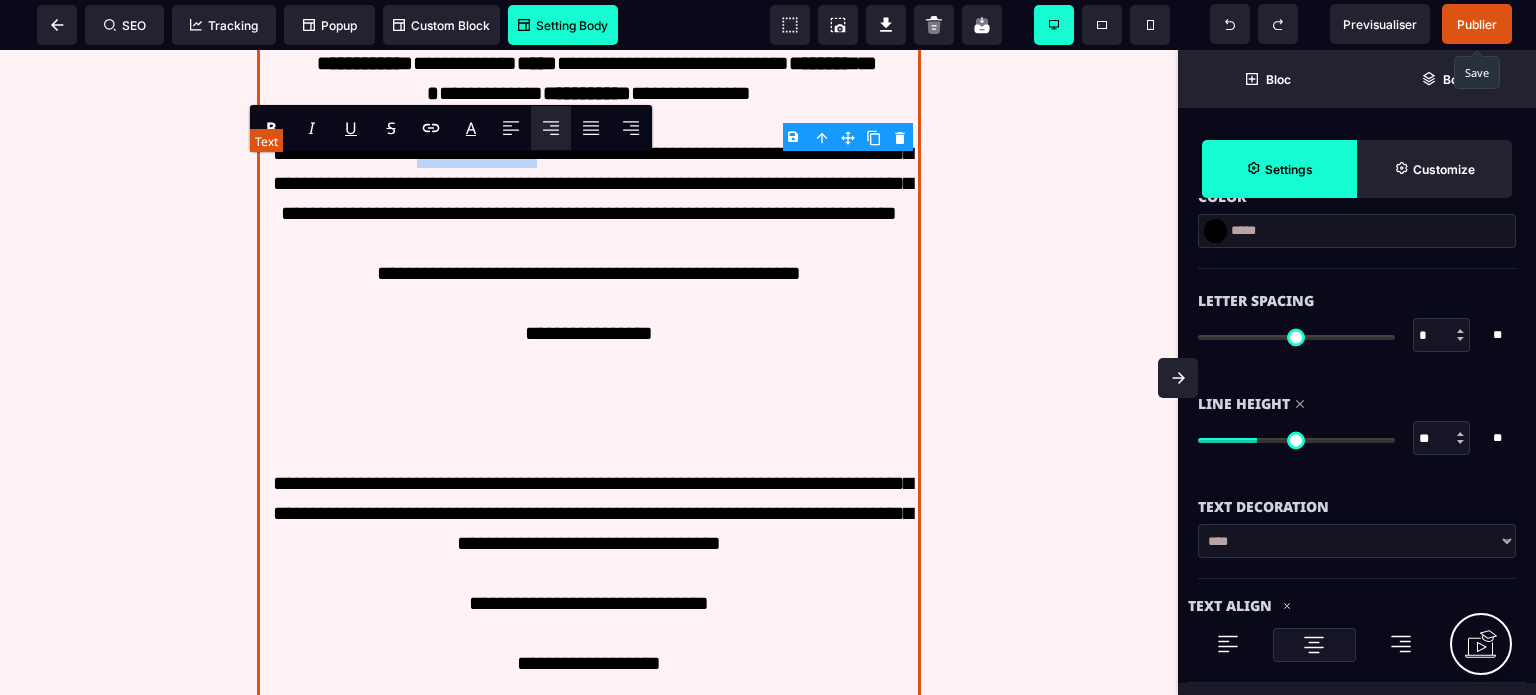 drag, startPoint x: 426, startPoint y: 499, endPoint x: 587, endPoint y: 507, distance: 161.19864 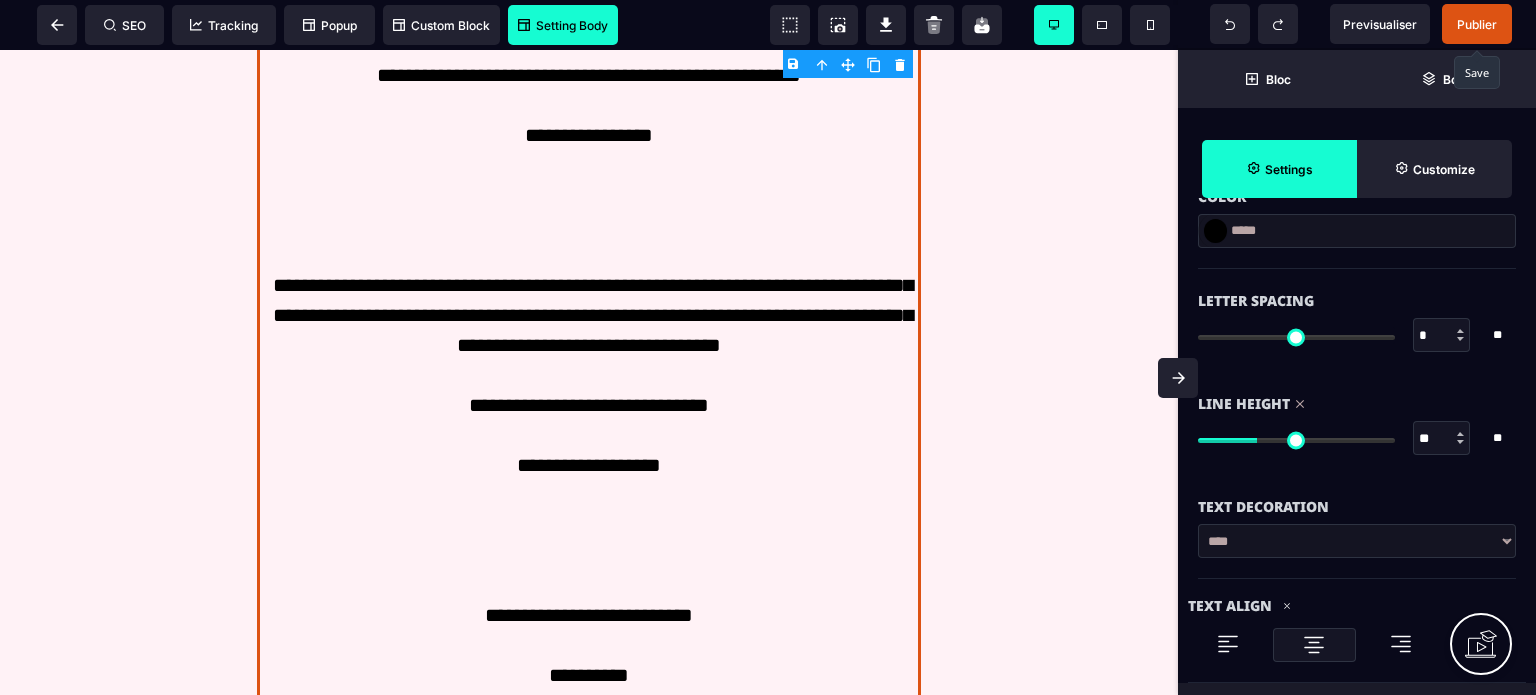 scroll, scrollTop: 6552, scrollLeft: 0, axis: vertical 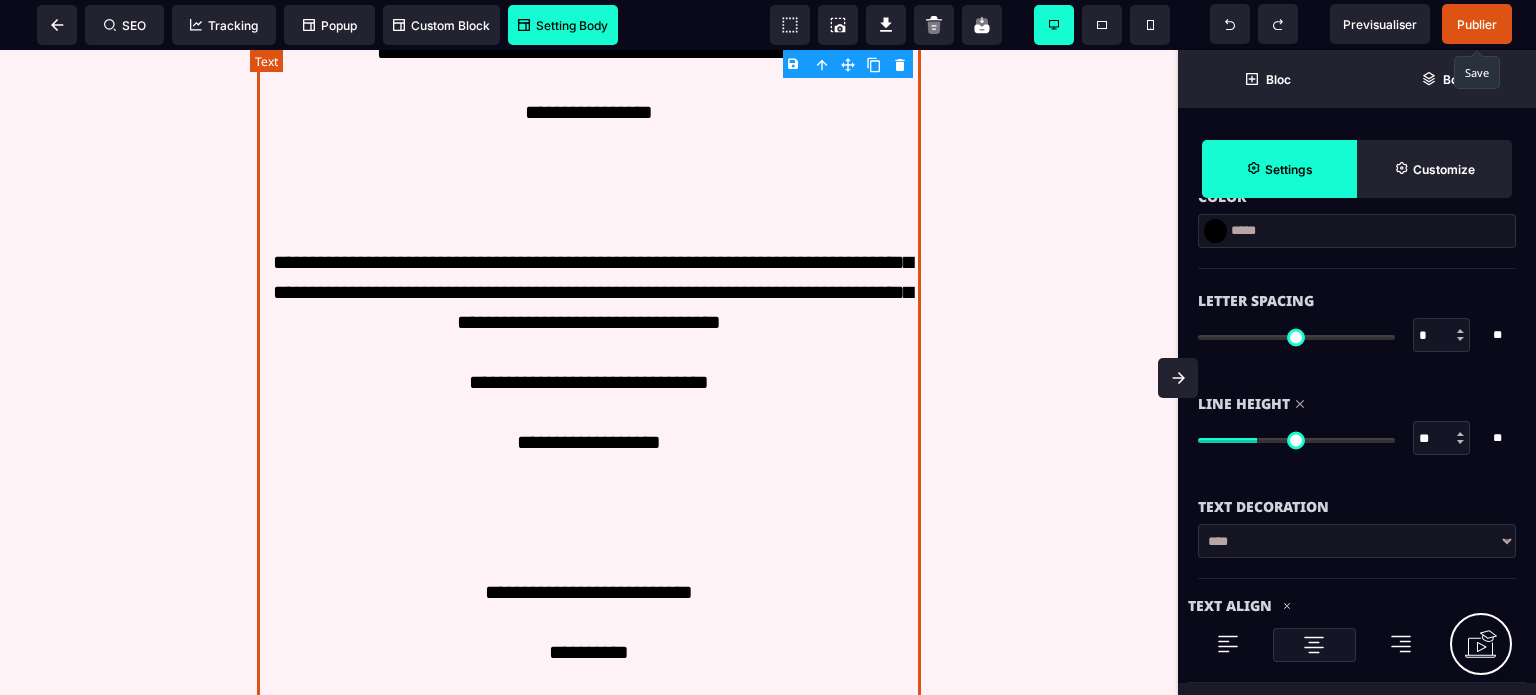click on "**********" at bounding box center (588, 247) 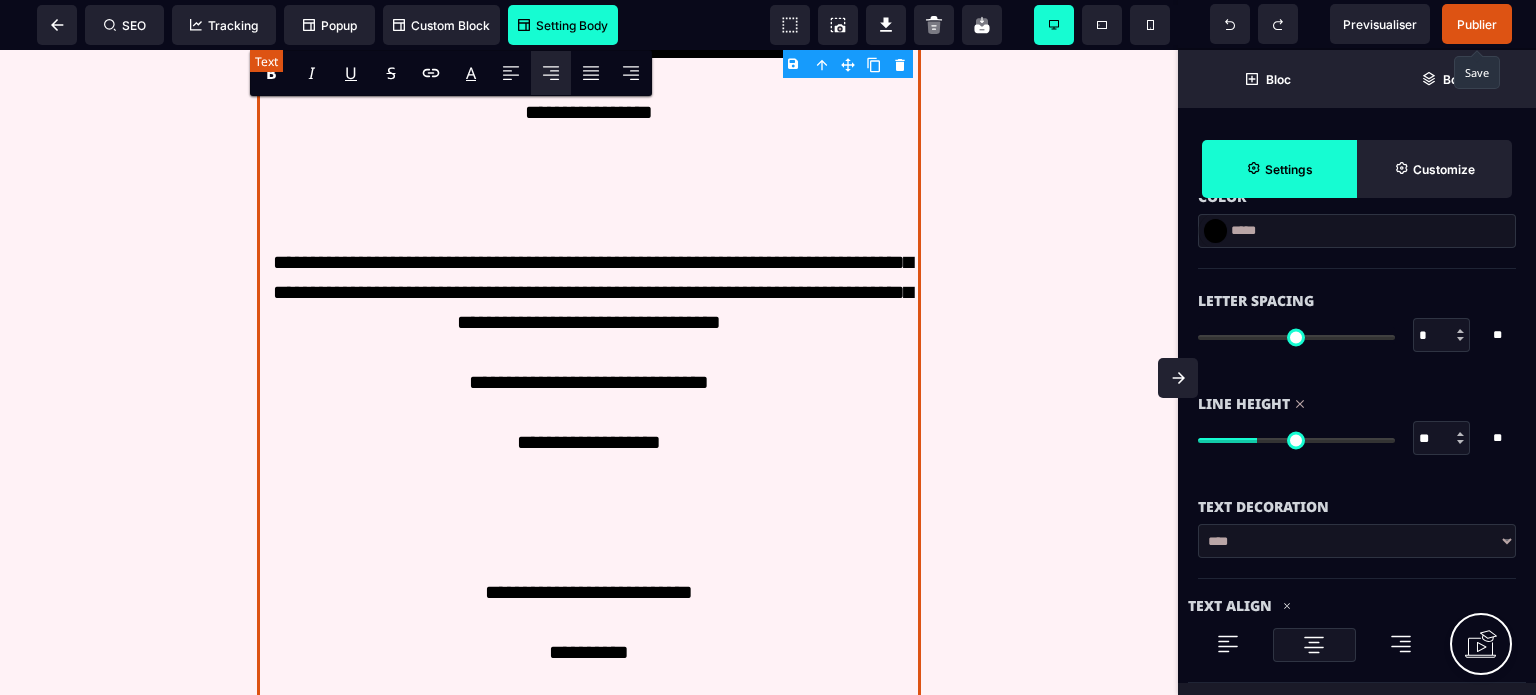 click on "**********" at bounding box center [588, 247] 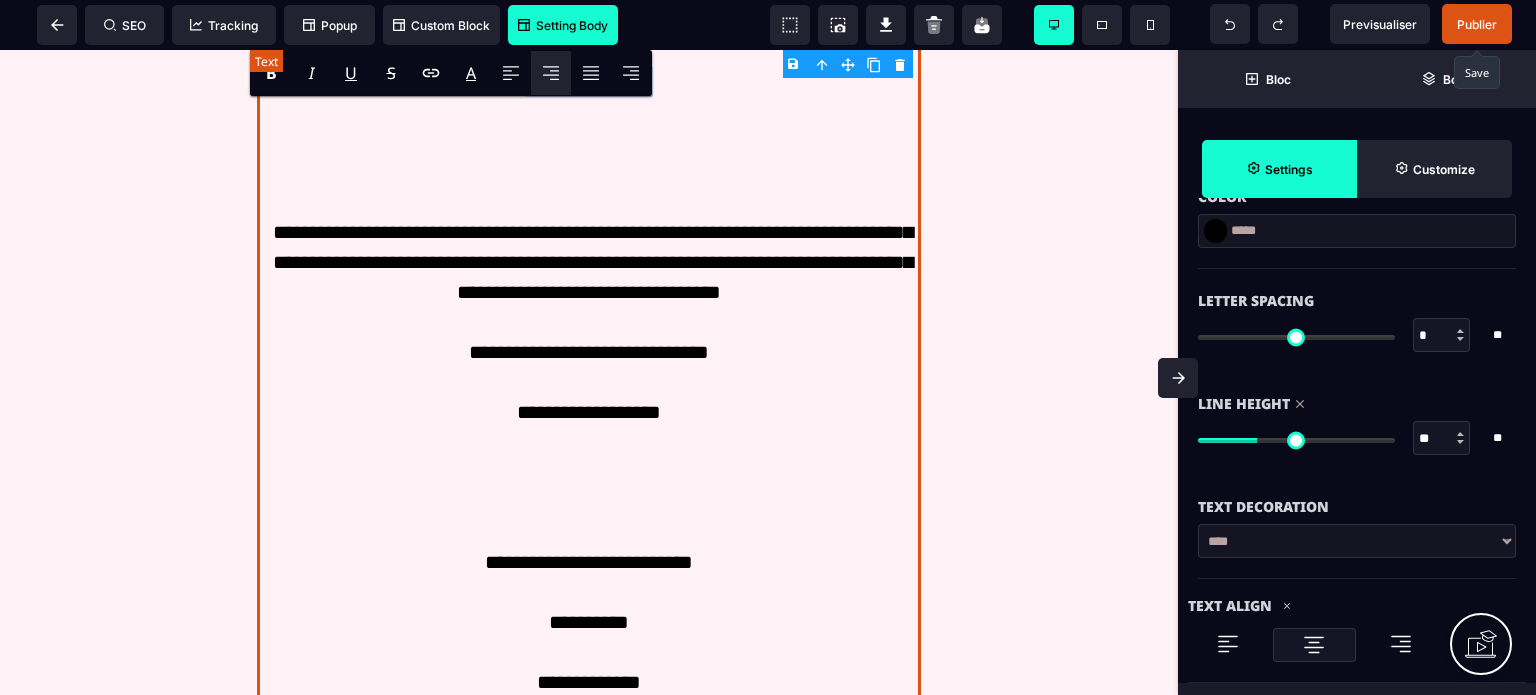 drag, startPoint x: 680, startPoint y: 458, endPoint x: 472, endPoint y: 468, distance: 208.24025 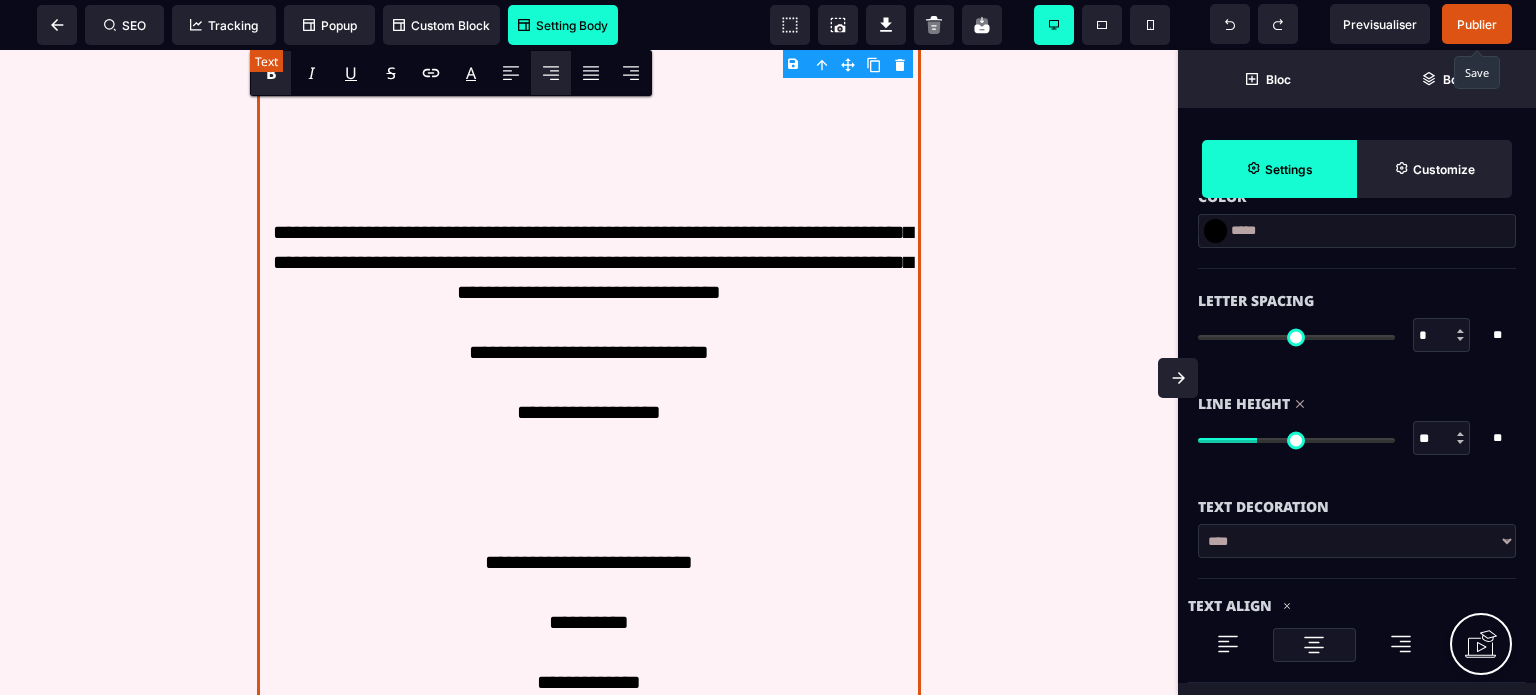 click on "**********" at bounding box center (588, 232) 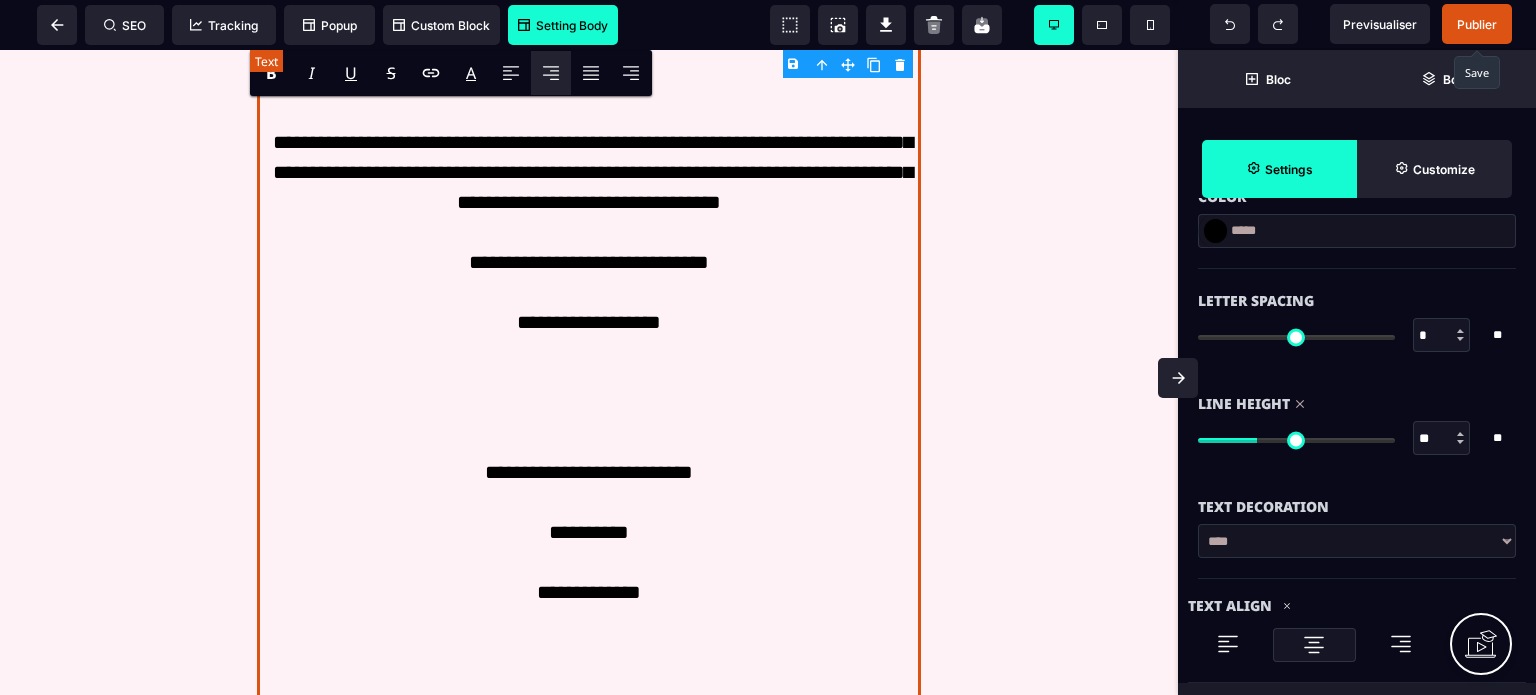 click on "**********" at bounding box center [588, 187] 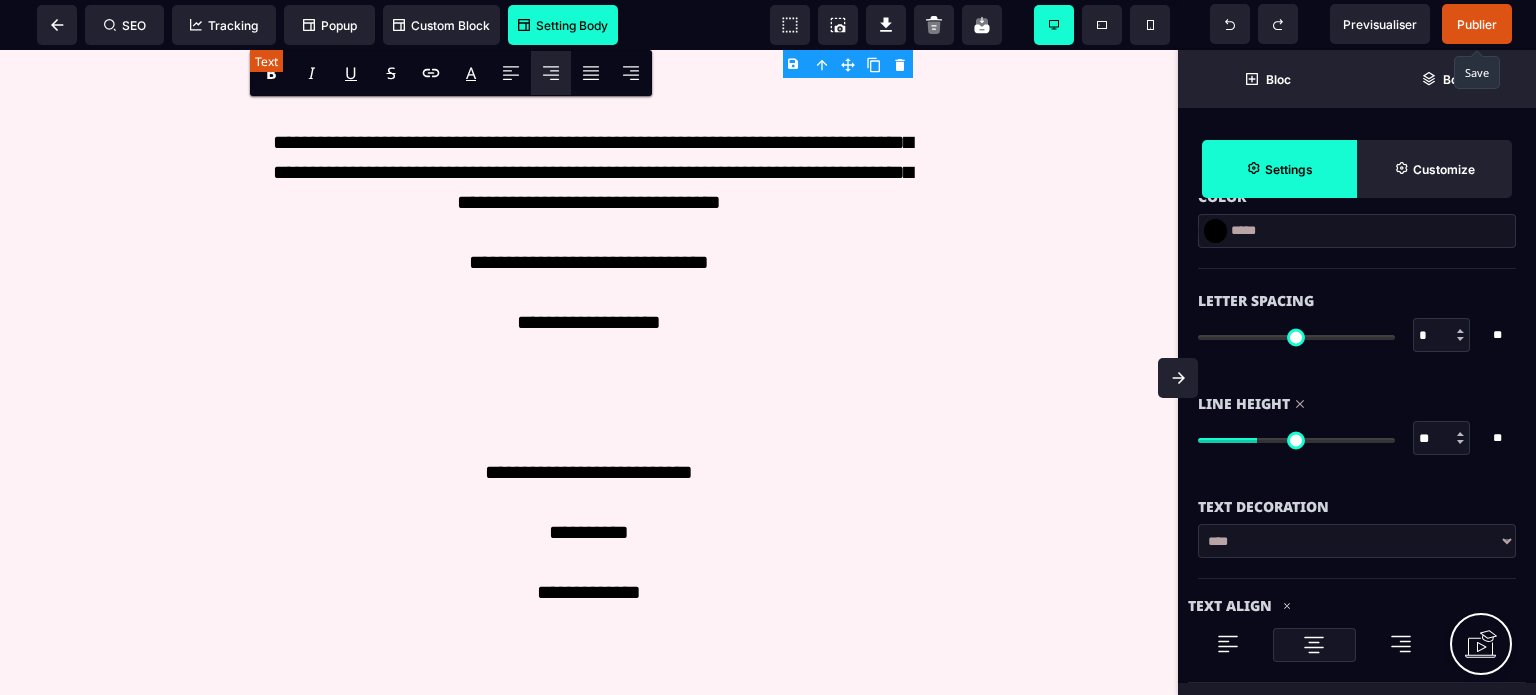 scroll, scrollTop: 0, scrollLeft: 0, axis: both 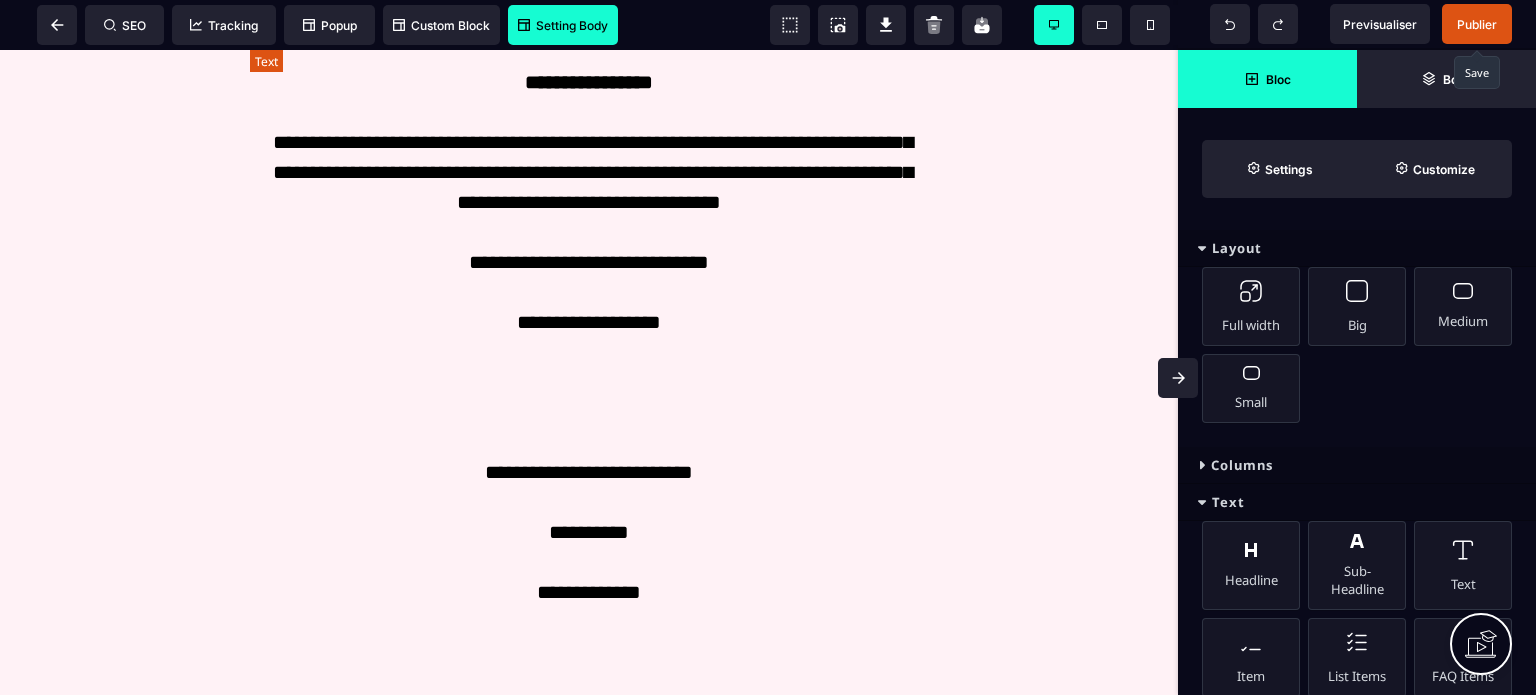 click on "**********" at bounding box center (588, 187) 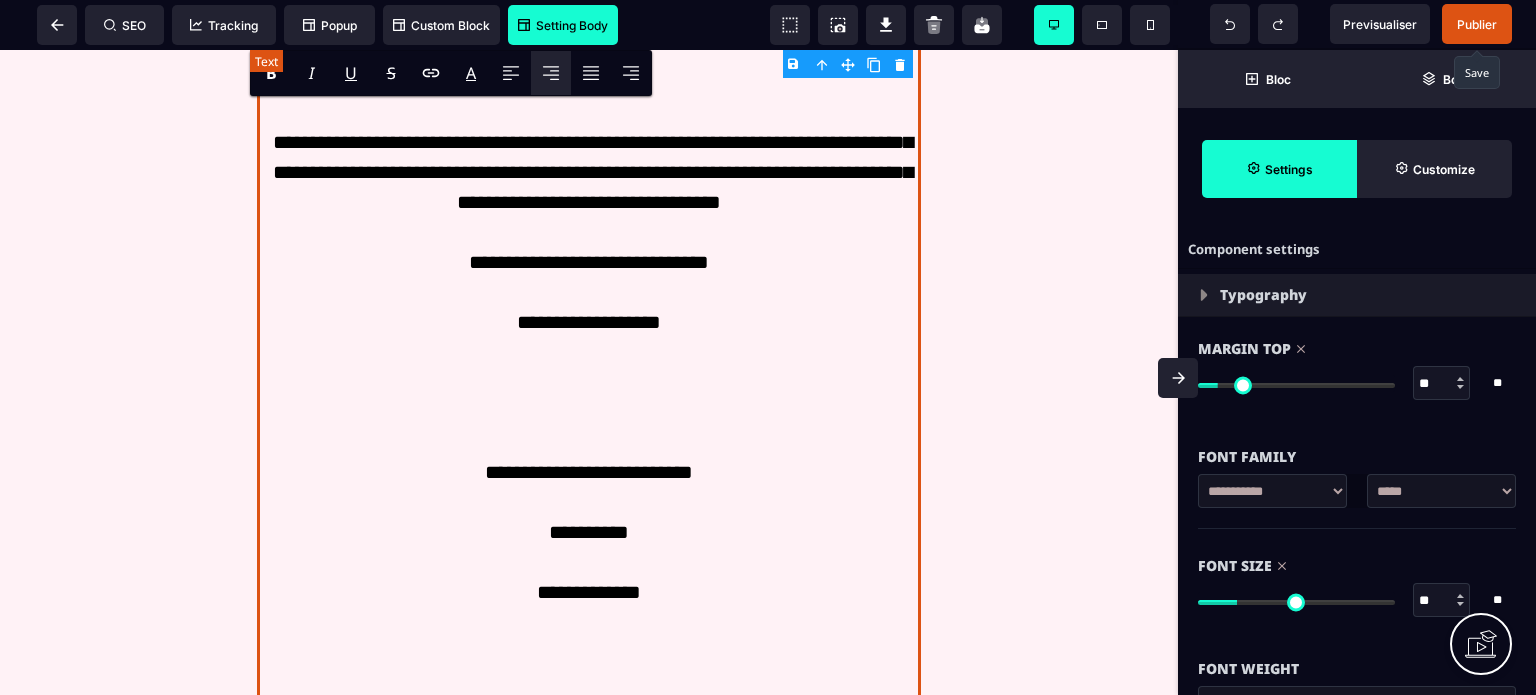 click on "**********" at bounding box center (588, 187) 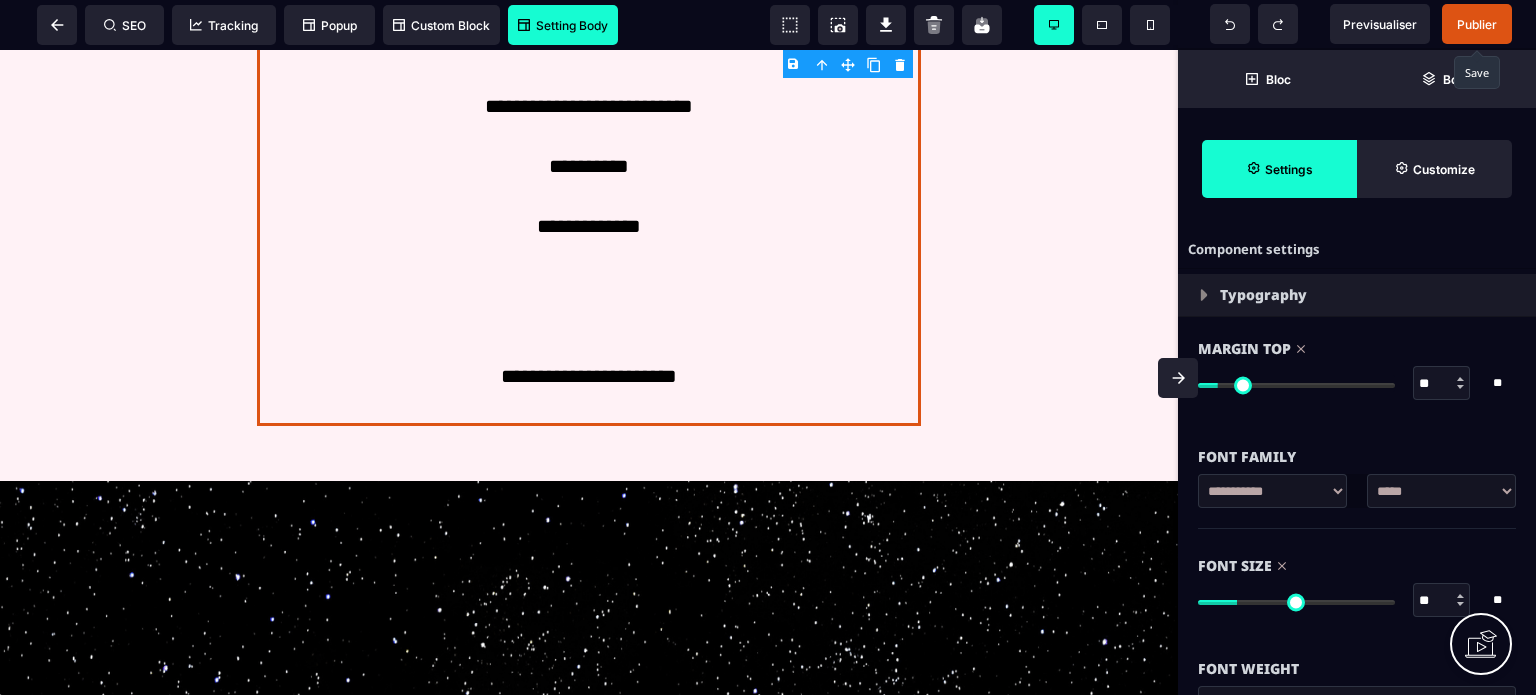 scroll, scrollTop: 6856, scrollLeft: 0, axis: vertical 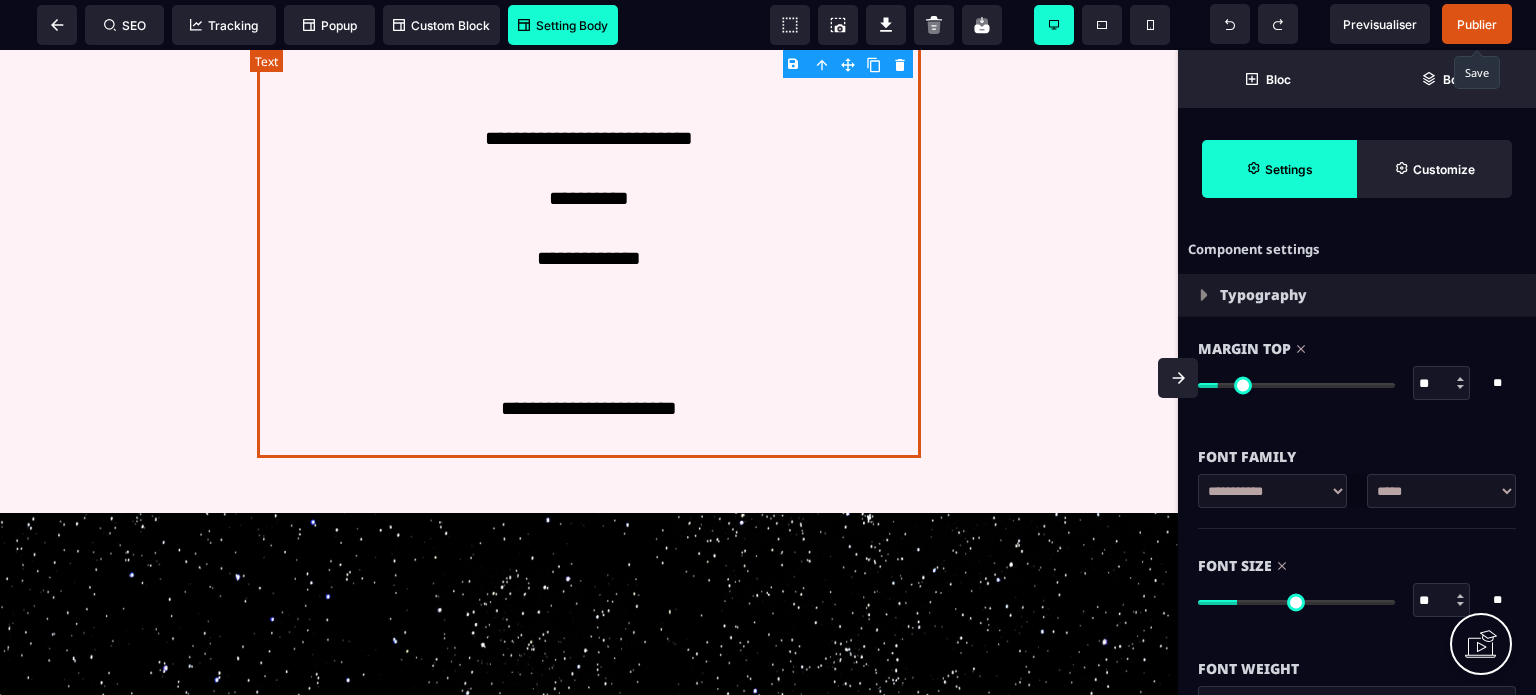 click on "**********" at bounding box center [588, -132] 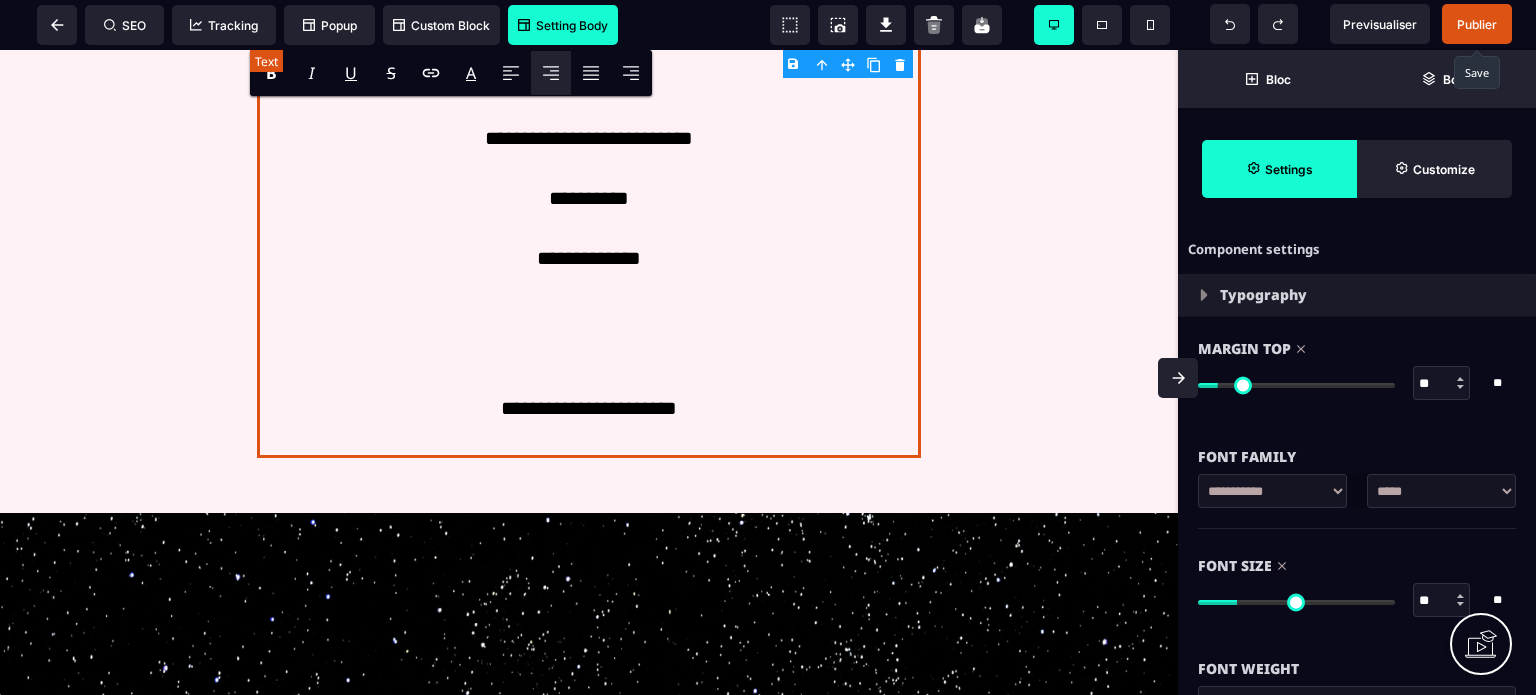 click on "**********" at bounding box center (588, -132) 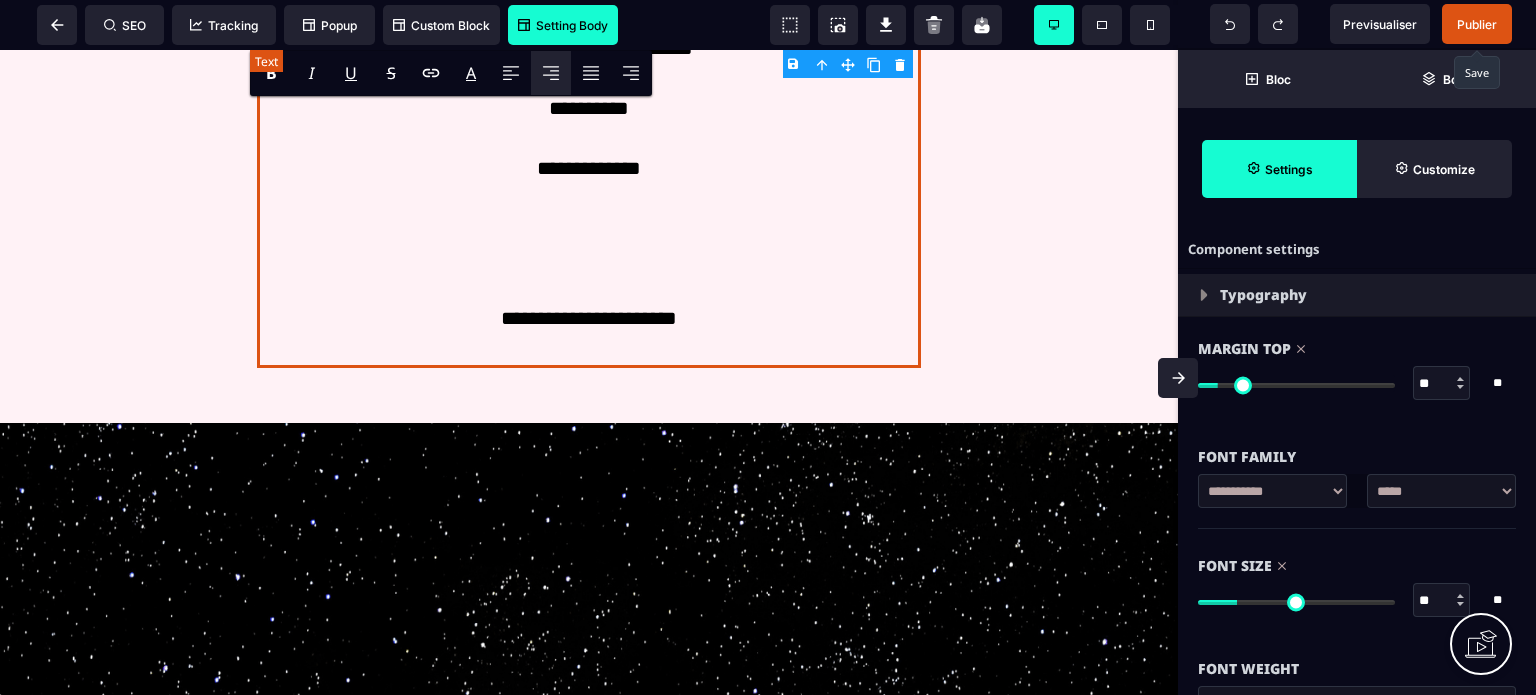 click on "**********" at bounding box center [588, -177] 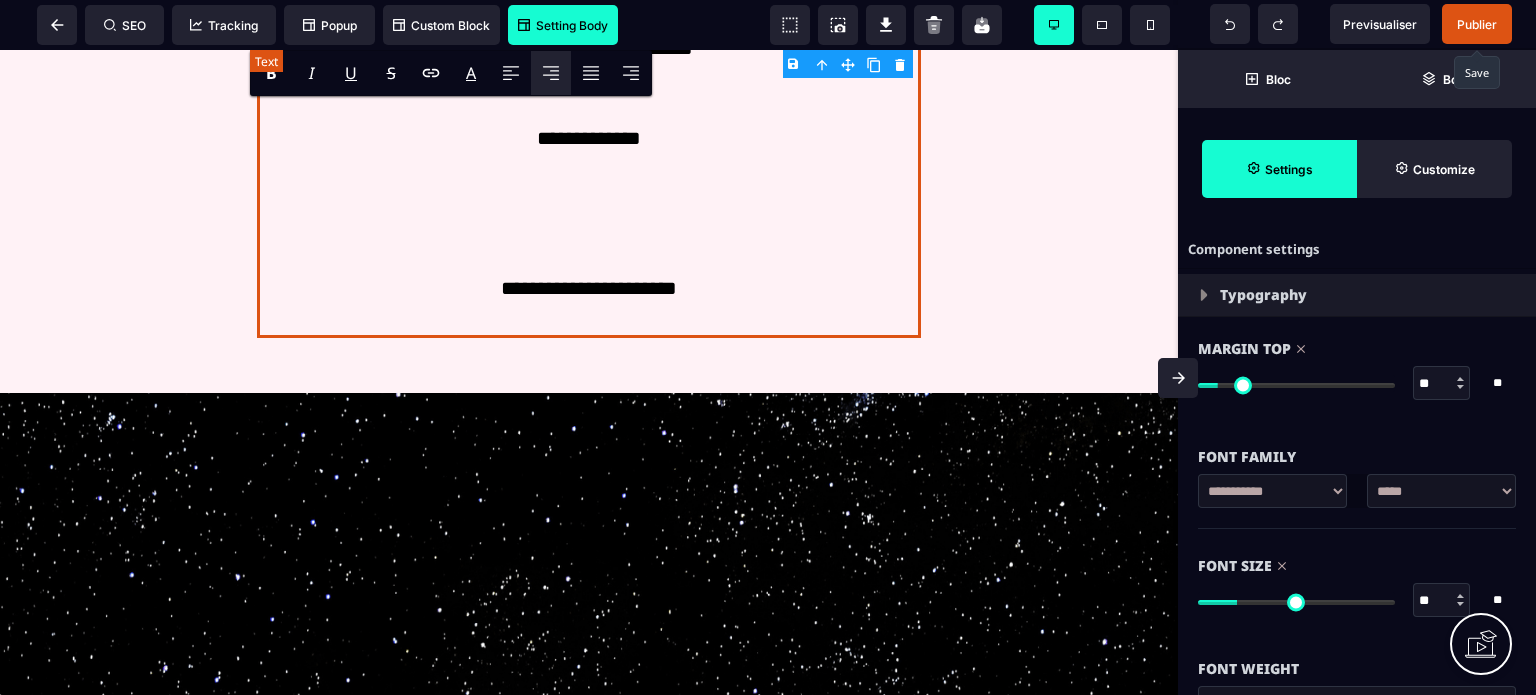 click on "**********" at bounding box center [588, -192] 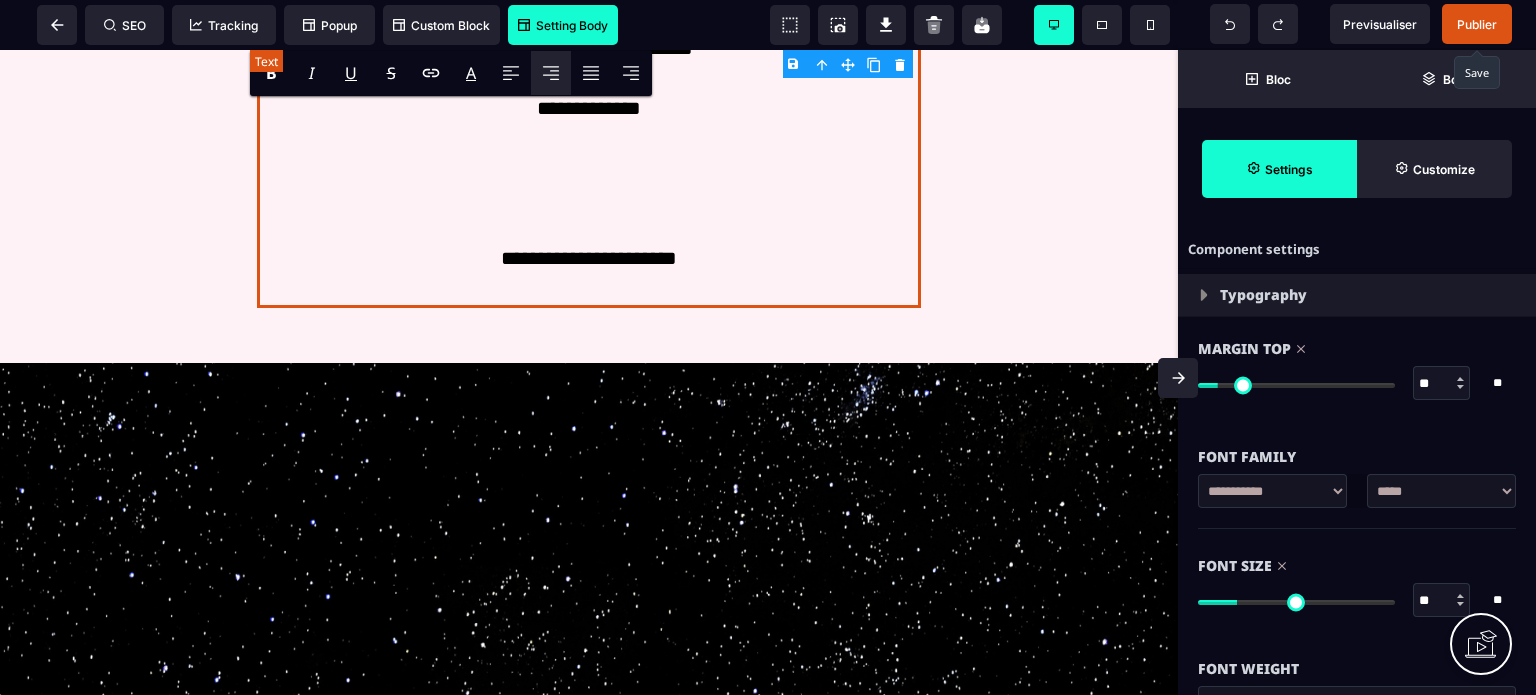 click on "**********" at bounding box center [588, -207] 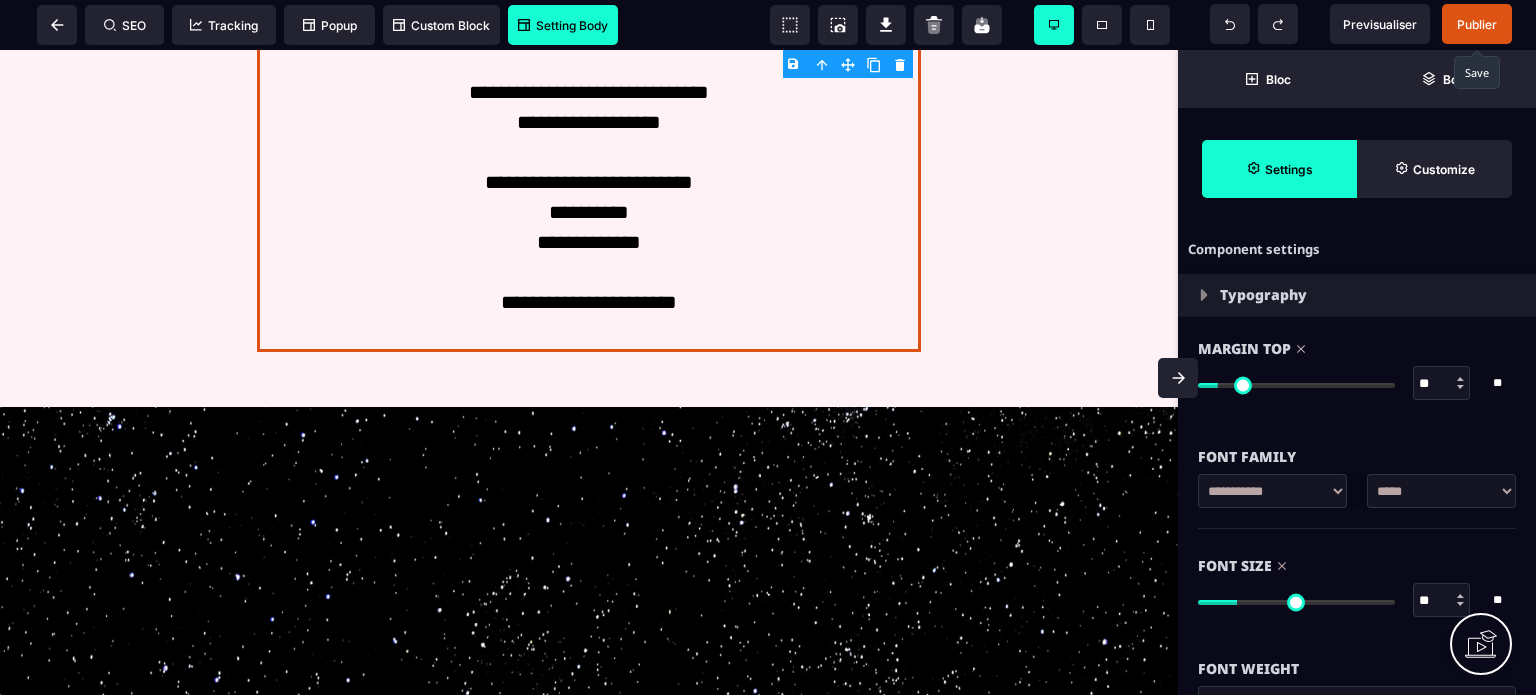 scroll, scrollTop: 6753, scrollLeft: 0, axis: vertical 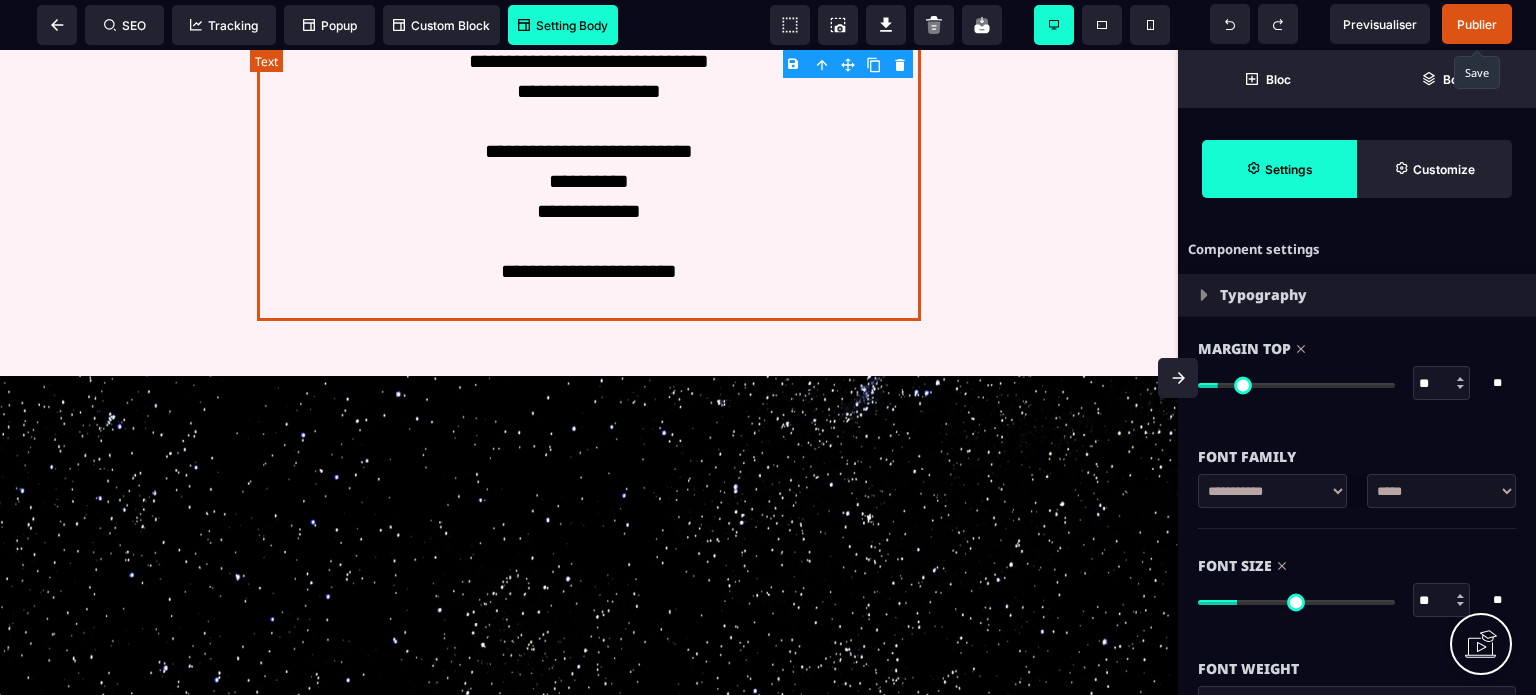 click on "**********" at bounding box center (588, -149) 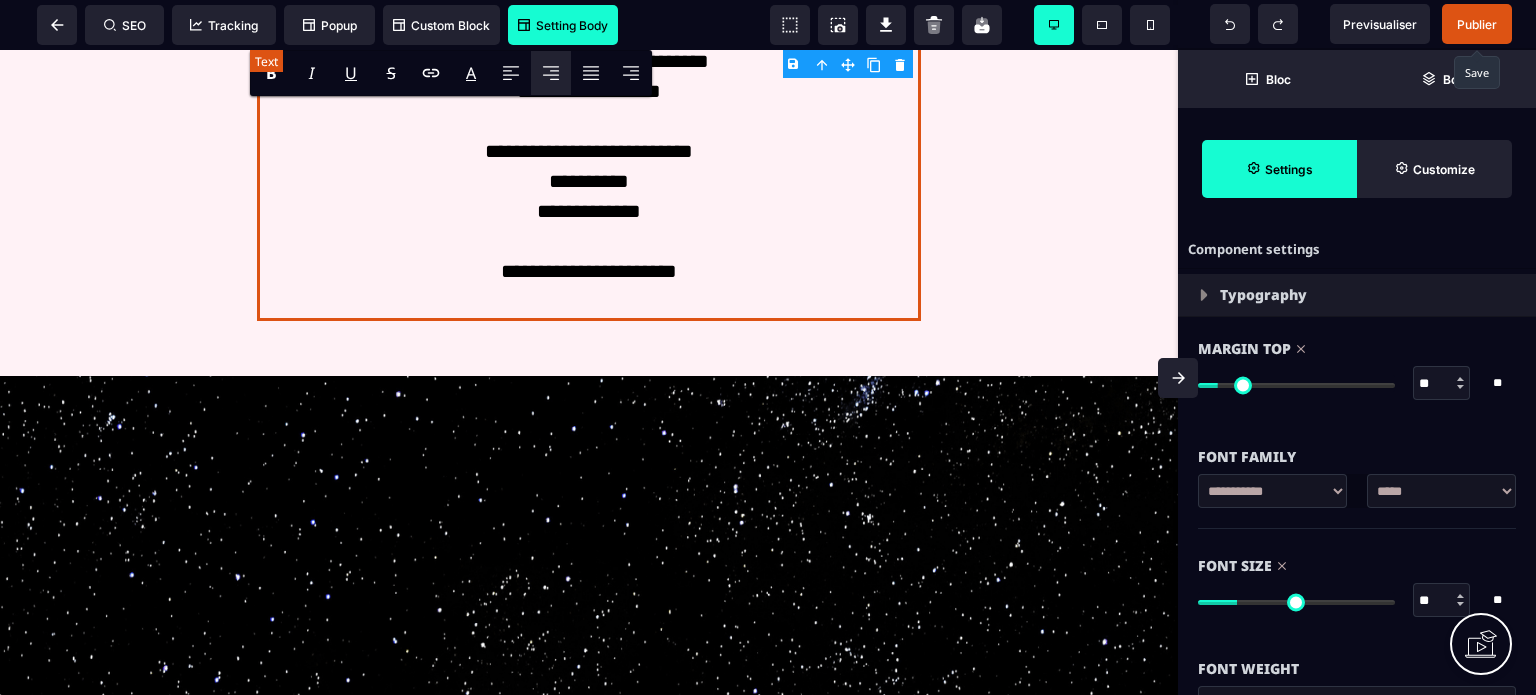 click on "**********" at bounding box center (588, -149) 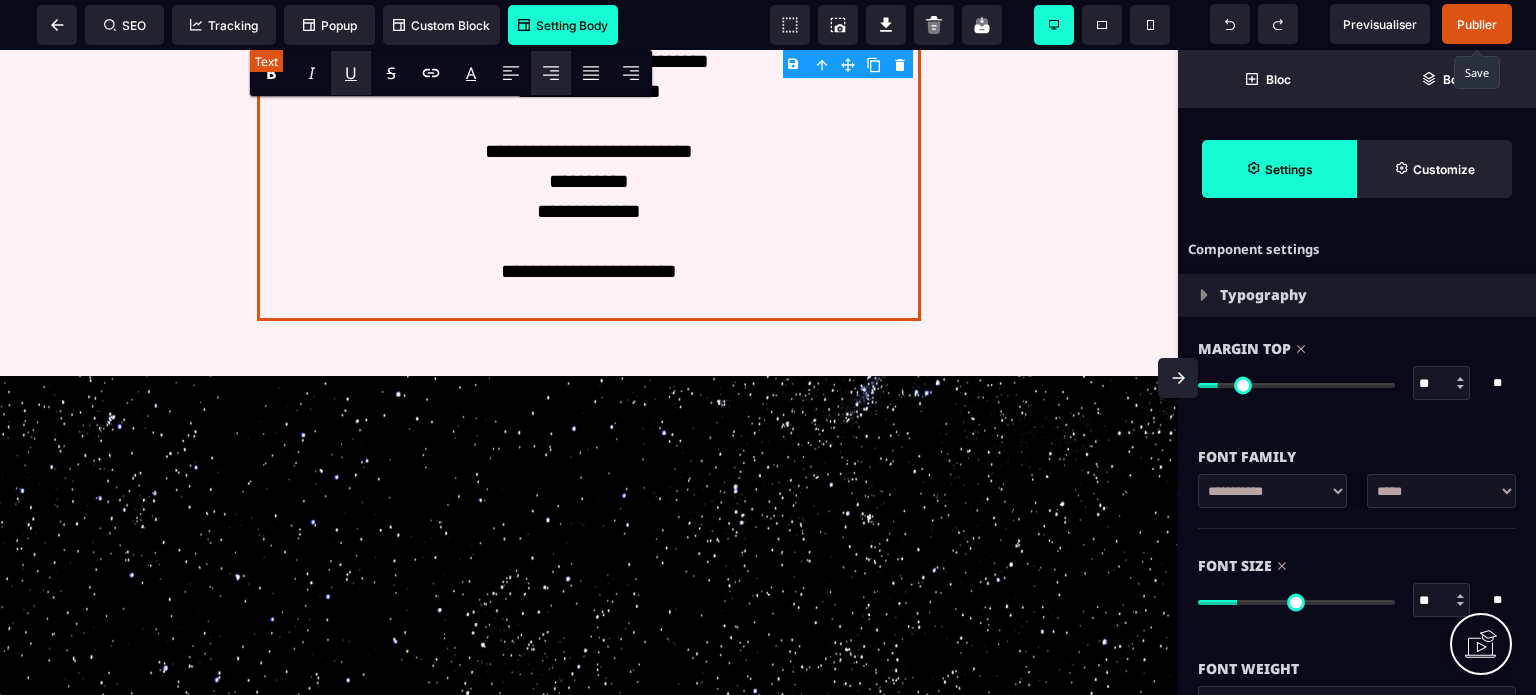 click on "**********" at bounding box center [588, -149] 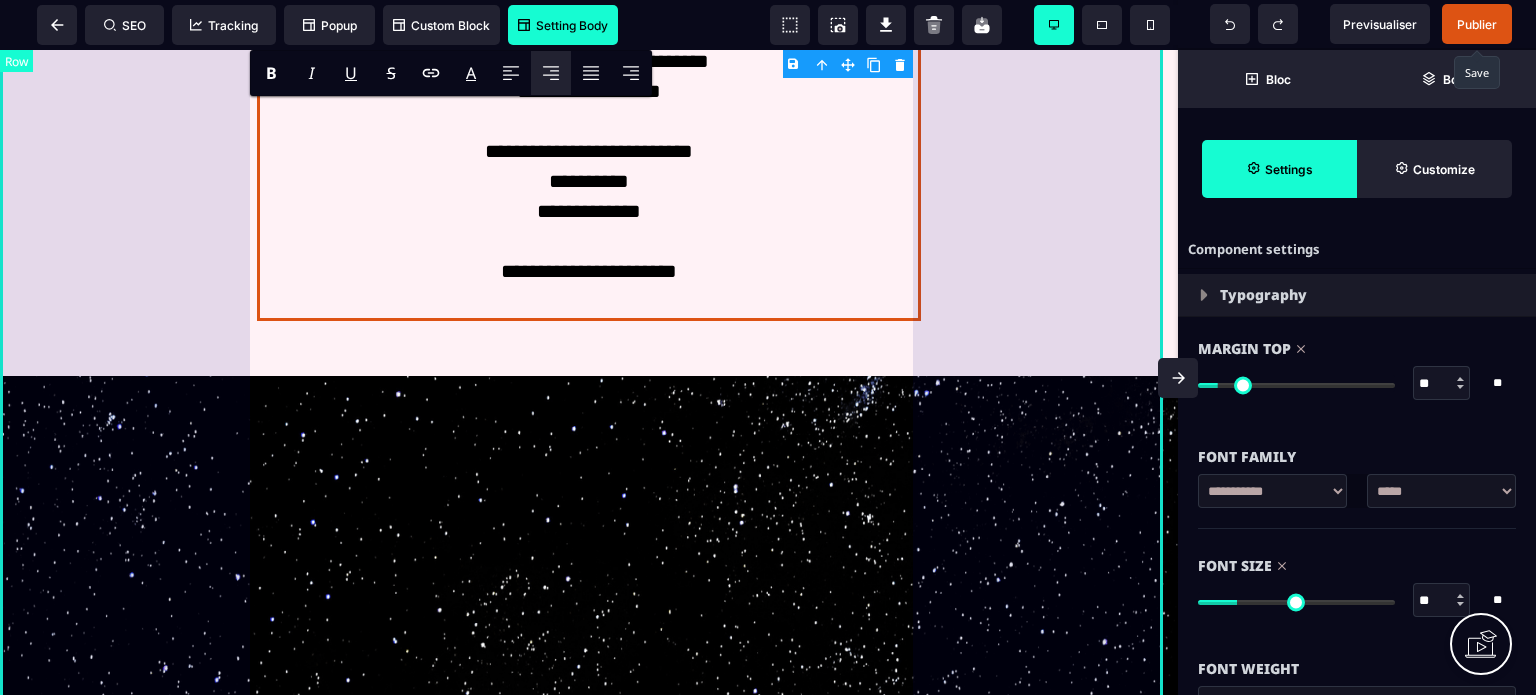 drag, startPoint x: 905, startPoint y: 355, endPoint x: 919, endPoint y: 355, distance: 14 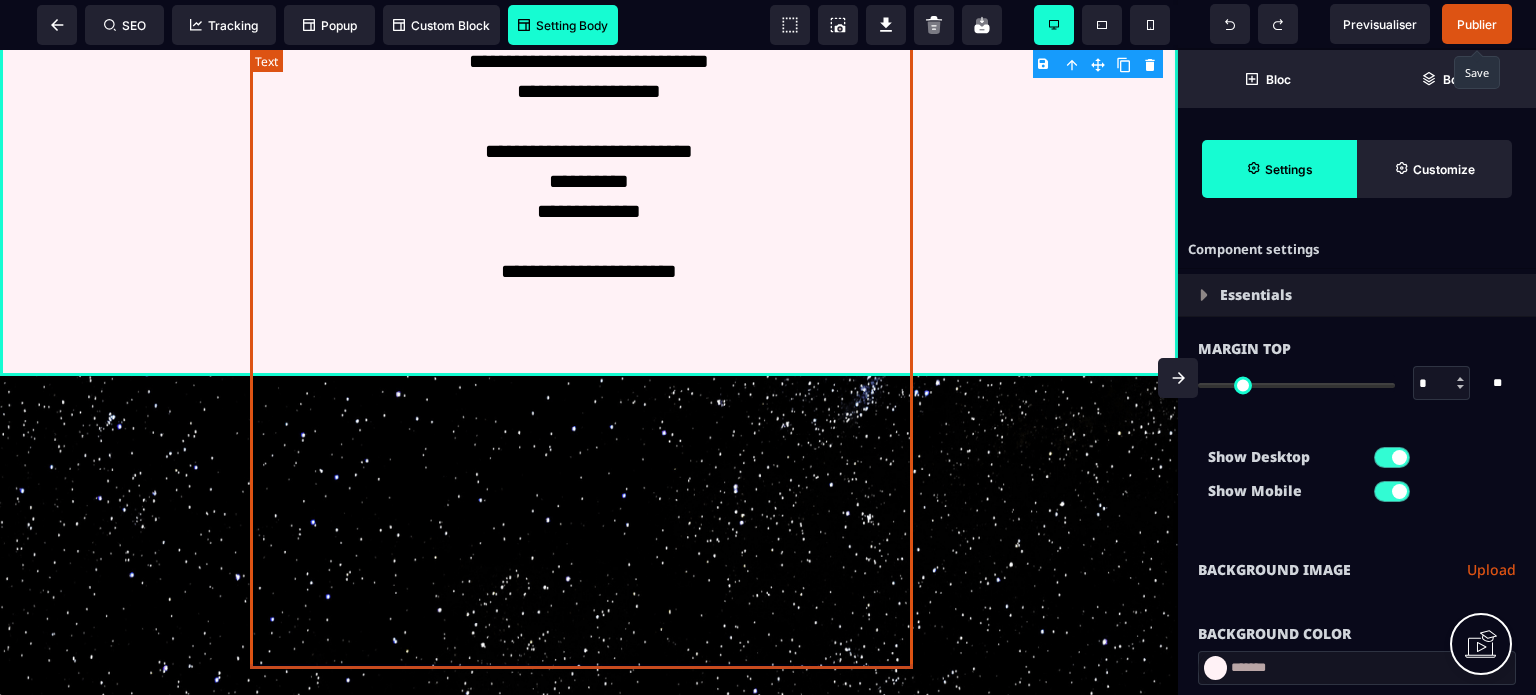 click on "**********" at bounding box center (588, -149) 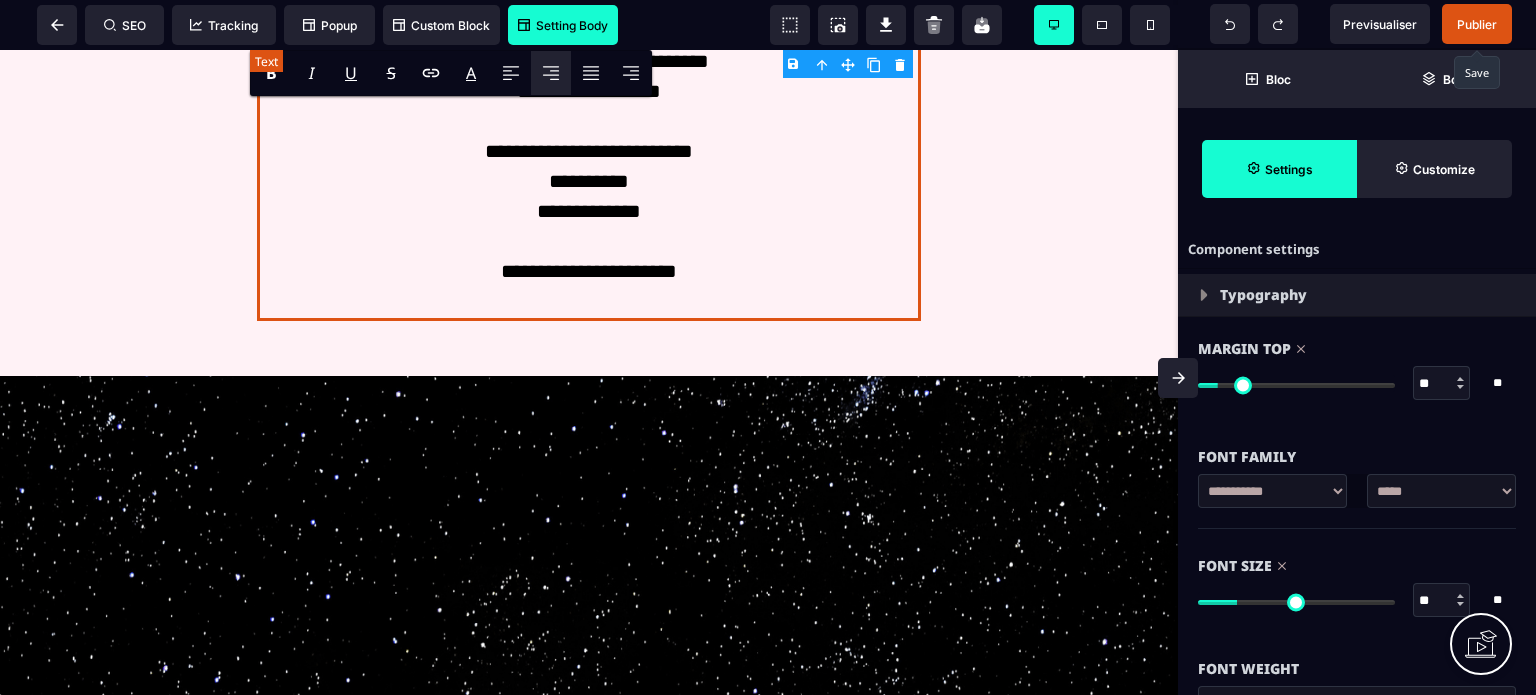 click on "**********" at bounding box center (588, -149) 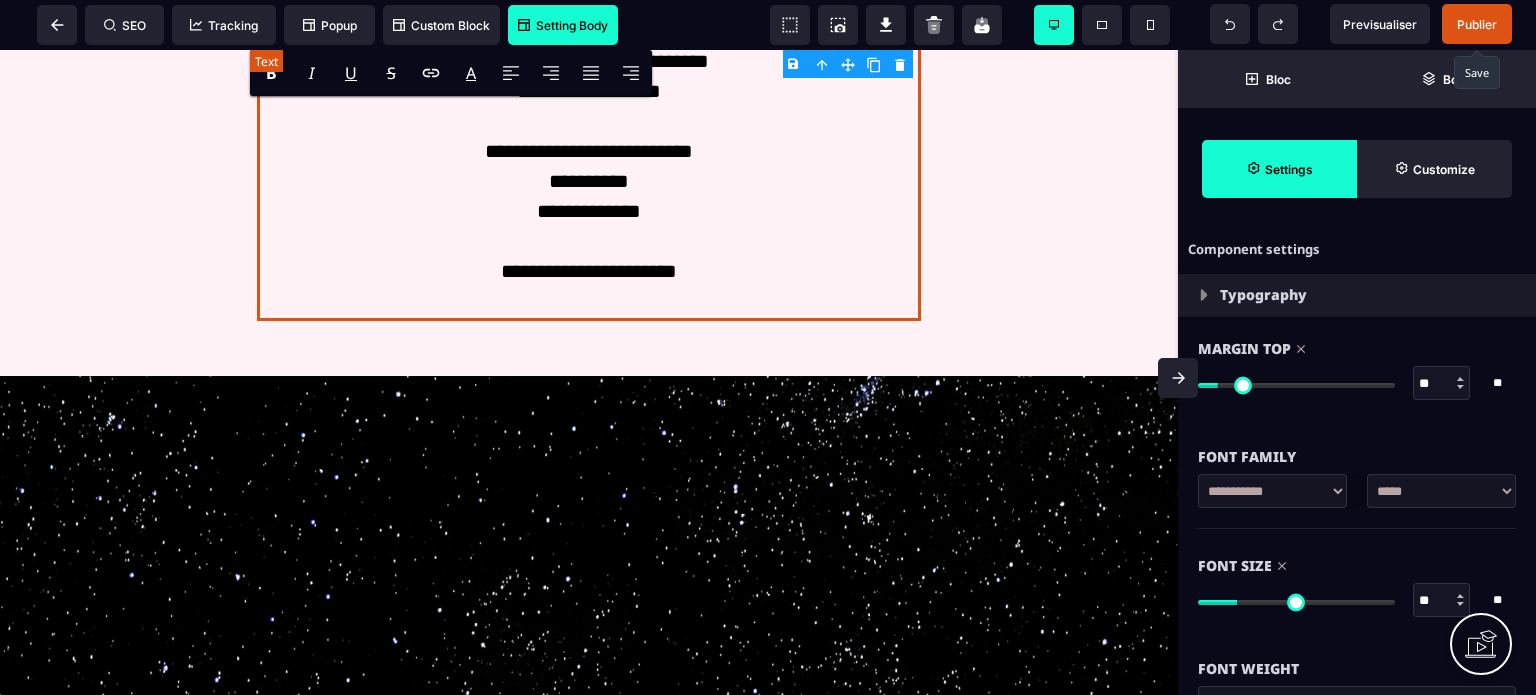 click on "**********" at bounding box center [588, -149] 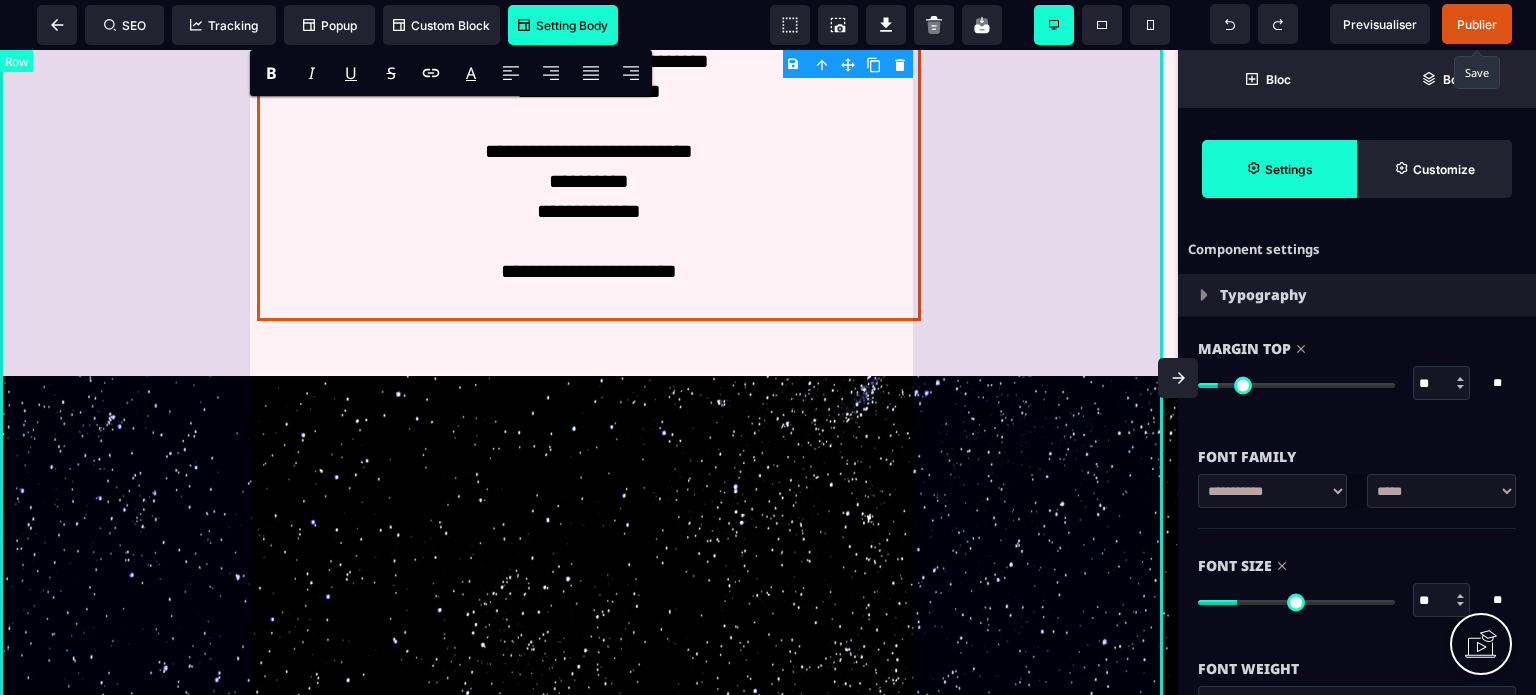 click on "**********" at bounding box center (589, -384) 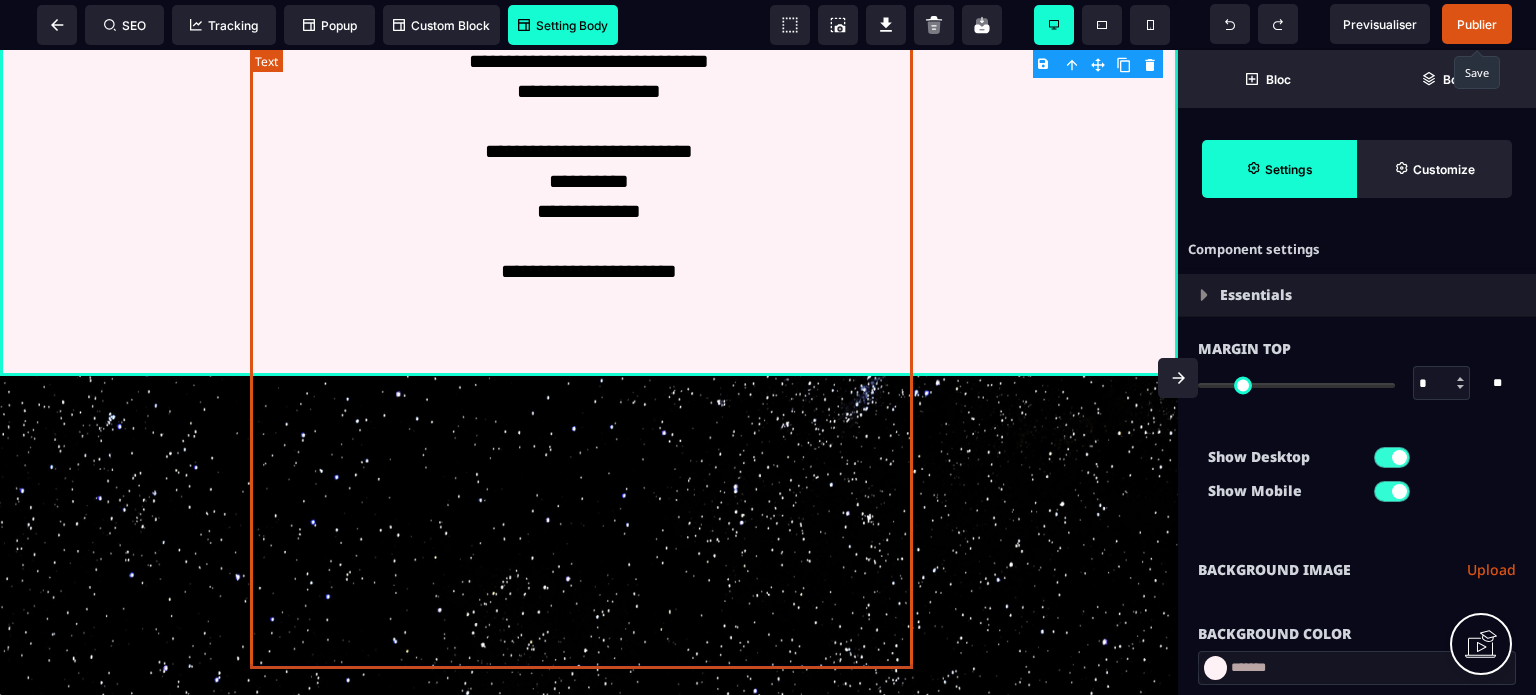 click on "**********" at bounding box center [588, -149] 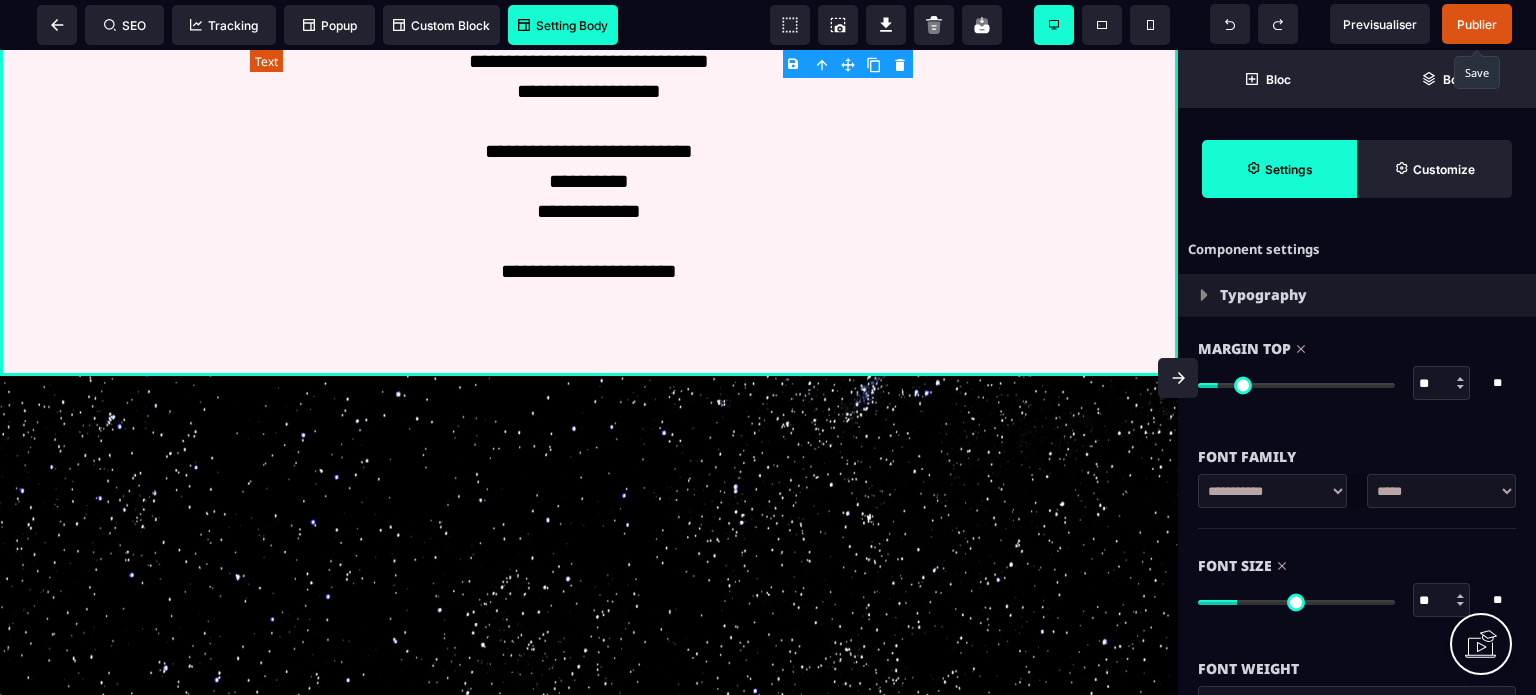 click on "**********" at bounding box center [588, -149] 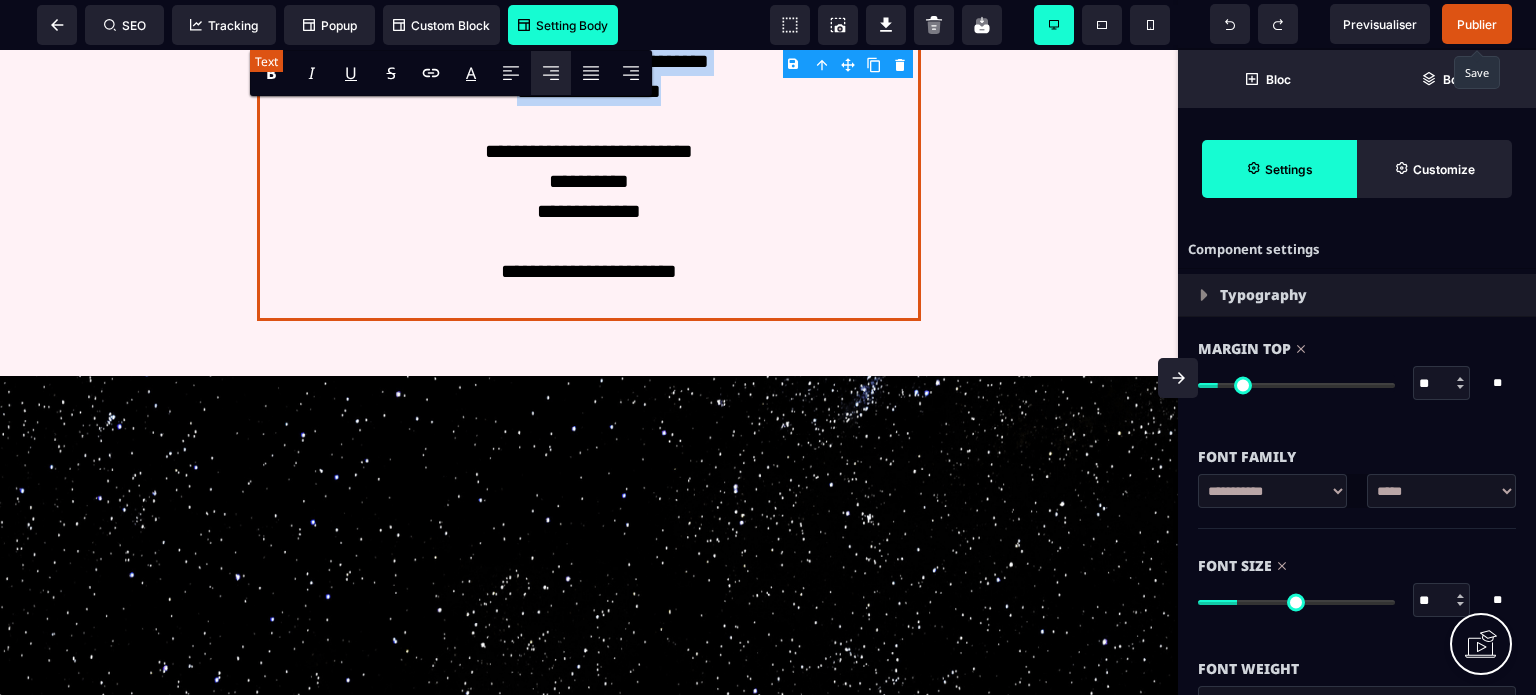 drag, startPoint x: 440, startPoint y: 433, endPoint x: 698, endPoint y: 475, distance: 261.39624 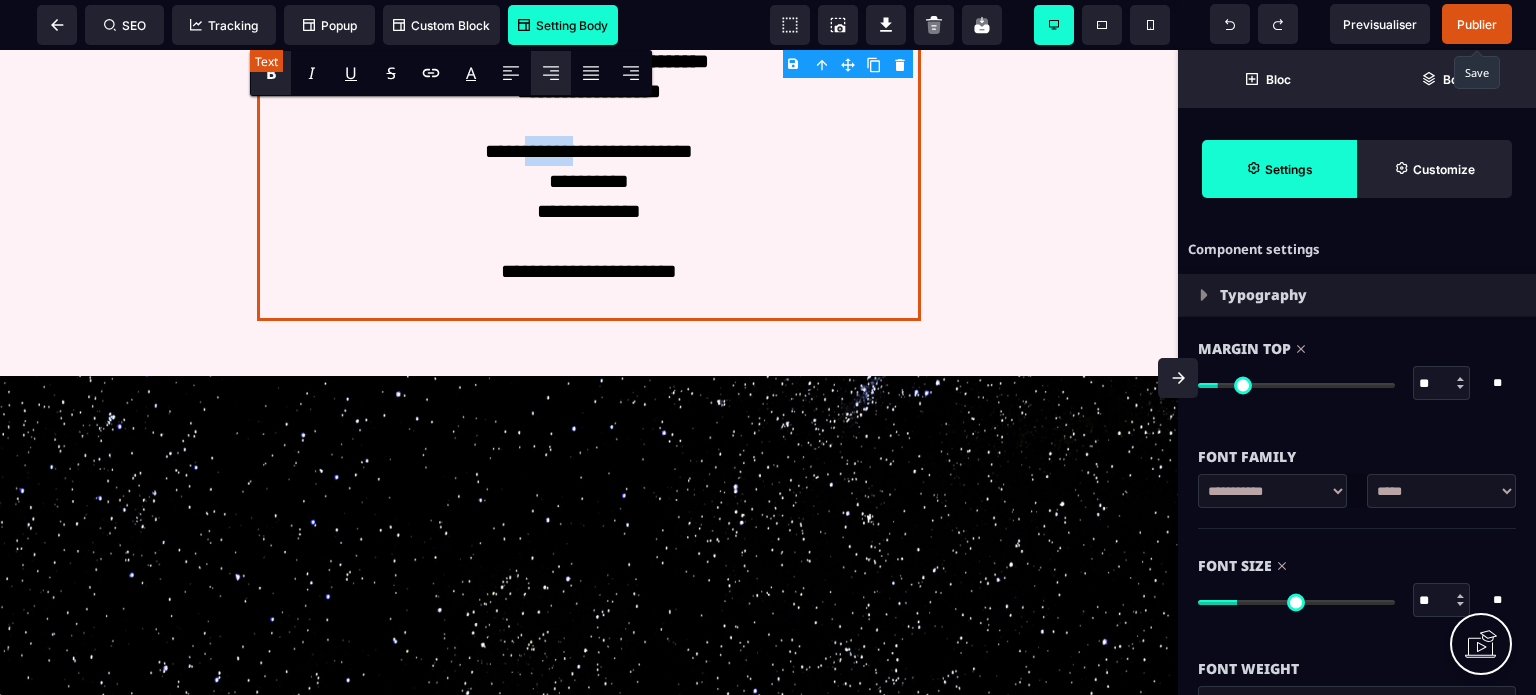 drag, startPoint x: 490, startPoint y: 527, endPoint x: 556, endPoint y: 526, distance: 66.007576 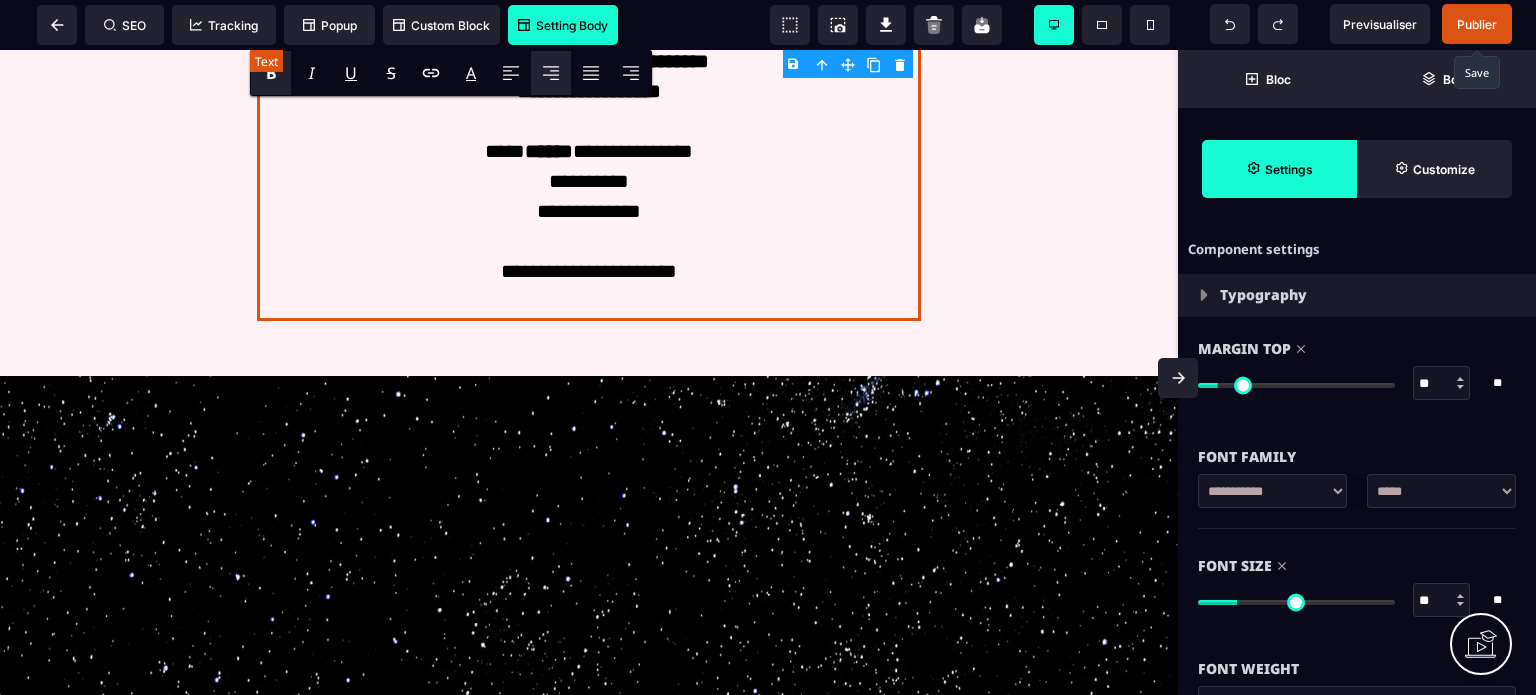 click on "**********" at bounding box center [588, -149] 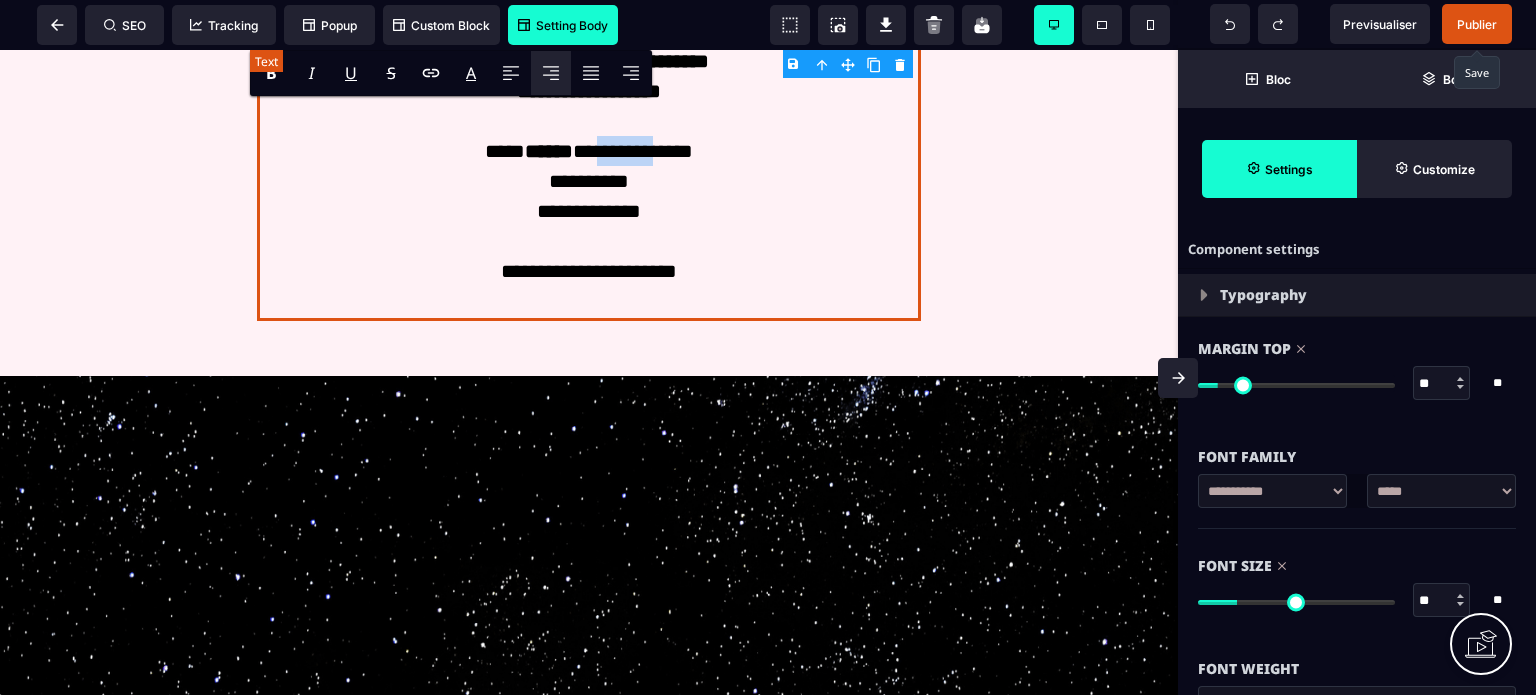 drag, startPoint x: 584, startPoint y: 527, endPoint x: 658, endPoint y: 530, distance: 74.06078 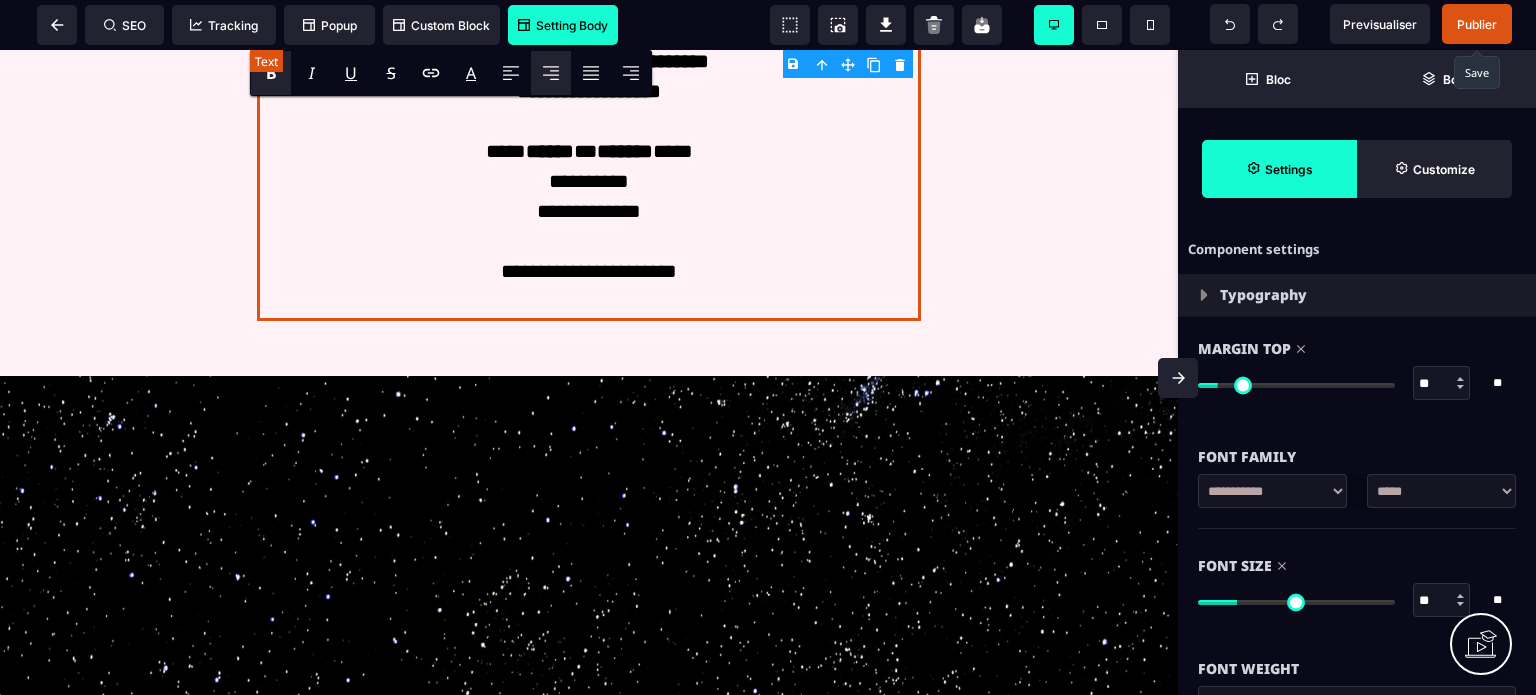click on "**********" at bounding box center (588, -149) 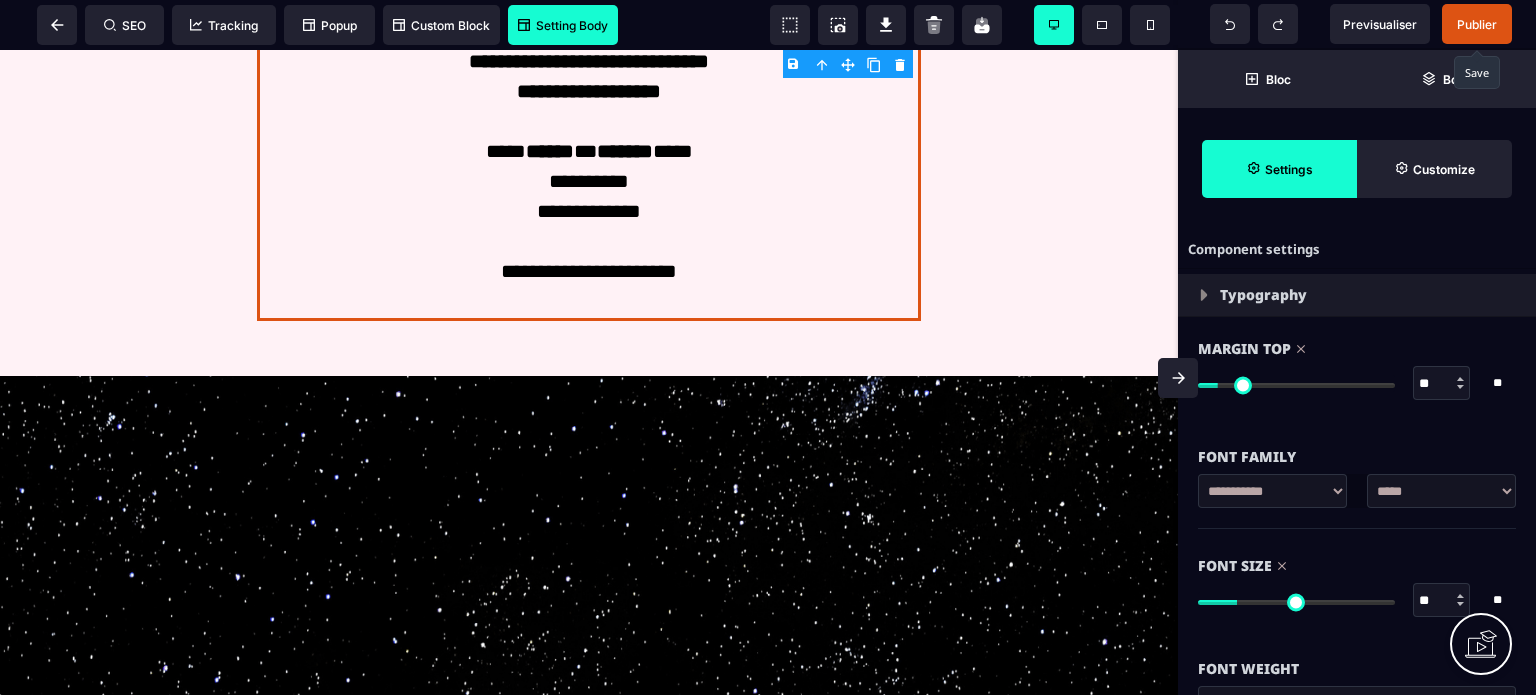scroll, scrollTop: 6848, scrollLeft: 0, axis: vertical 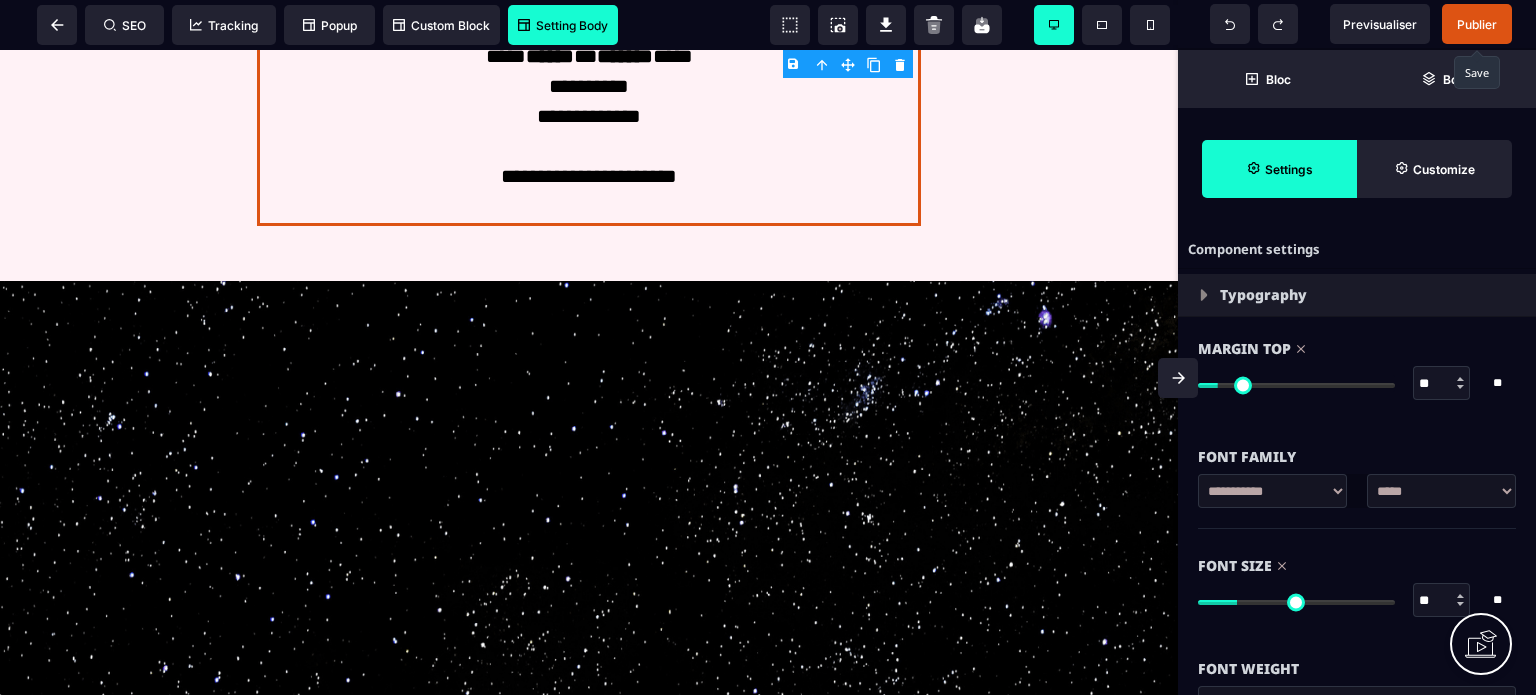 click at bounding box center (1178, 378) 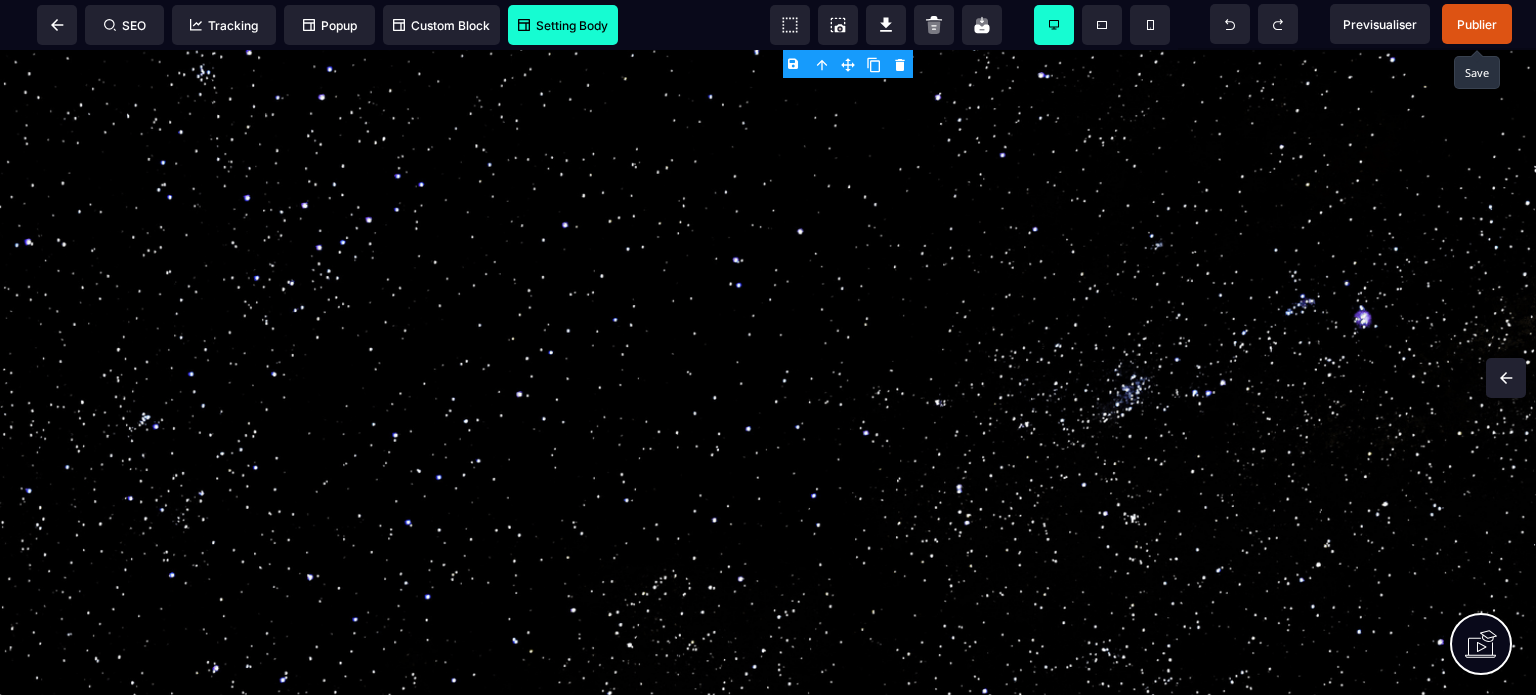 click on "**********" at bounding box center (768, -834) 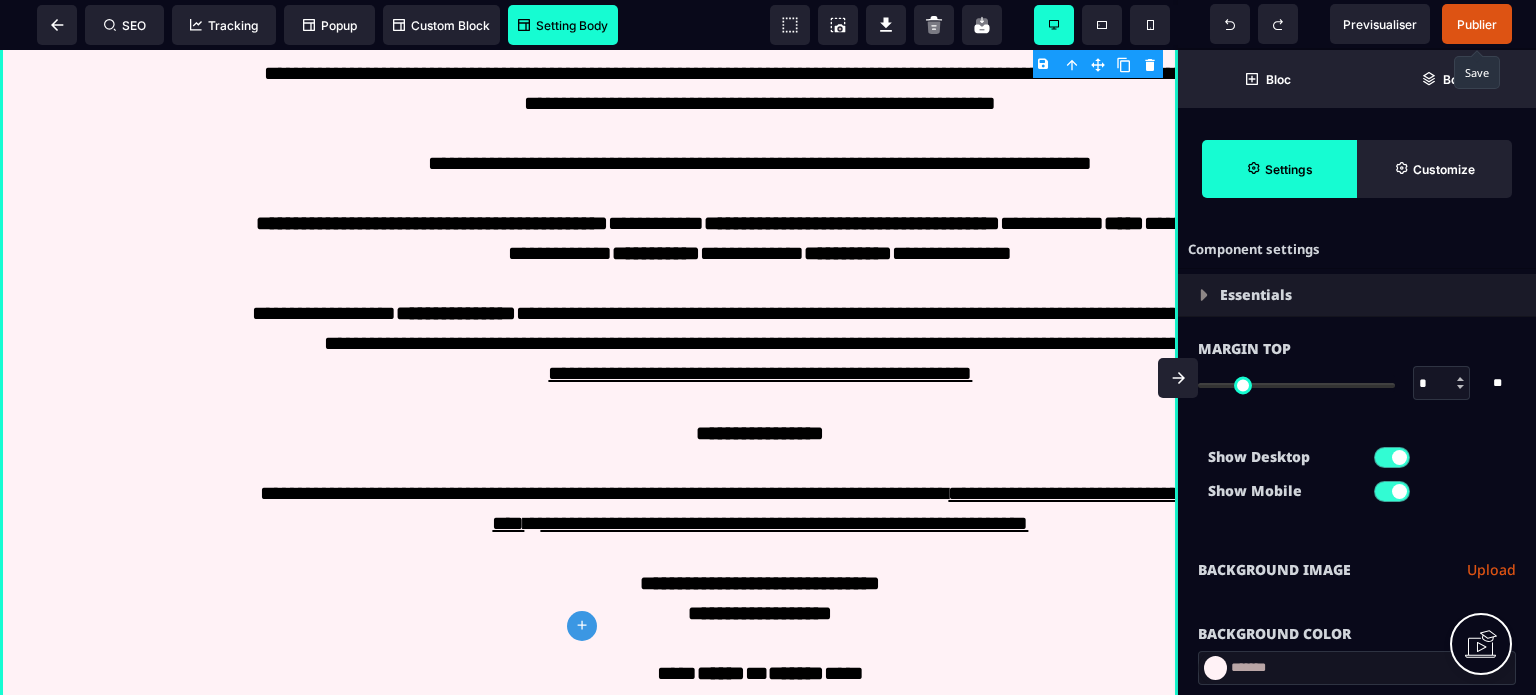 scroll, scrollTop: 6848, scrollLeft: 0, axis: vertical 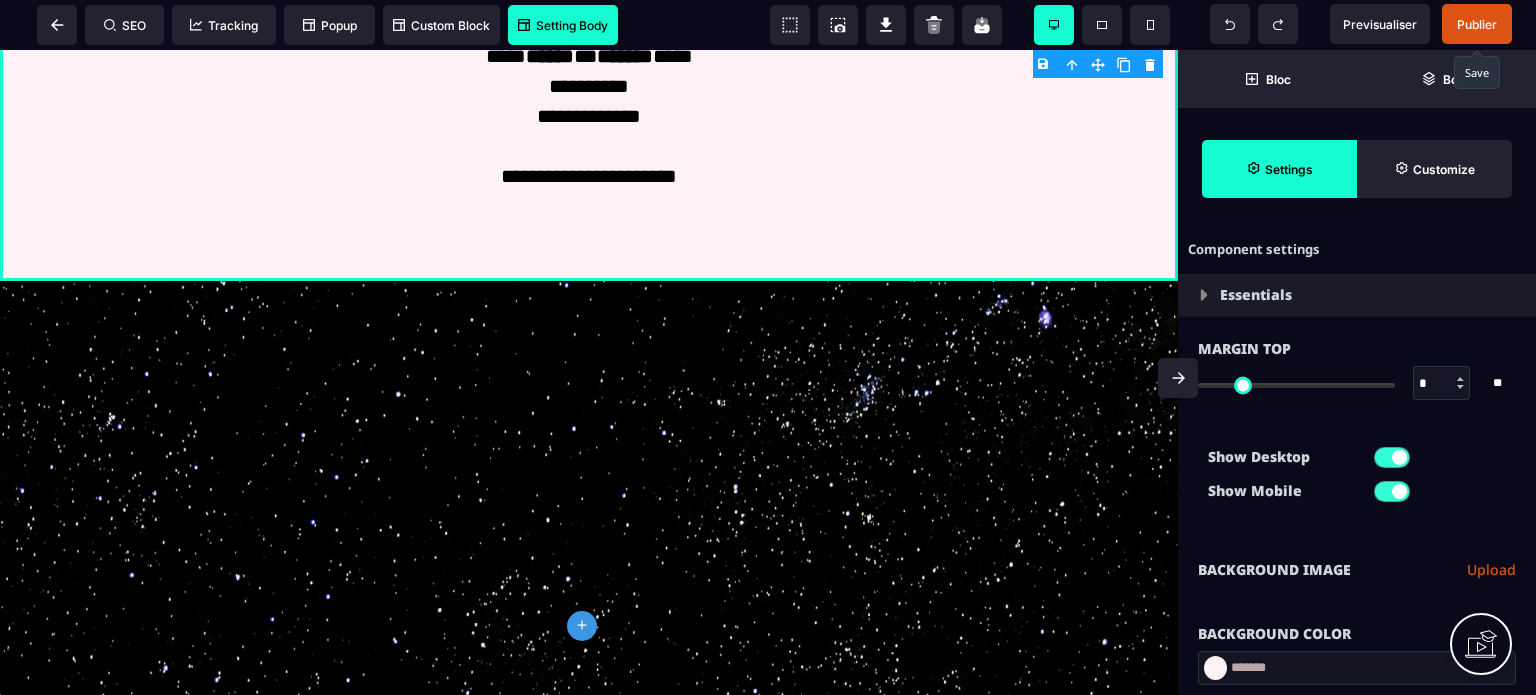 click on "Publier" at bounding box center (1477, 24) 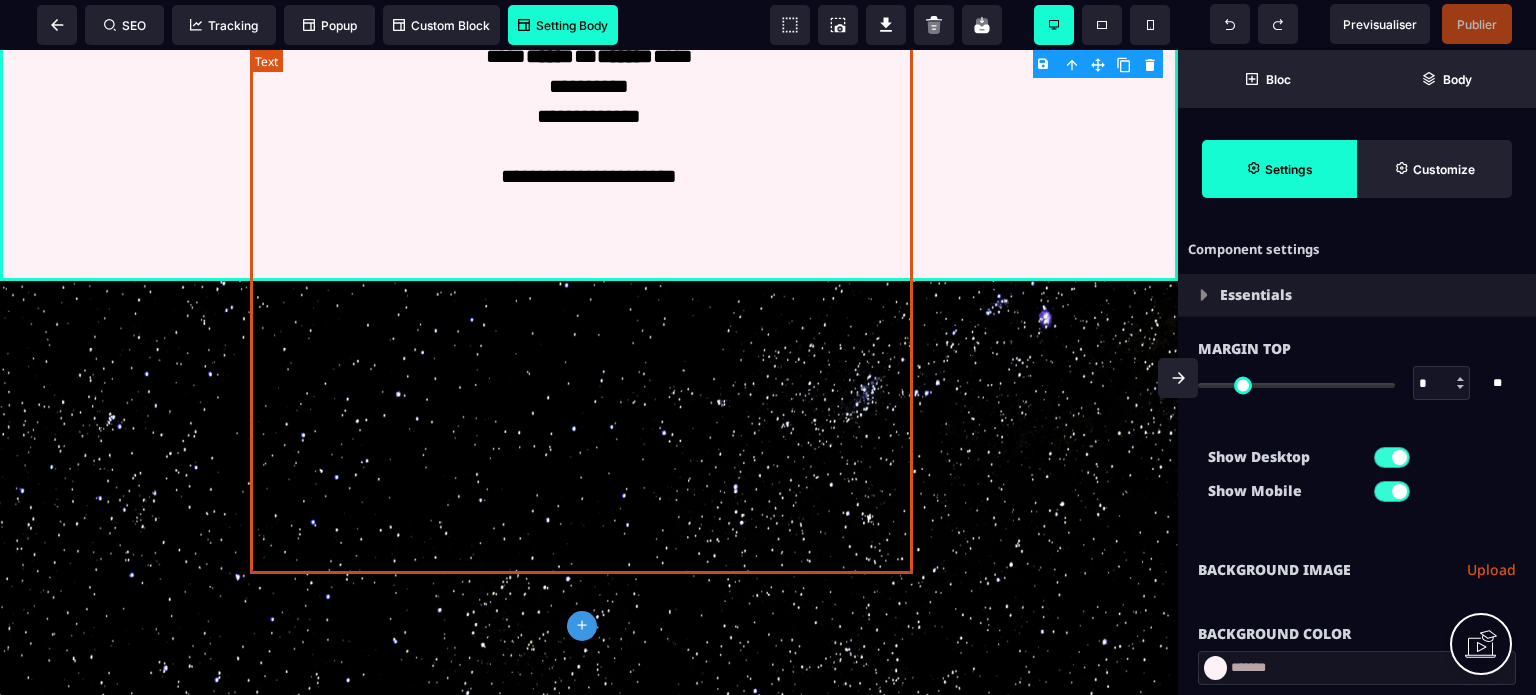 click on "**********" at bounding box center [588, -244] 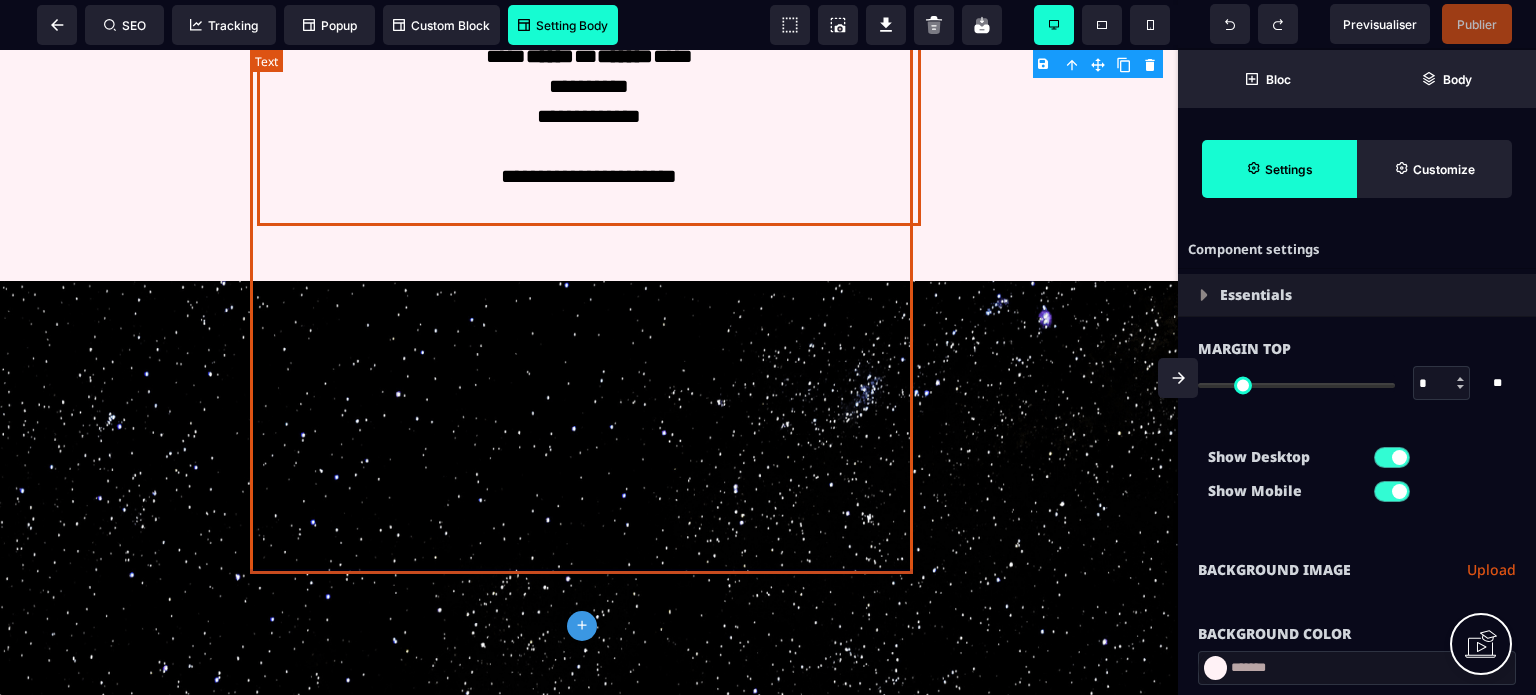 click on "**********" at bounding box center (588, -244) 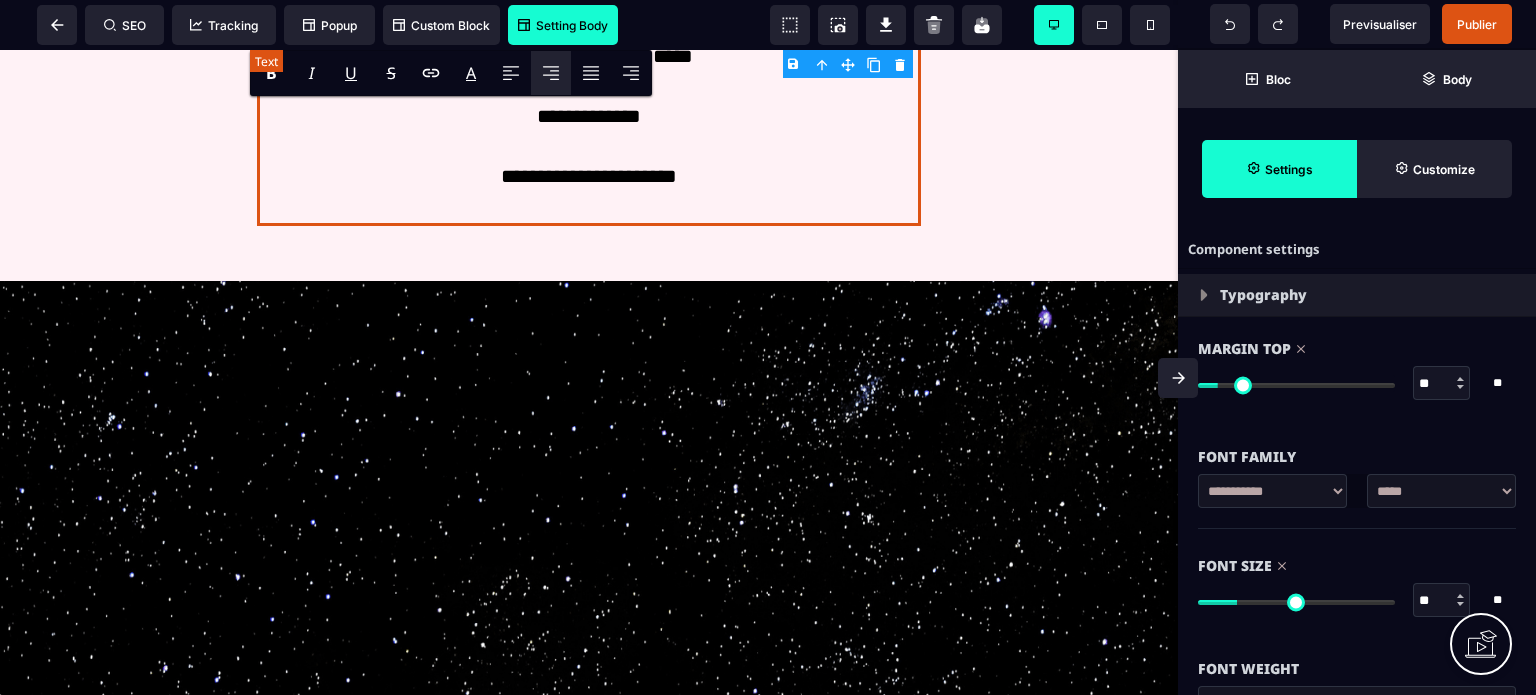 click on "**********" at bounding box center [588, -244] 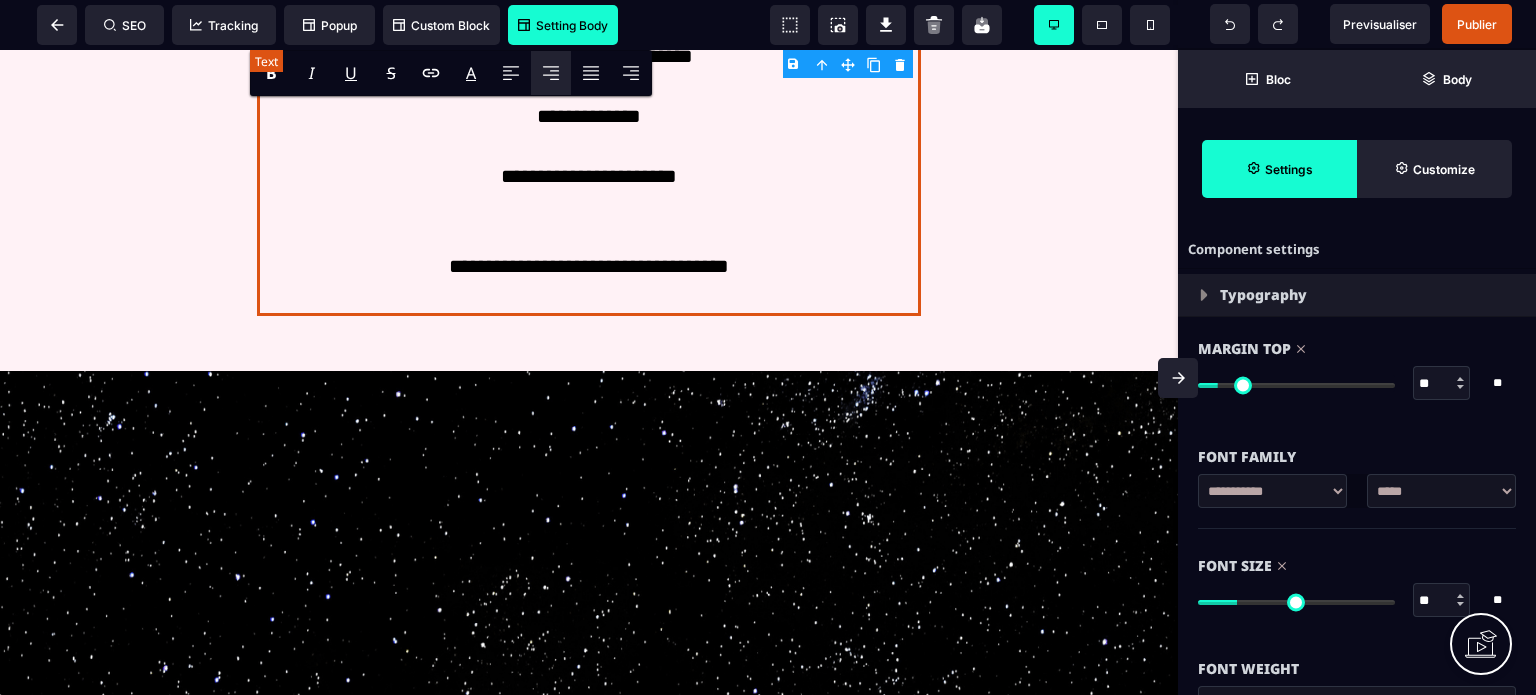 click on "**********" at bounding box center [588, -199] 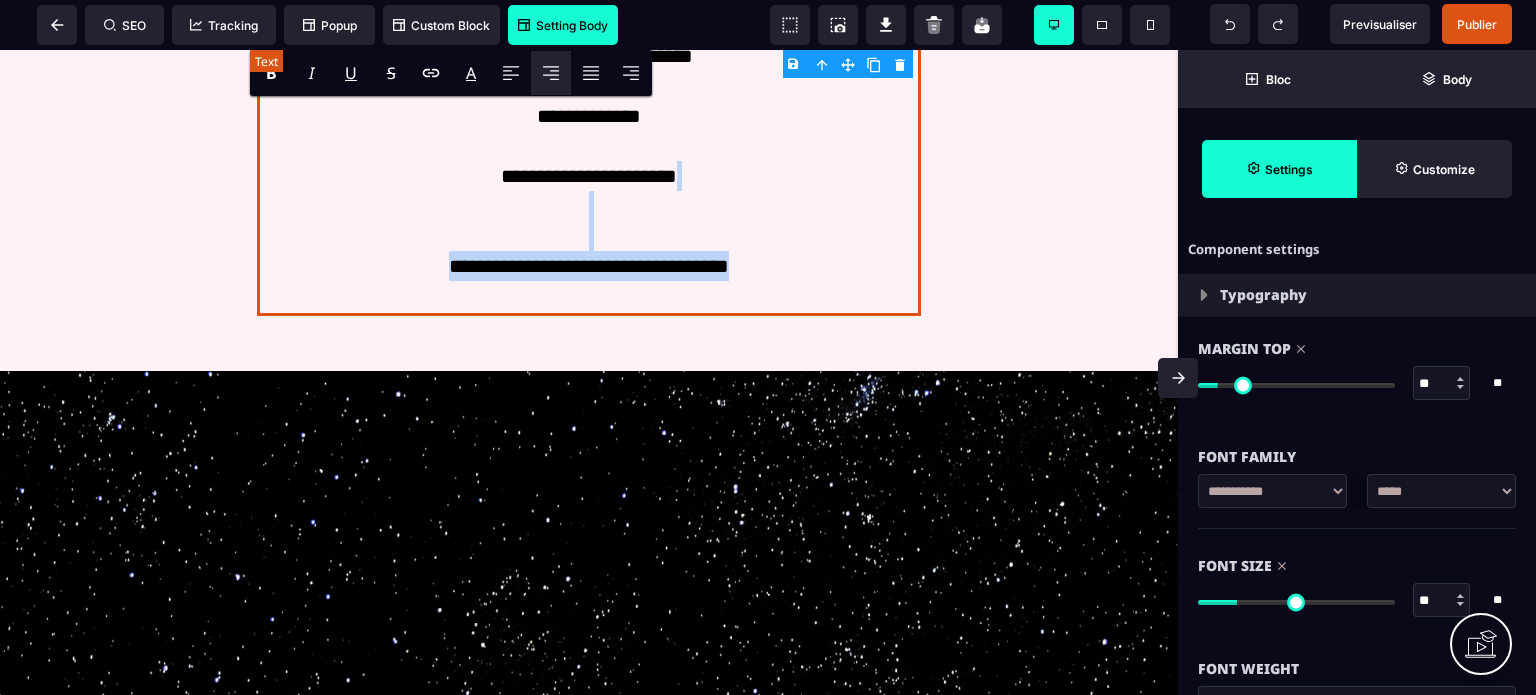 drag, startPoint x: 723, startPoint y: 575, endPoint x: 794, endPoint y: 651, distance: 104.00481 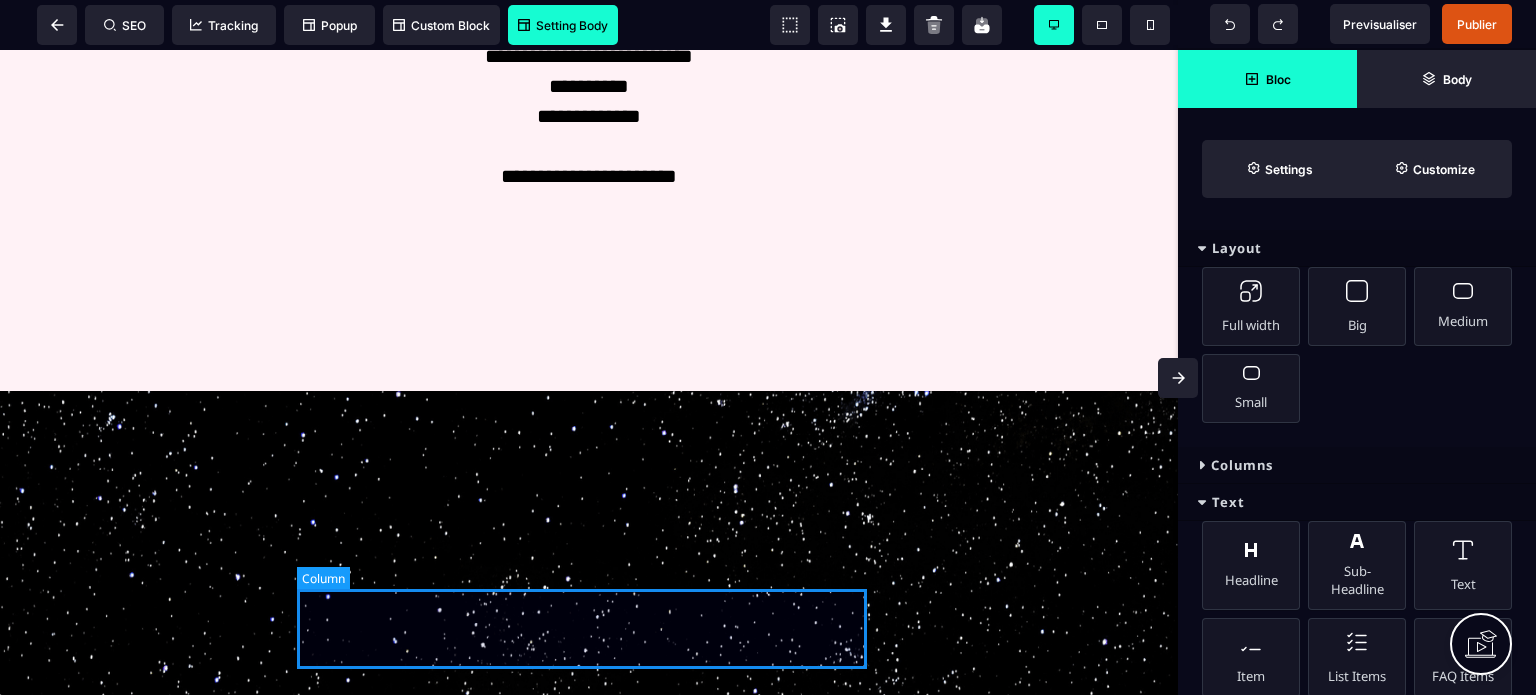 click at bounding box center (589, 281) 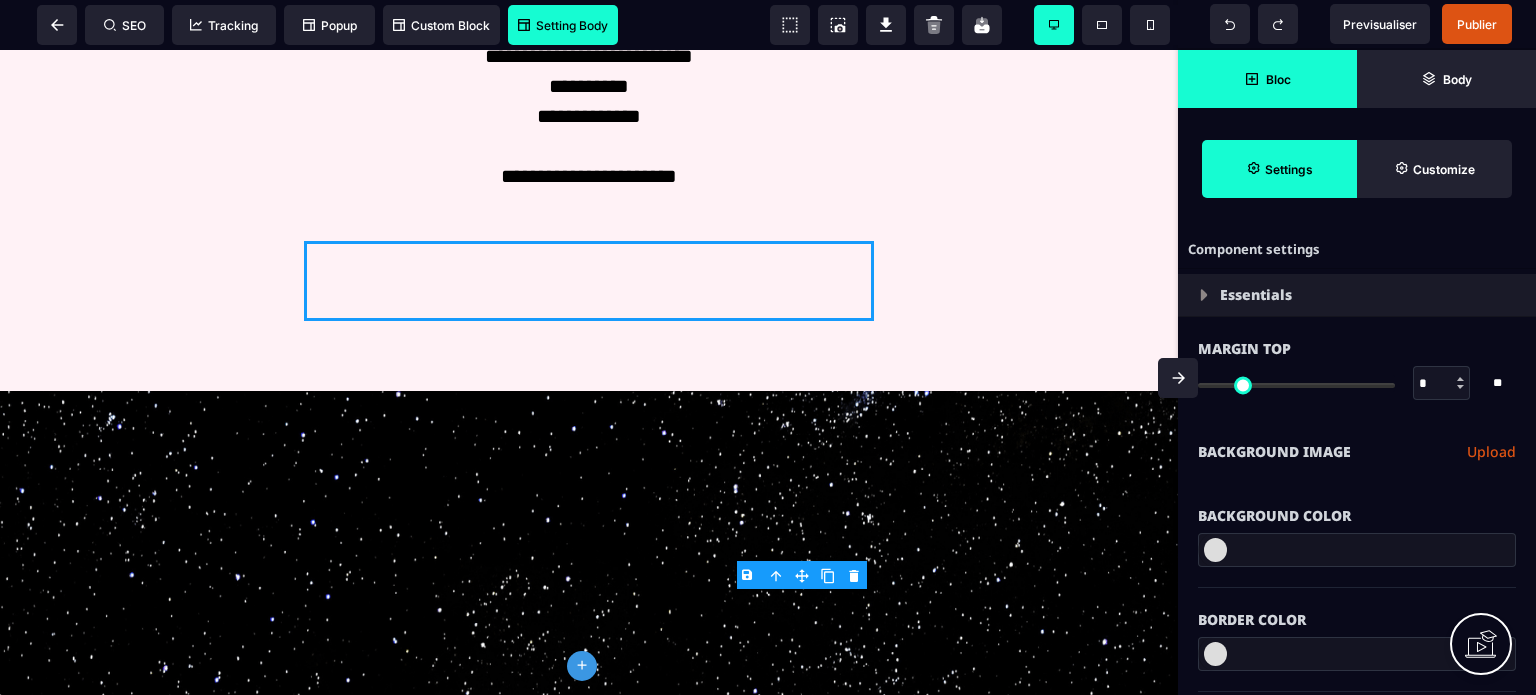 click on "Bloc" at bounding box center (1267, 79) 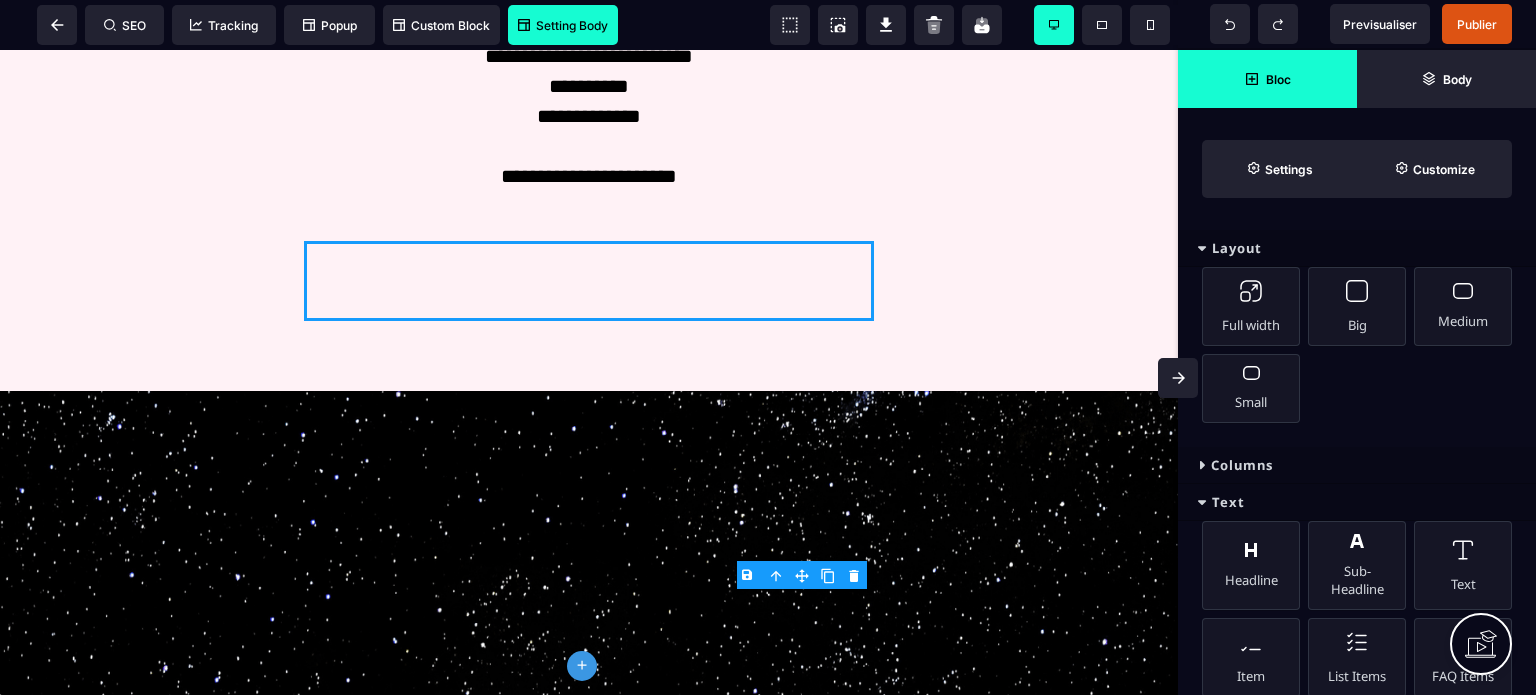 click on "Columns" at bounding box center (1357, 465) 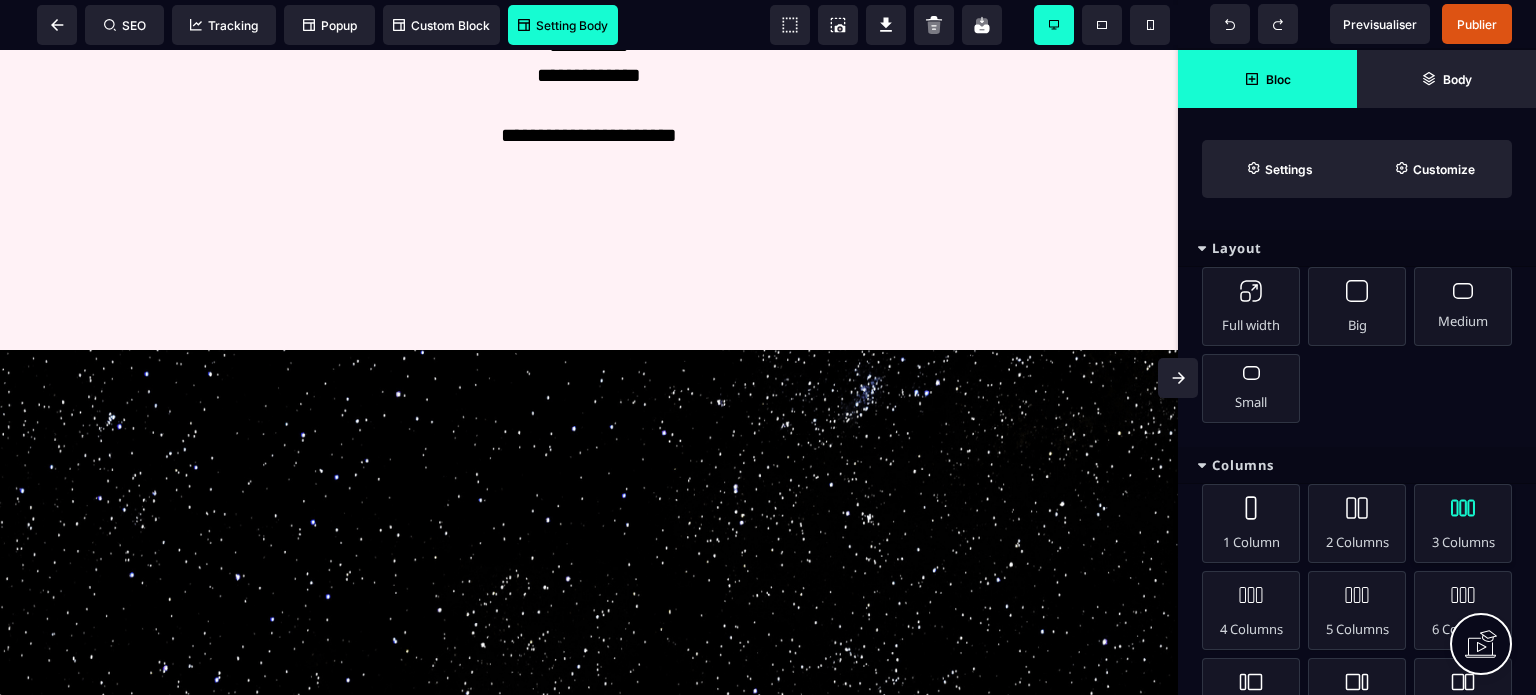 scroll, scrollTop: 6950, scrollLeft: 0, axis: vertical 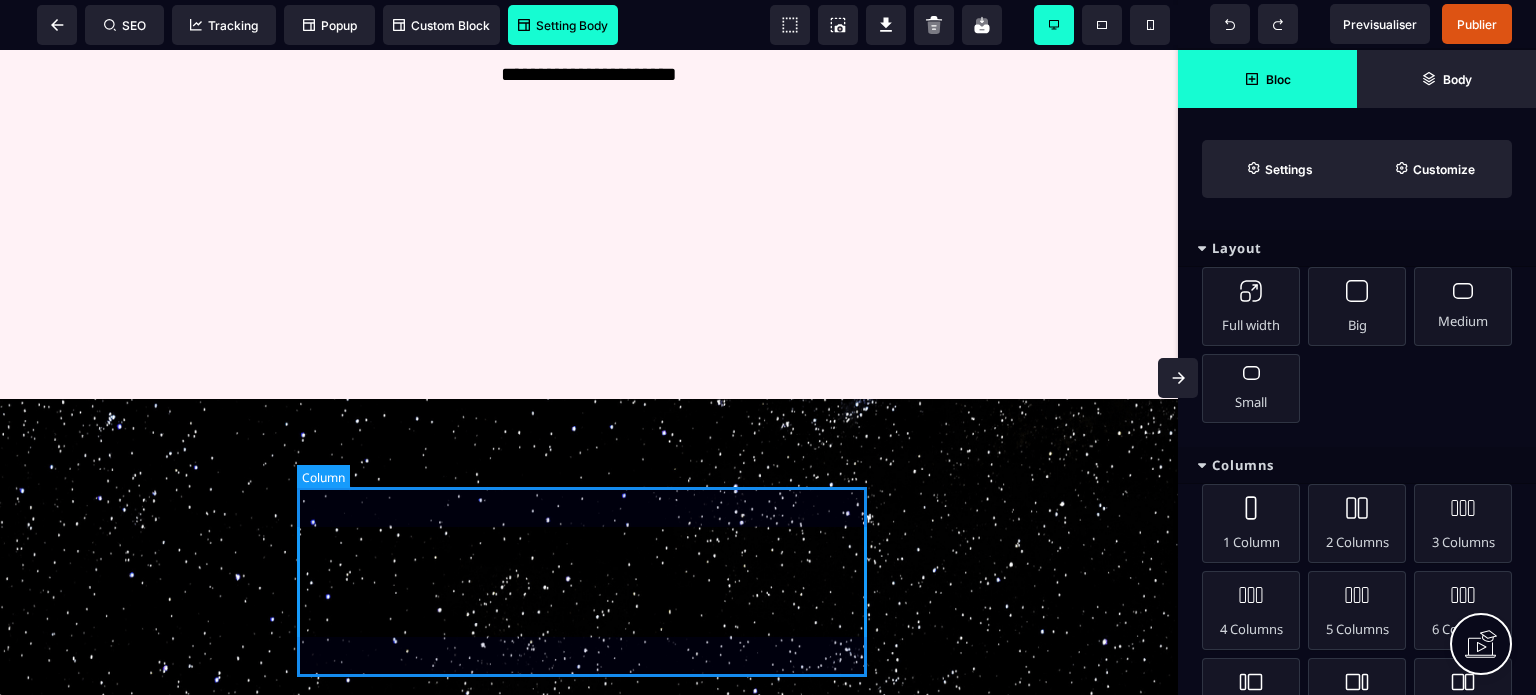 click at bounding box center [589, 234] 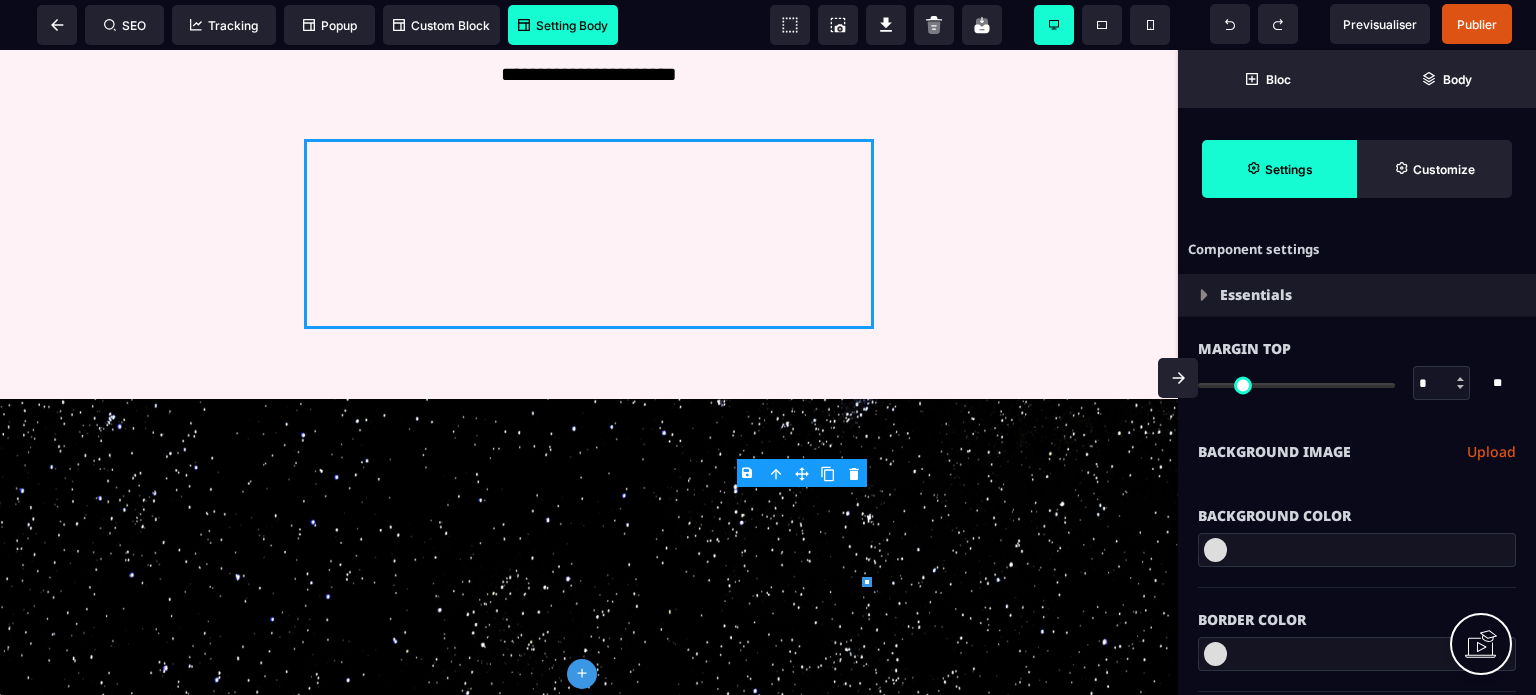 click on "Border Color" at bounding box center [1357, 610] 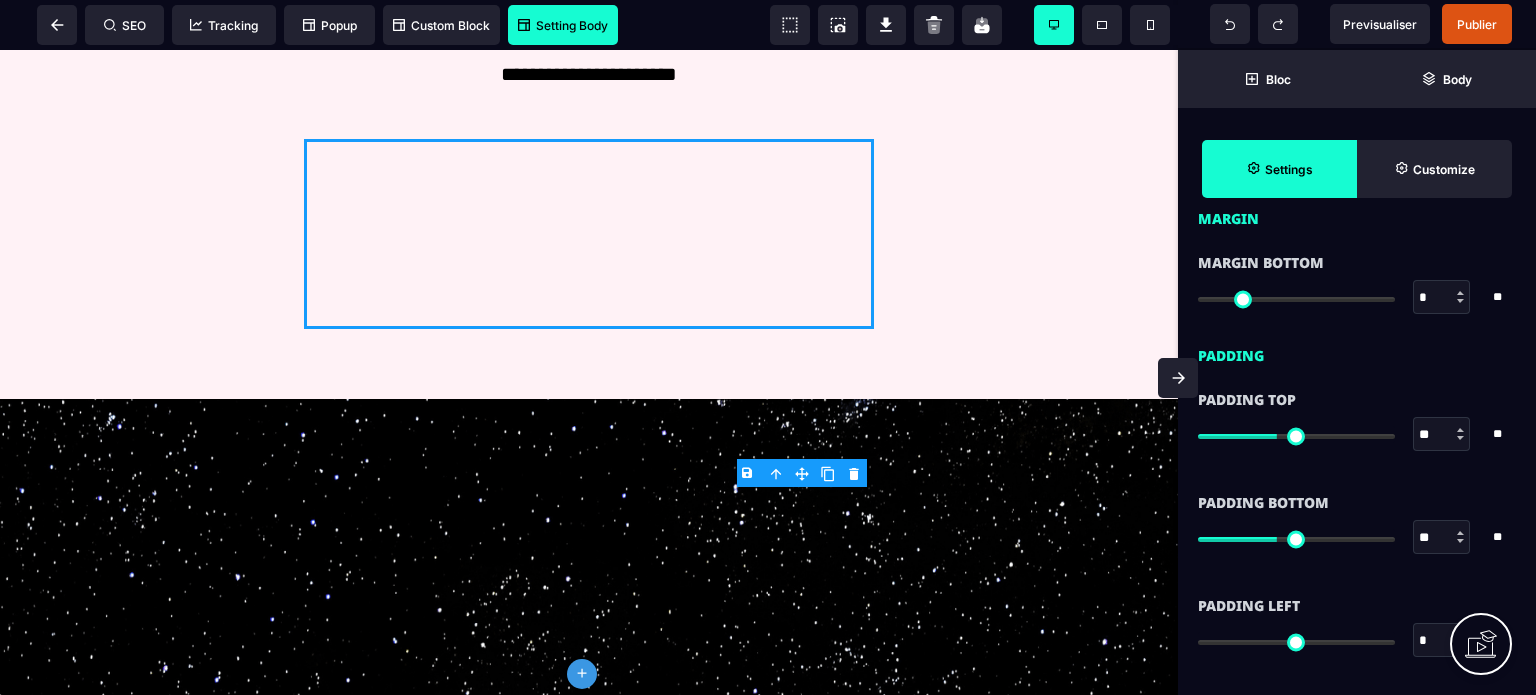 scroll, scrollTop: 1560, scrollLeft: 0, axis: vertical 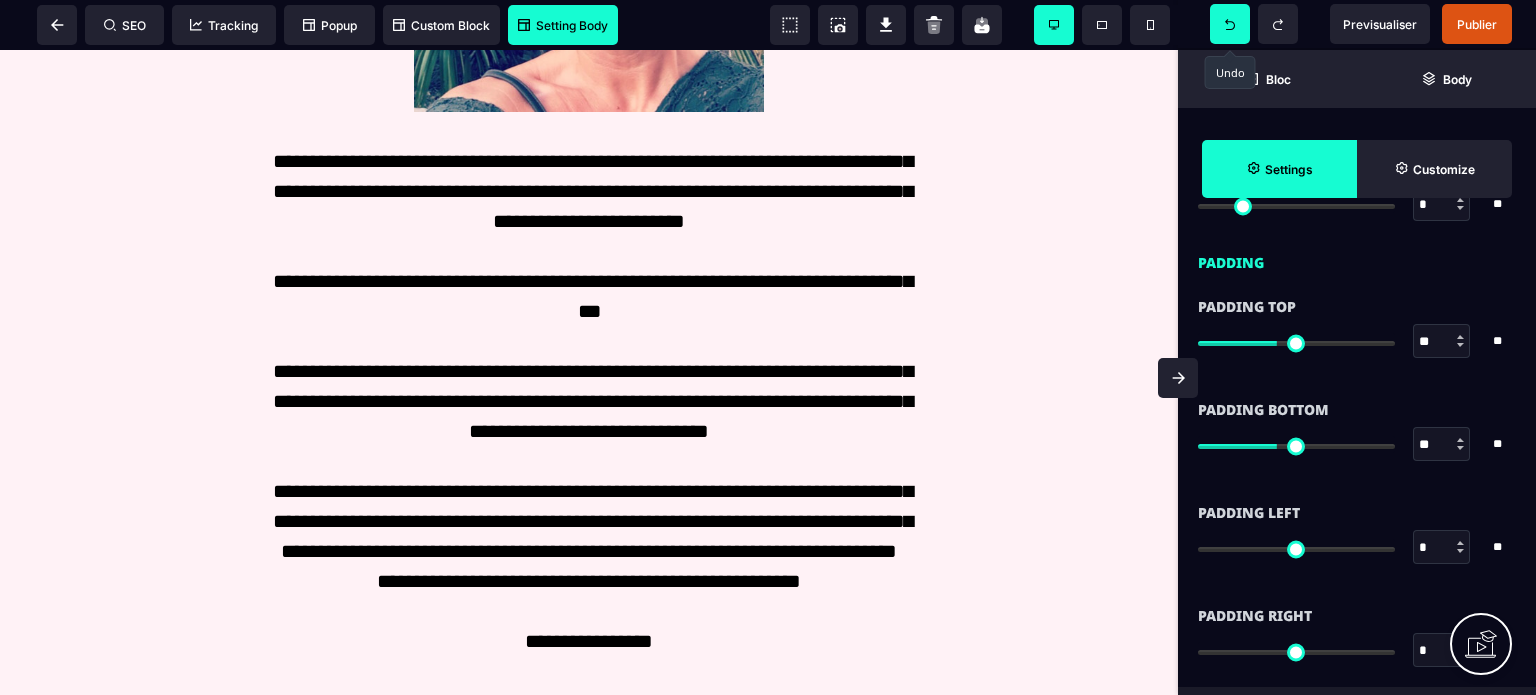 click at bounding box center (1230, 24) 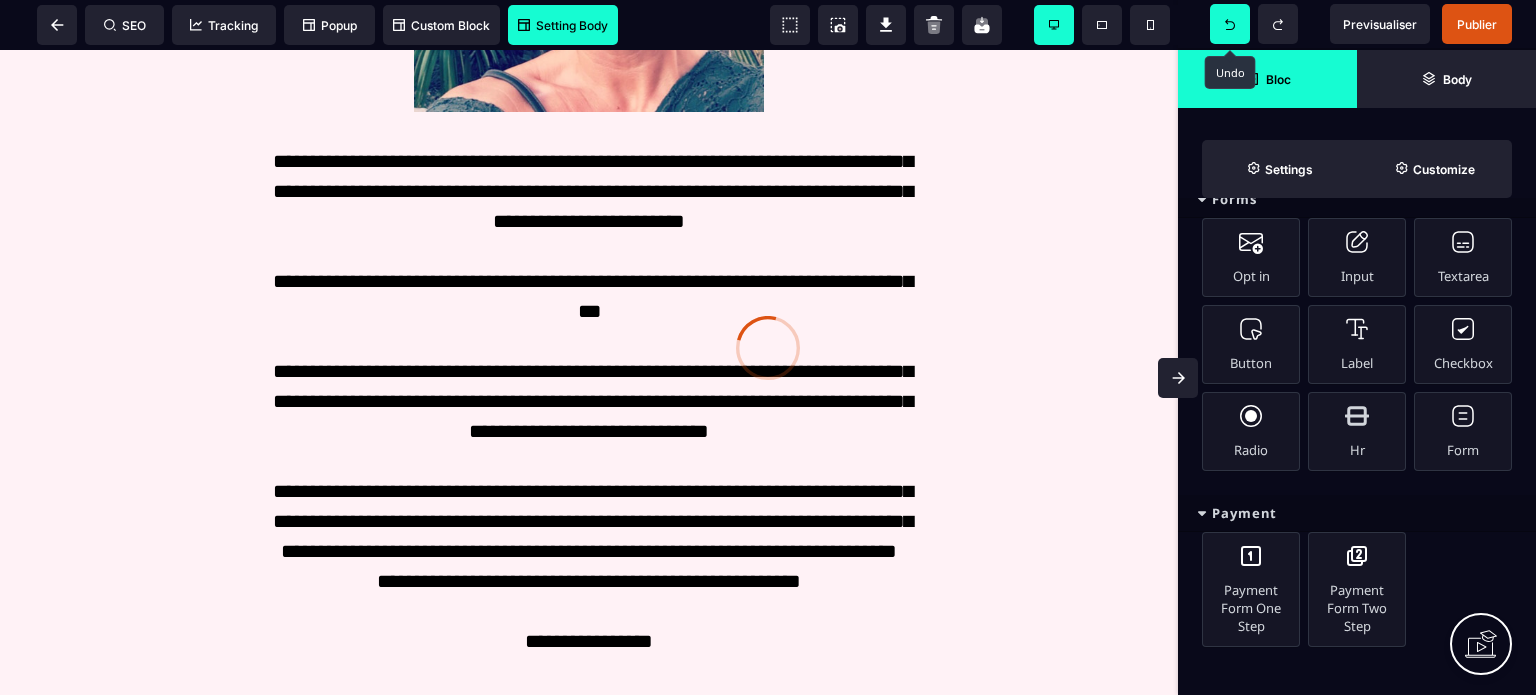 scroll, scrollTop: 1257, scrollLeft: 0, axis: vertical 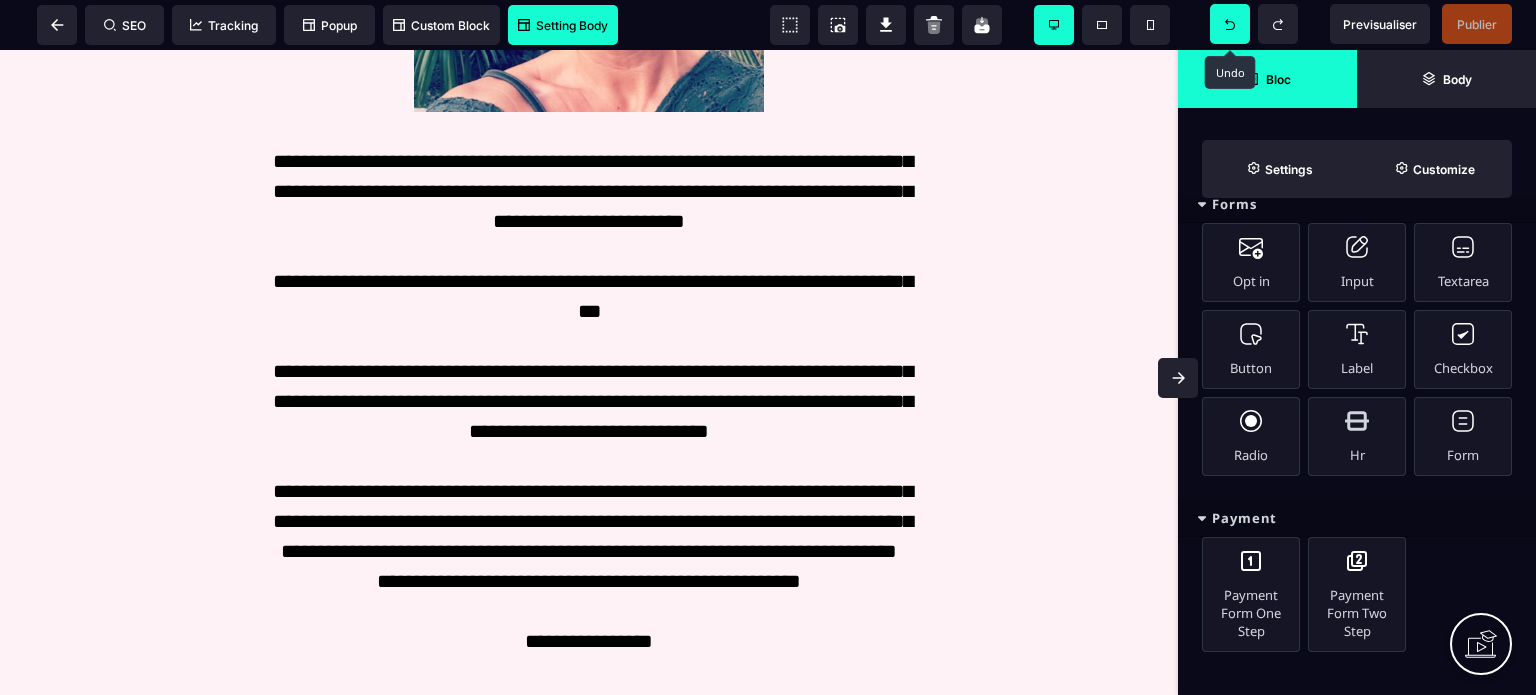 click at bounding box center (1230, 24) 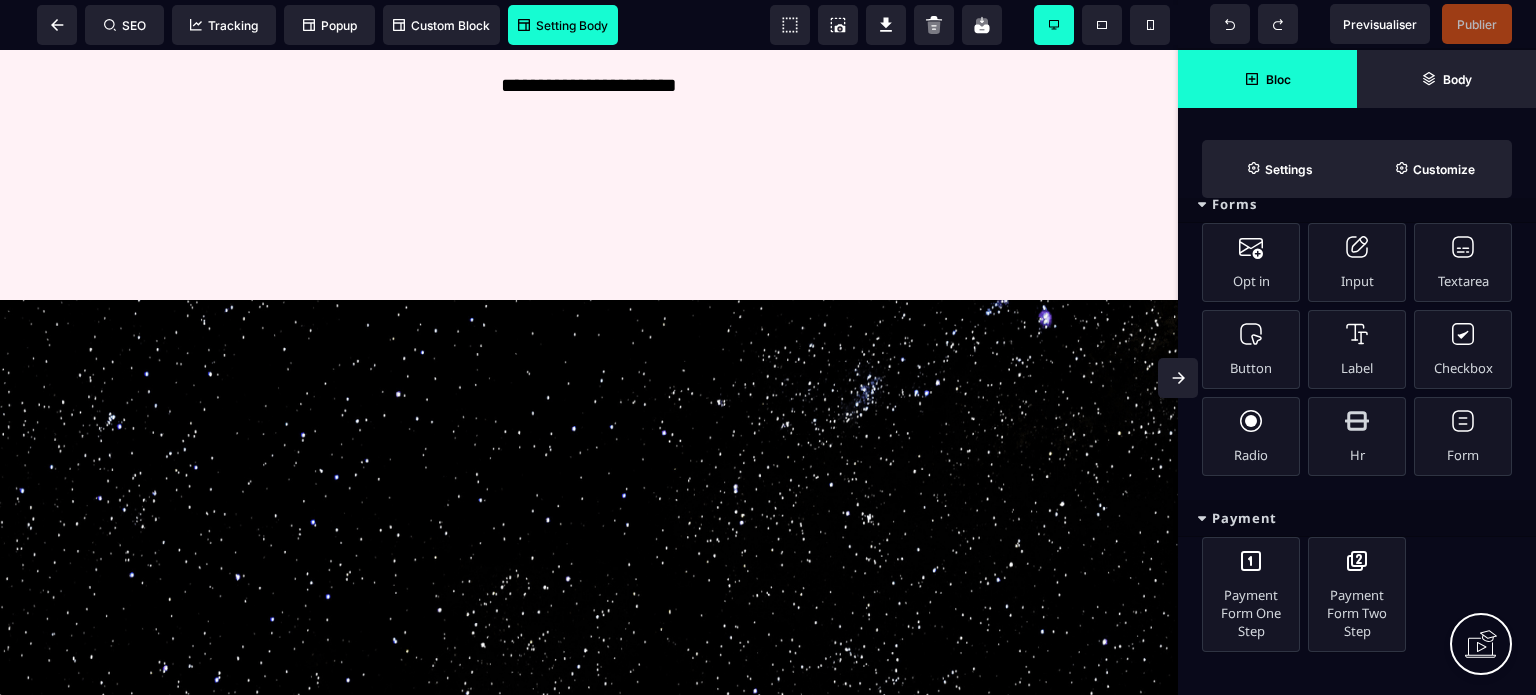 scroll, scrollTop: 6951, scrollLeft: 0, axis: vertical 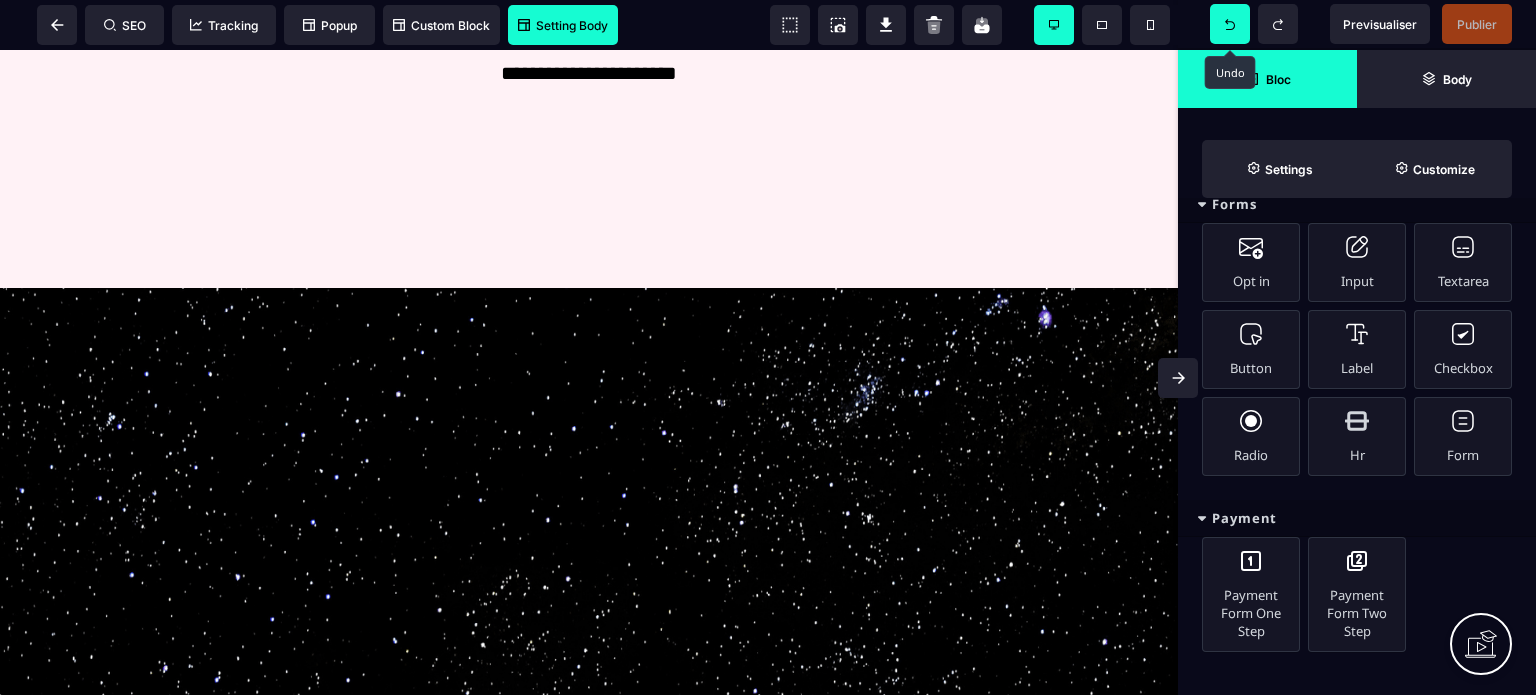 click at bounding box center [1230, 24] 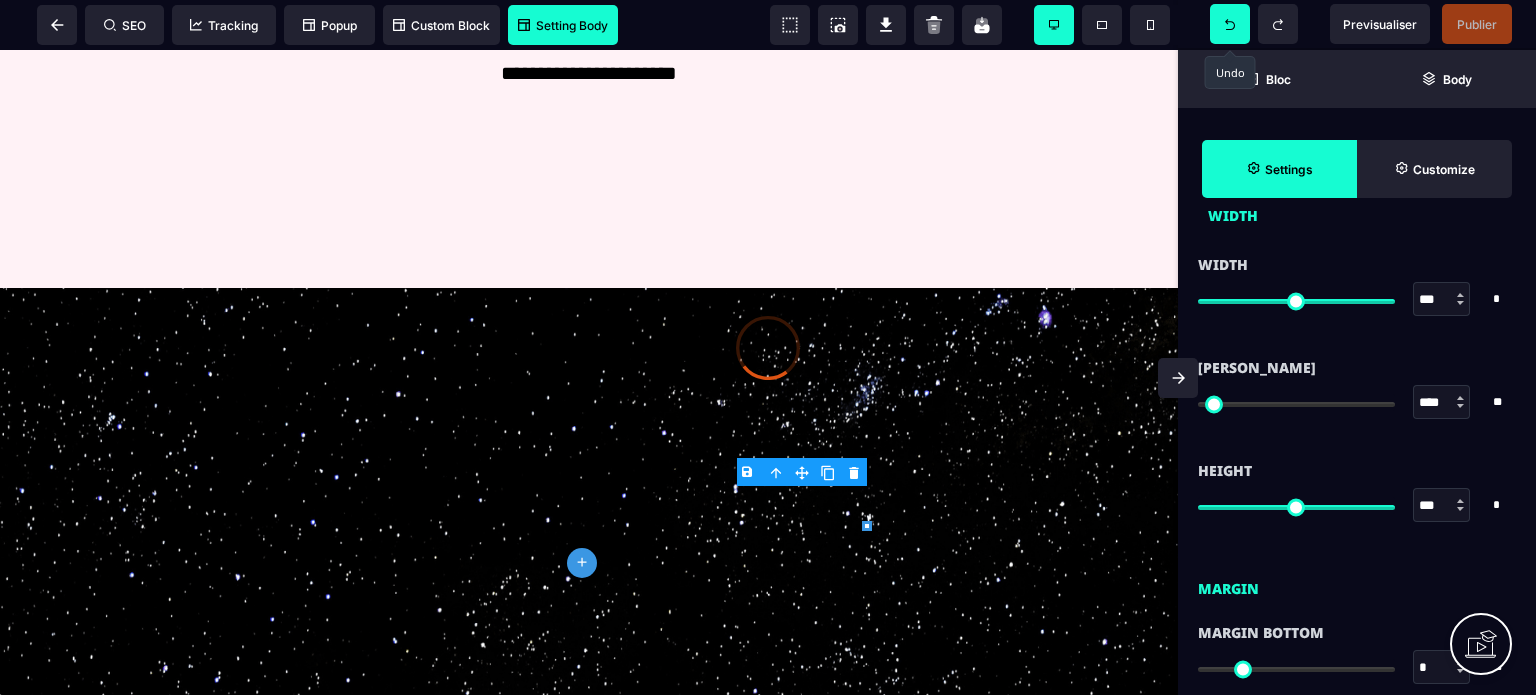 scroll, scrollTop: 0, scrollLeft: 0, axis: both 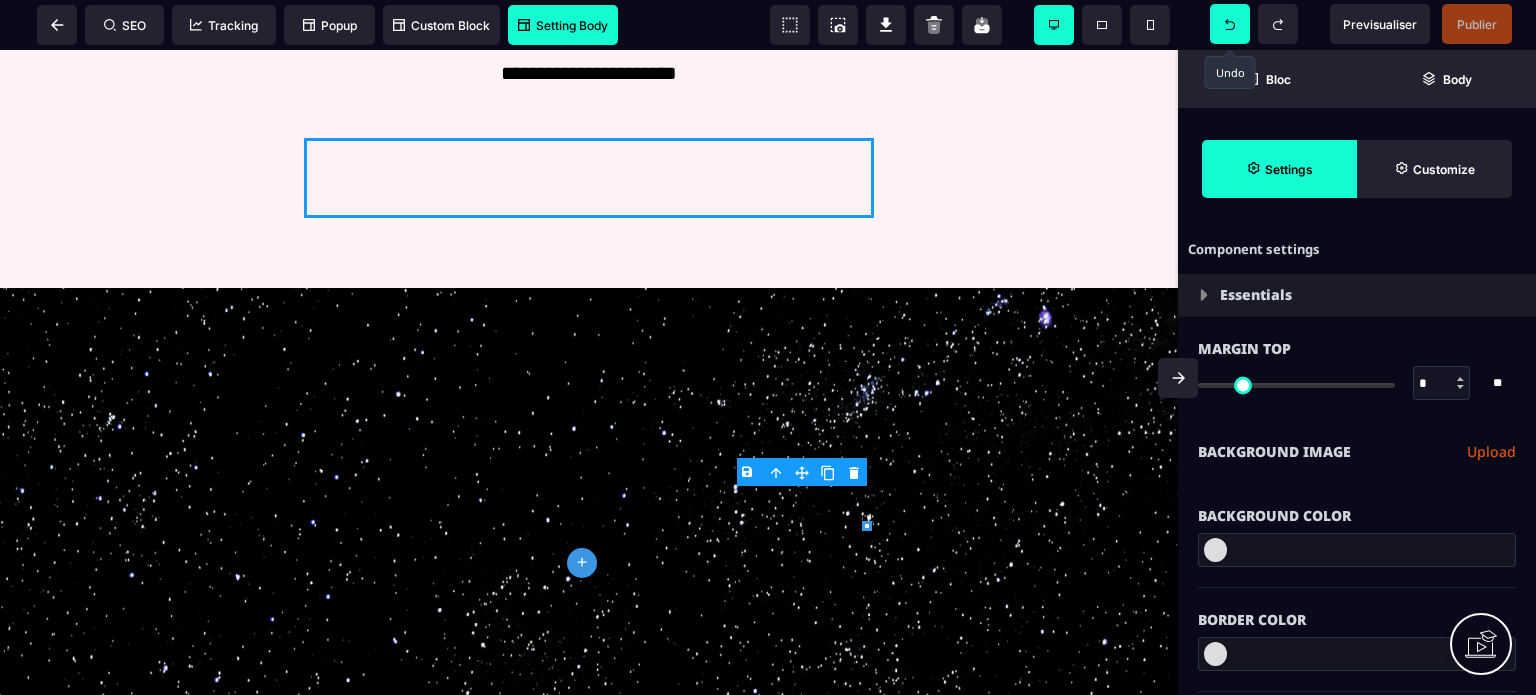 click at bounding box center [1230, 24] 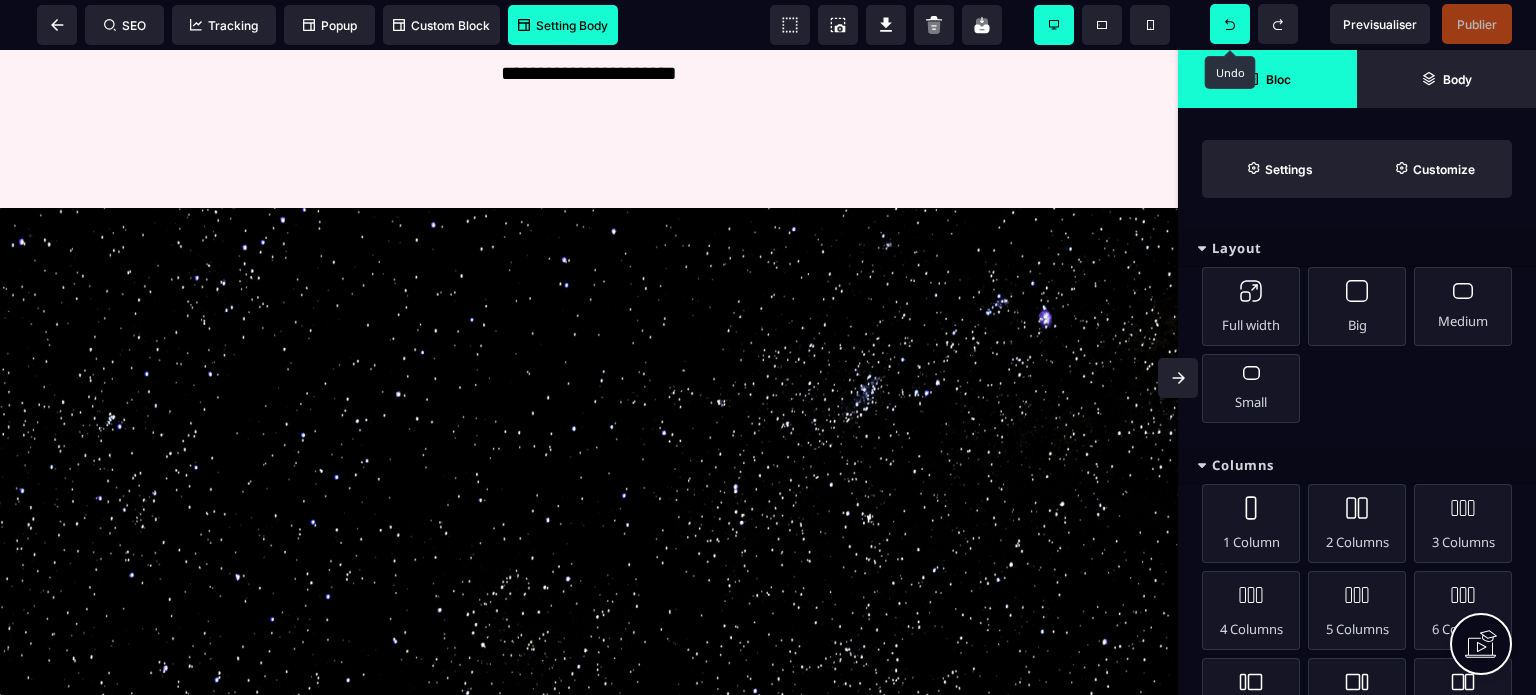 click at bounding box center [1230, 24] 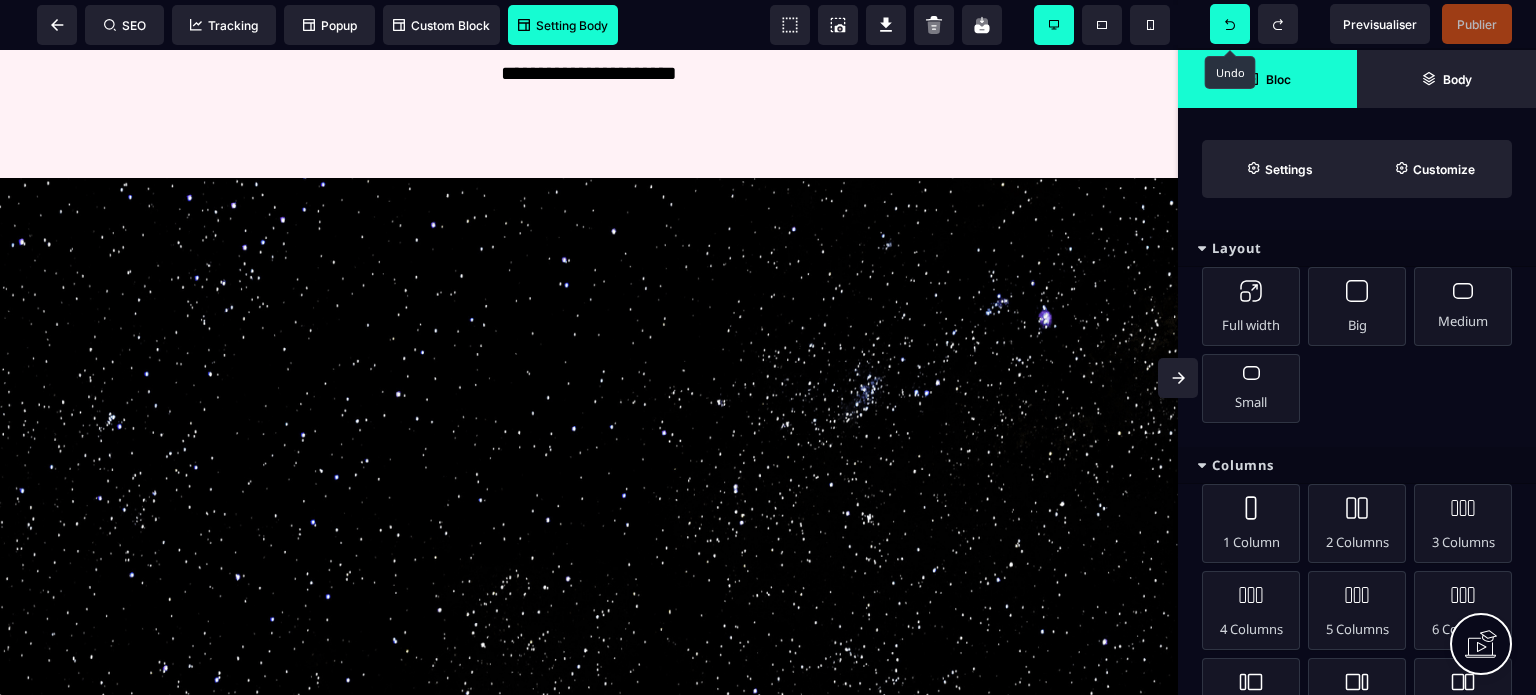 click at bounding box center (1230, 24) 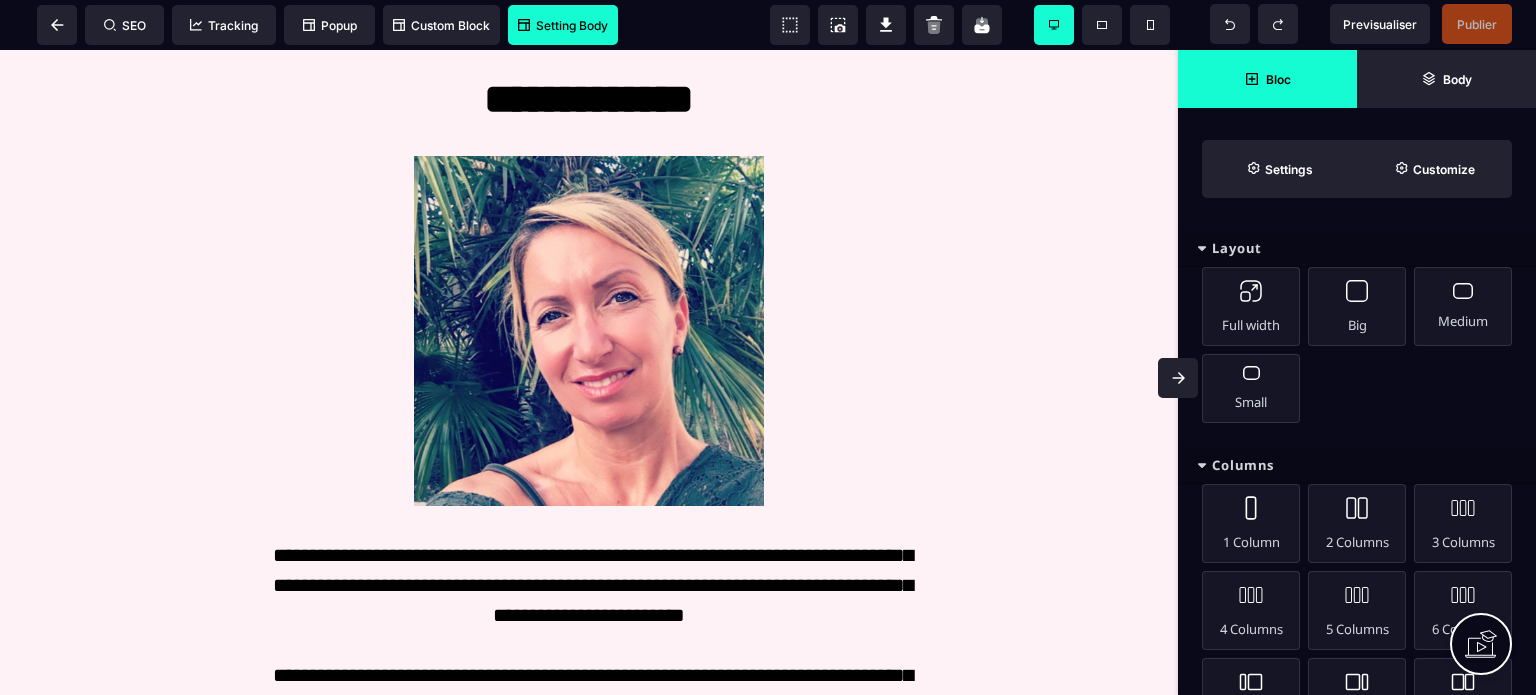 scroll, scrollTop: 5820, scrollLeft: 0, axis: vertical 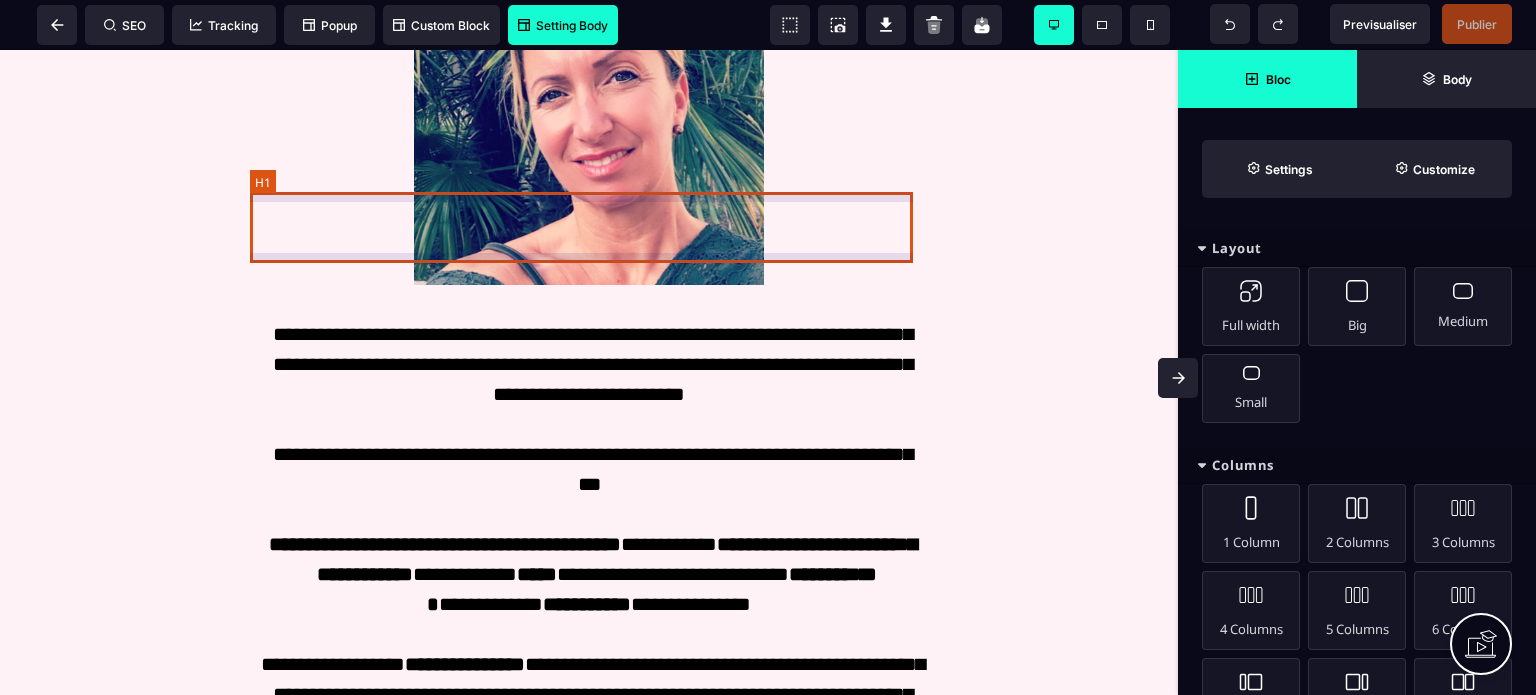 click on "**********" at bounding box center (588, -120) 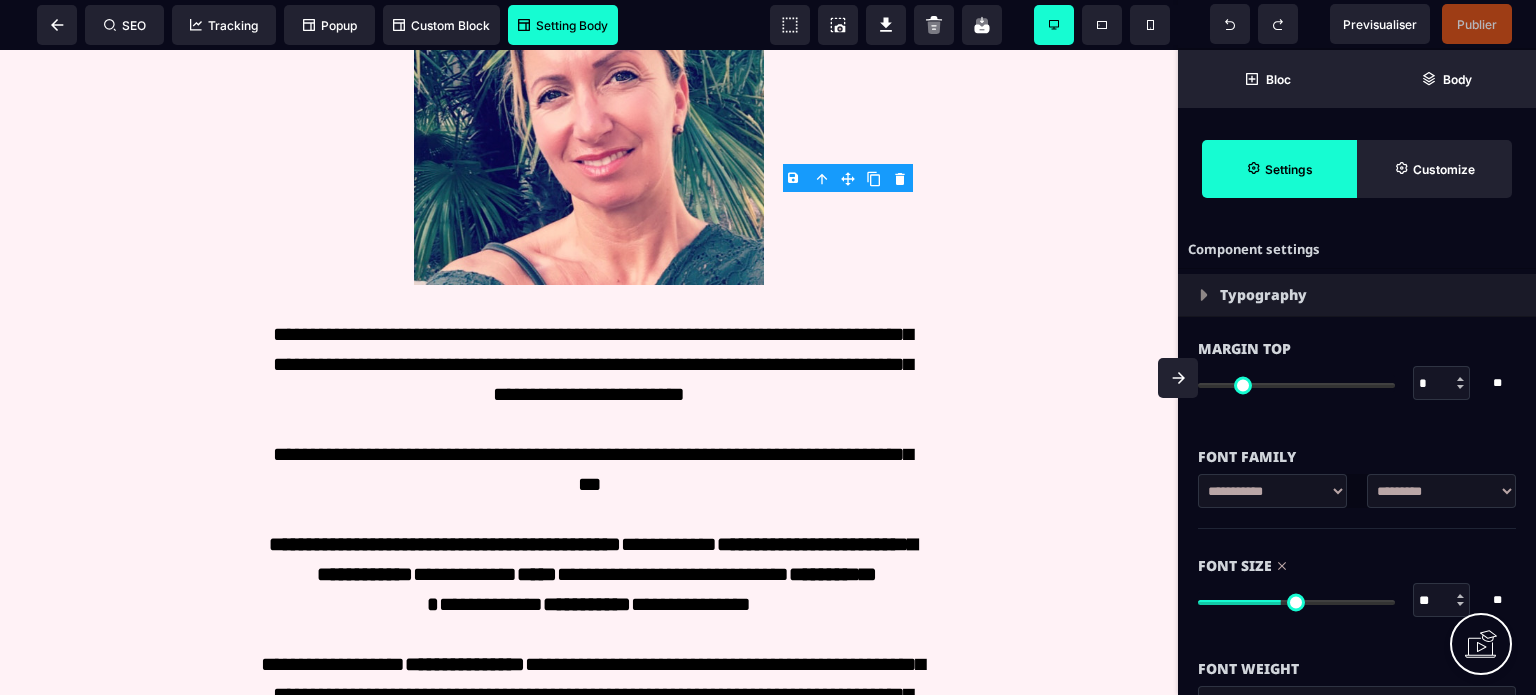 click on "**********" at bounding box center [1441, 491] 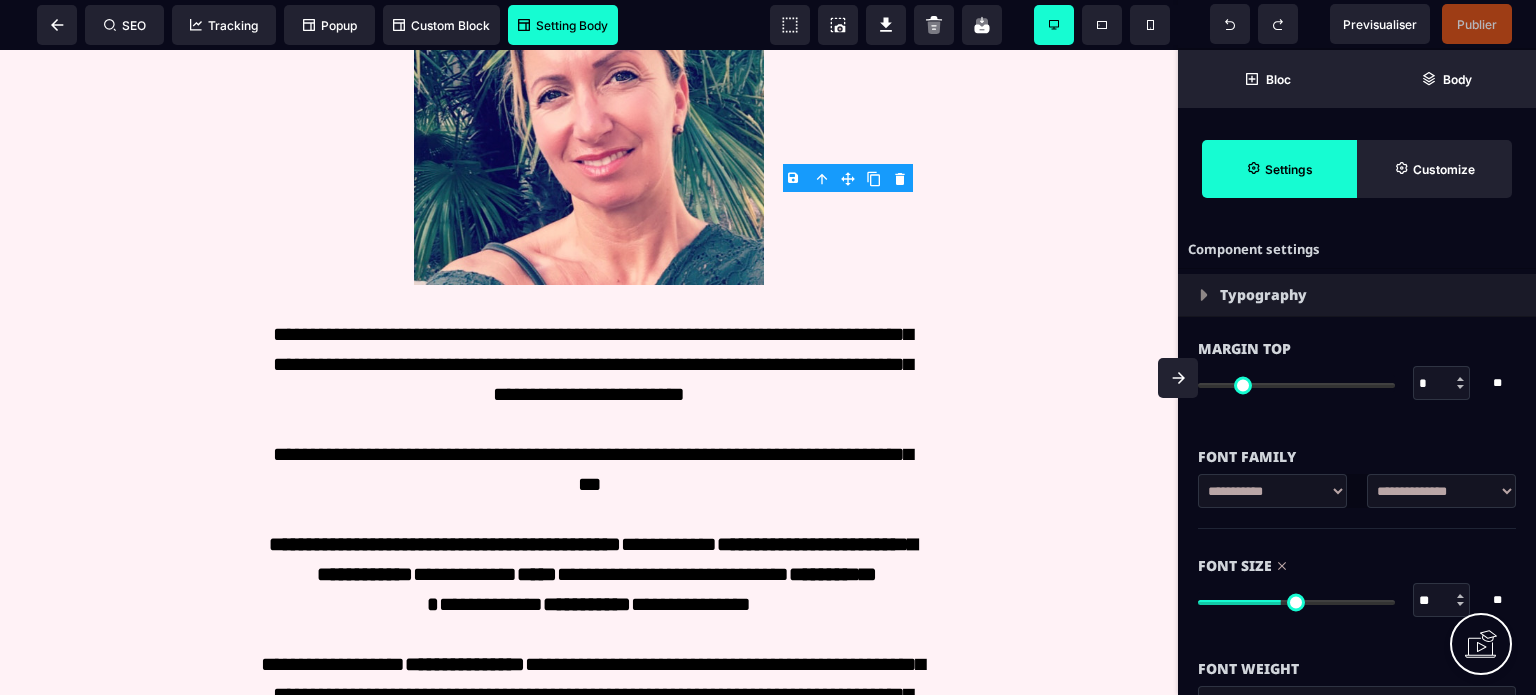 click on "**********" at bounding box center (1441, 491) 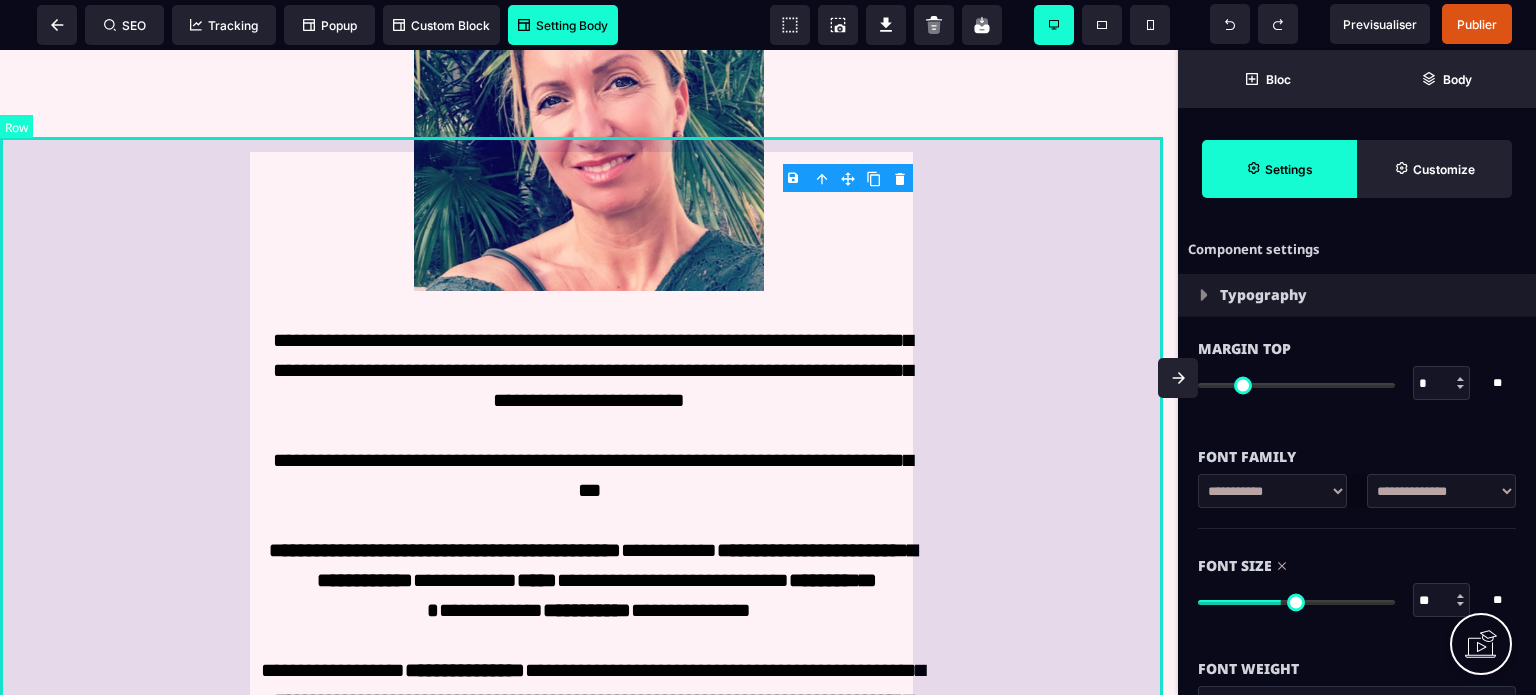 click on "**********" at bounding box center (589, 552) 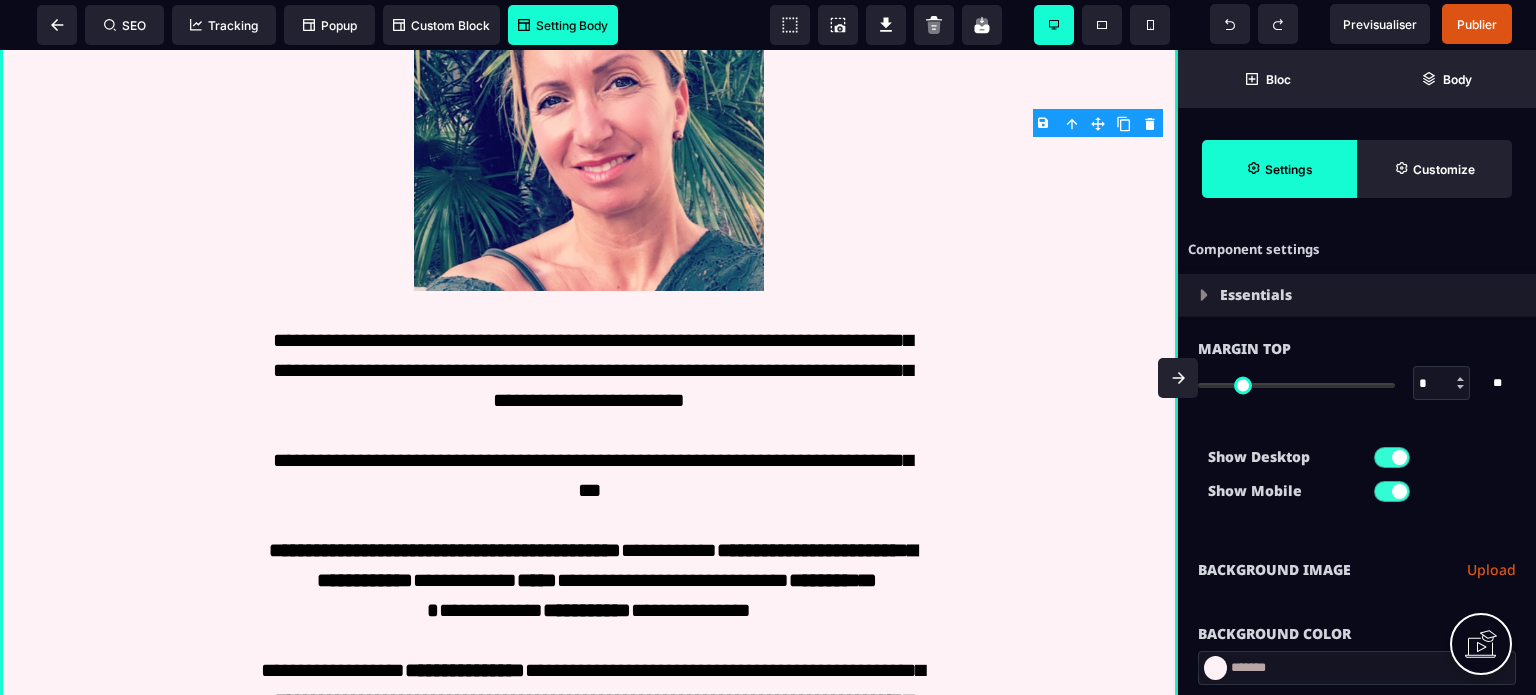 click 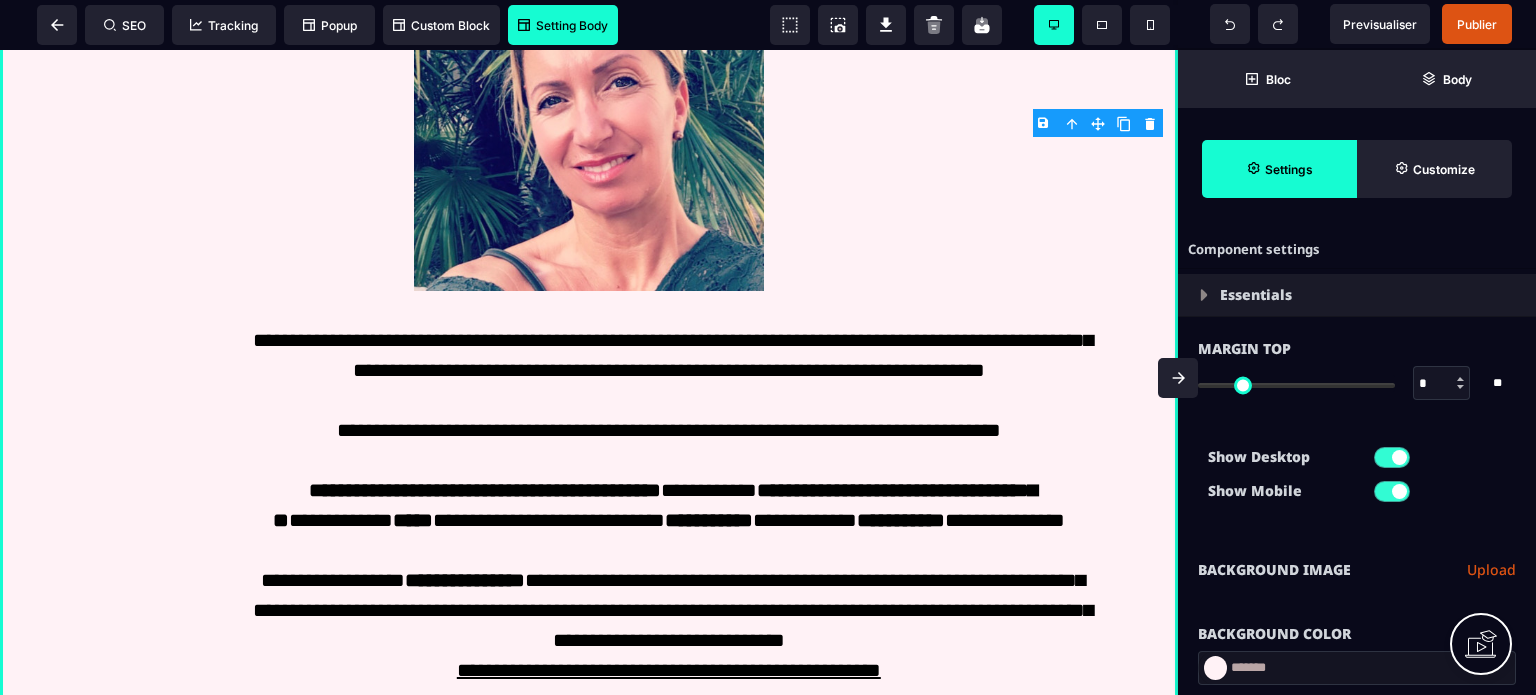 scroll, scrollTop: 5170, scrollLeft: 0, axis: vertical 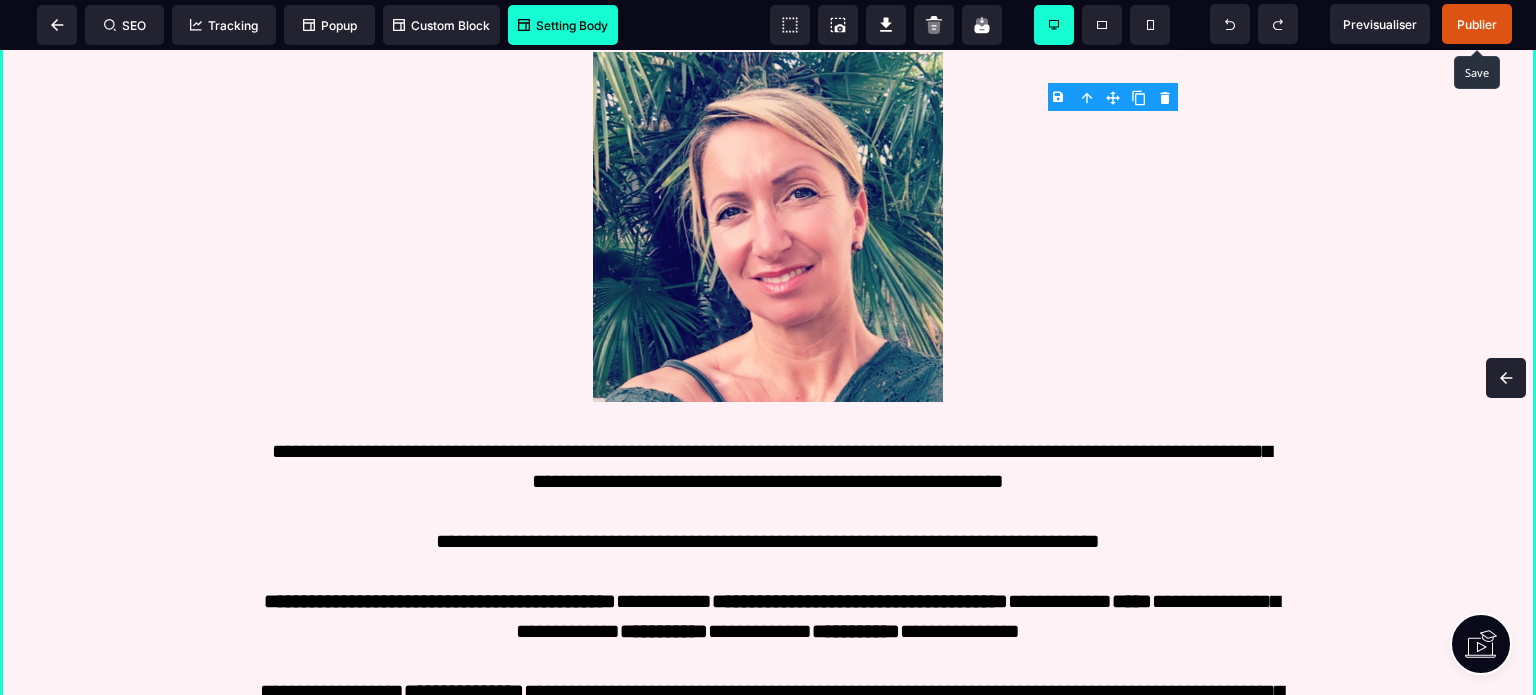 click on "Publier" at bounding box center [1477, 24] 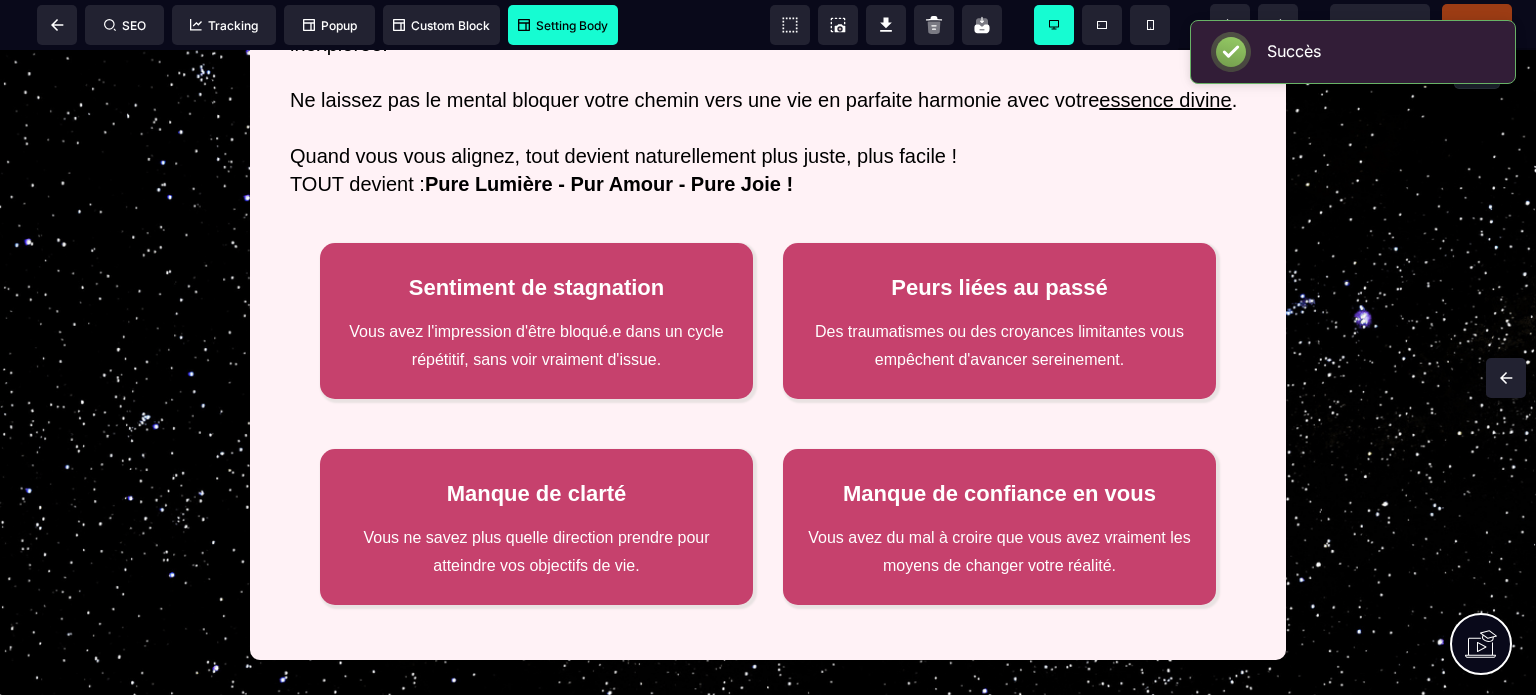 scroll, scrollTop: 0, scrollLeft: 0, axis: both 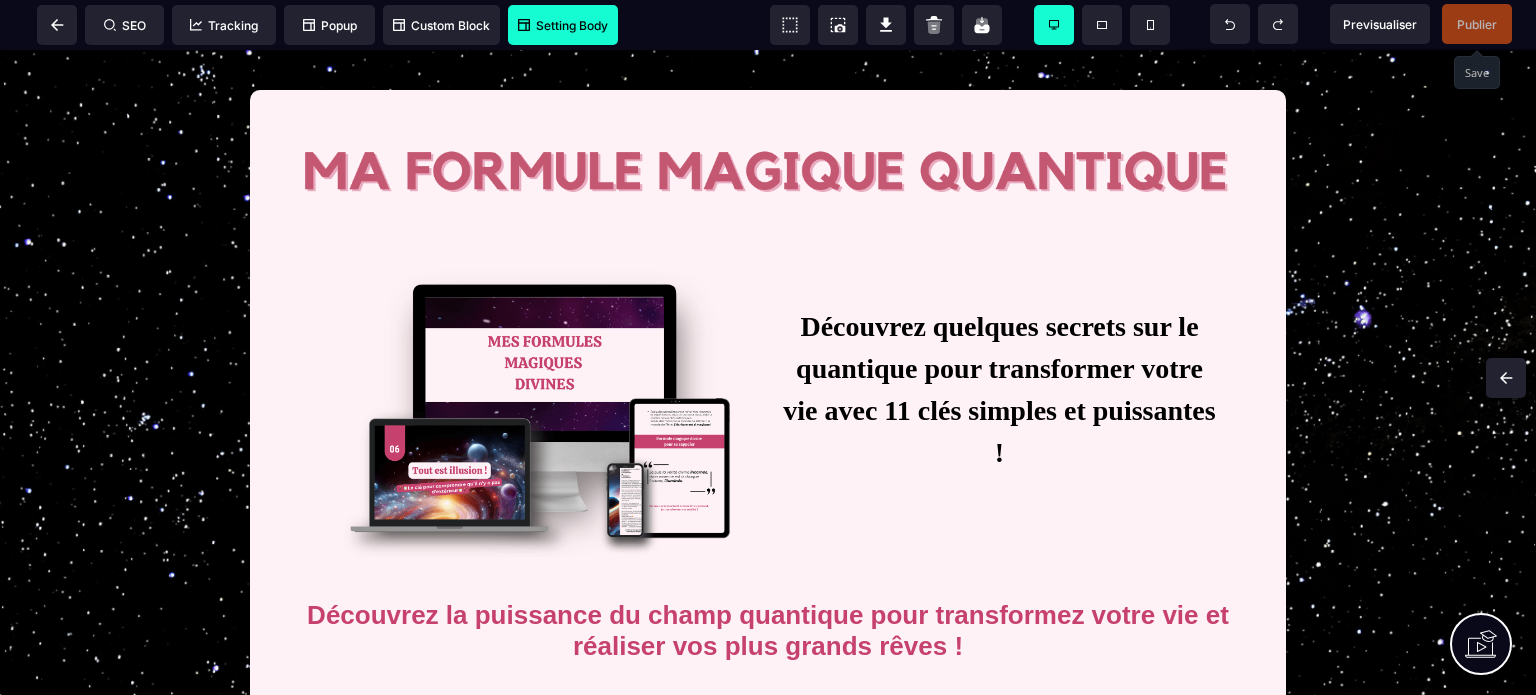 drag, startPoint x: 1532, startPoint y: 509, endPoint x: 1535, endPoint y: 85, distance: 424.01062 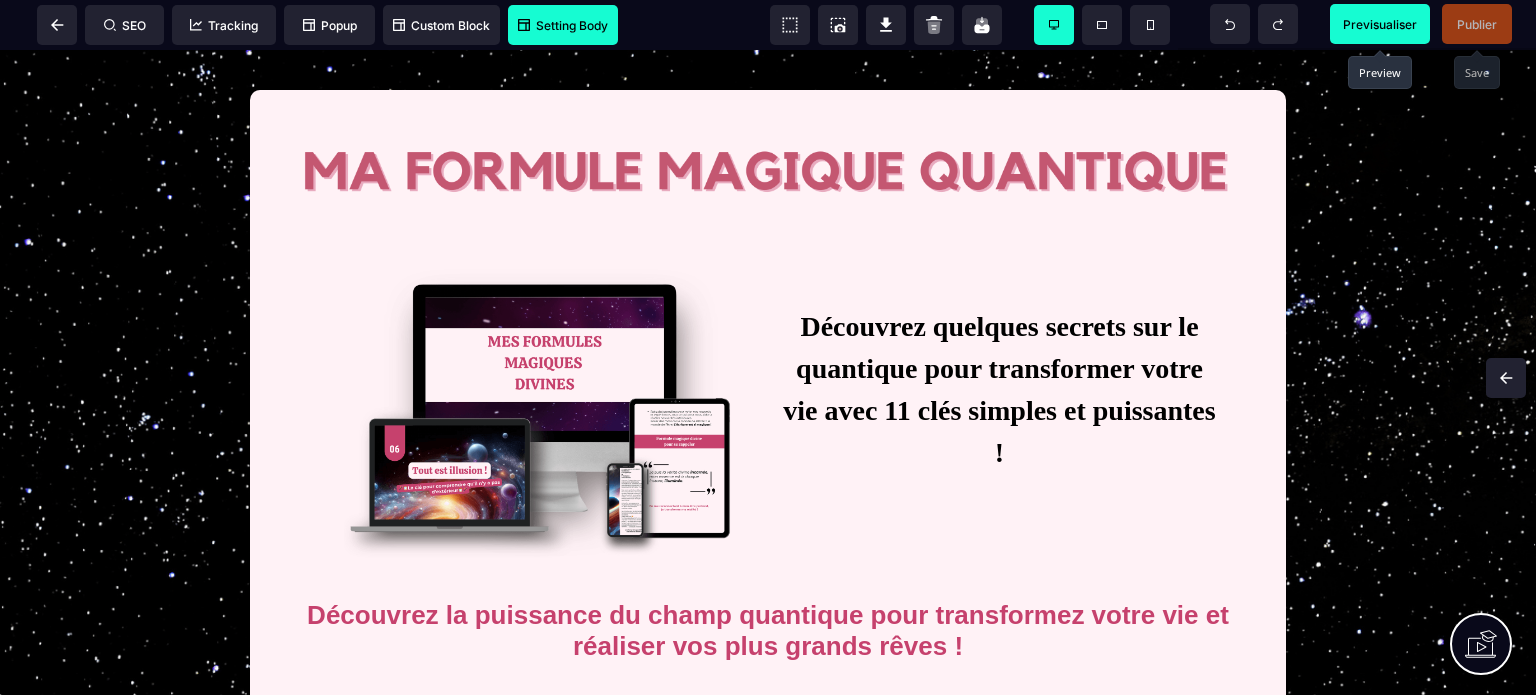 click on "Previsualiser" at bounding box center [1380, 24] 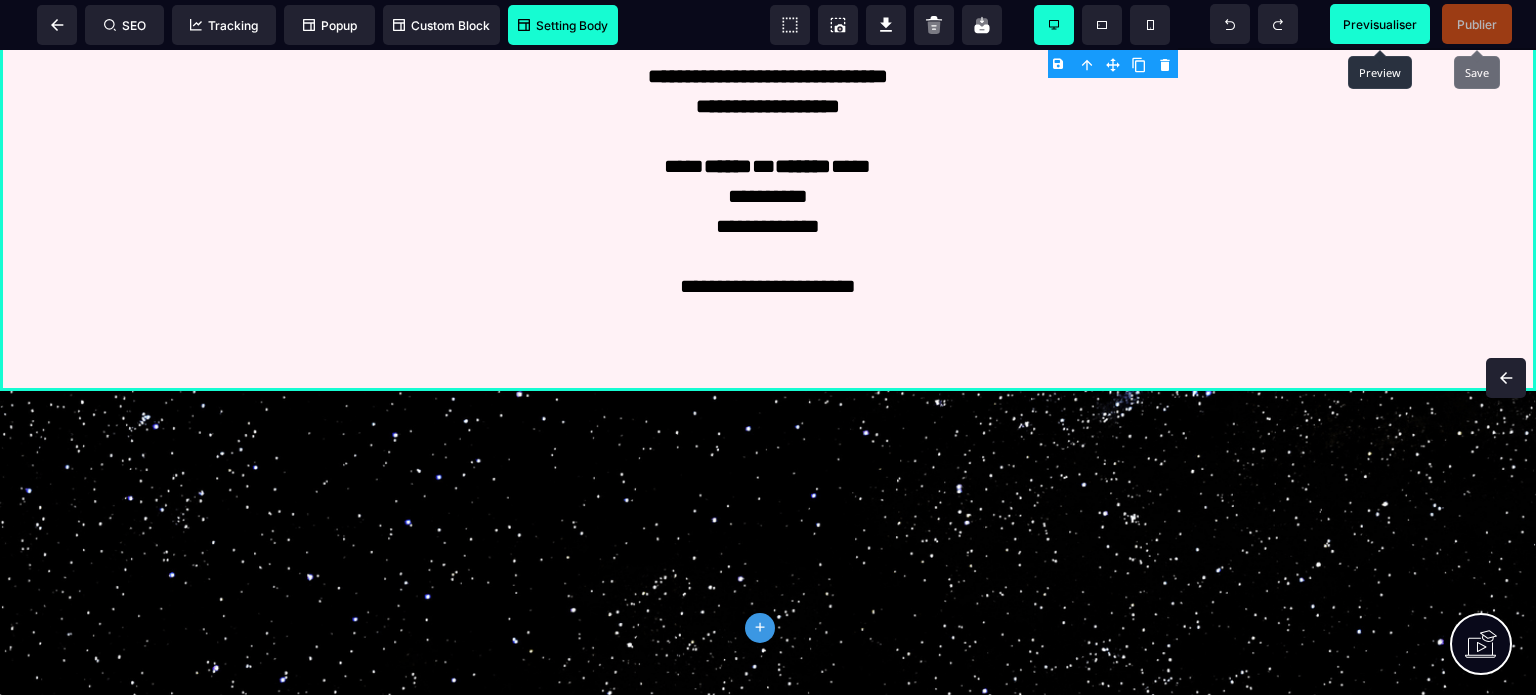 scroll, scrollTop: 6025, scrollLeft: 0, axis: vertical 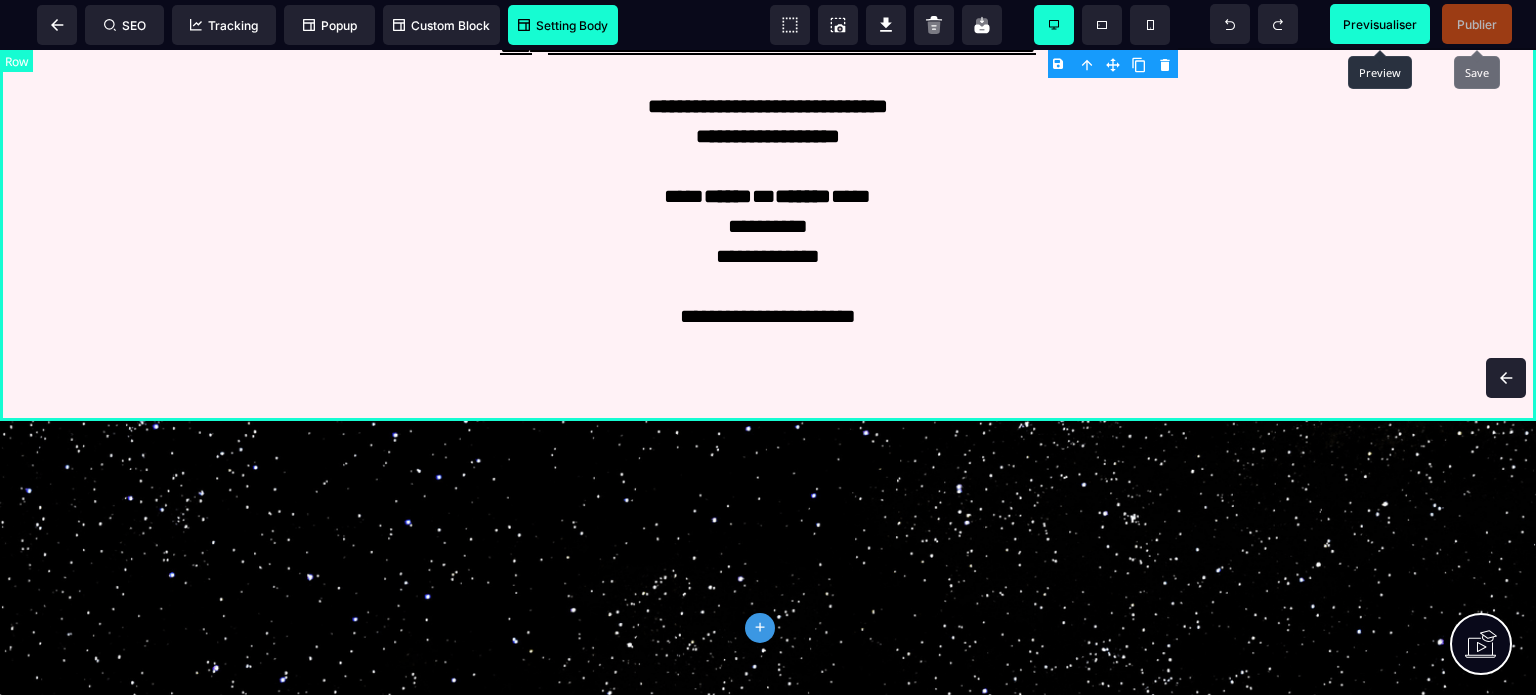 click on "**********" at bounding box center (768, -267) 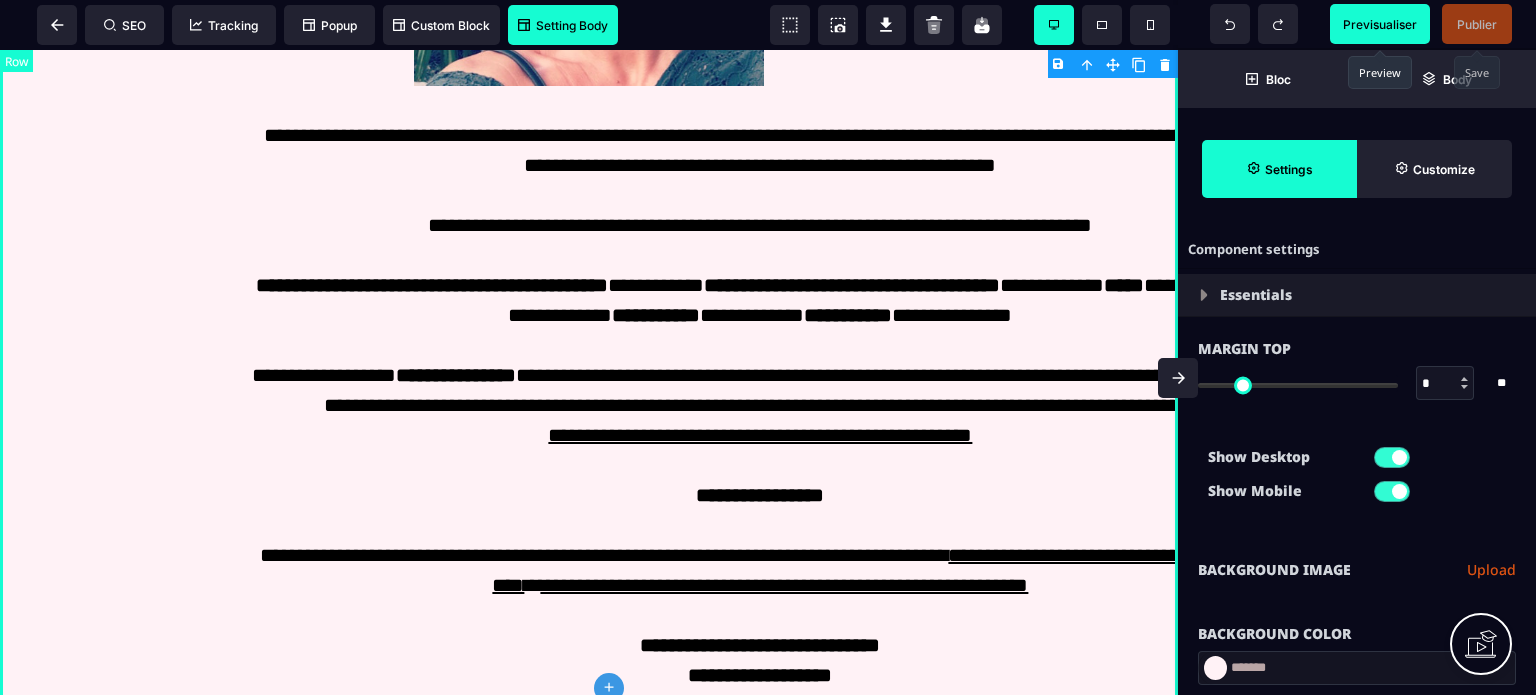 scroll, scrollTop: 6792, scrollLeft: 0, axis: vertical 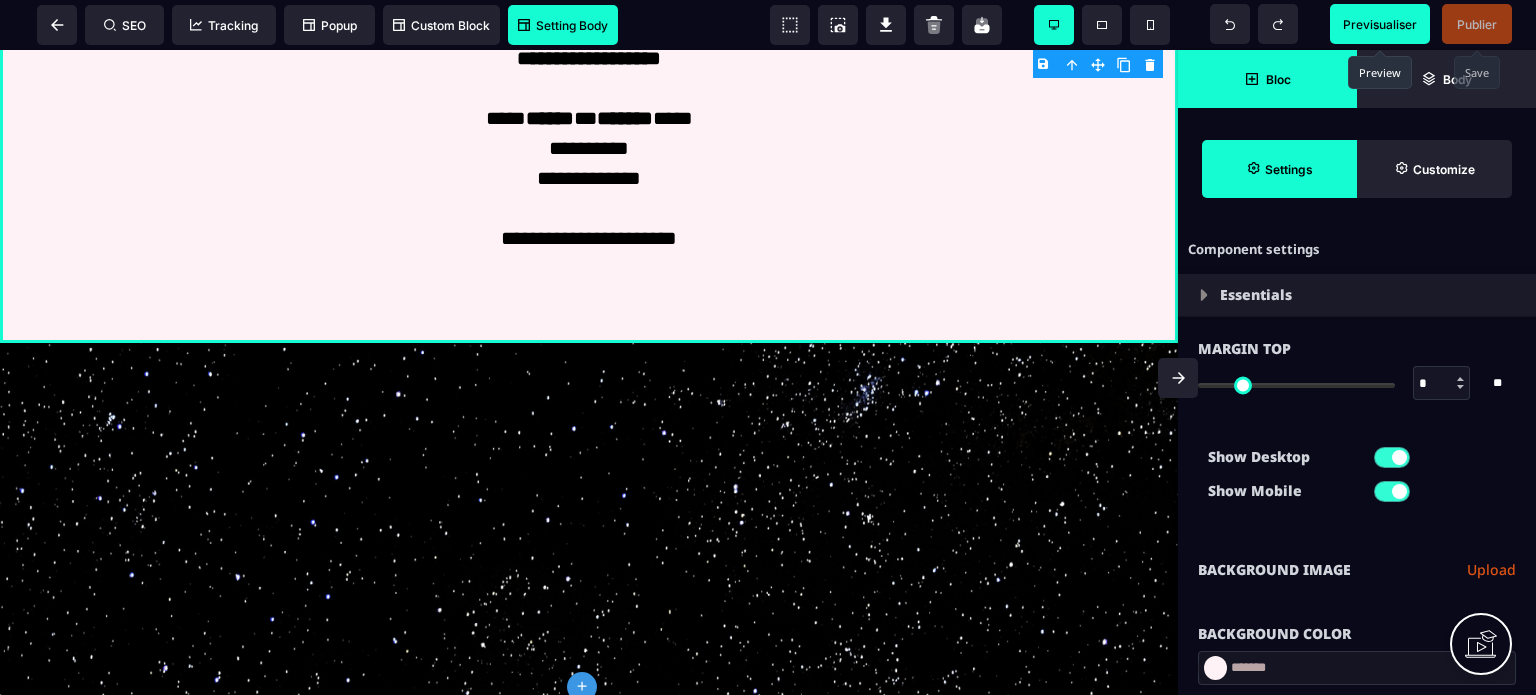 click on "Bloc" at bounding box center (1278, 79) 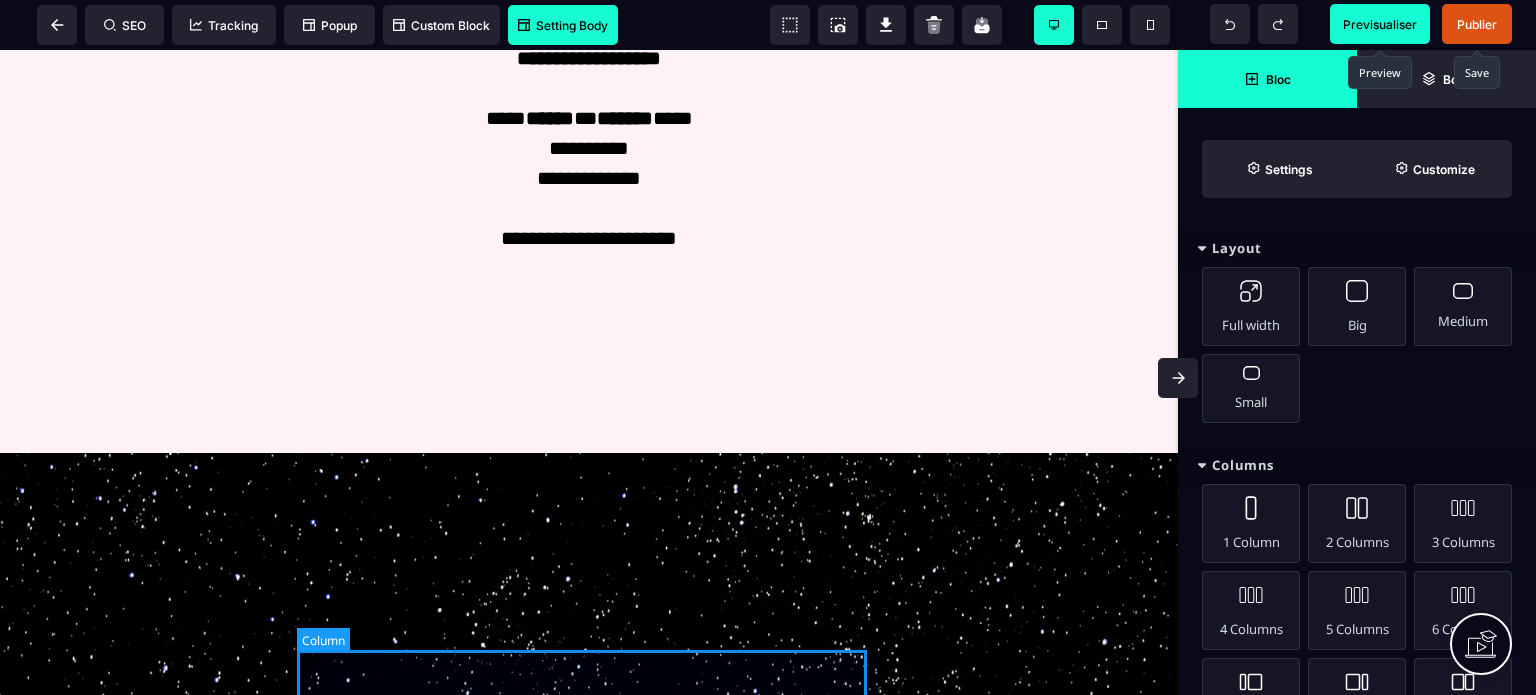 click at bounding box center (589, 343) 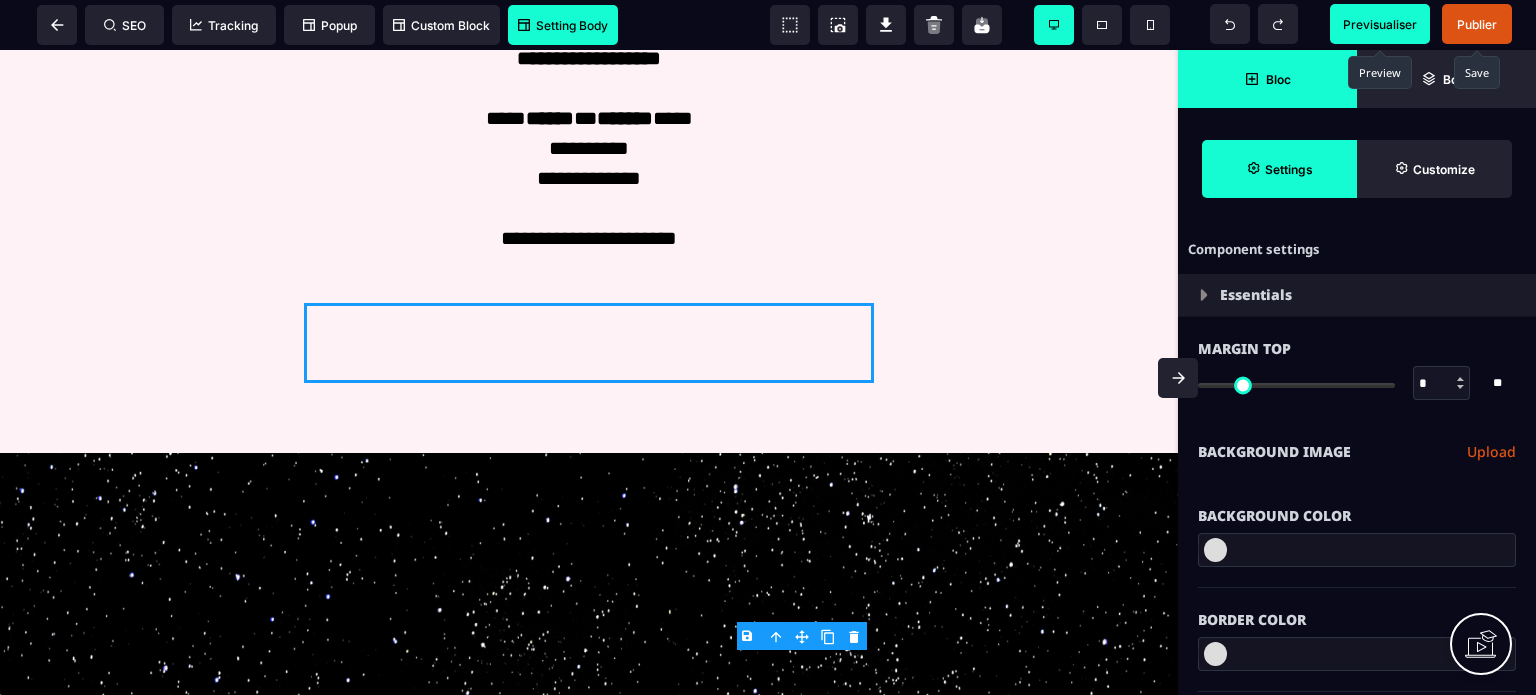 click on "Bloc" at bounding box center [1278, 79] 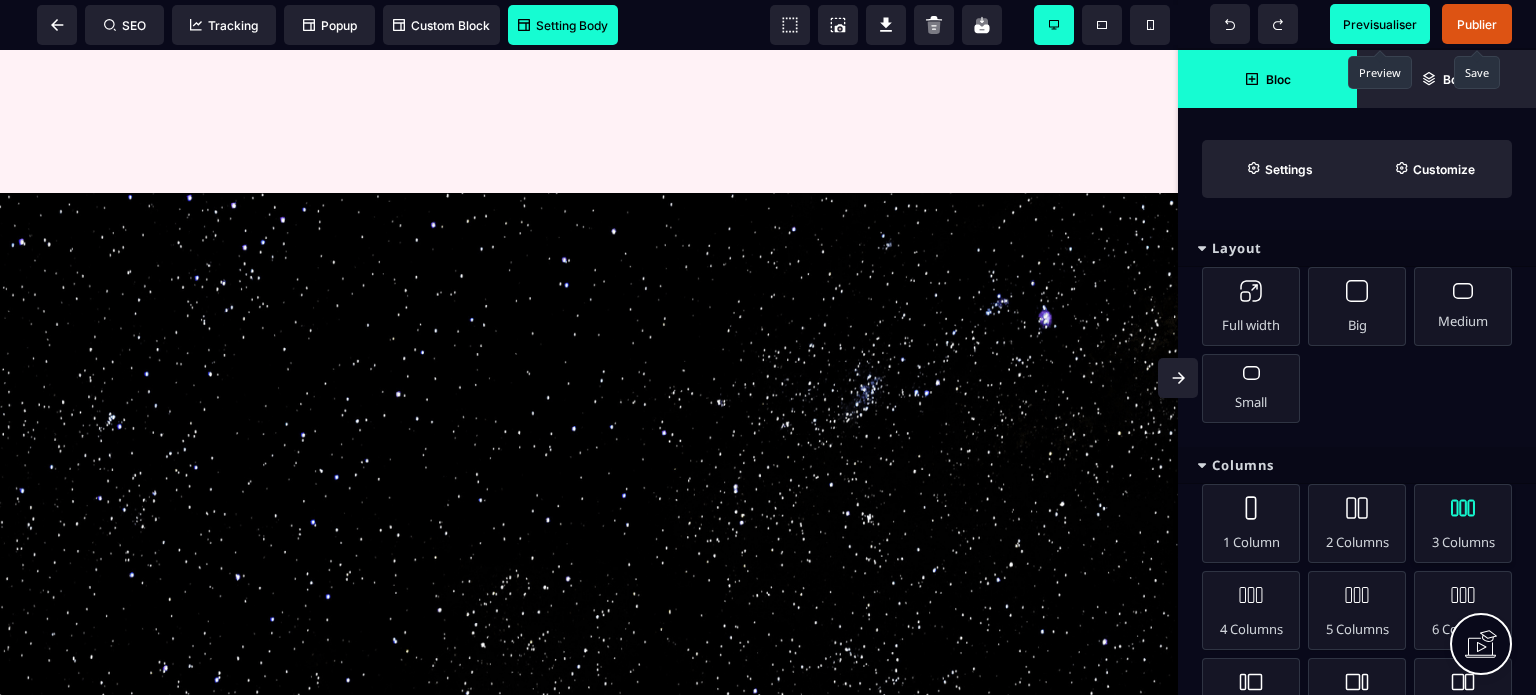 scroll, scrollTop: 7200, scrollLeft: 0, axis: vertical 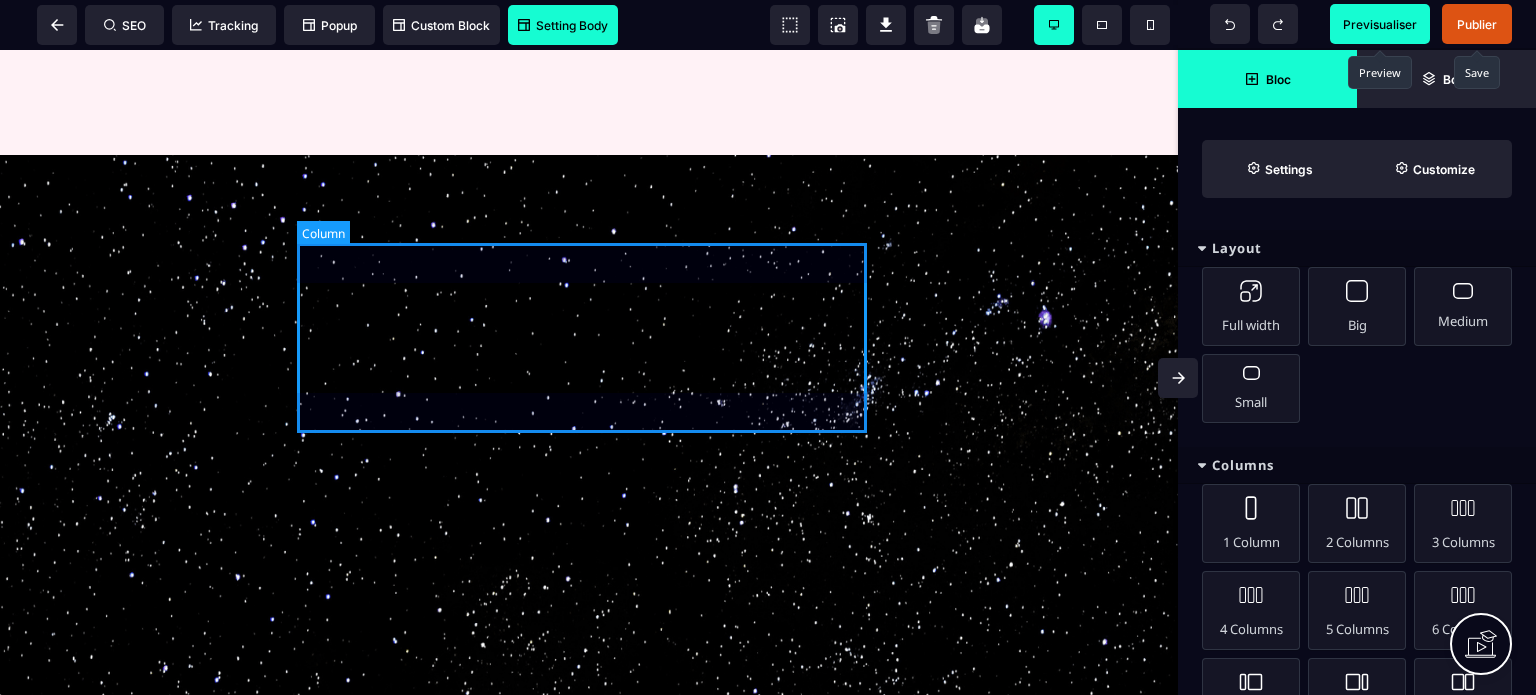 click at bounding box center (589, -10) 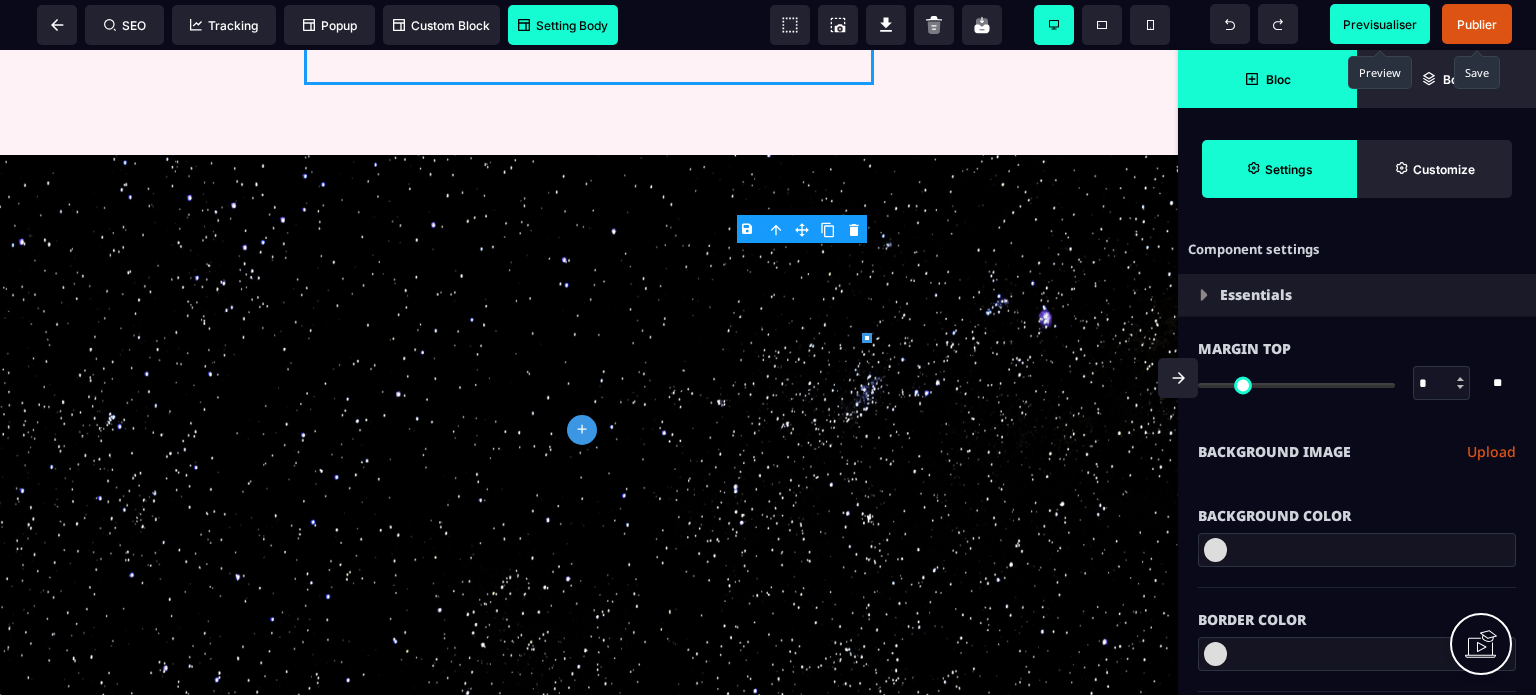 click on "Background Color" at bounding box center [1357, 506] 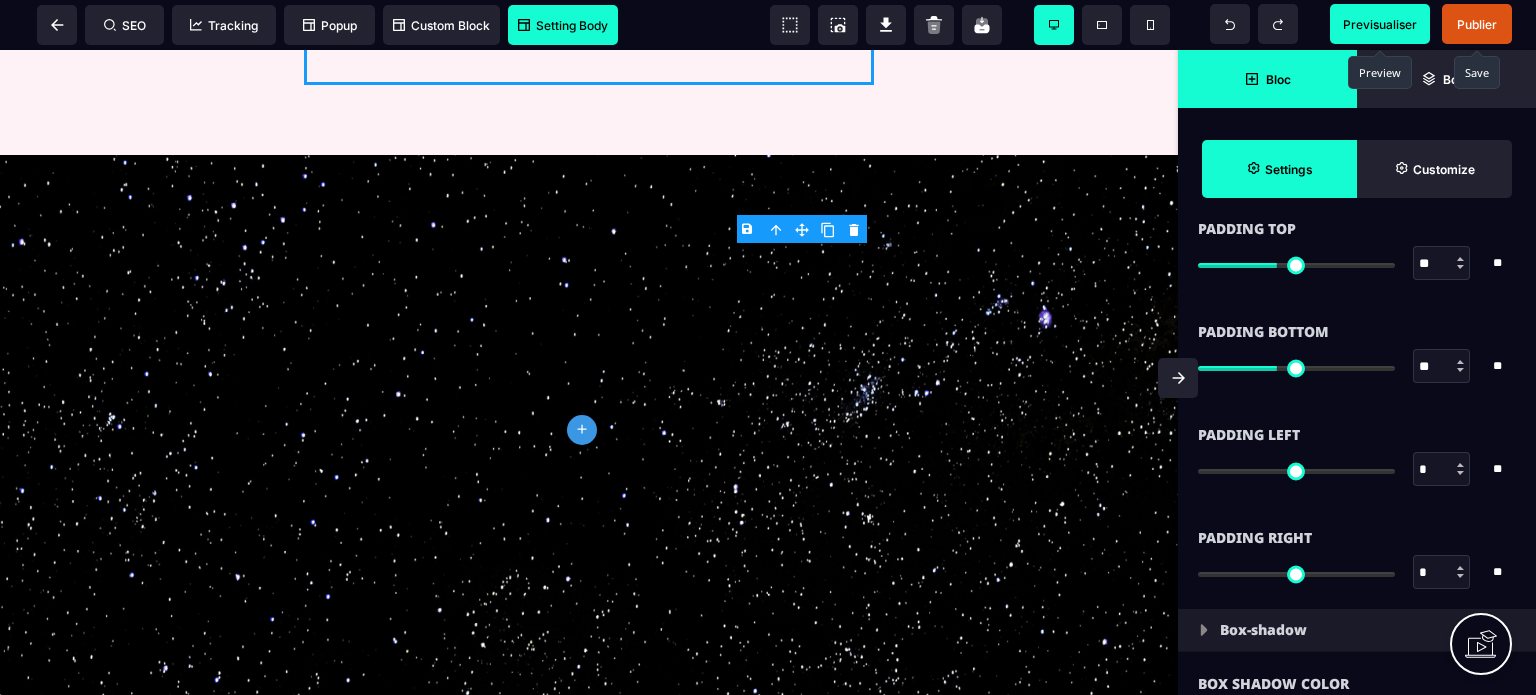 scroll, scrollTop: 1640, scrollLeft: 0, axis: vertical 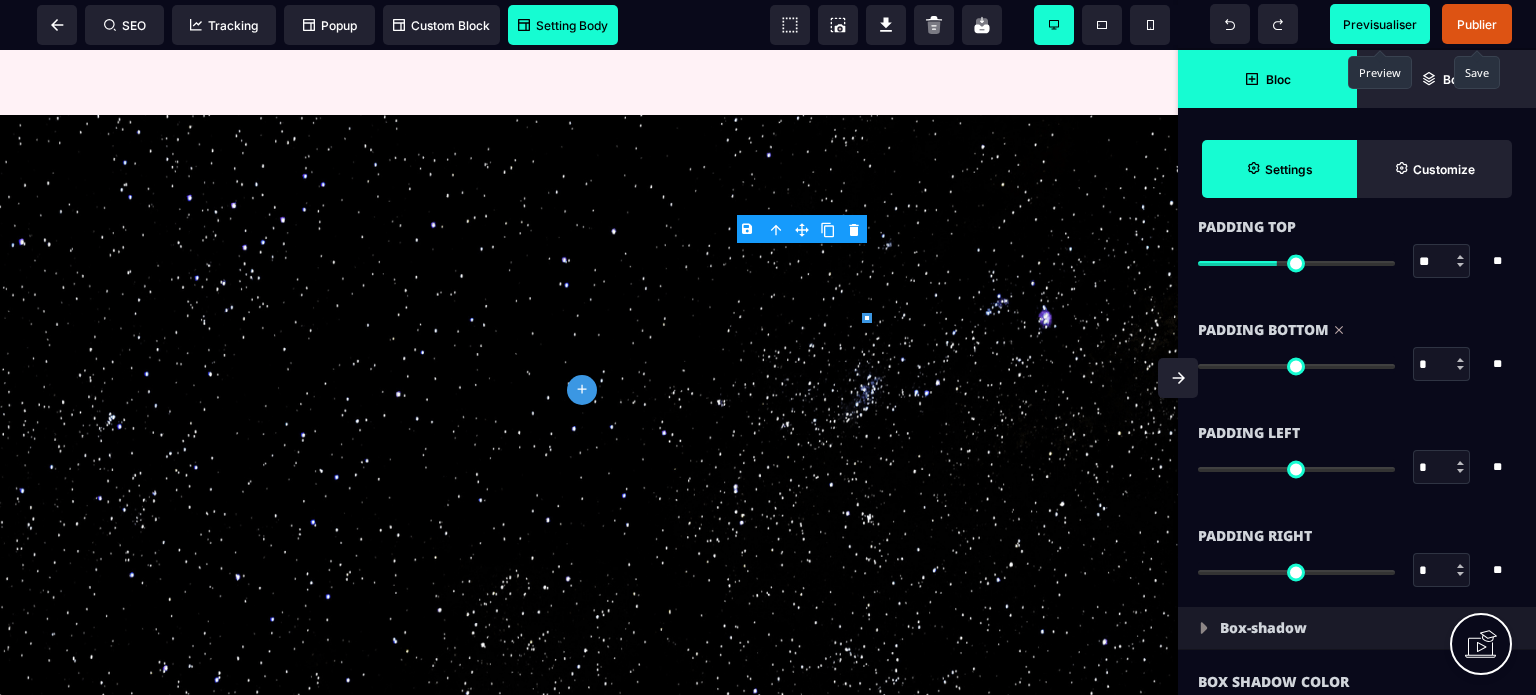 drag, startPoint x: 1284, startPoint y: 368, endPoint x: 1164, endPoint y: 374, distance: 120.14991 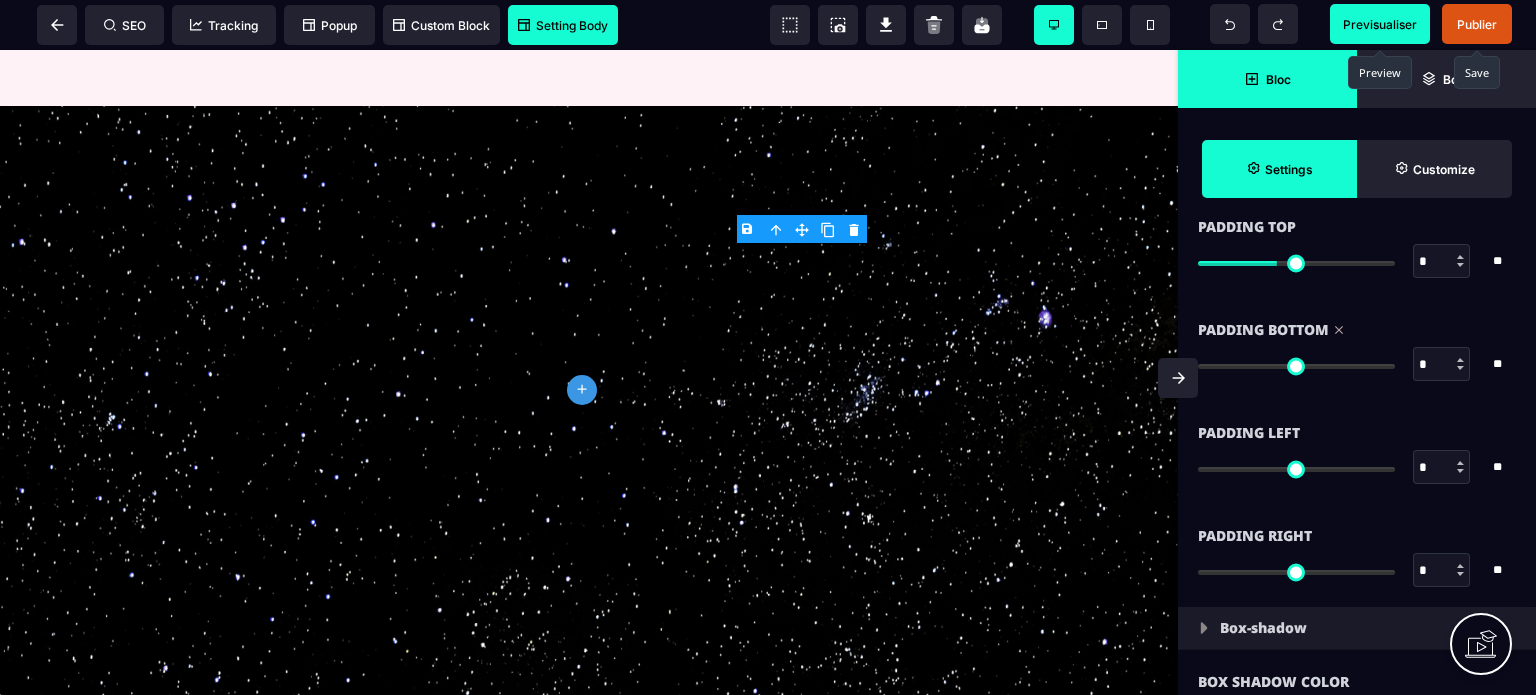 drag, startPoint x: 1280, startPoint y: 261, endPoint x: 1102, endPoint y: 291, distance: 180.51039 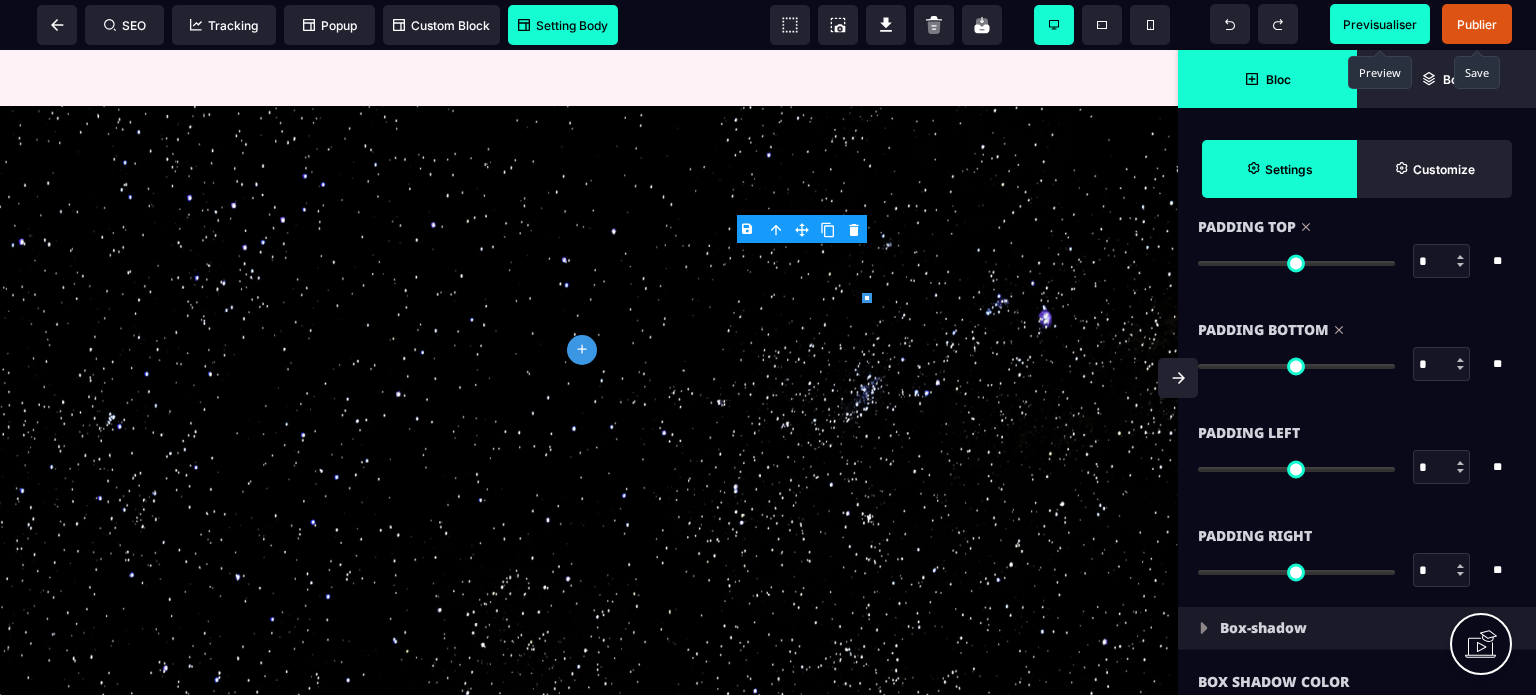click on "Bloc" at bounding box center [1267, 79] 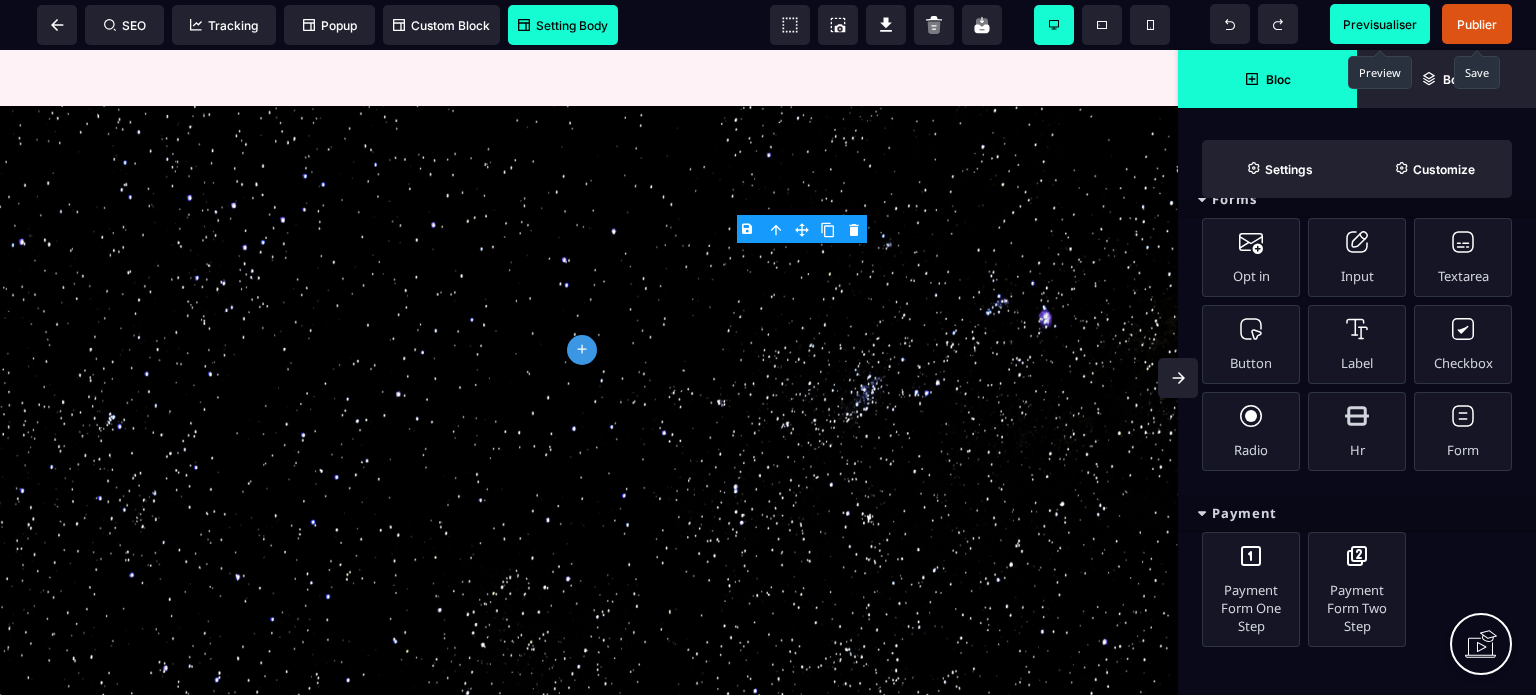 scroll, scrollTop: 1257, scrollLeft: 0, axis: vertical 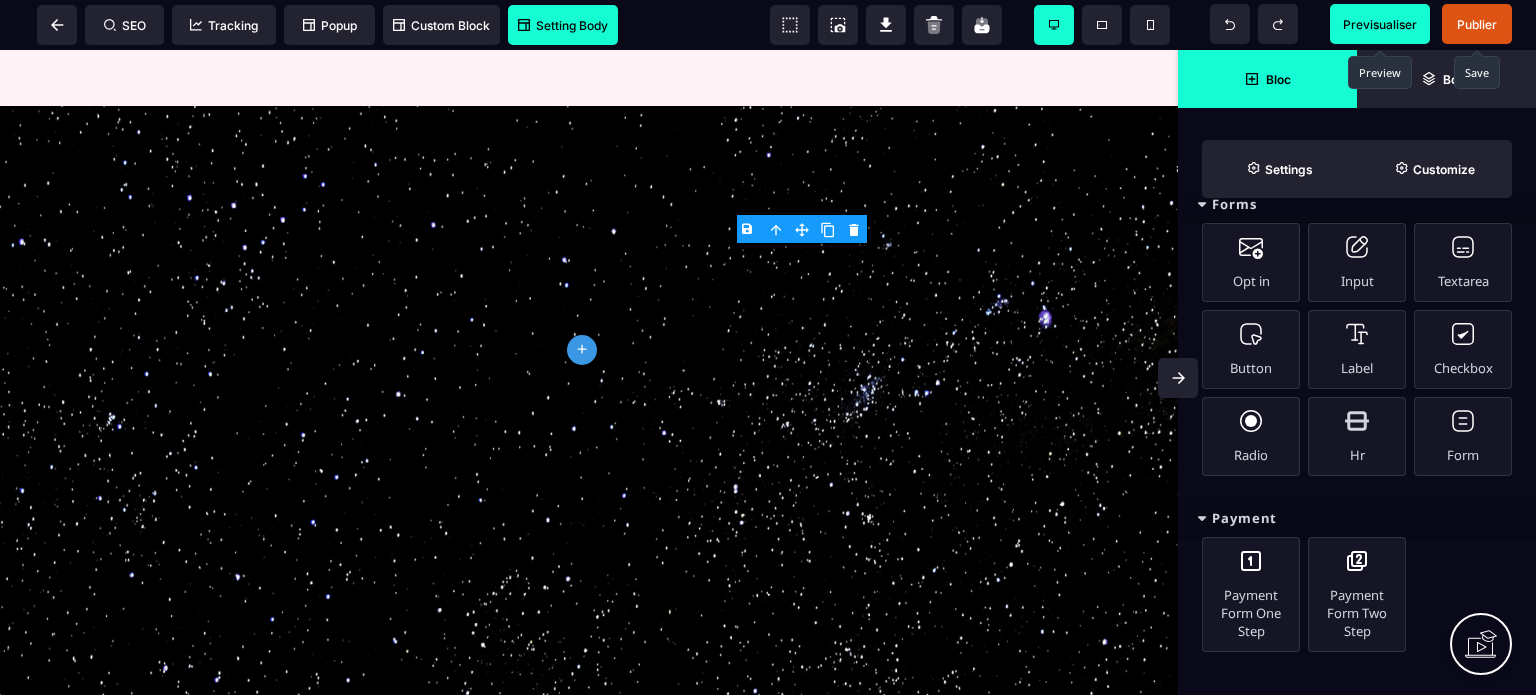 click on "Payment" at bounding box center (1357, 518) 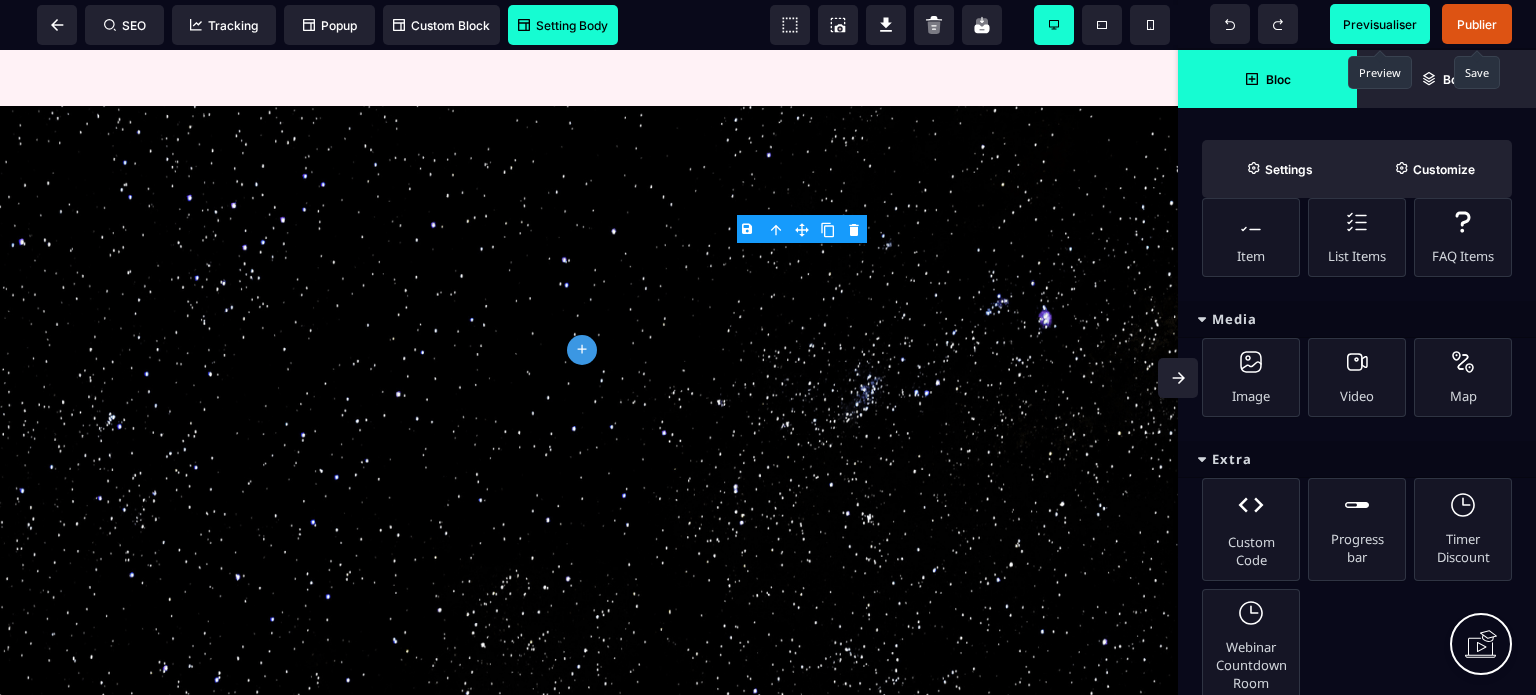 scroll, scrollTop: 639, scrollLeft: 0, axis: vertical 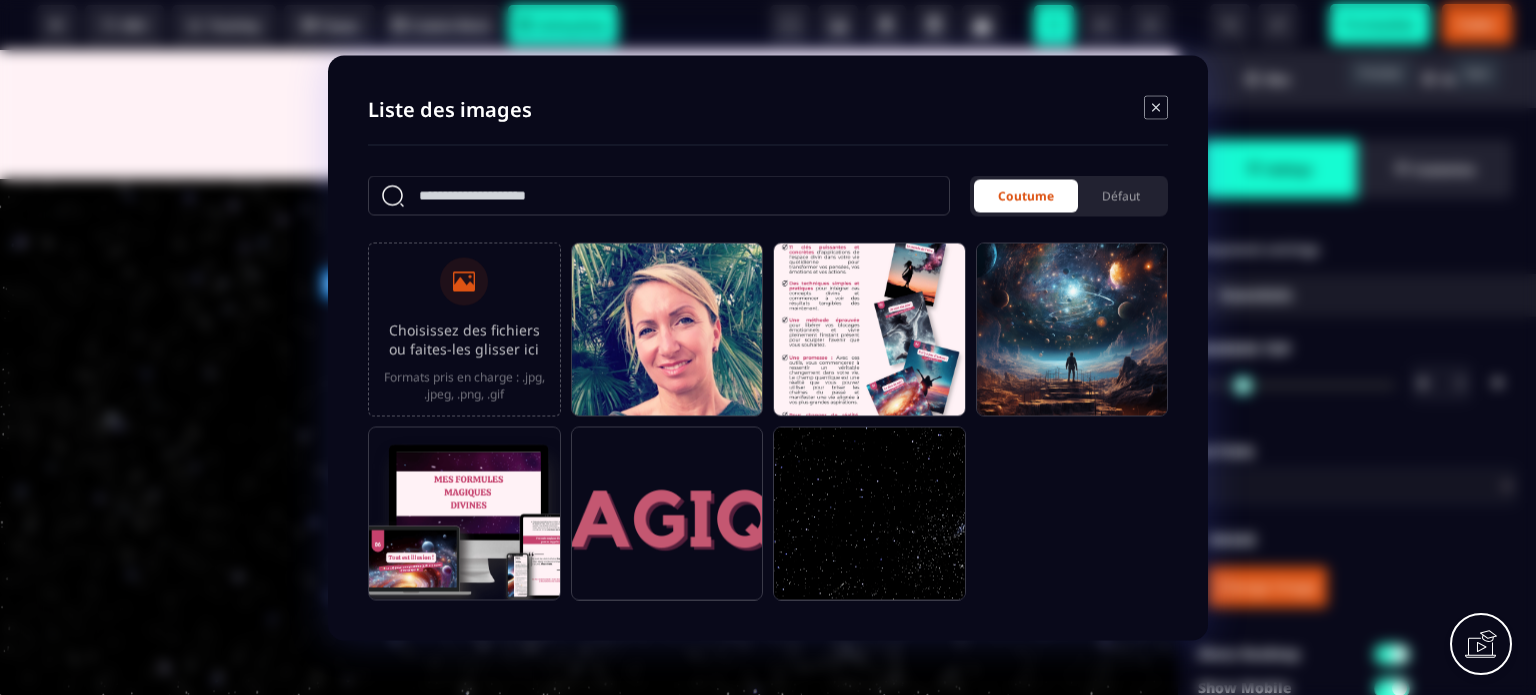 click on "Choisissez des fichiers ou faites-les glisser ici" at bounding box center [464, 339] 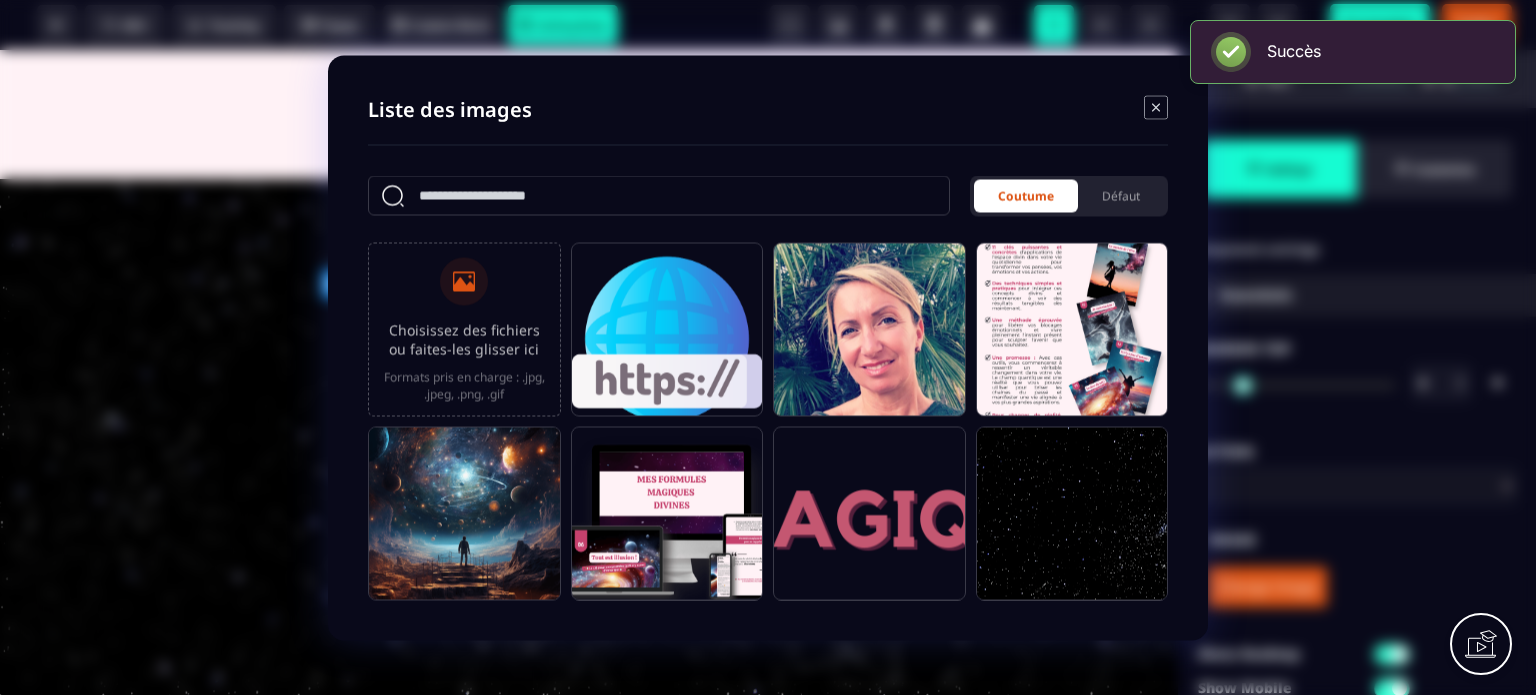 click at bounding box center (667, 338) 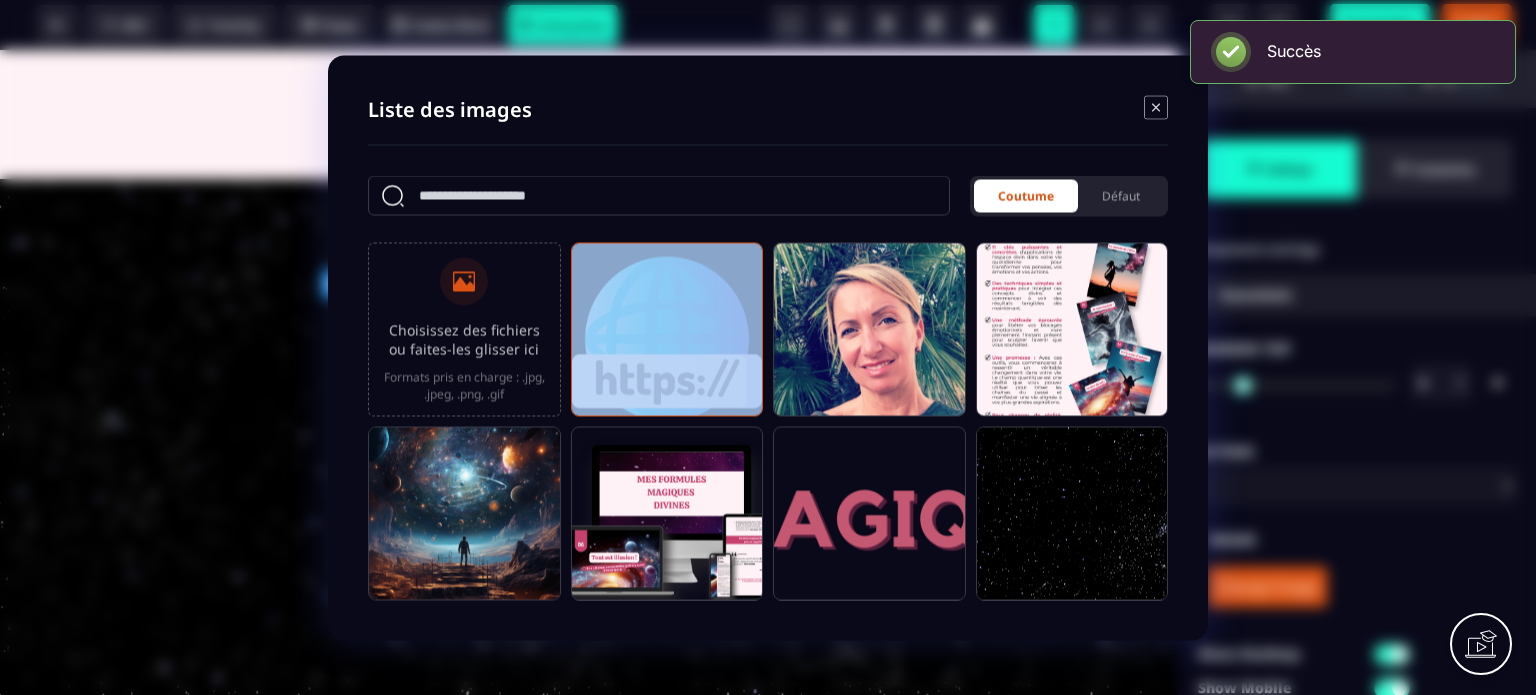 click at bounding box center (667, 338) 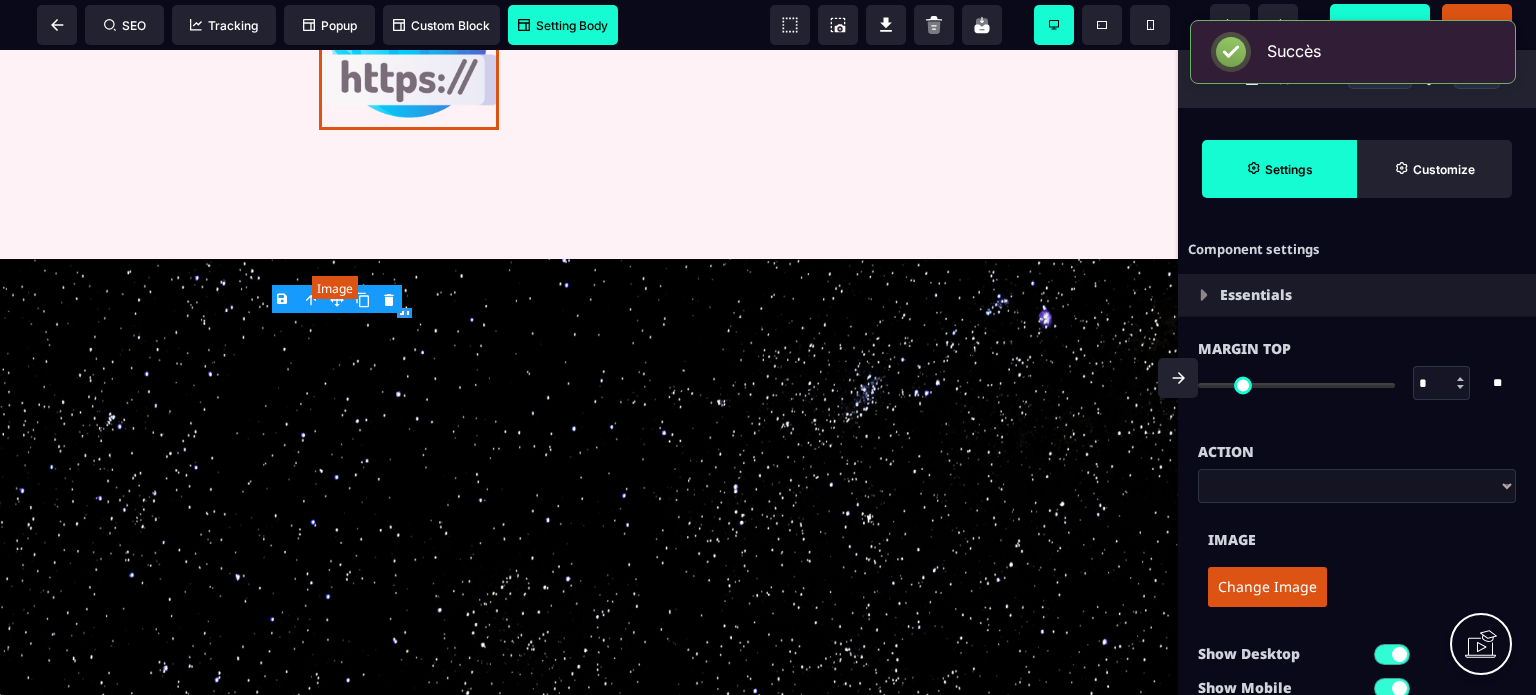 click at bounding box center (409, 40) 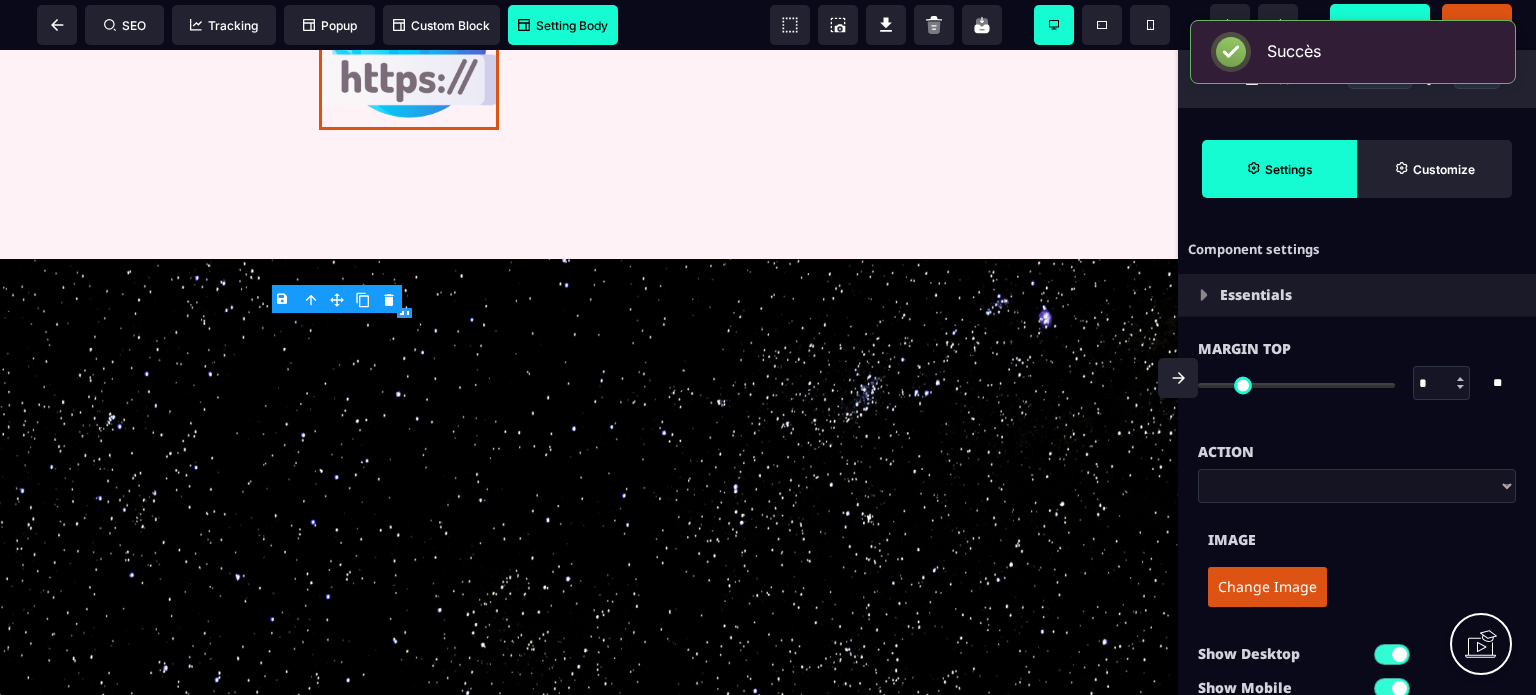 click on "Change Image" at bounding box center [1357, 587] 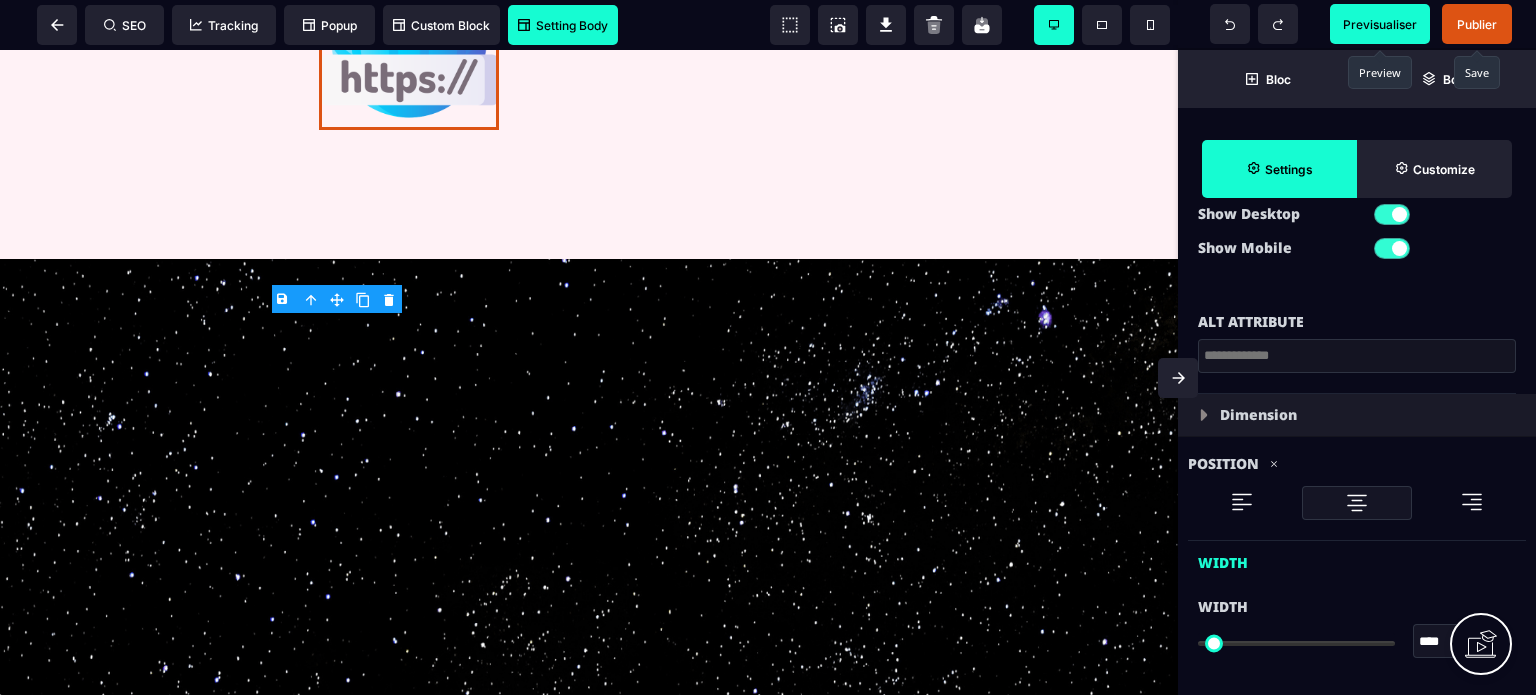 scroll, scrollTop: 520, scrollLeft: 0, axis: vertical 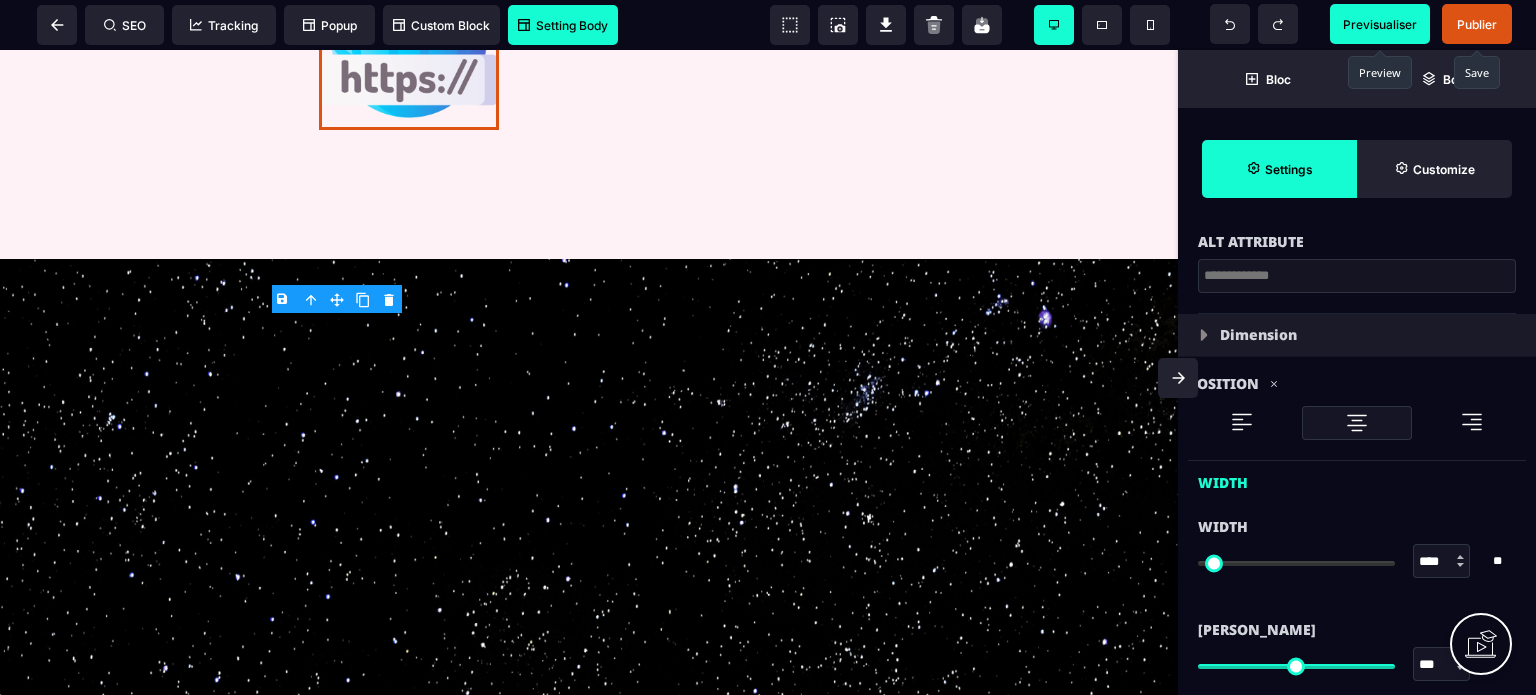 click at bounding box center (1461, 561) 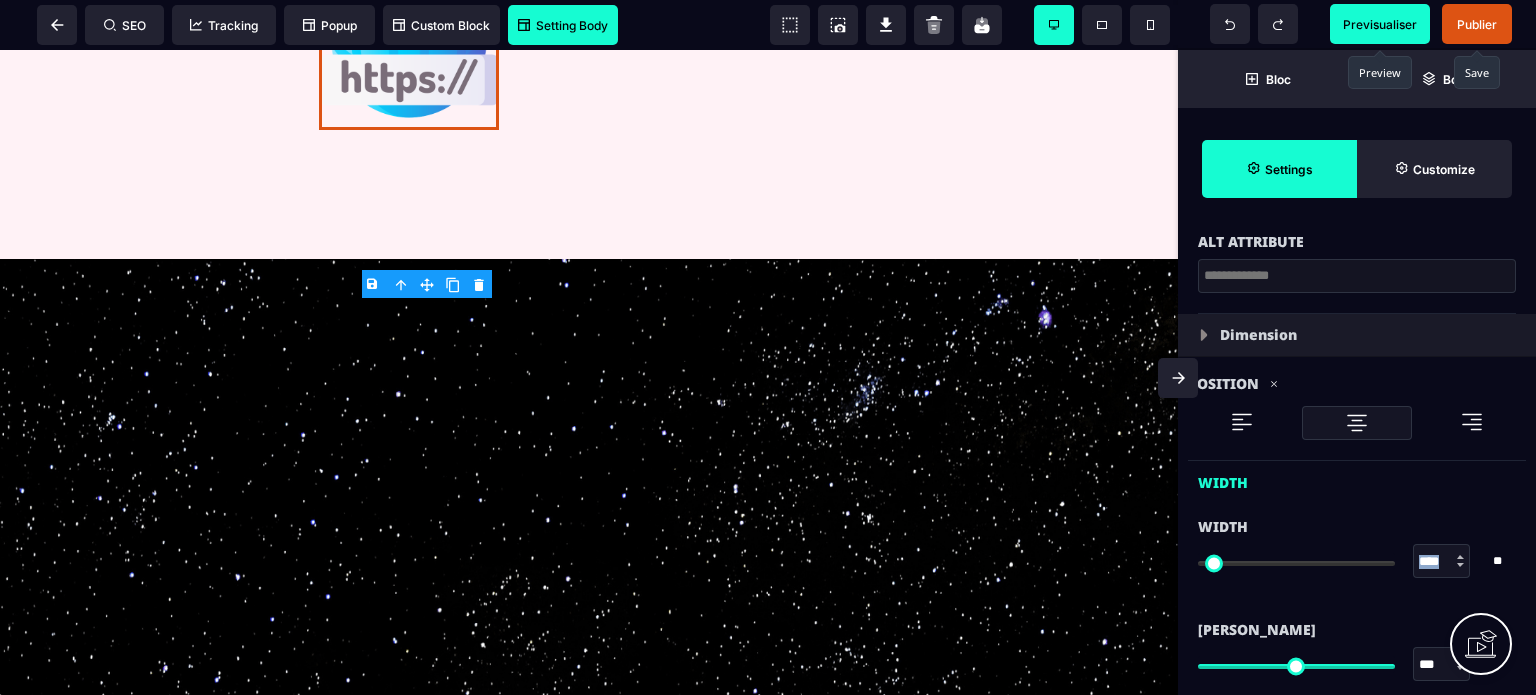 drag, startPoint x: 1458, startPoint y: 560, endPoint x: 1404, endPoint y: 564, distance: 54.147945 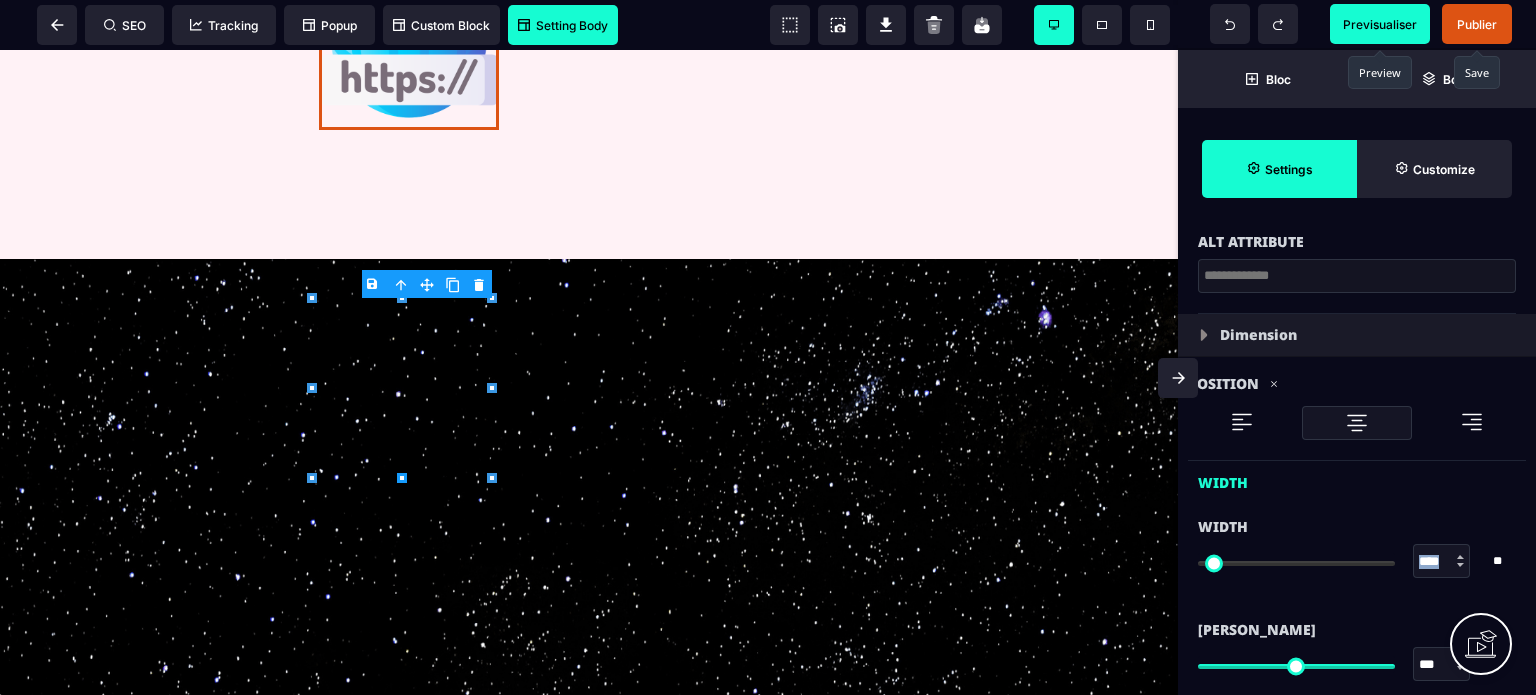 scroll, scrollTop: 1127, scrollLeft: 0, axis: vertical 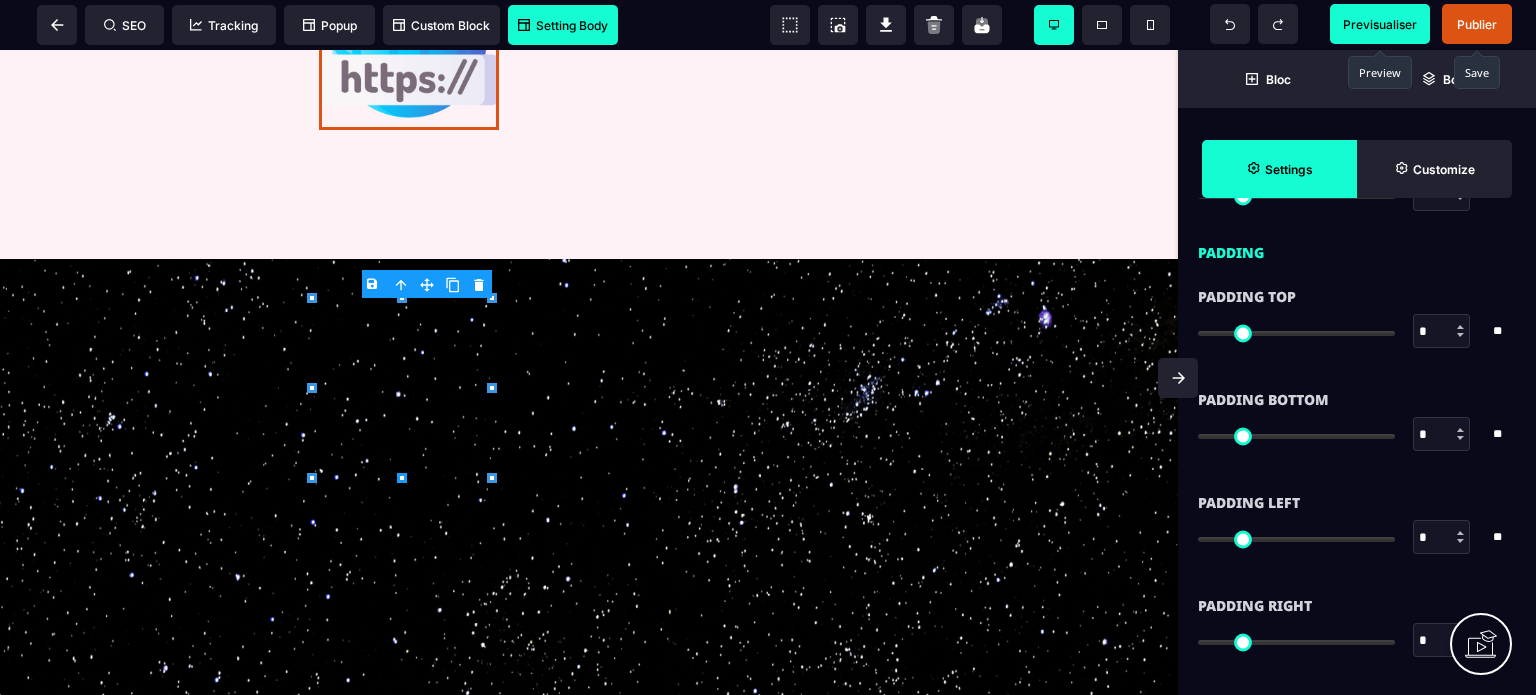 click on "Padding Bottom
*
*
**
All" at bounding box center (1357, 419) 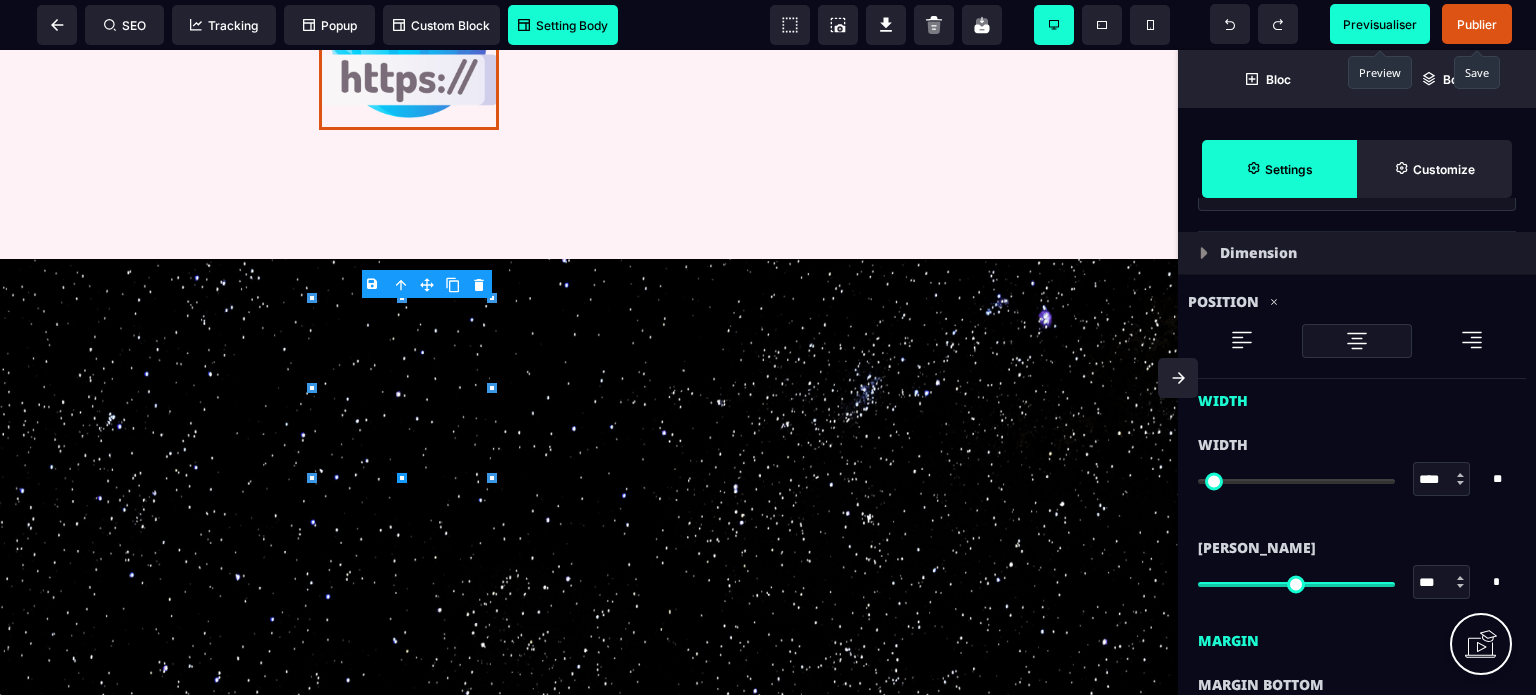 scroll, scrollTop: 527, scrollLeft: 0, axis: vertical 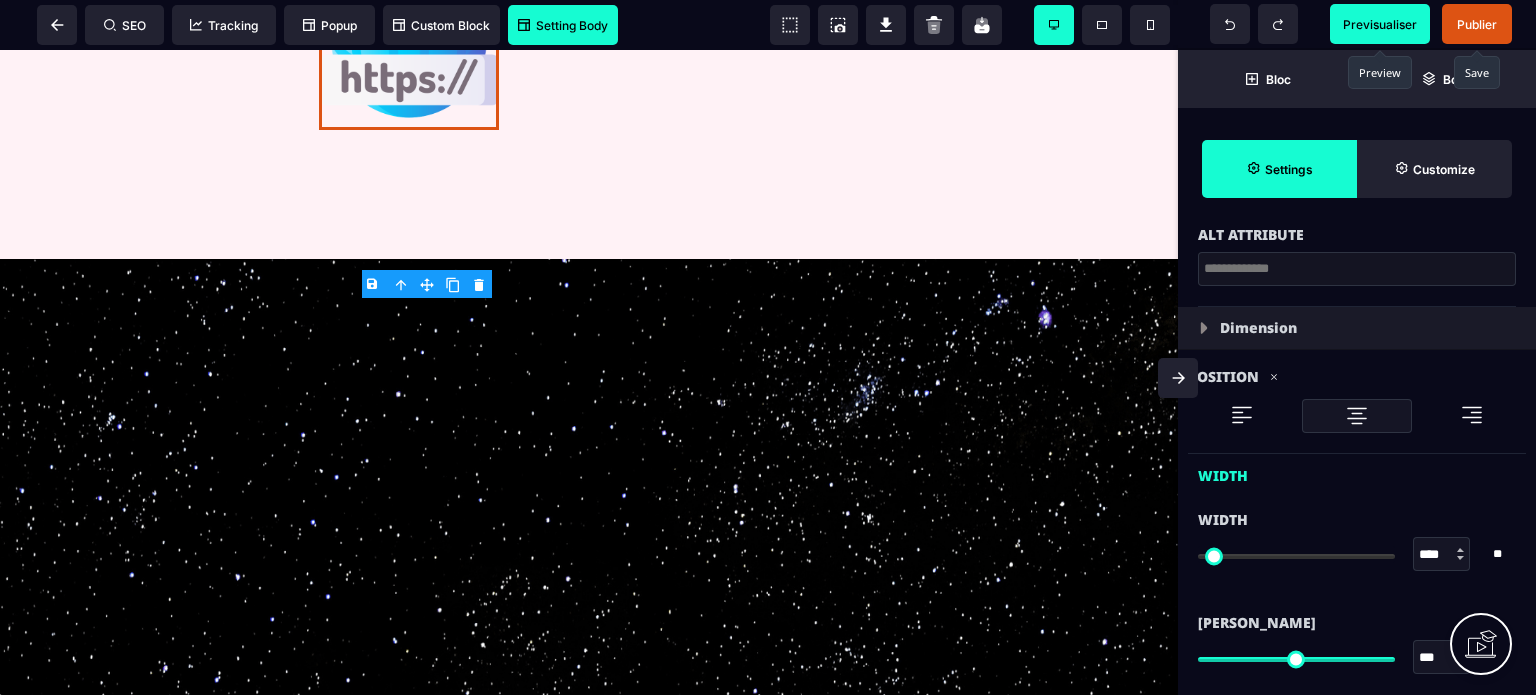 click at bounding box center (1461, 554) 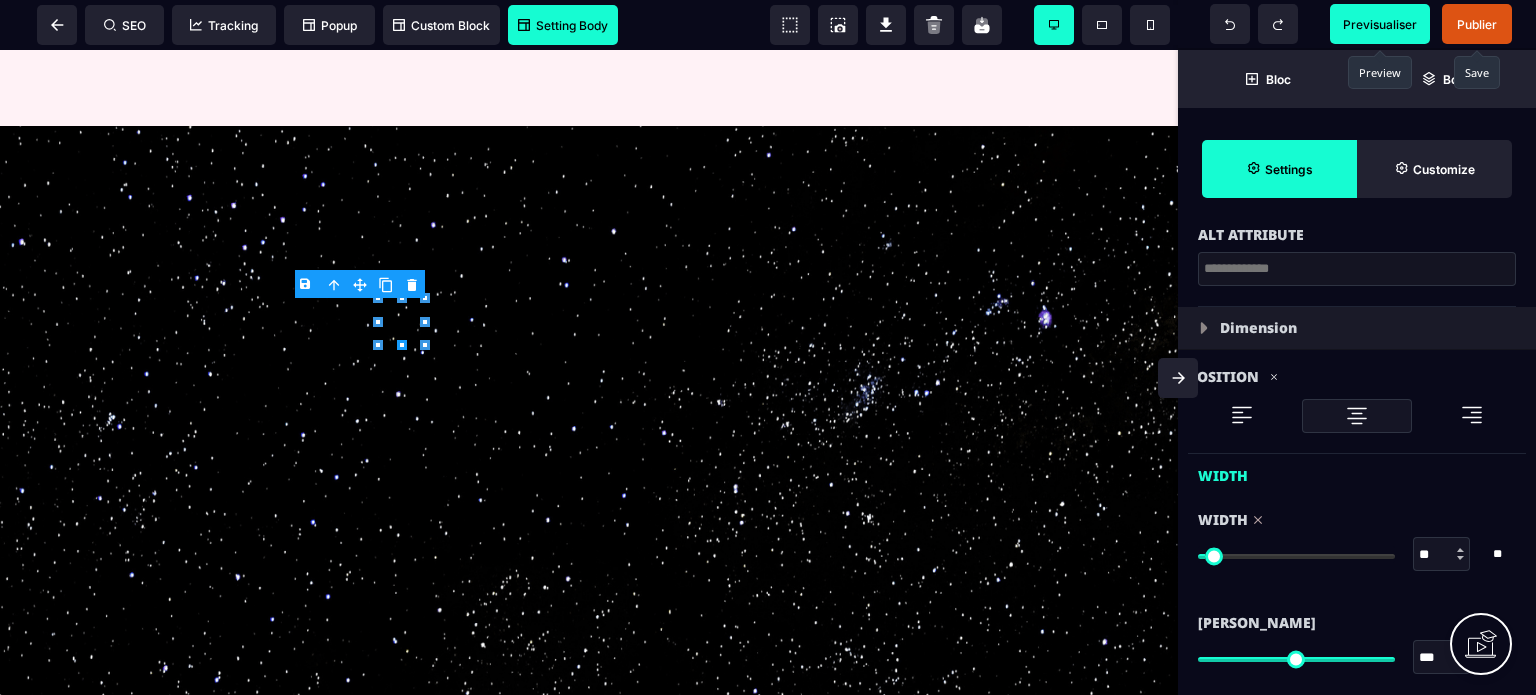 click at bounding box center (1296, 556) 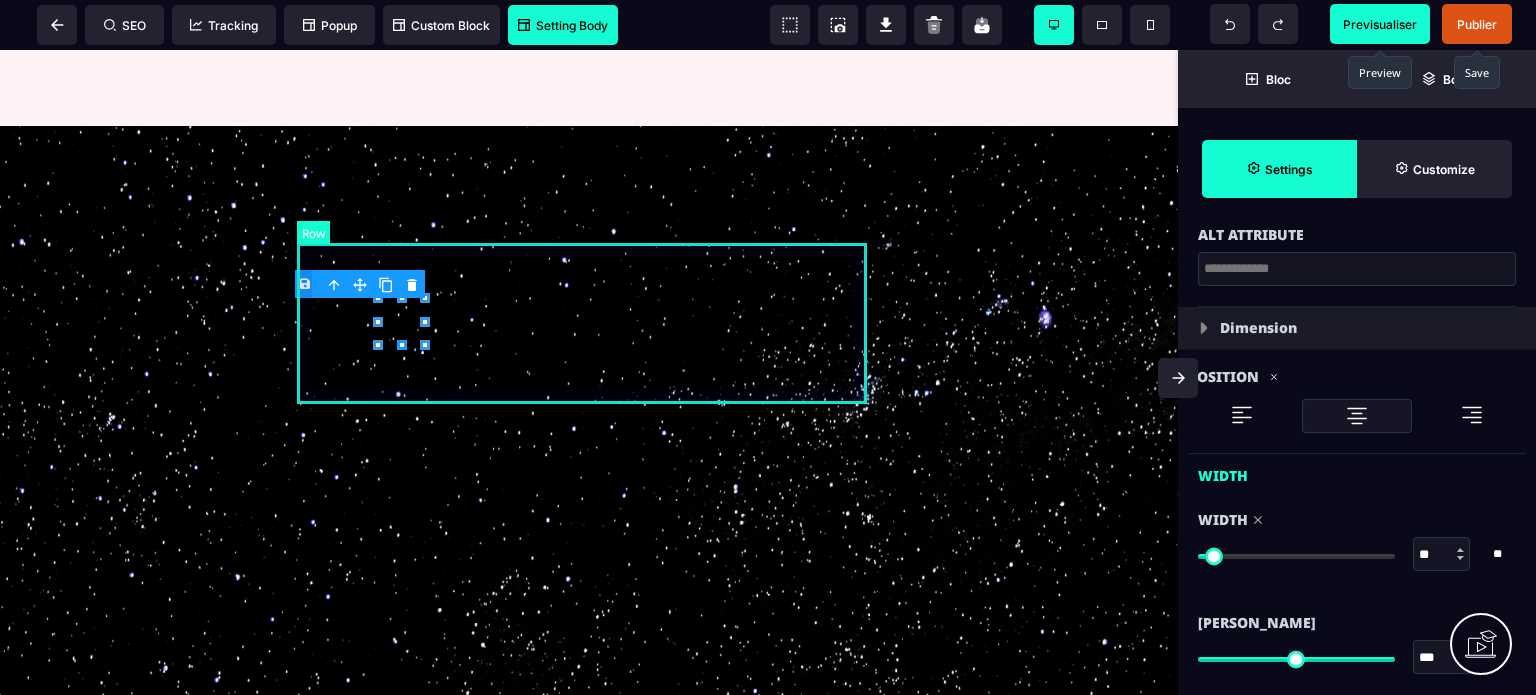 click at bounding box center [589, -25] 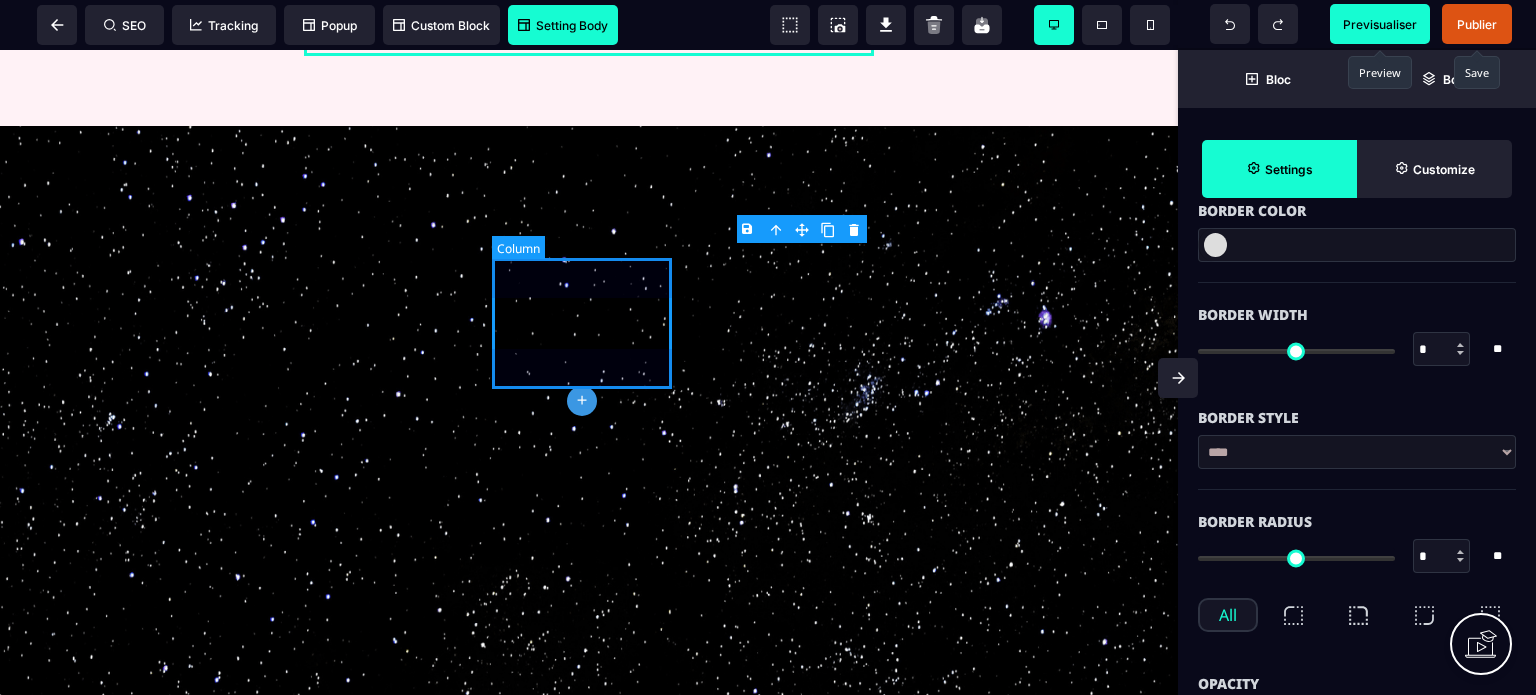 scroll, scrollTop: 0, scrollLeft: 0, axis: both 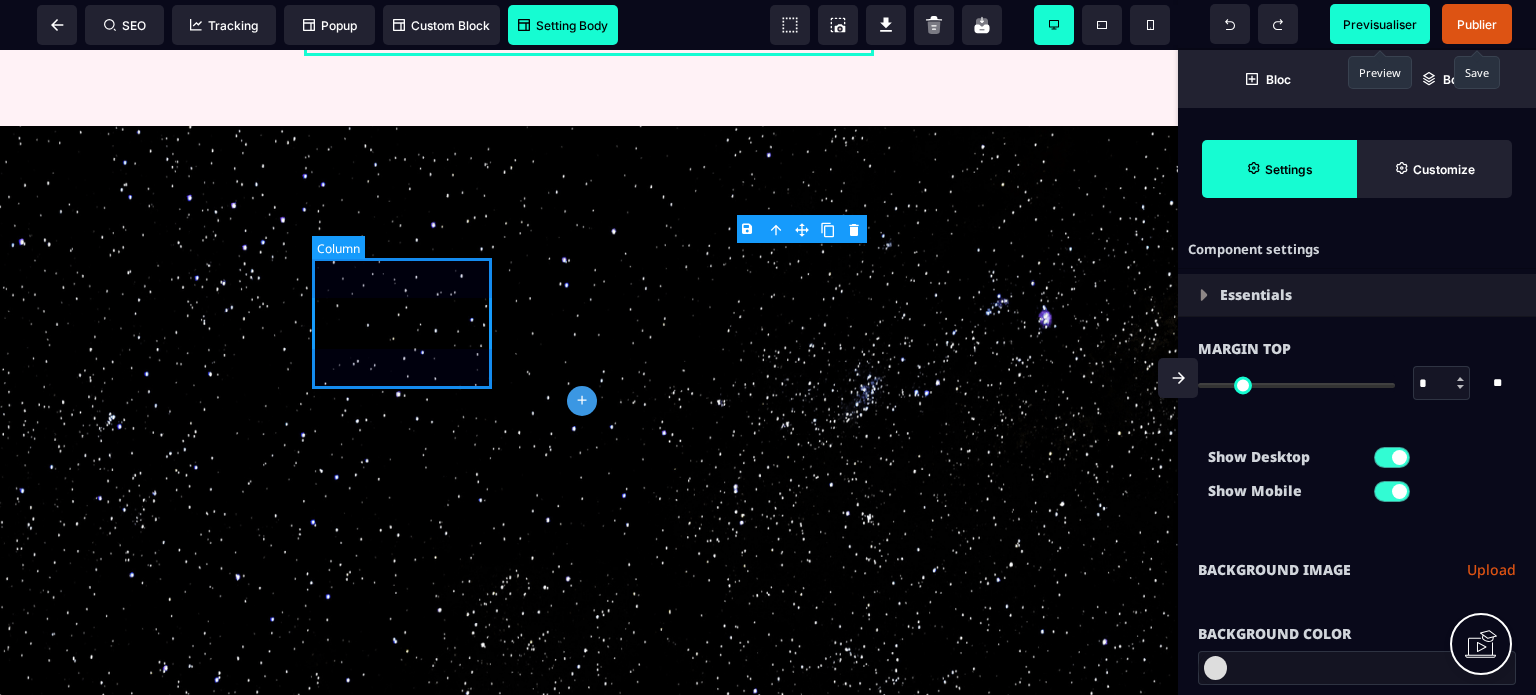 click at bounding box center (409, -25) 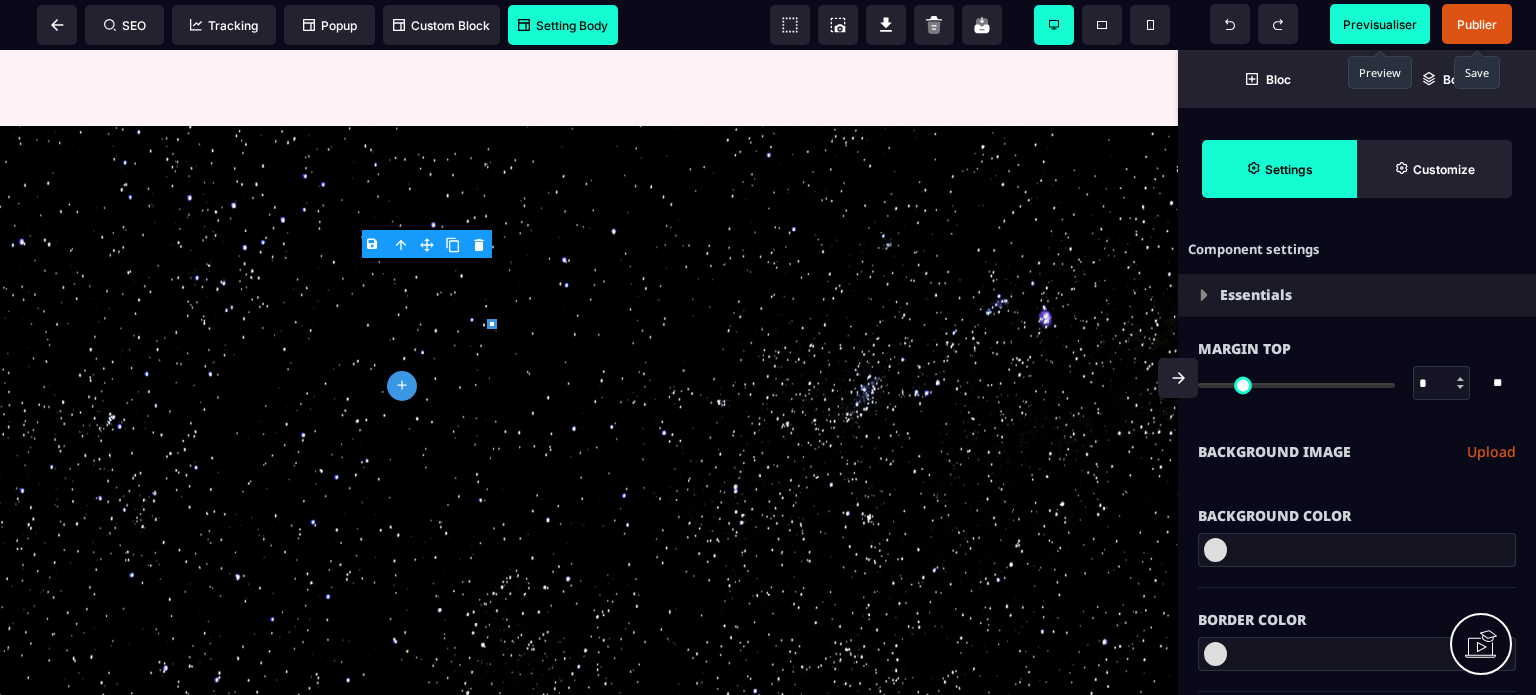 click on "Background Color" at bounding box center [1357, 516] 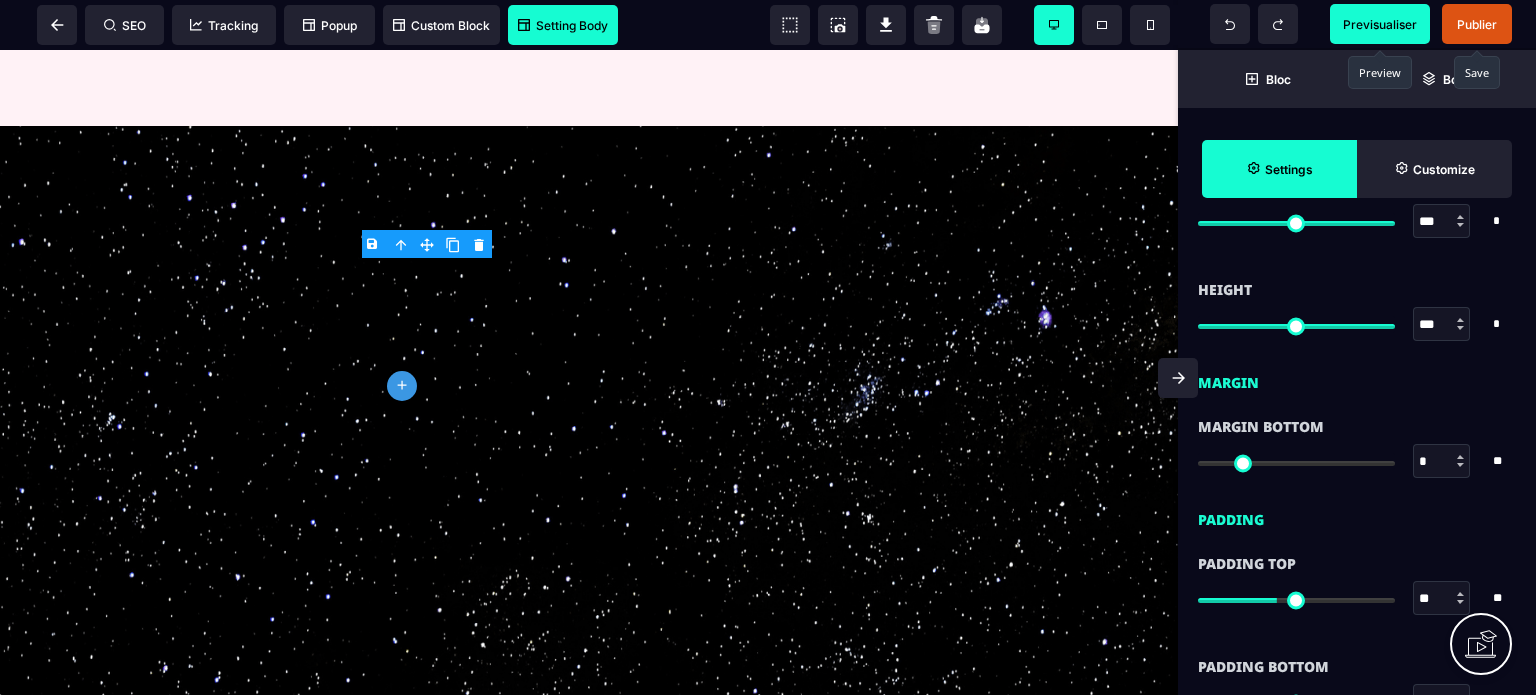 scroll, scrollTop: 1280, scrollLeft: 0, axis: vertical 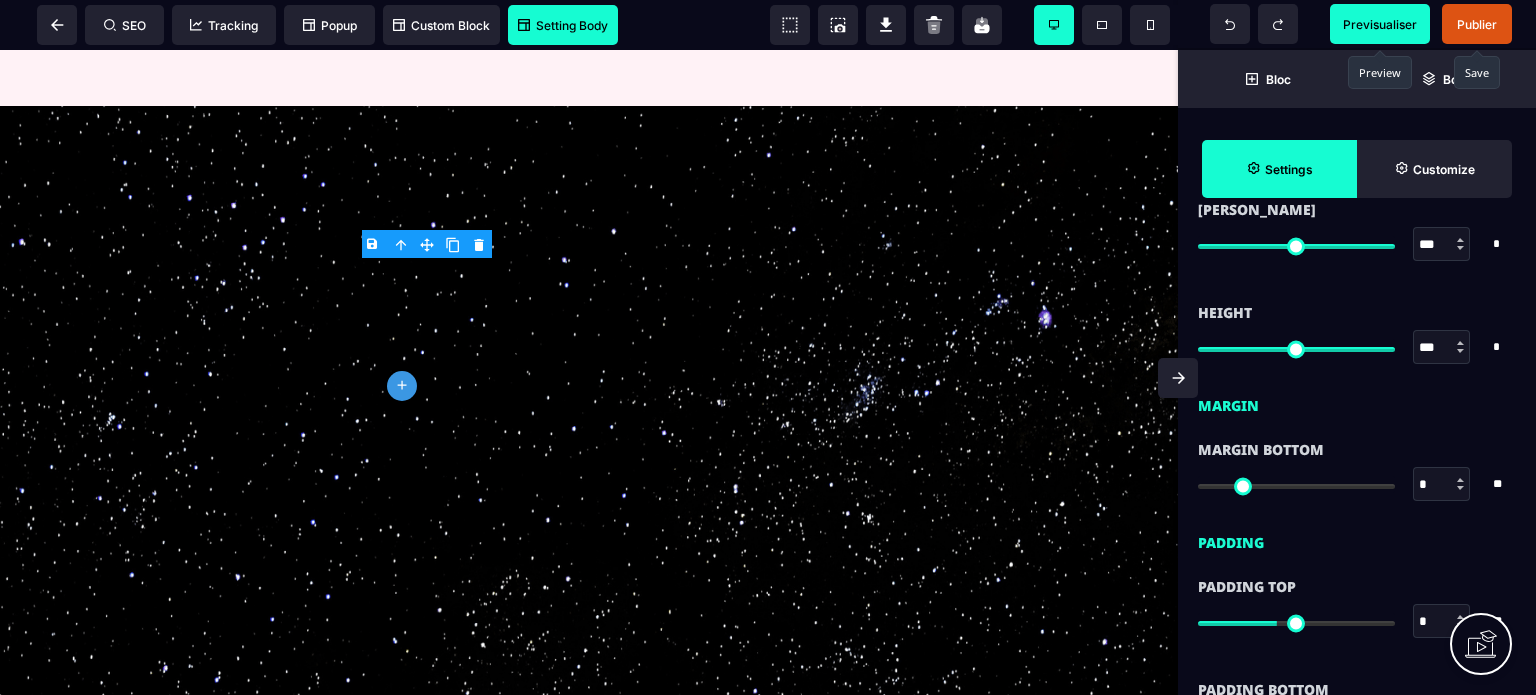 drag, startPoint x: 1273, startPoint y: 623, endPoint x: 1168, endPoint y: 635, distance: 105.68349 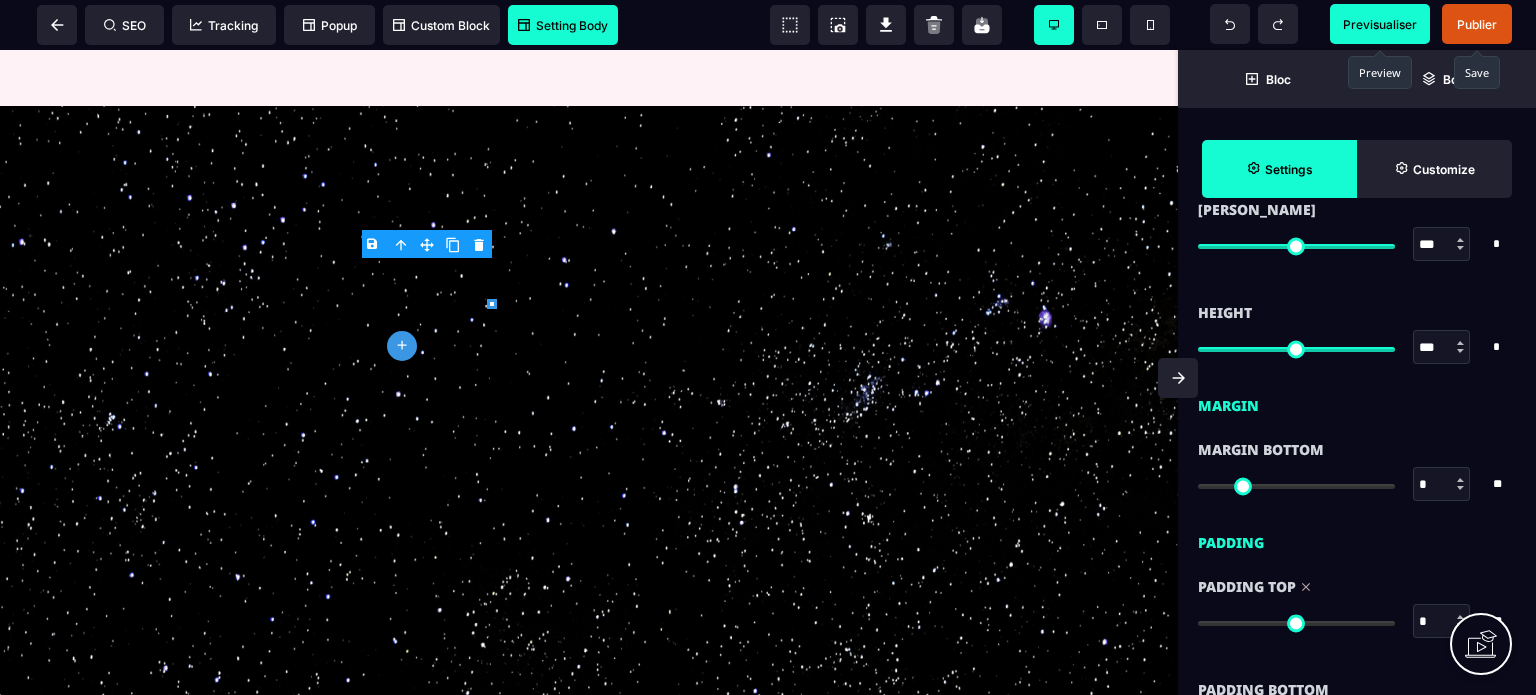 click on "Padding Top" at bounding box center (1357, 587) 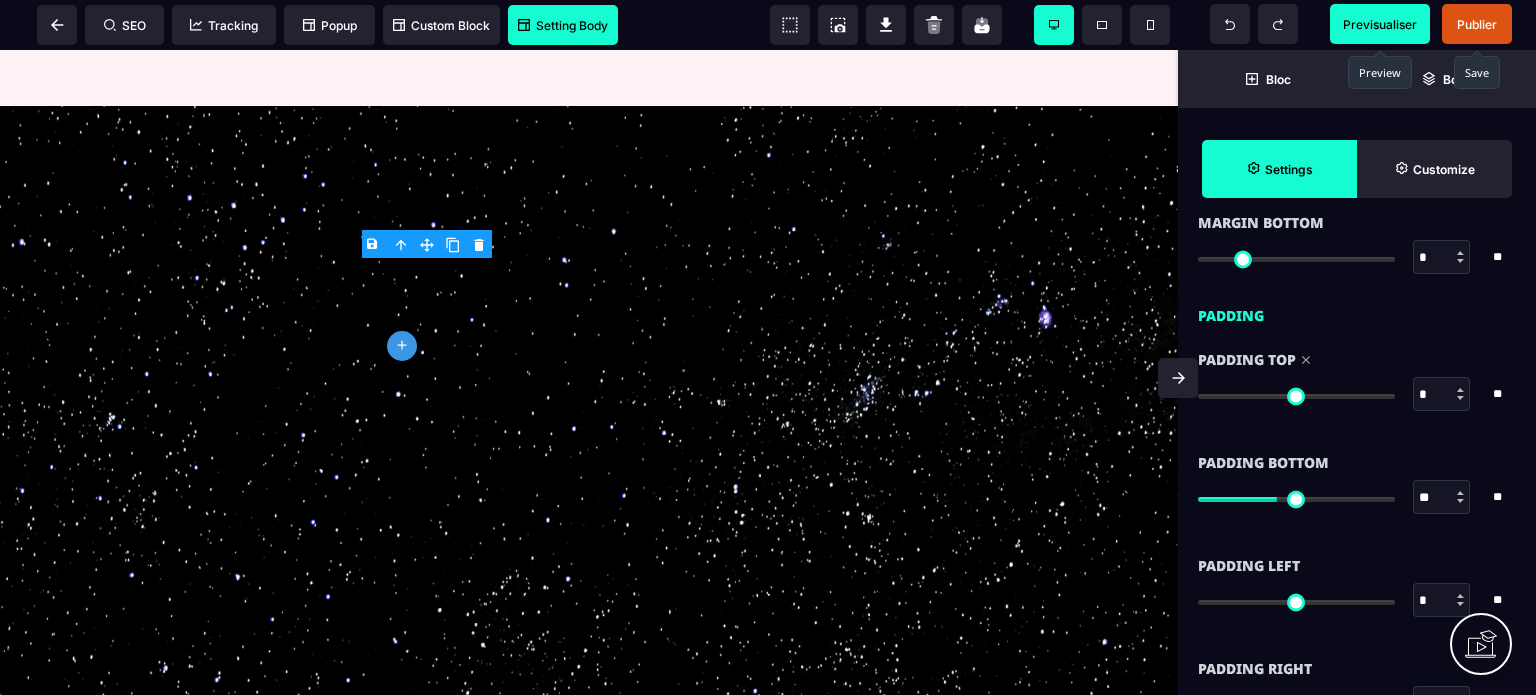 scroll, scrollTop: 1560, scrollLeft: 0, axis: vertical 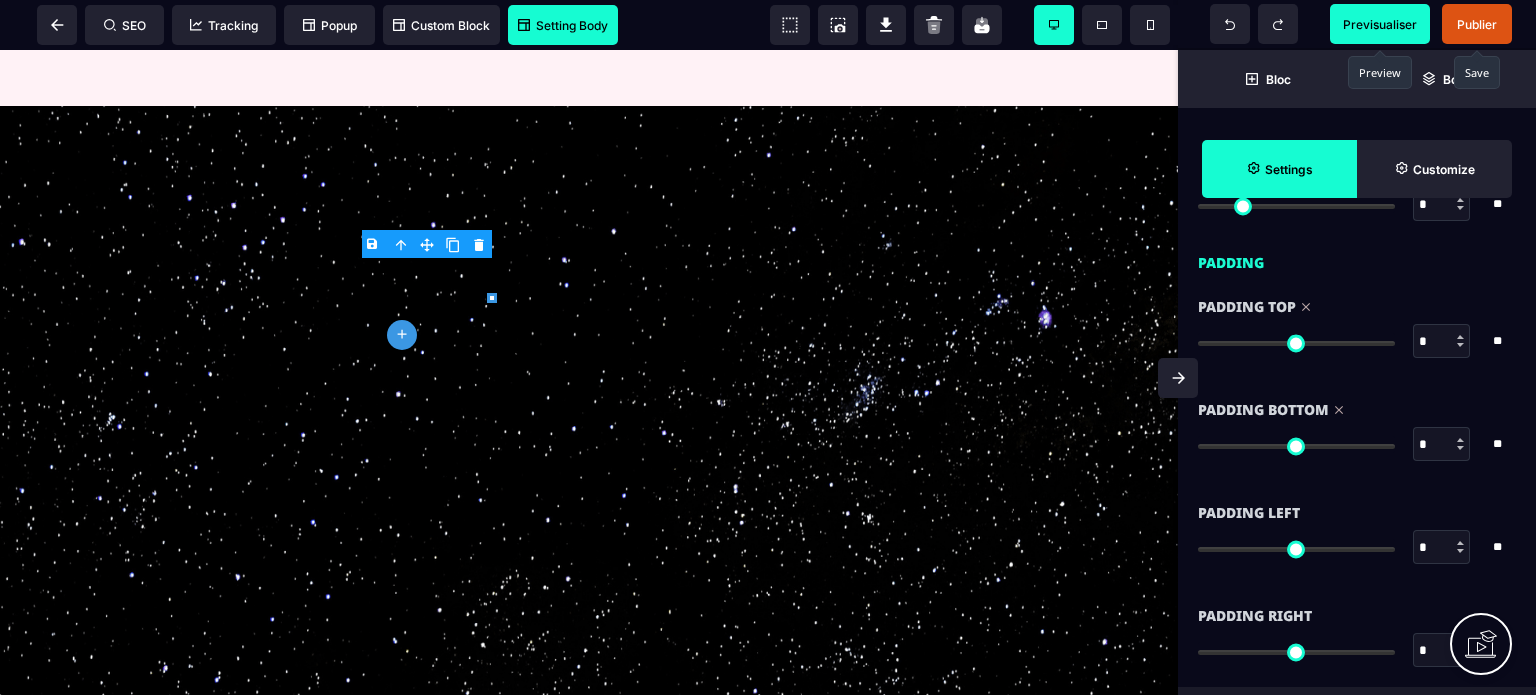 drag, startPoint x: 1278, startPoint y: 442, endPoint x: 1088, endPoint y: 456, distance: 190.51509 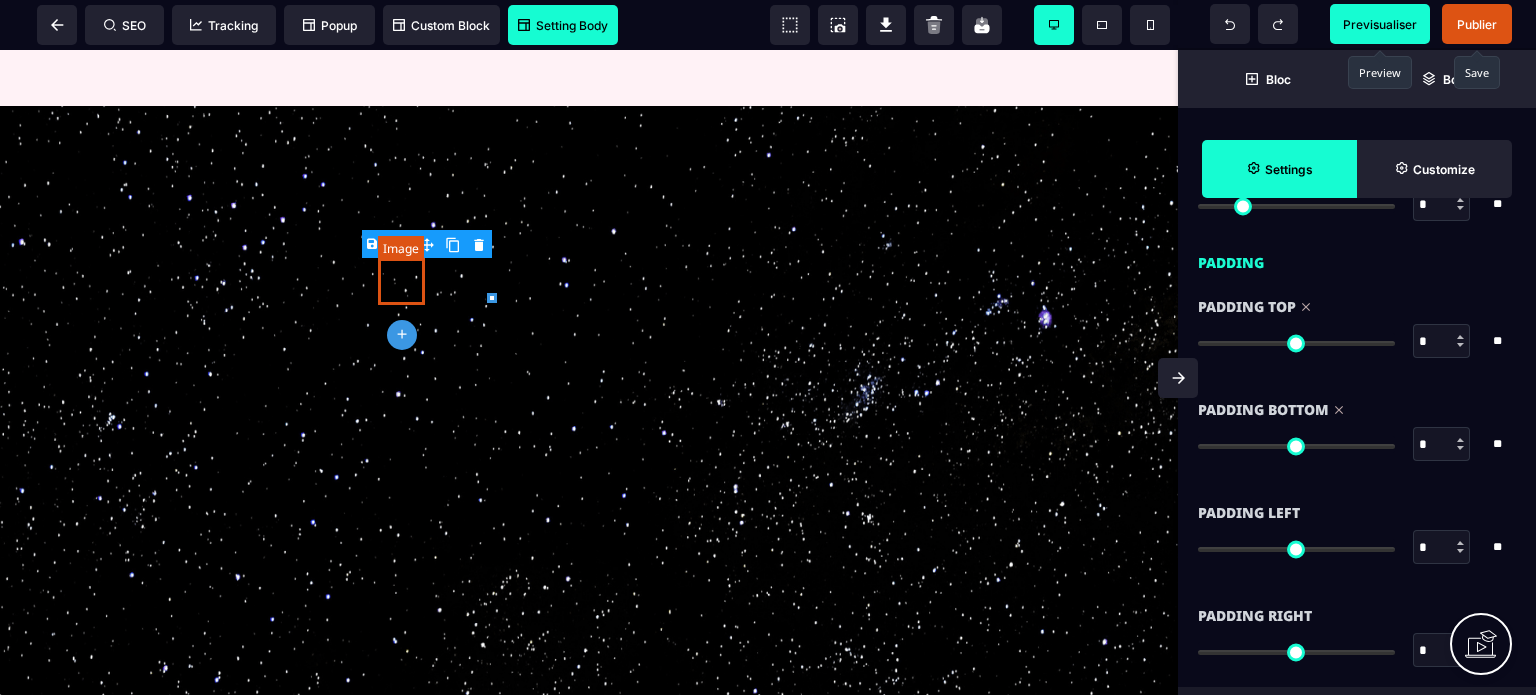 click at bounding box center [409, -36] 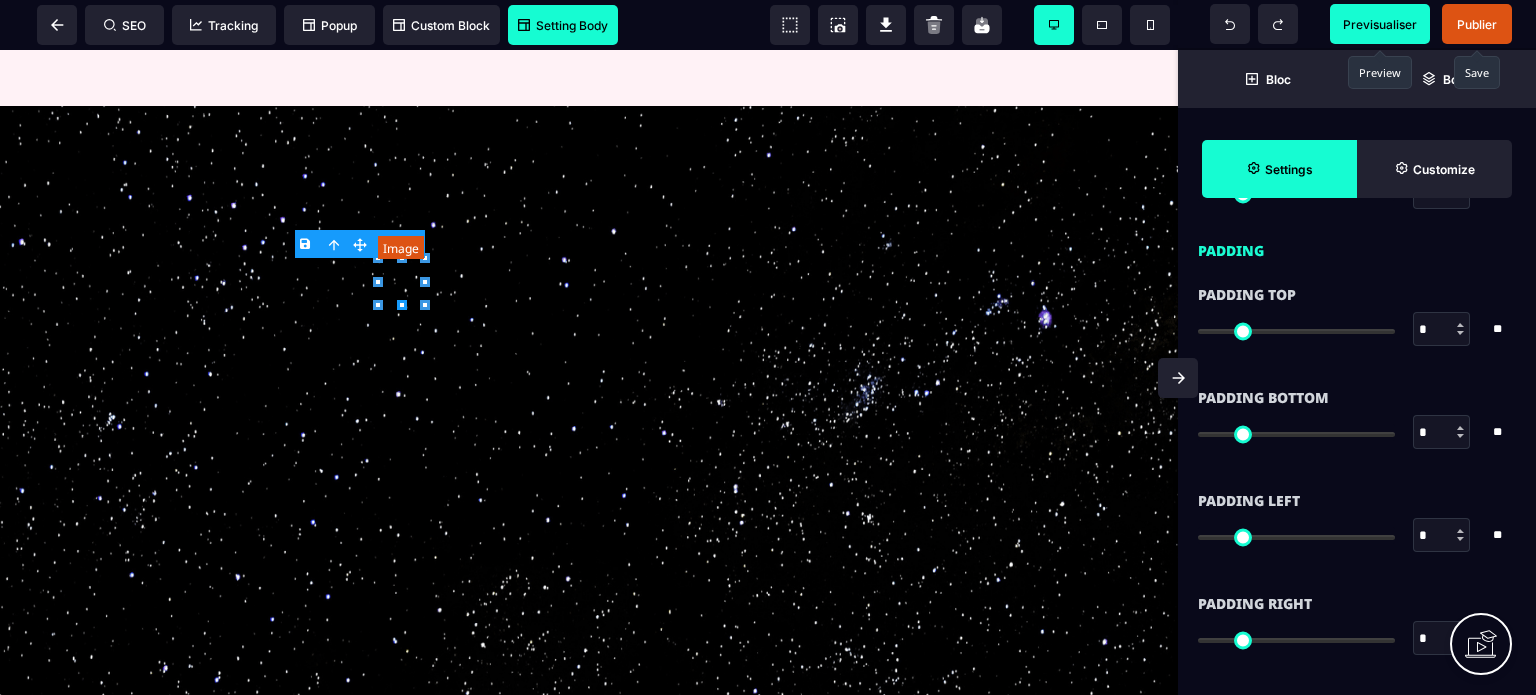 scroll, scrollTop: 0, scrollLeft: 0, axis: both 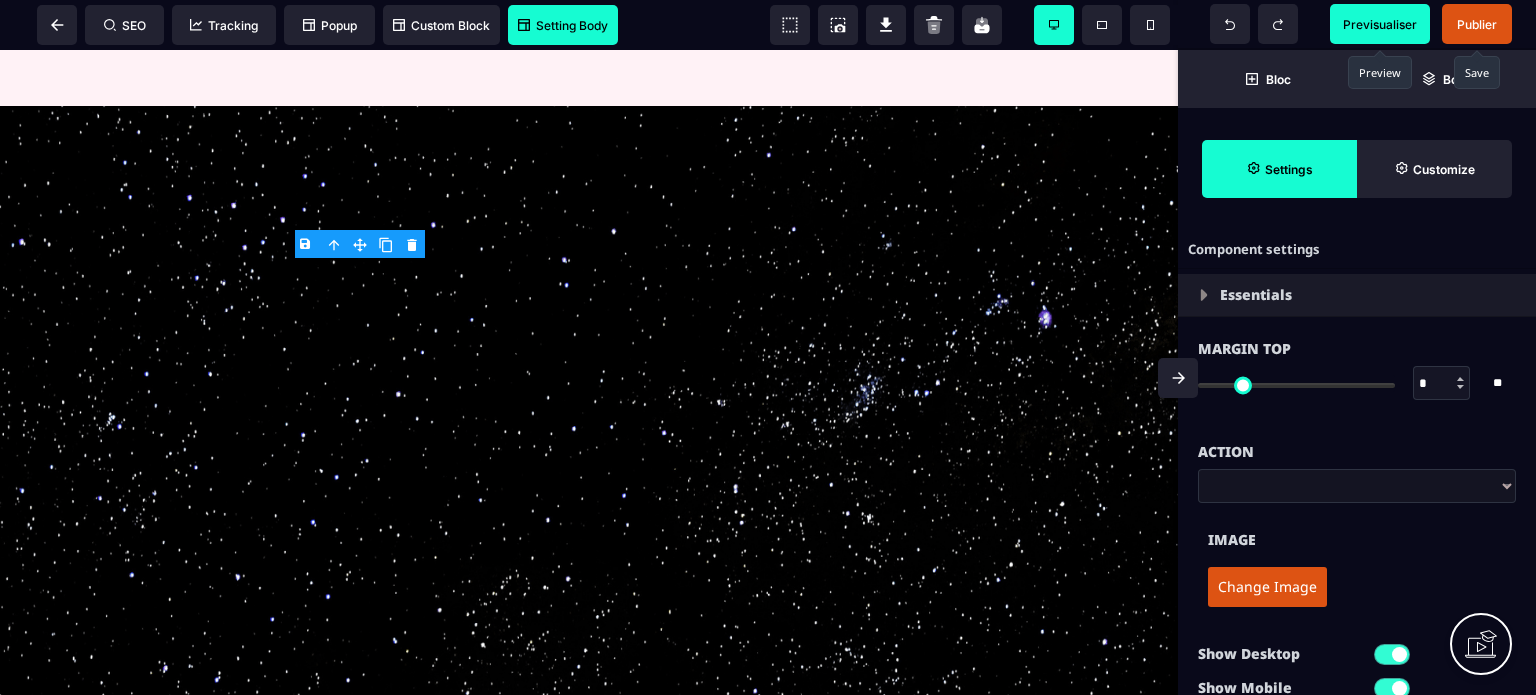 click on "Action" at bounding box center (1357, 452) 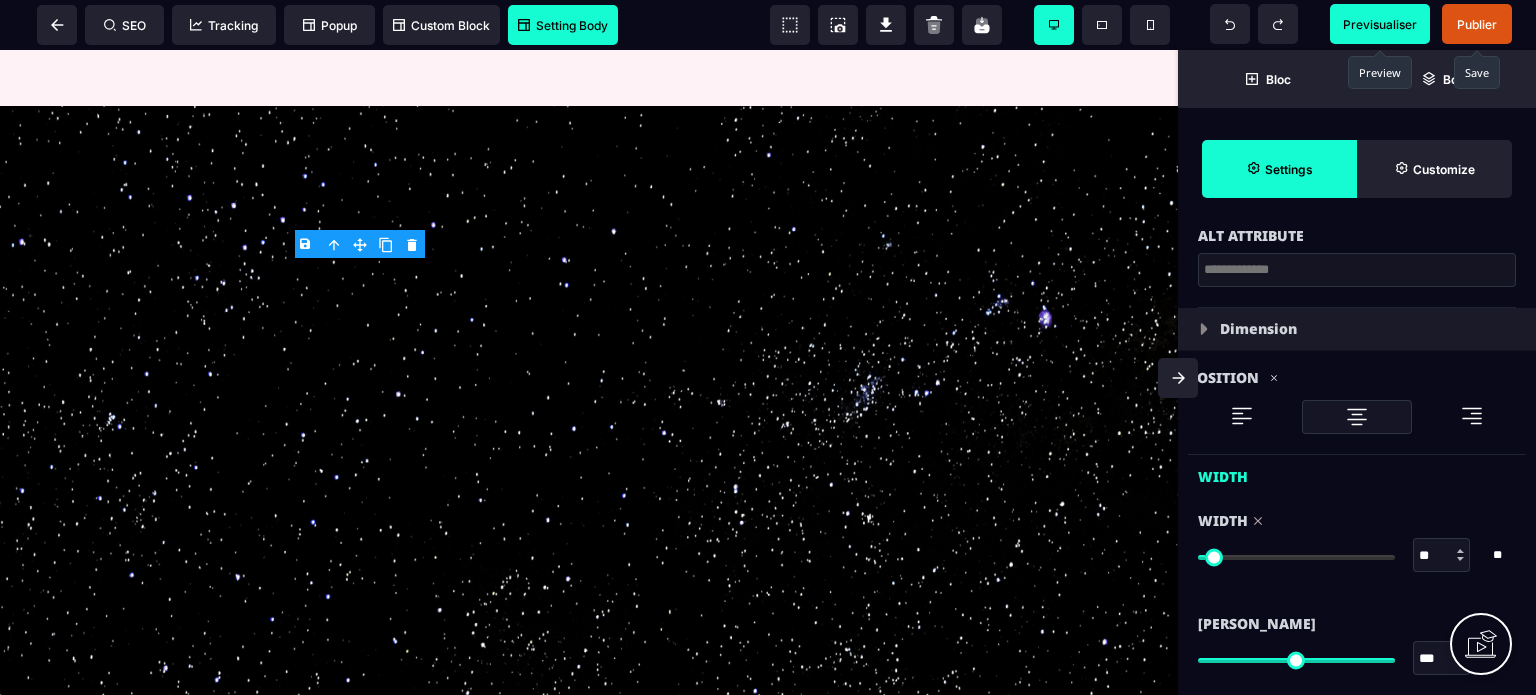 scroll, scrollTop: 600, scrollLeft: 0, axis: vertical 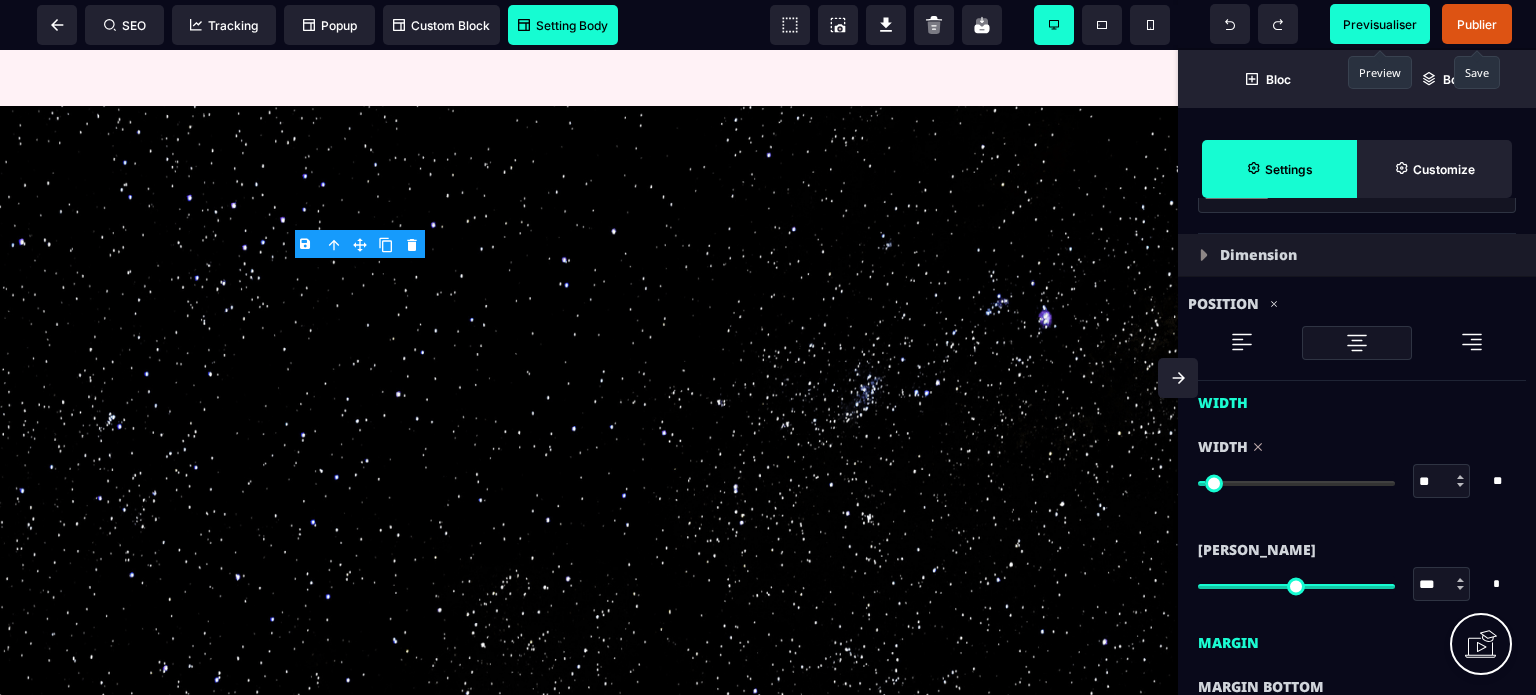 click at bounding box center (1472, 342) 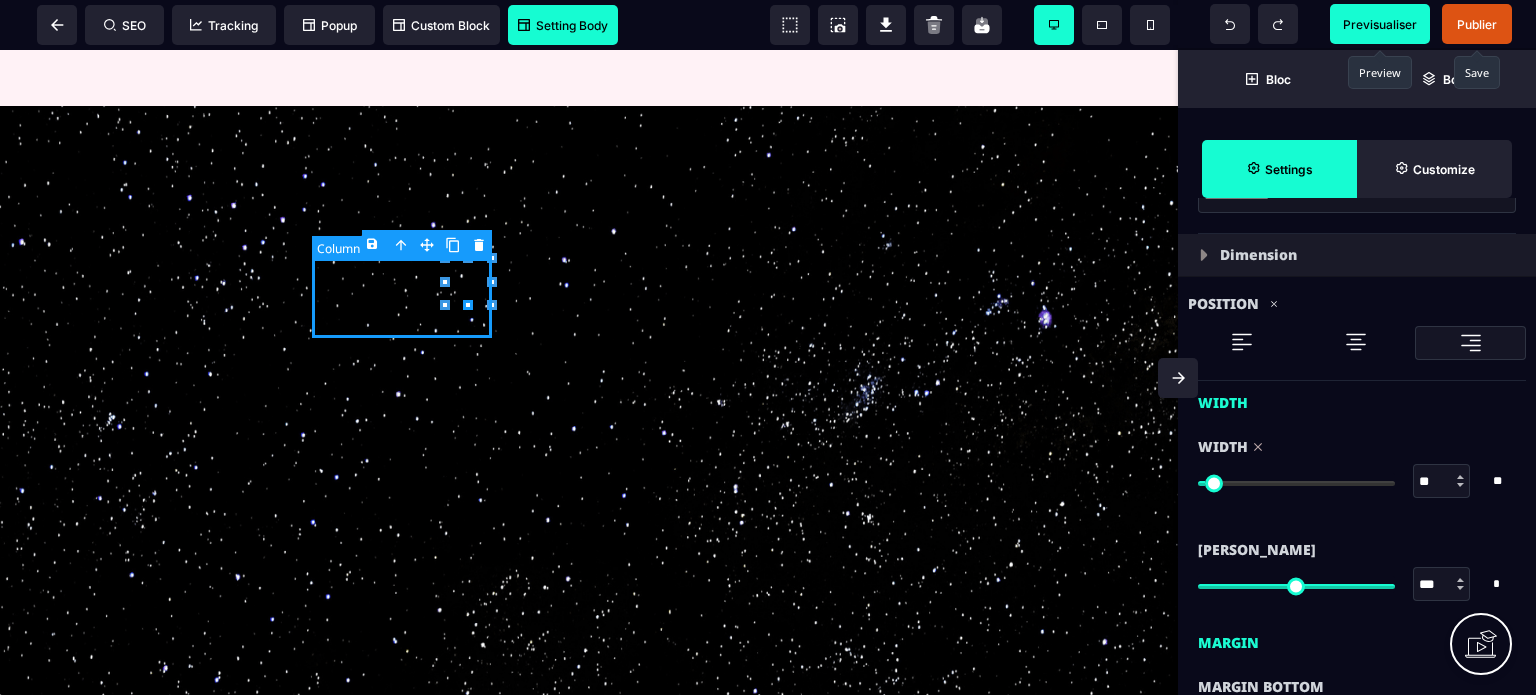 click at bounding box center [409, -19] 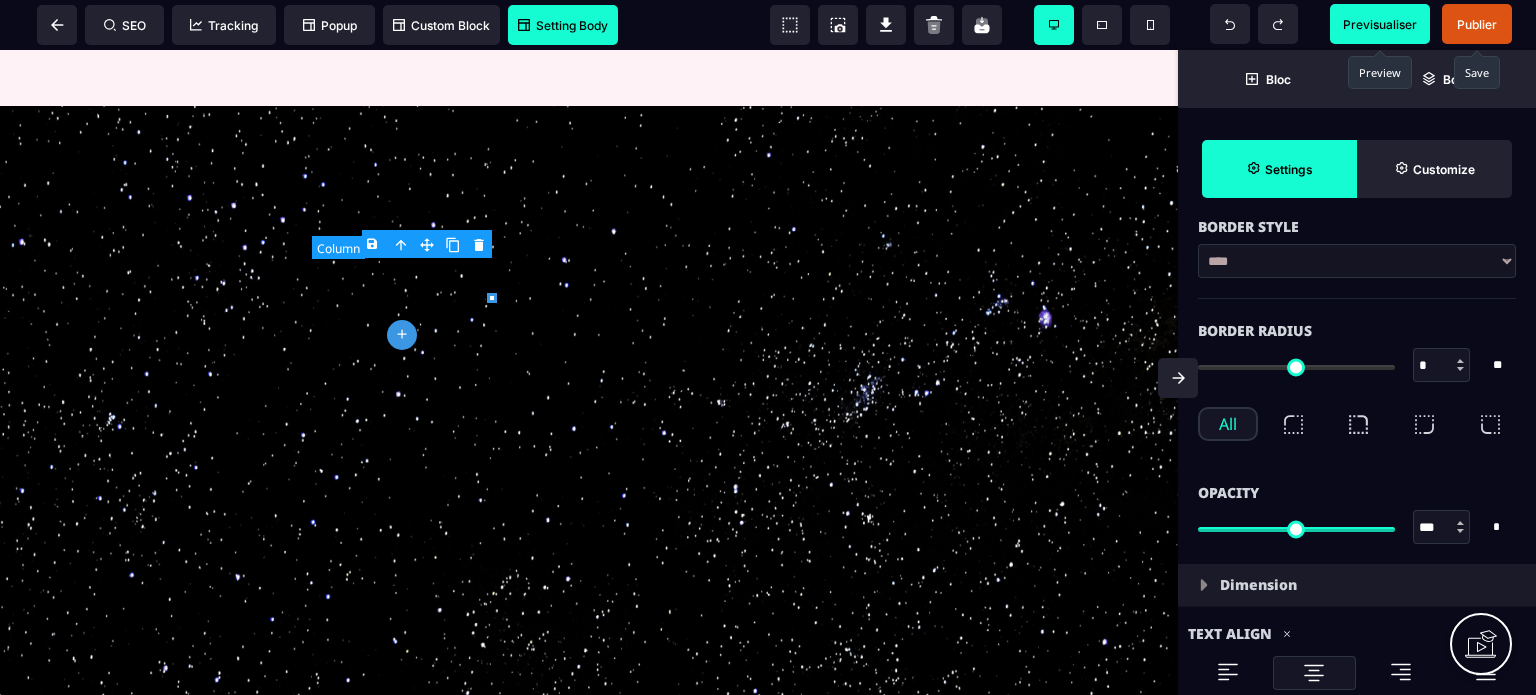 scroll, scrollTop: 0, scrollLeft: 0, axis: both 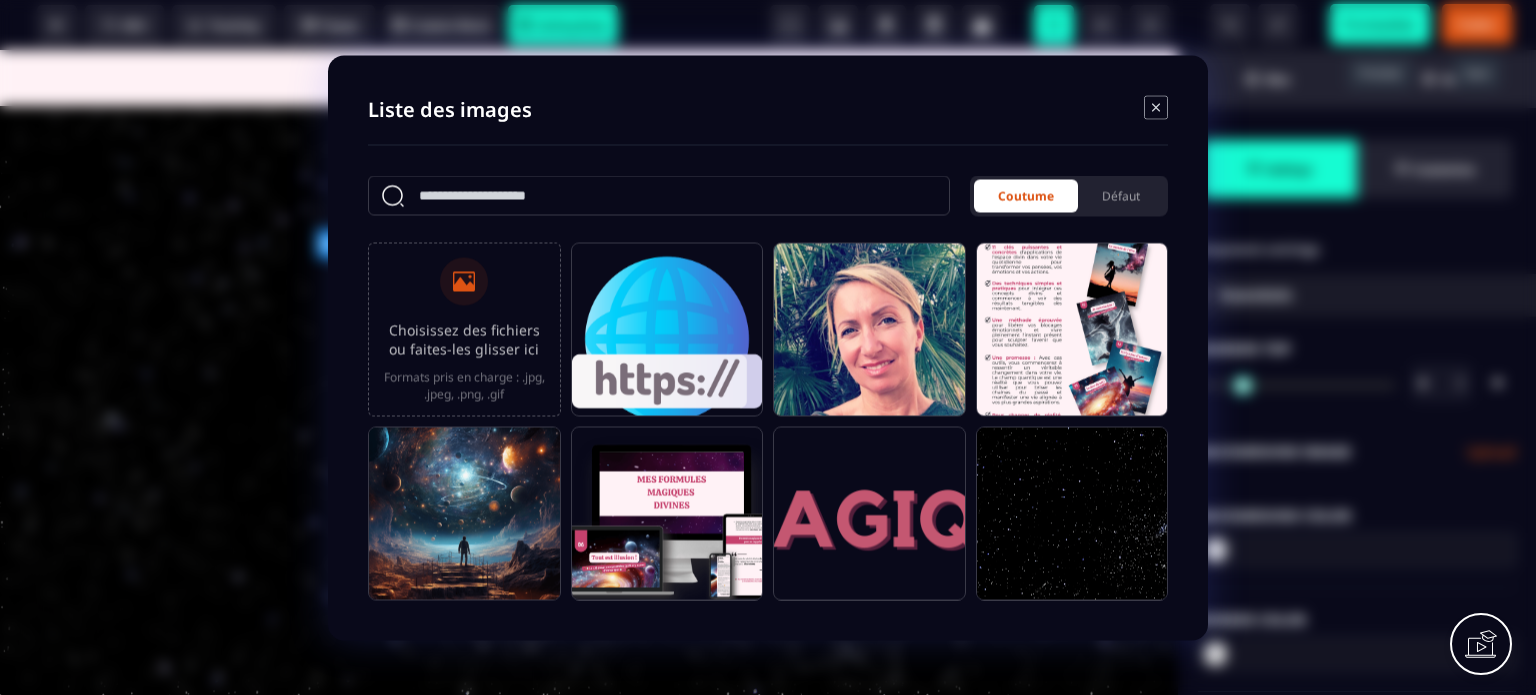 click 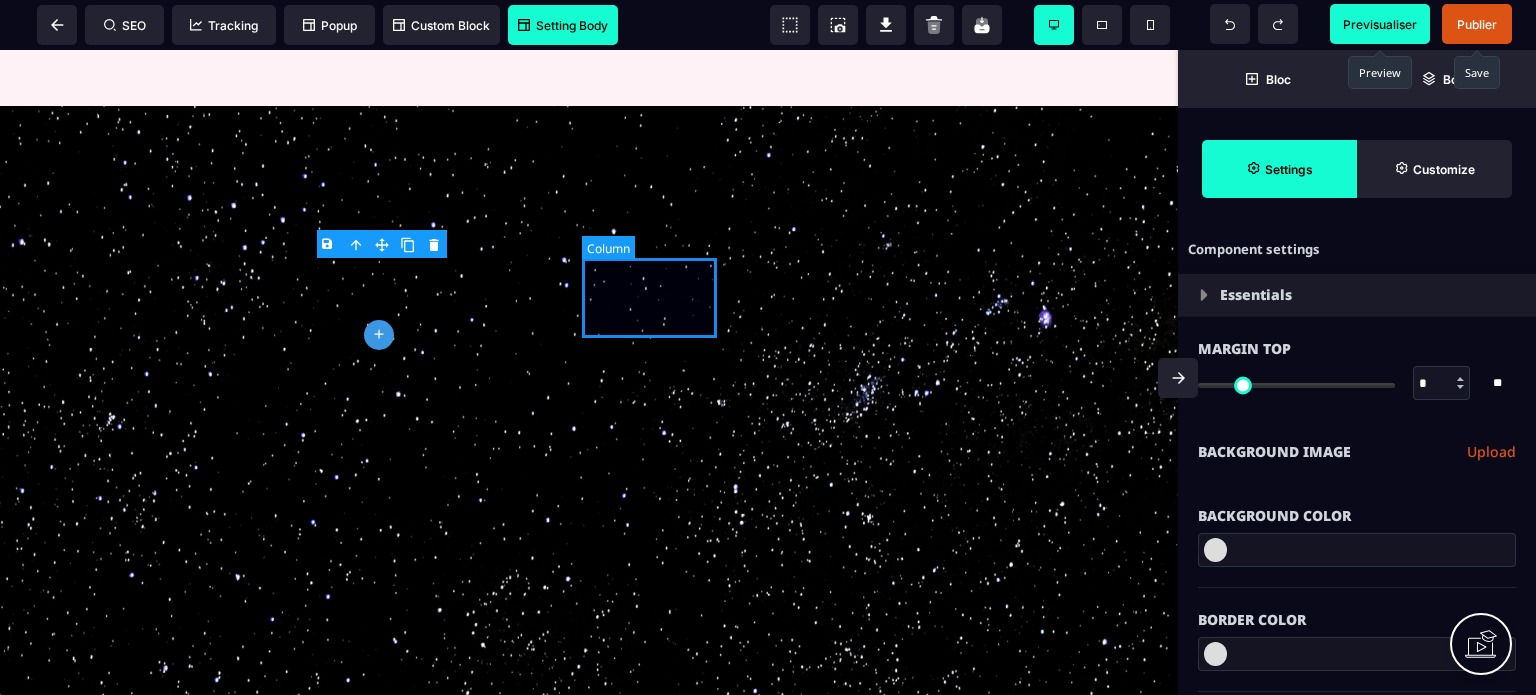 click at bounding box center (656, -19) 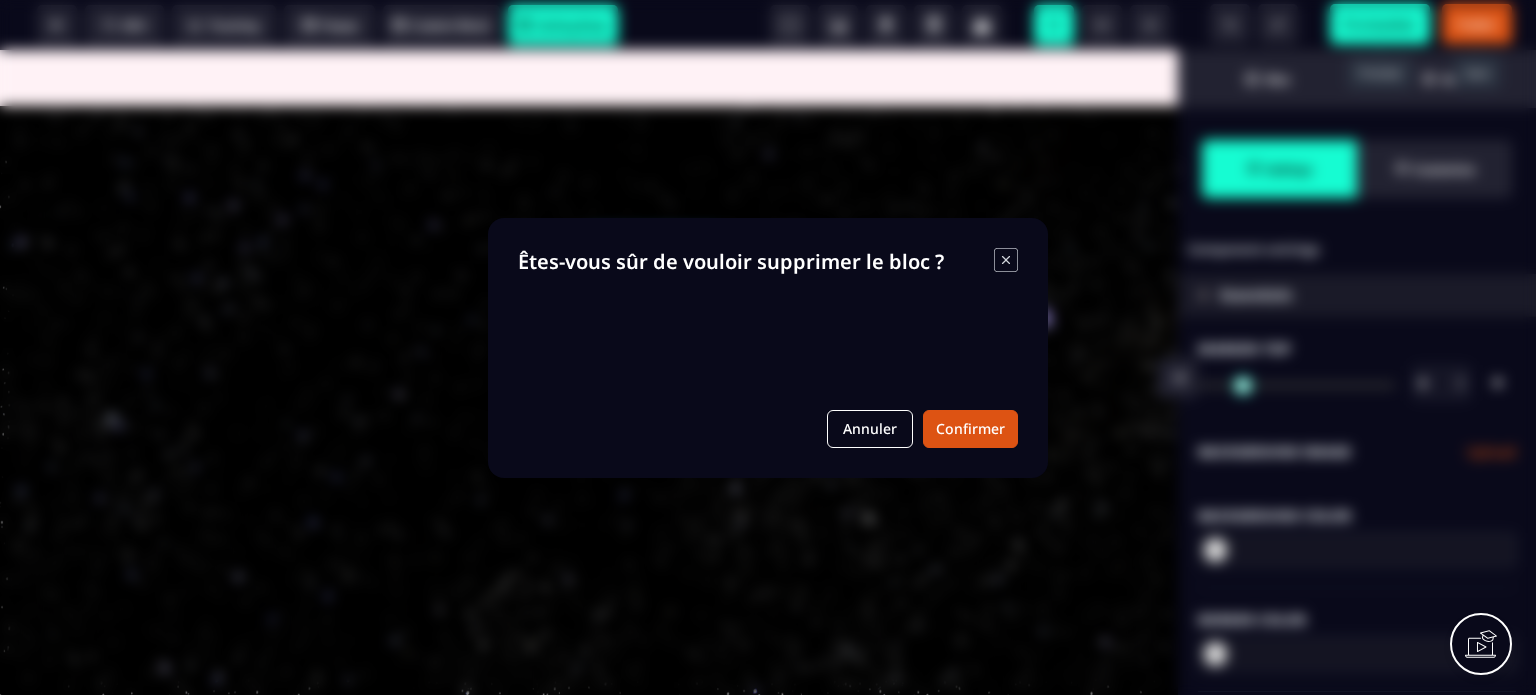 click on "B I U S
A *******
plus
[GEOGRAPHIC_DATA]
SEO" at bounding box center (768, 347) 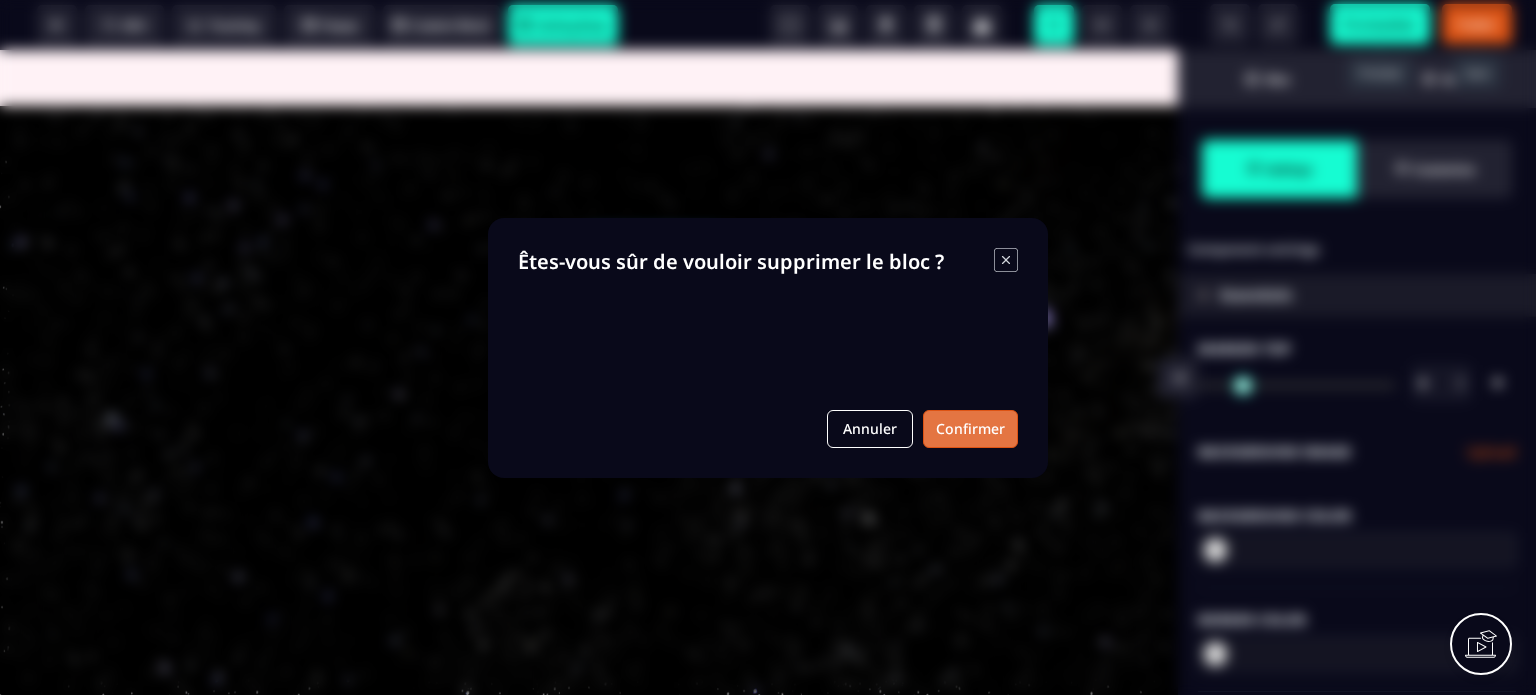 click on "Confirmer" at bounding box center [970, 429] 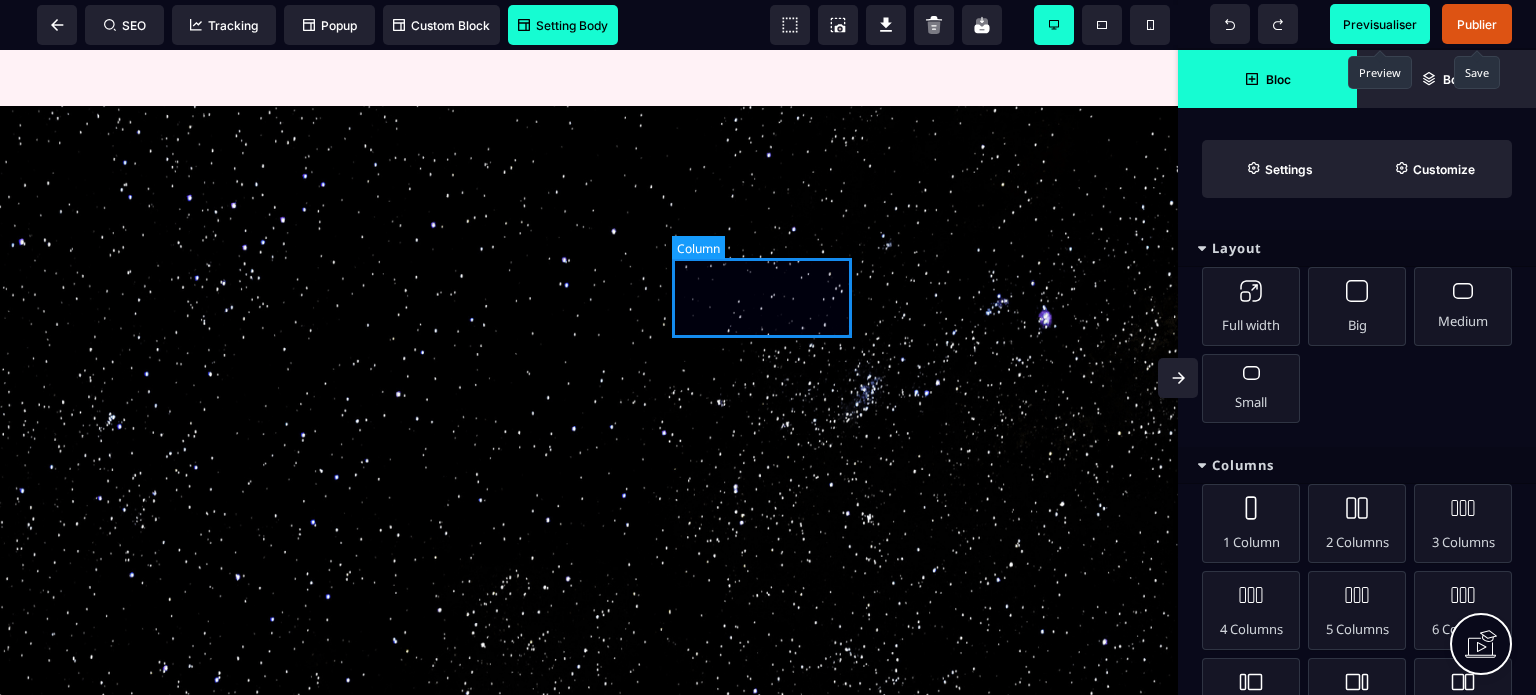 click at bounding box center (769, -19) 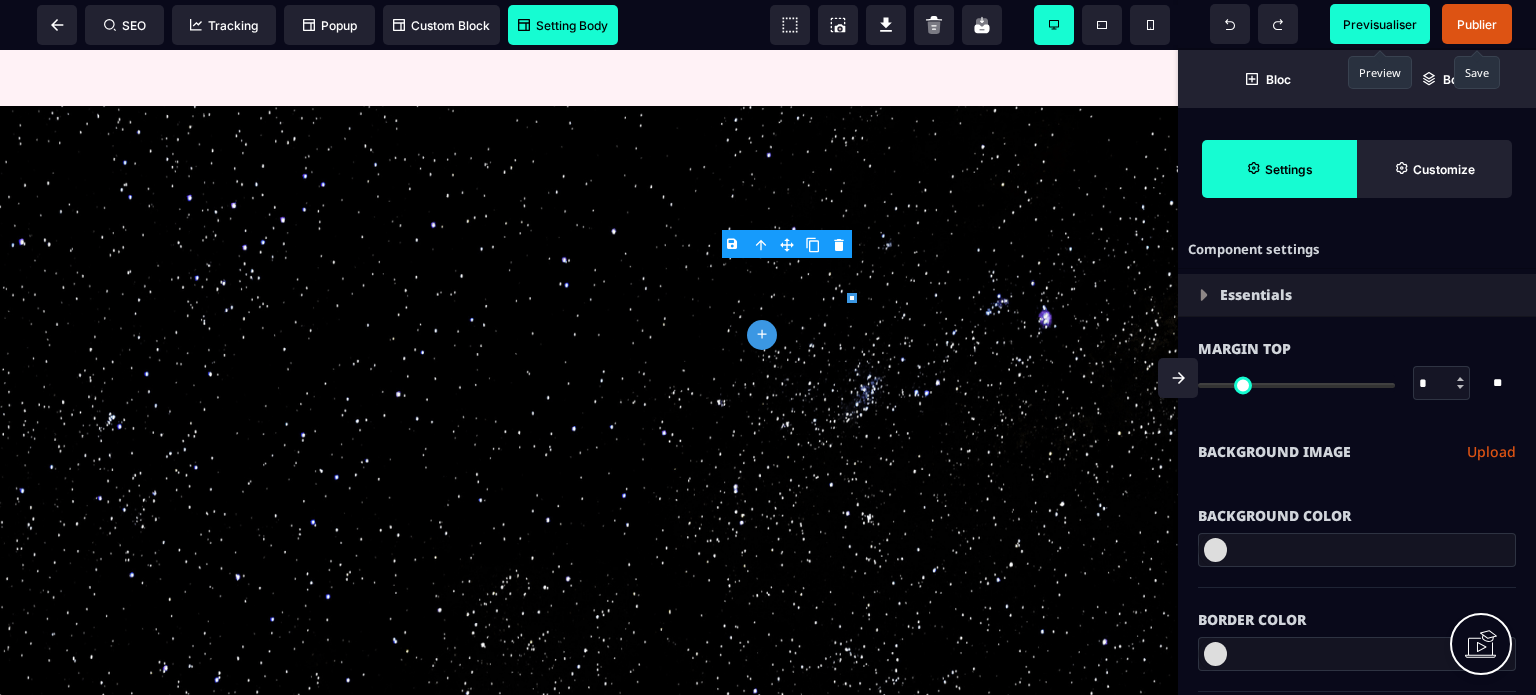 click on "B I U S
A *******
plus
Row
SEO
Big" at bounding box center (768, 347) 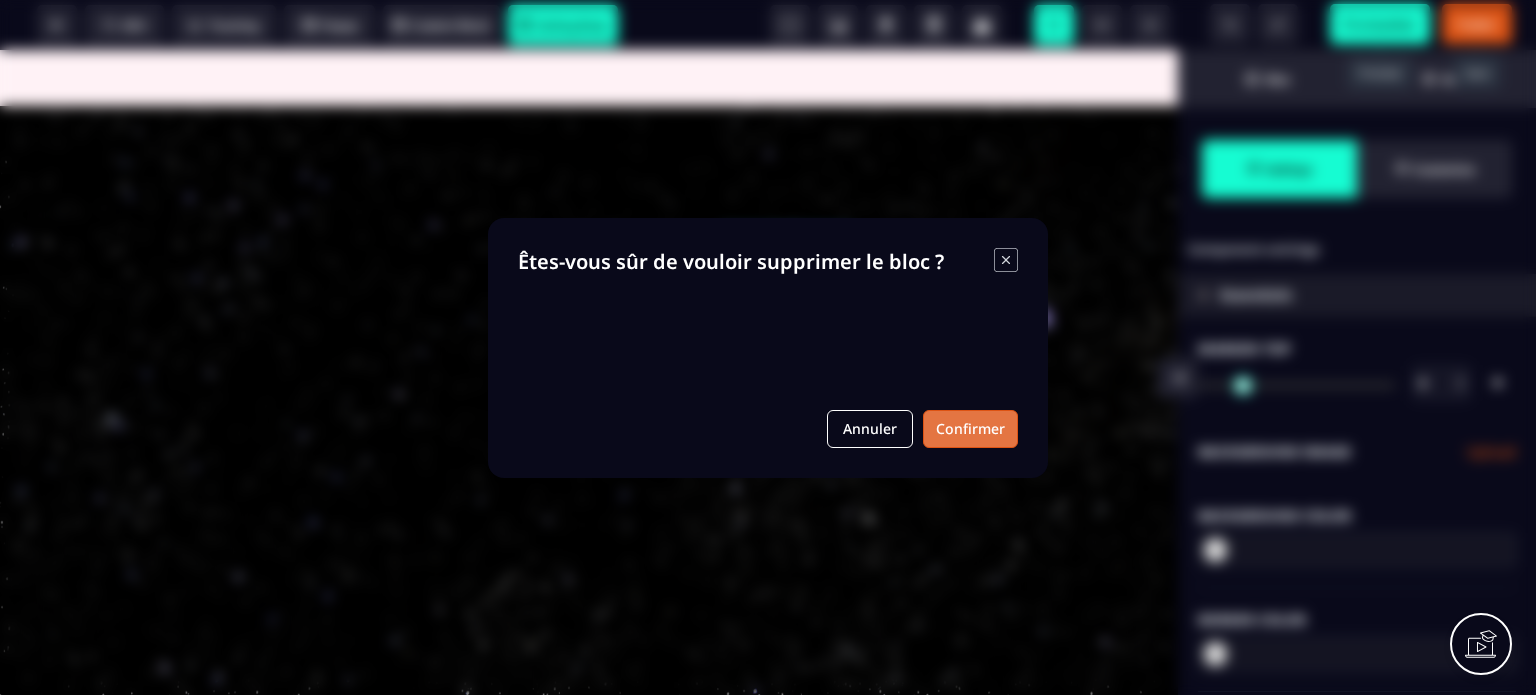 click on "Confirmer" at bounding box center [970, 429] 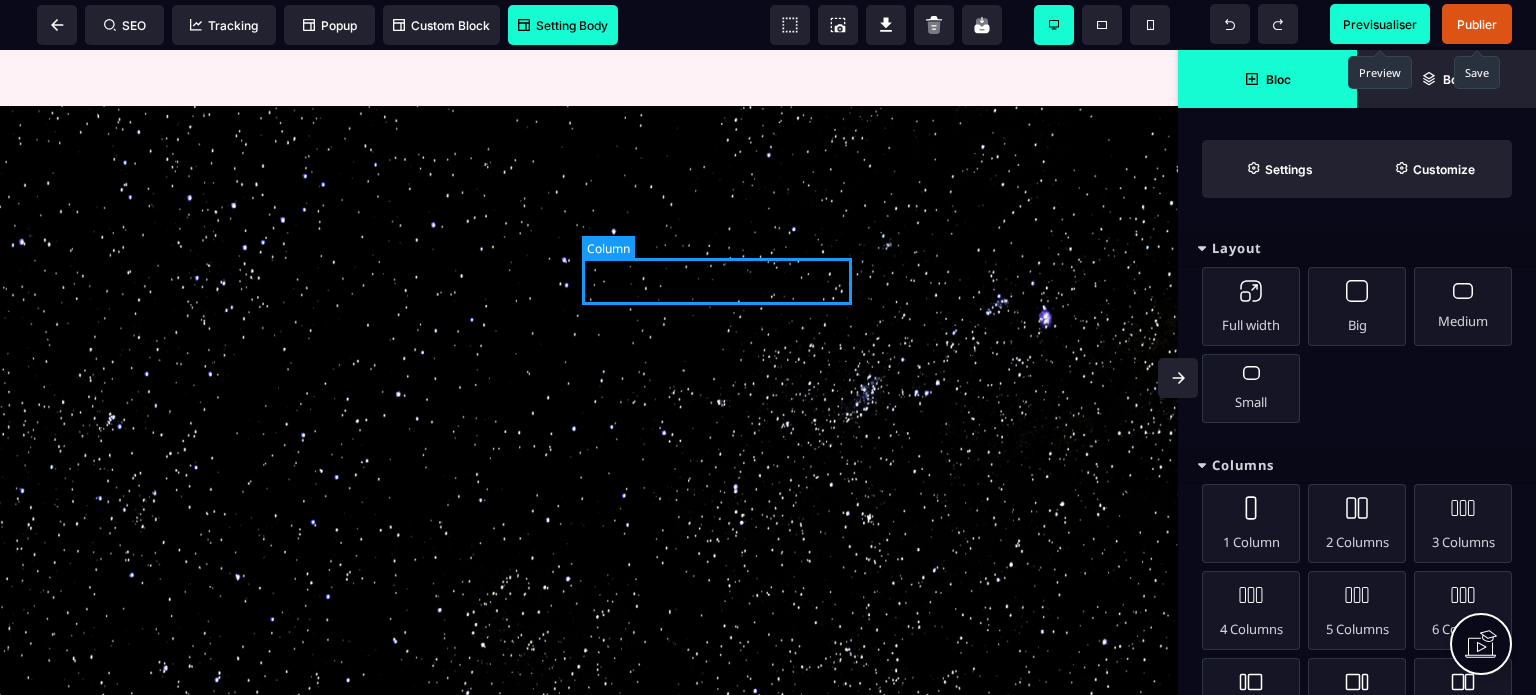 click at bounding box center [724, -3] 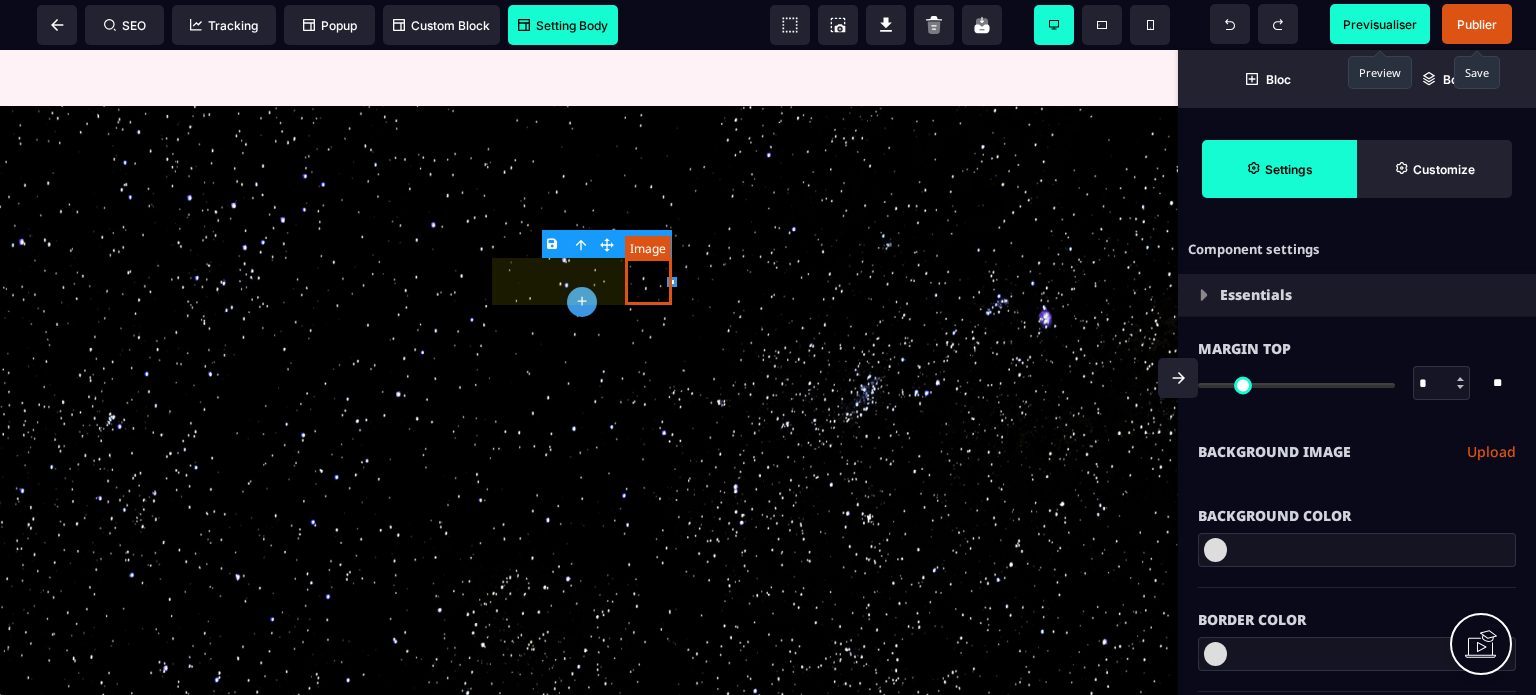 click at bounding box center [655, -3] 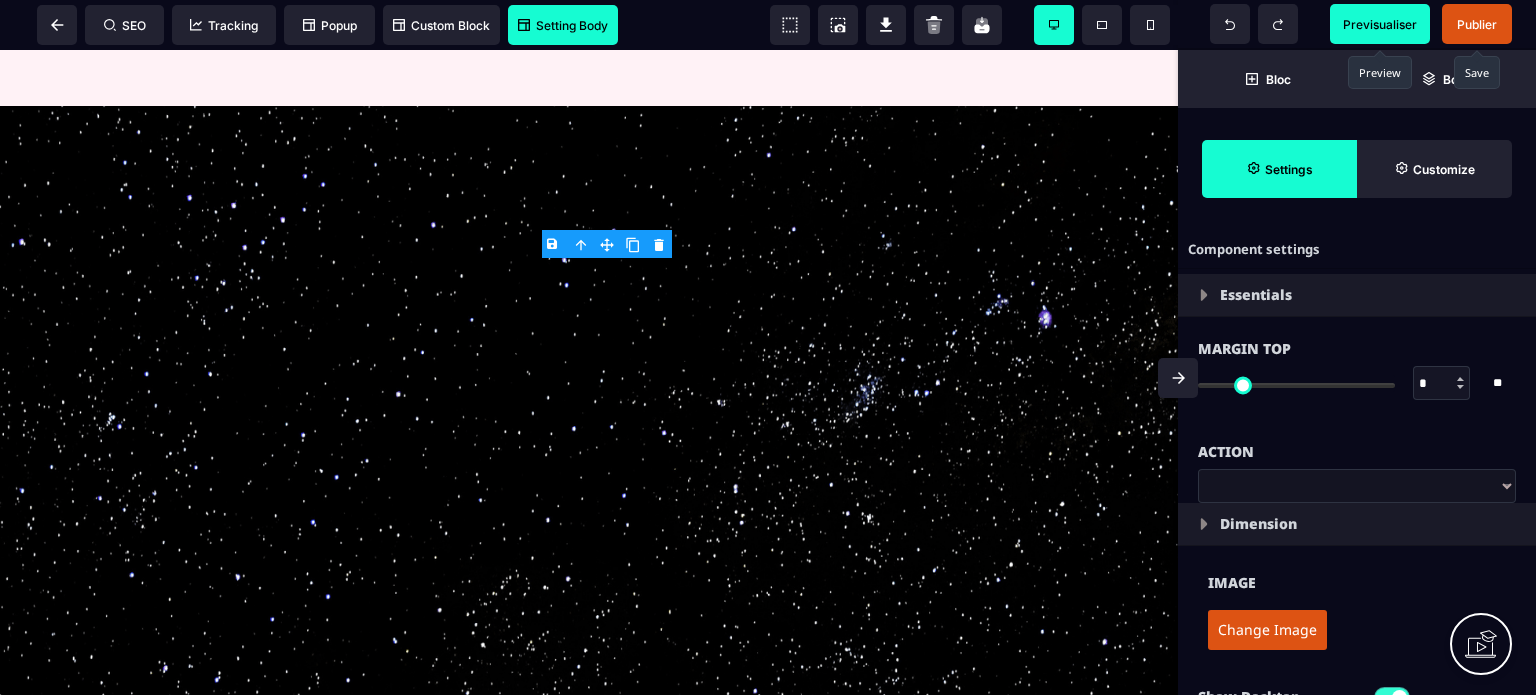 click on "Image" at bounding box center (1357, 583) 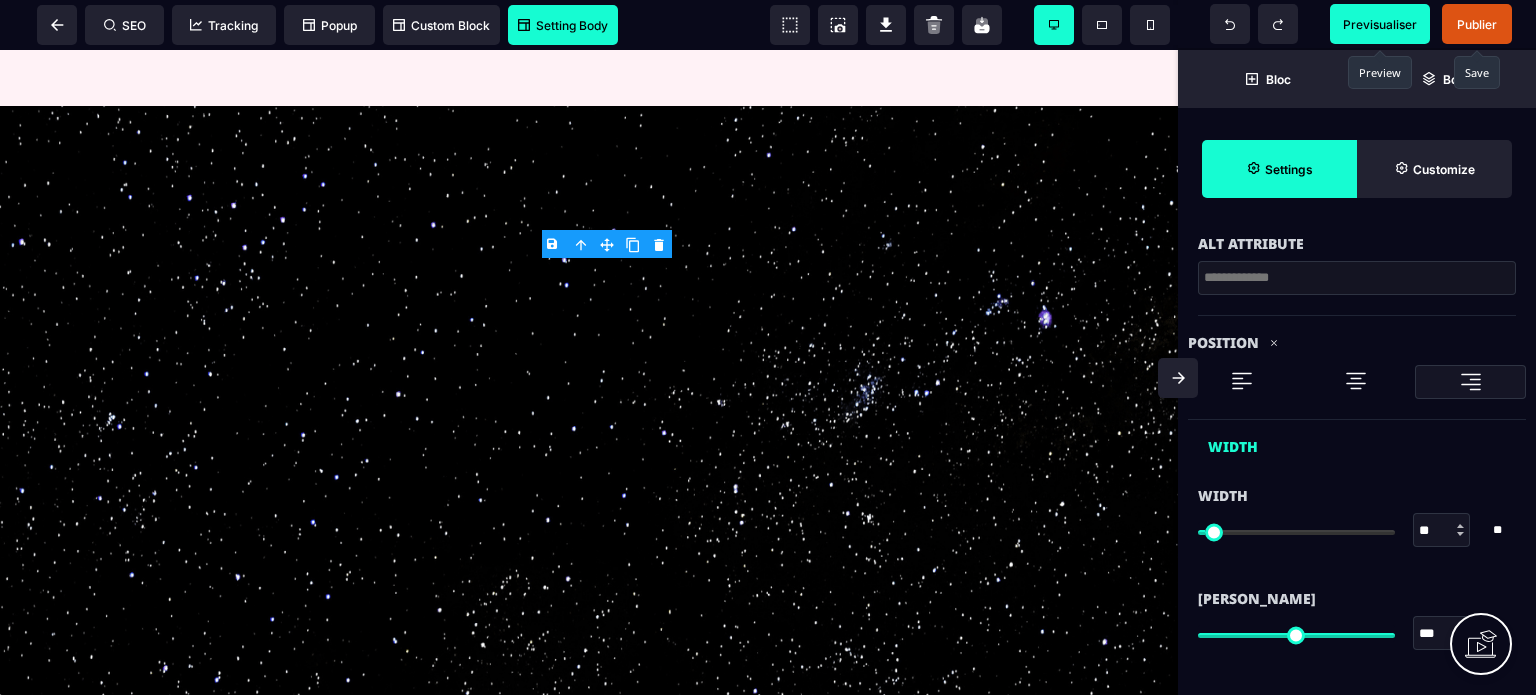 scroll, scrollTop: 560, scrollLeft: 0, axis: vertical 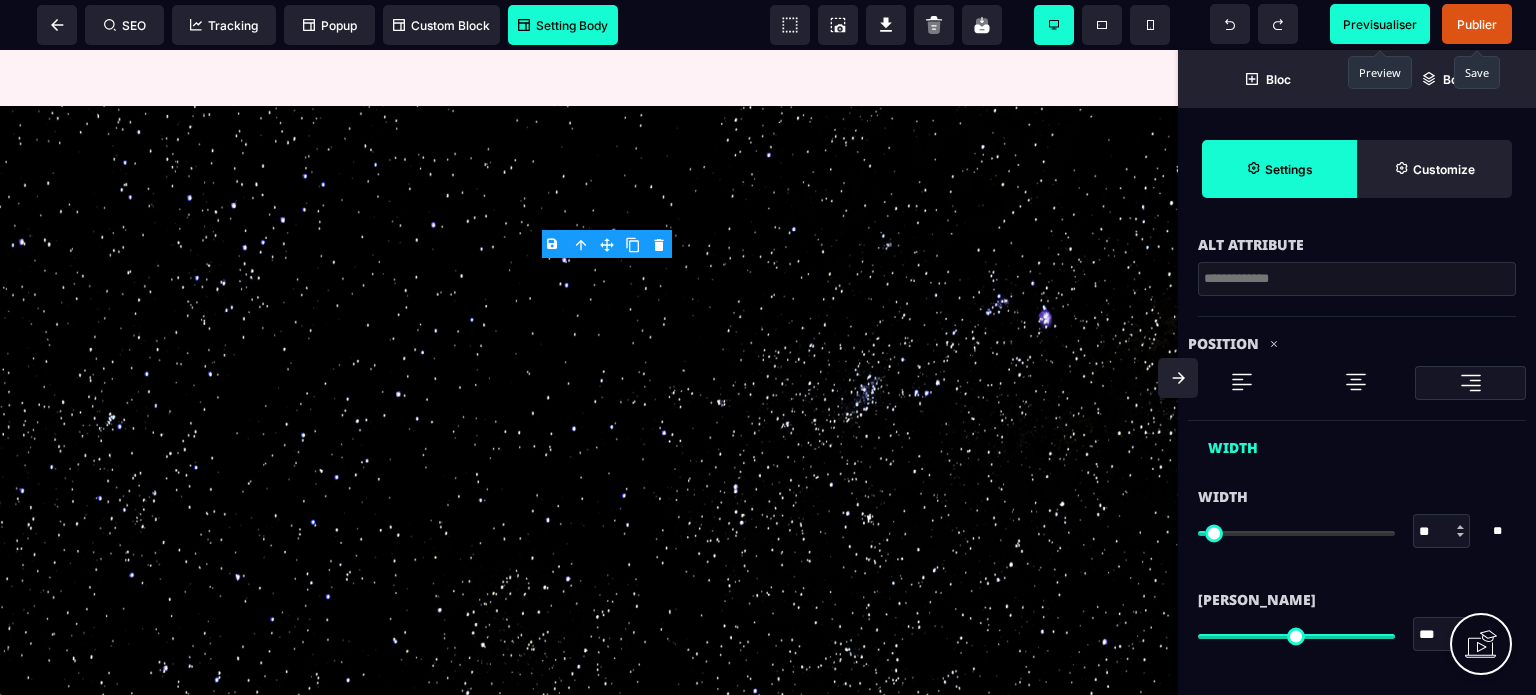 click at bounding box center (1242, 382) 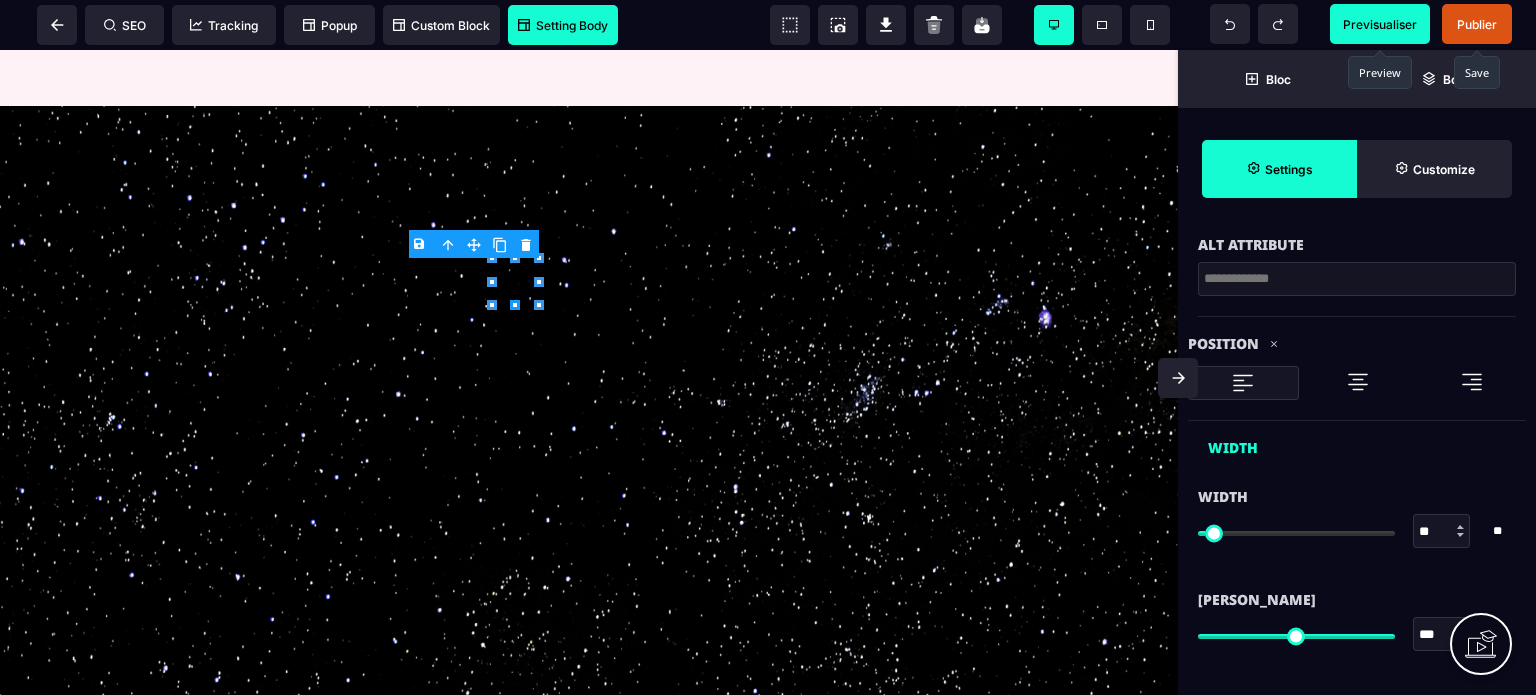 click at bounding box center (1358, 382) 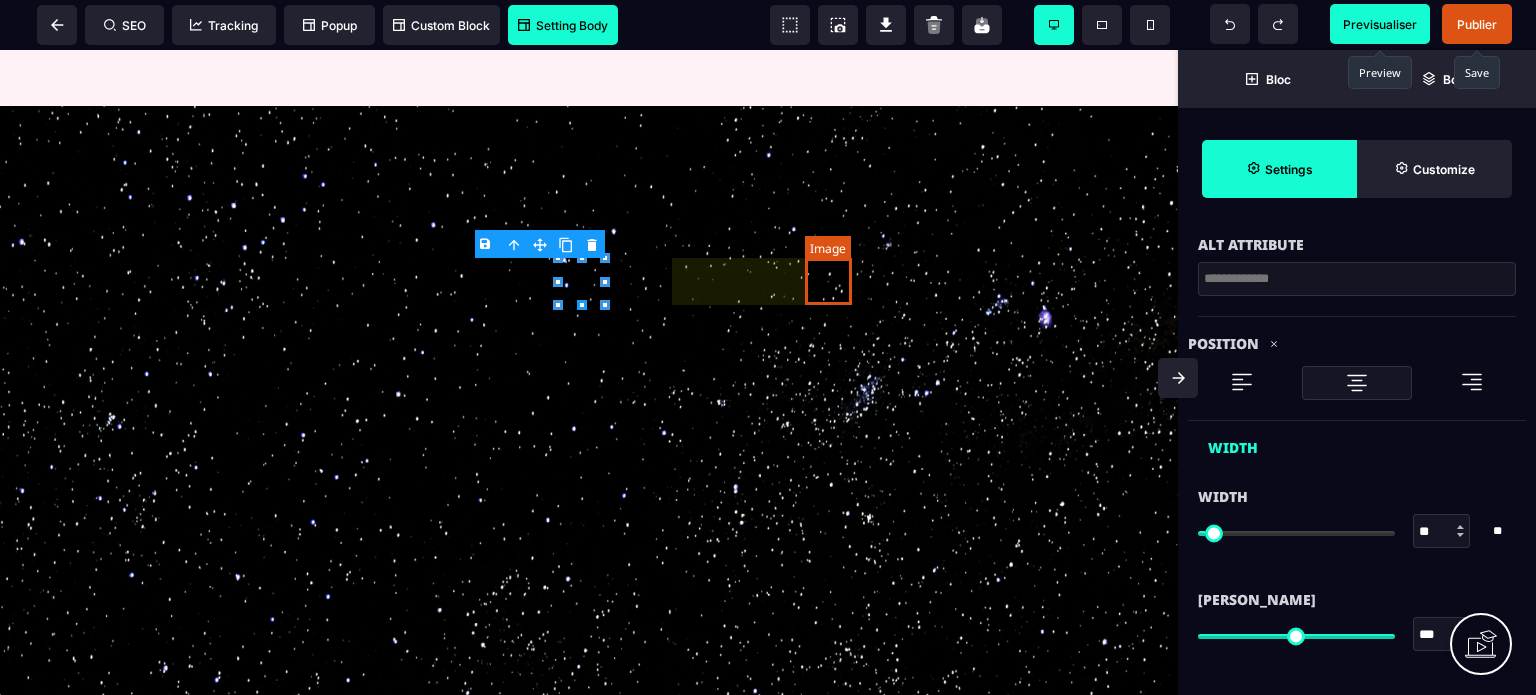 click at bounding box center (835, -3) 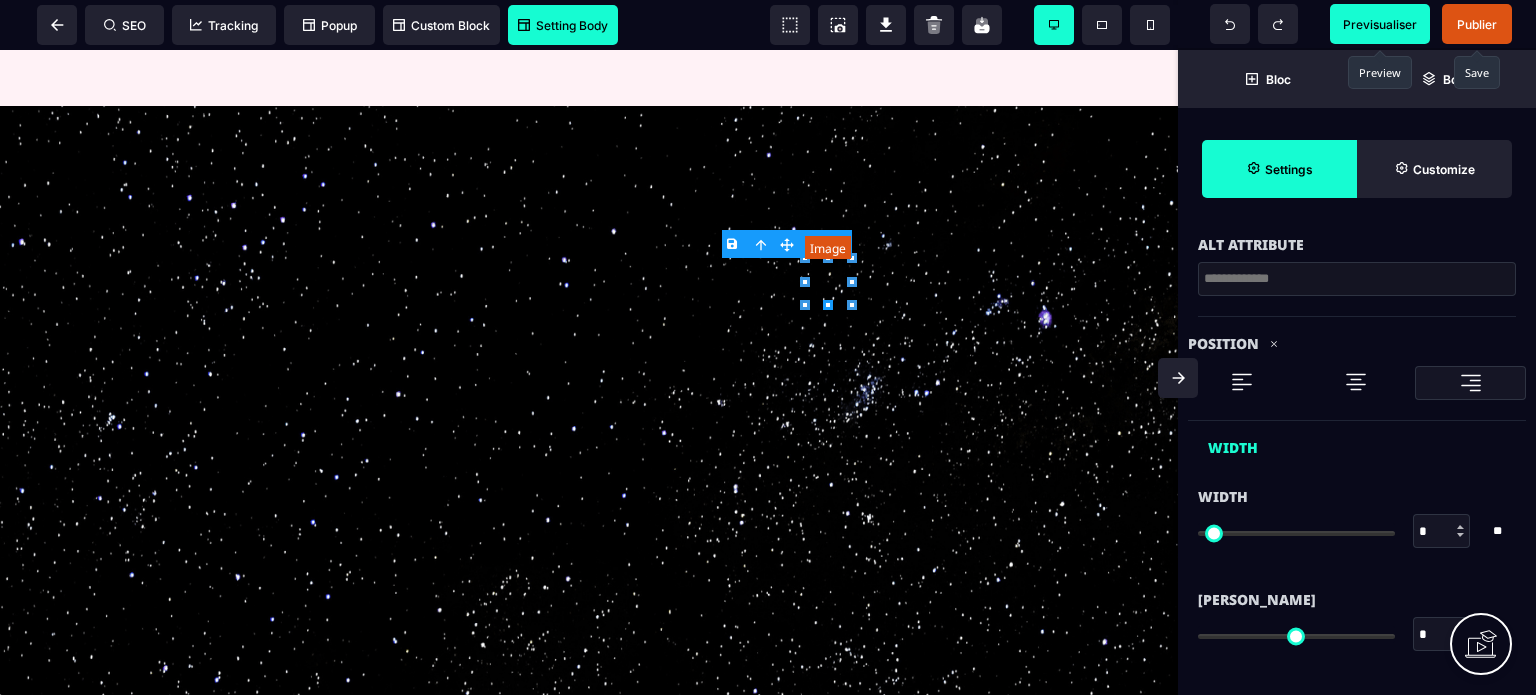 scroll, scrollTop: 0, scrollLeft: 0, axis: both 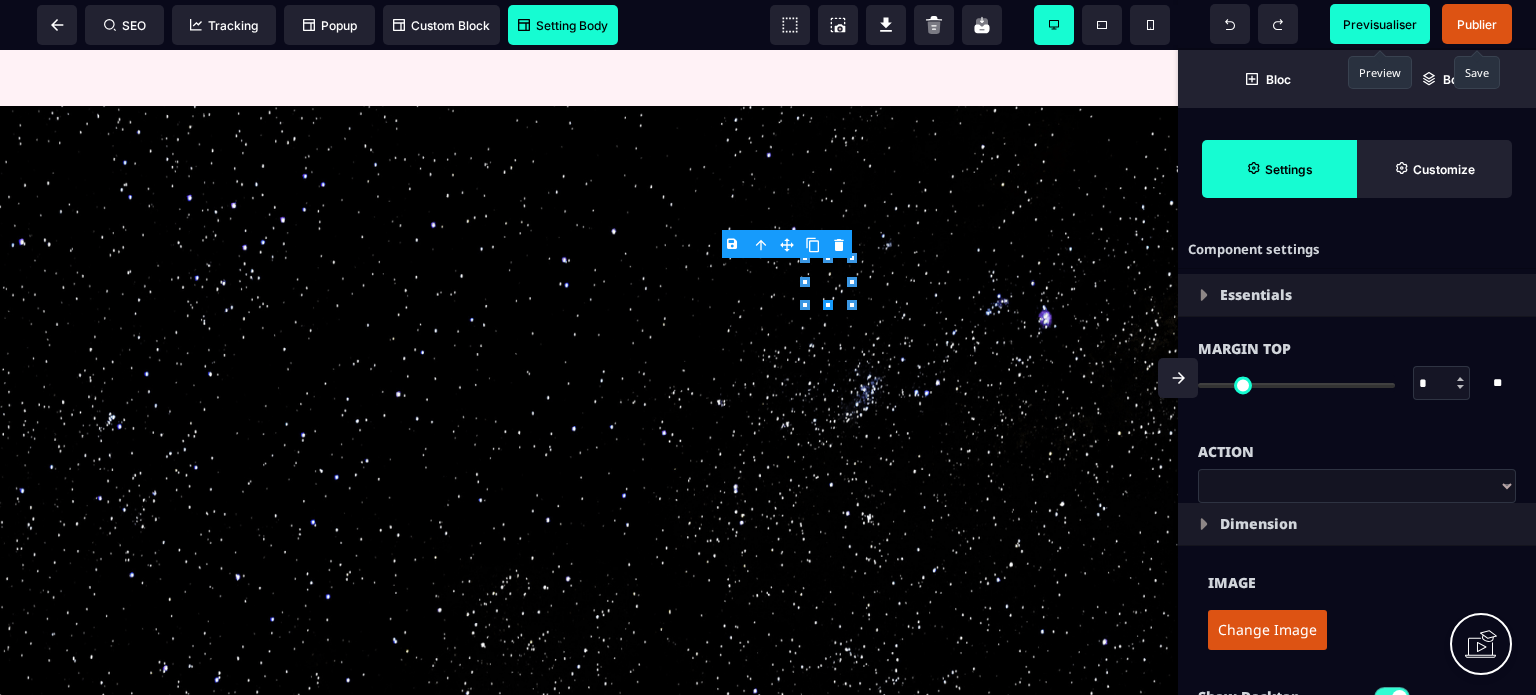 click on "Margin Top
*
*
**
All" at bounding box center [1357, 378] 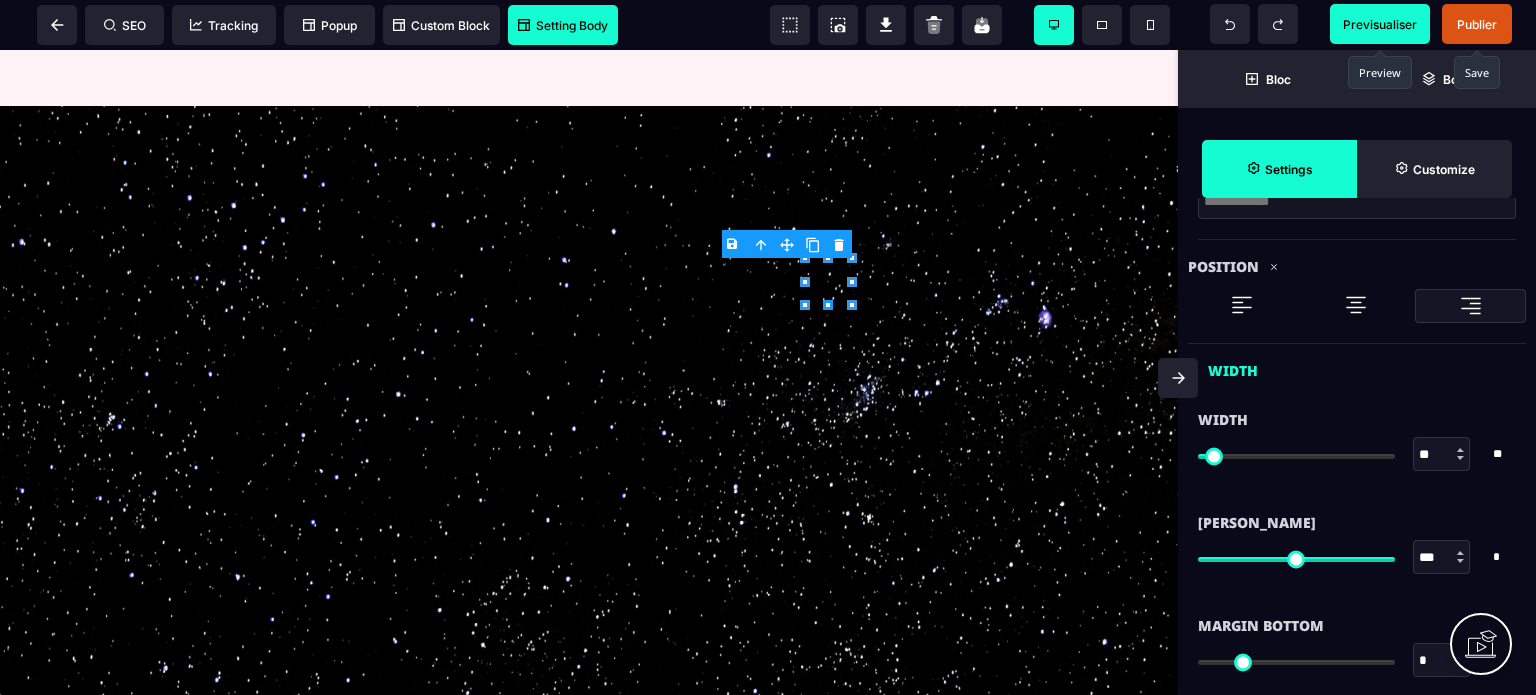 scroll, scrollTop: 640, scrollLeft: 0, axis: vertical 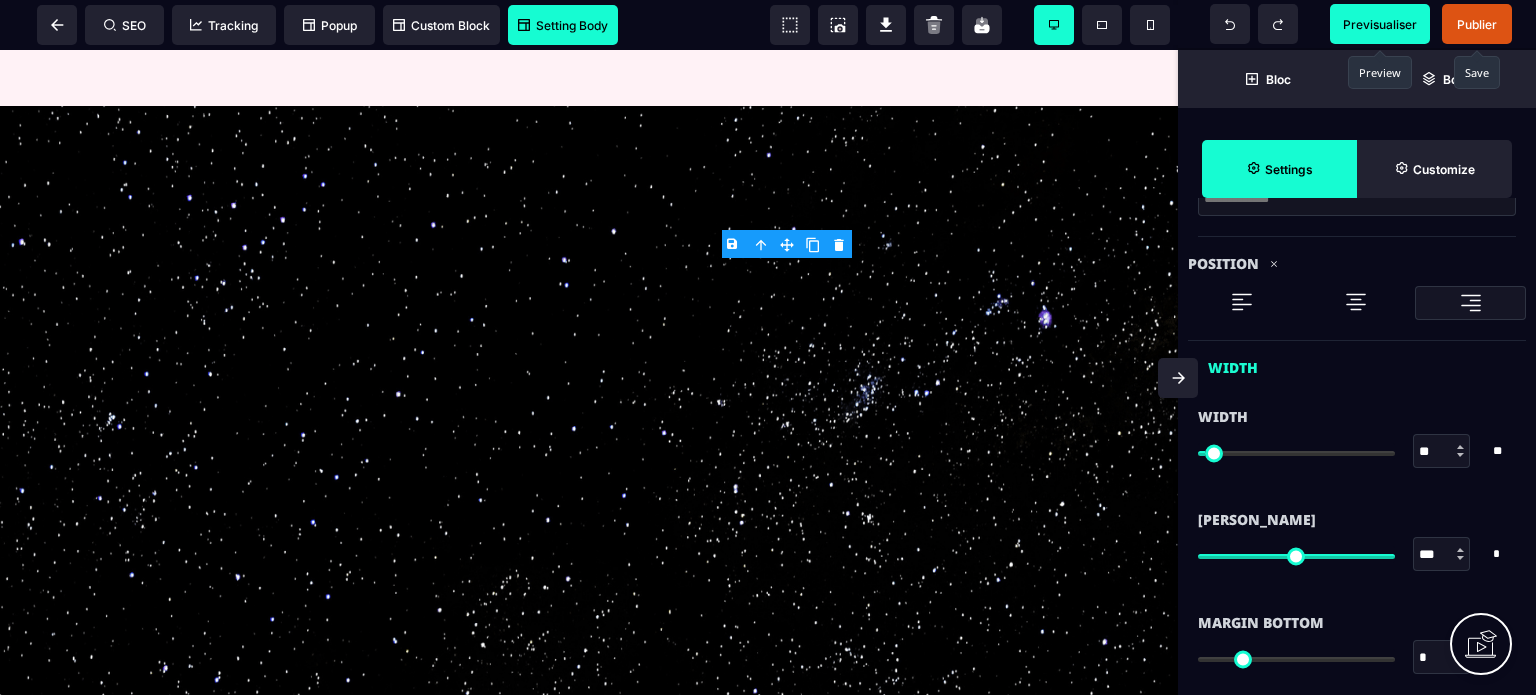 click at bounding box center (1242, 302) 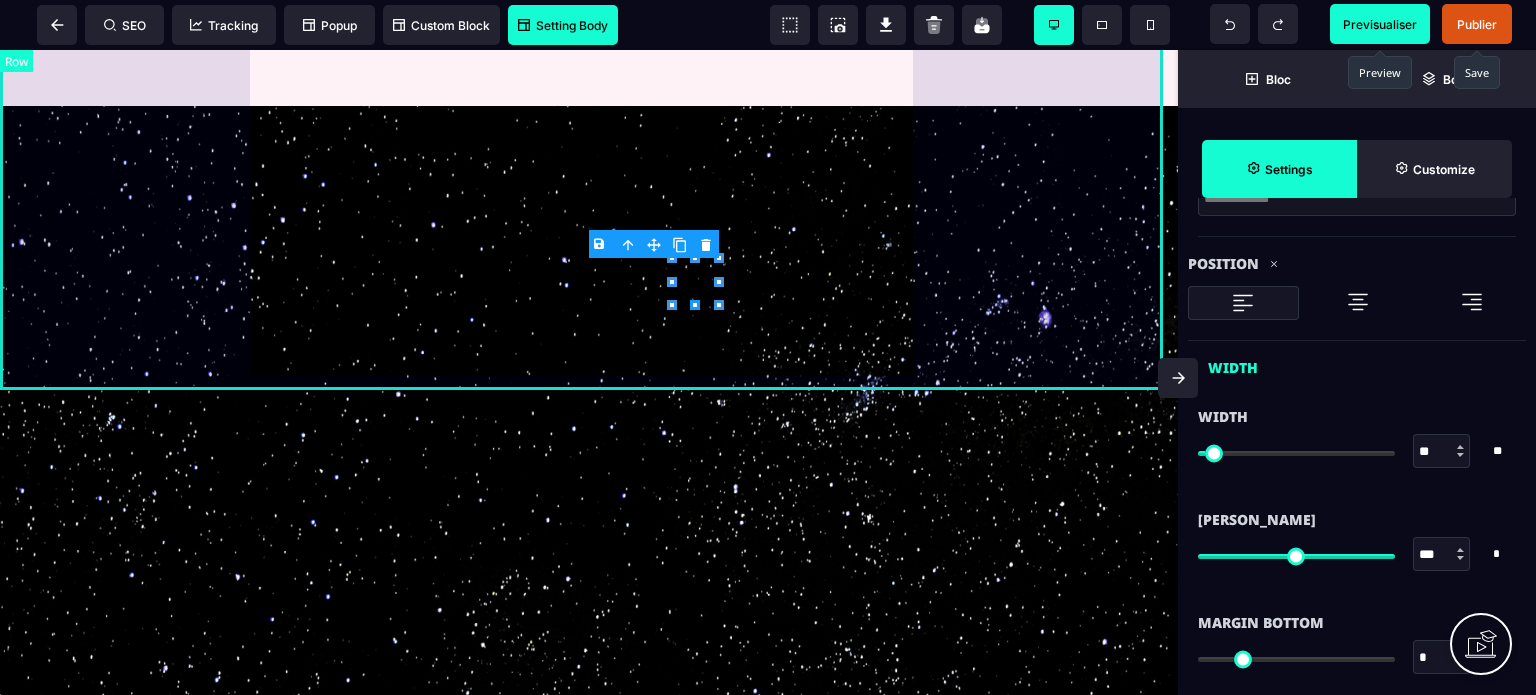 click on "**********" at bounding box center [589, -710] 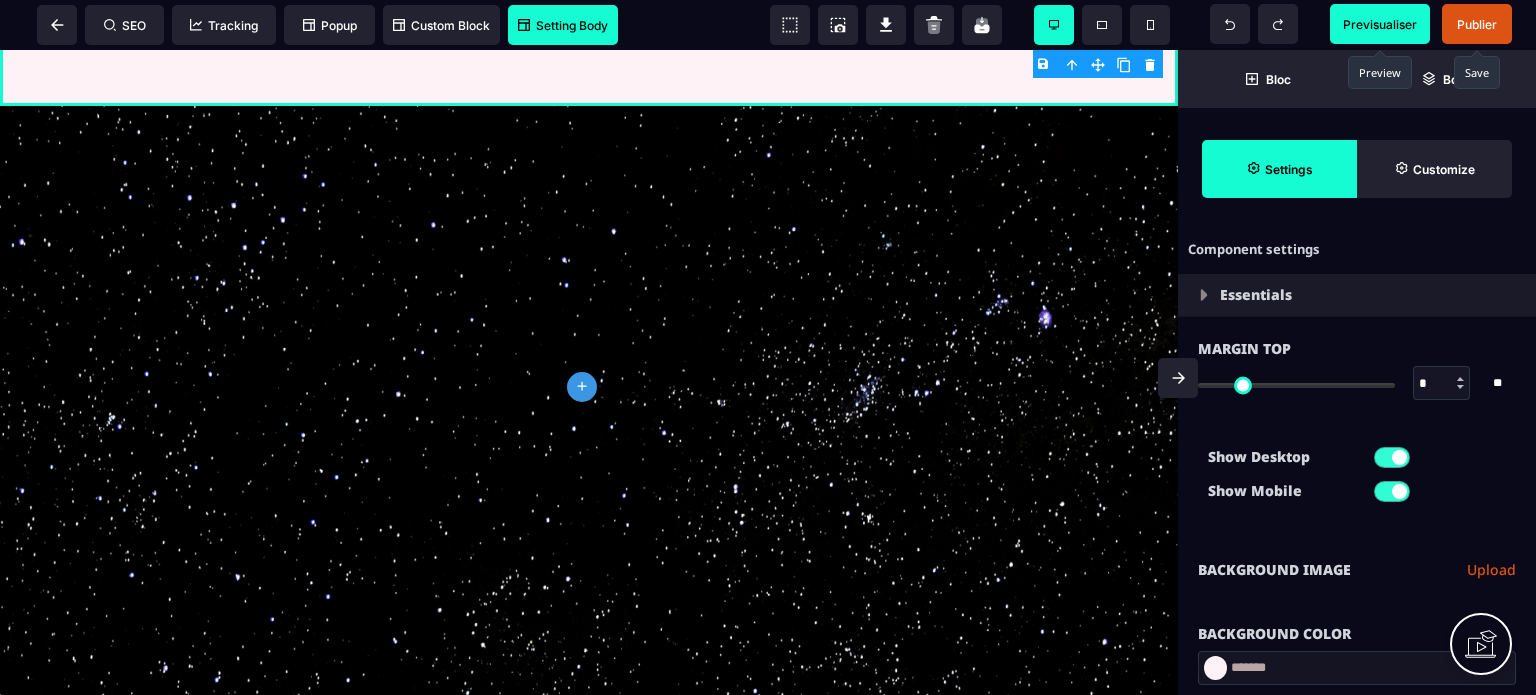 click at bounding box center [1178, 378] 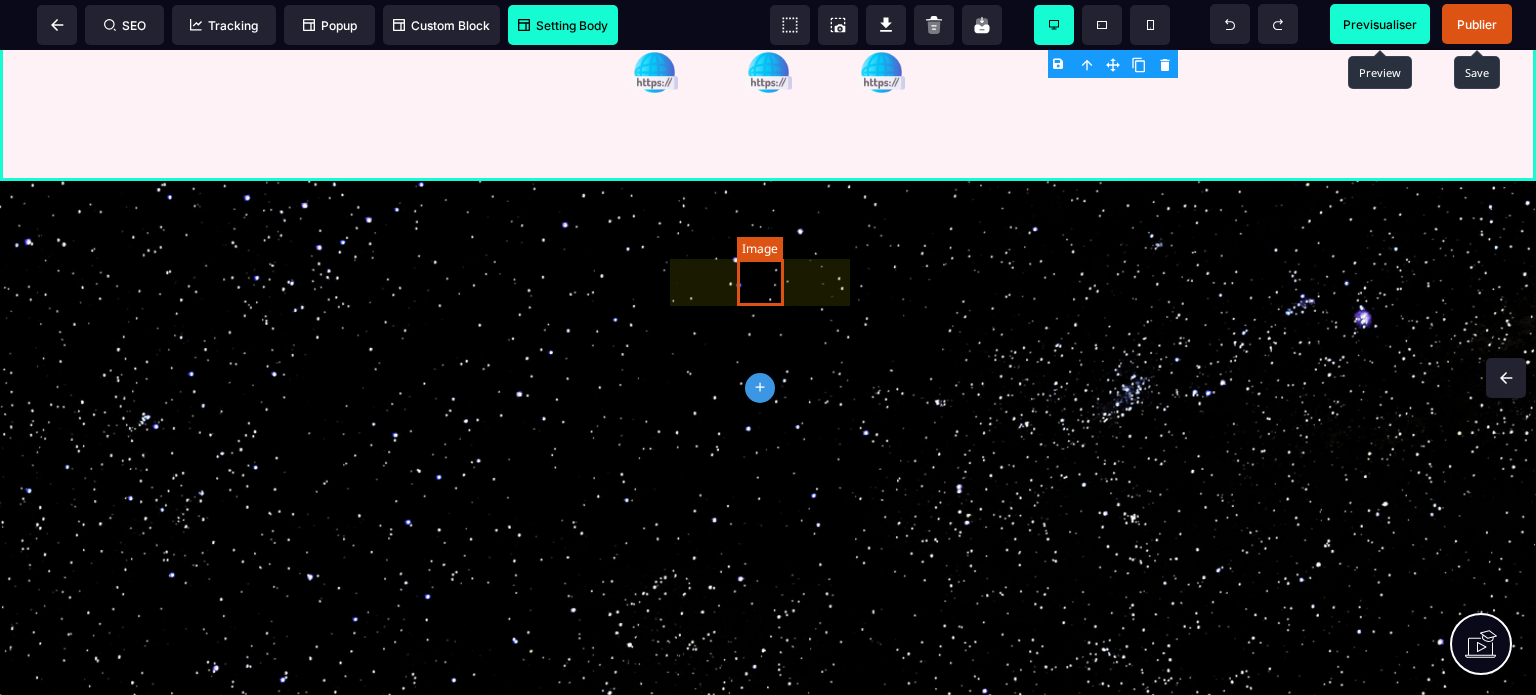 click at bounding box center (768, 72) 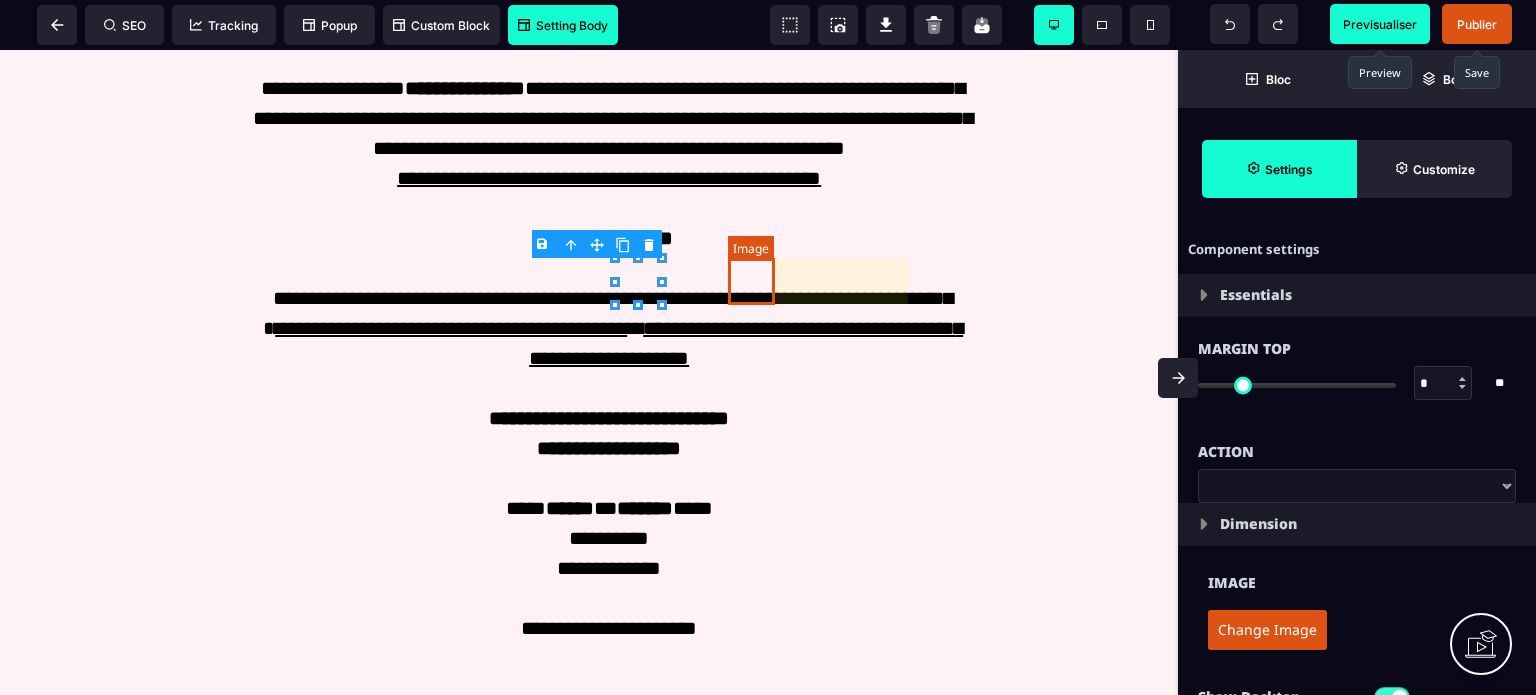 scroll, scrollTop: 7200, scrollLeft: 0, axis: vertical 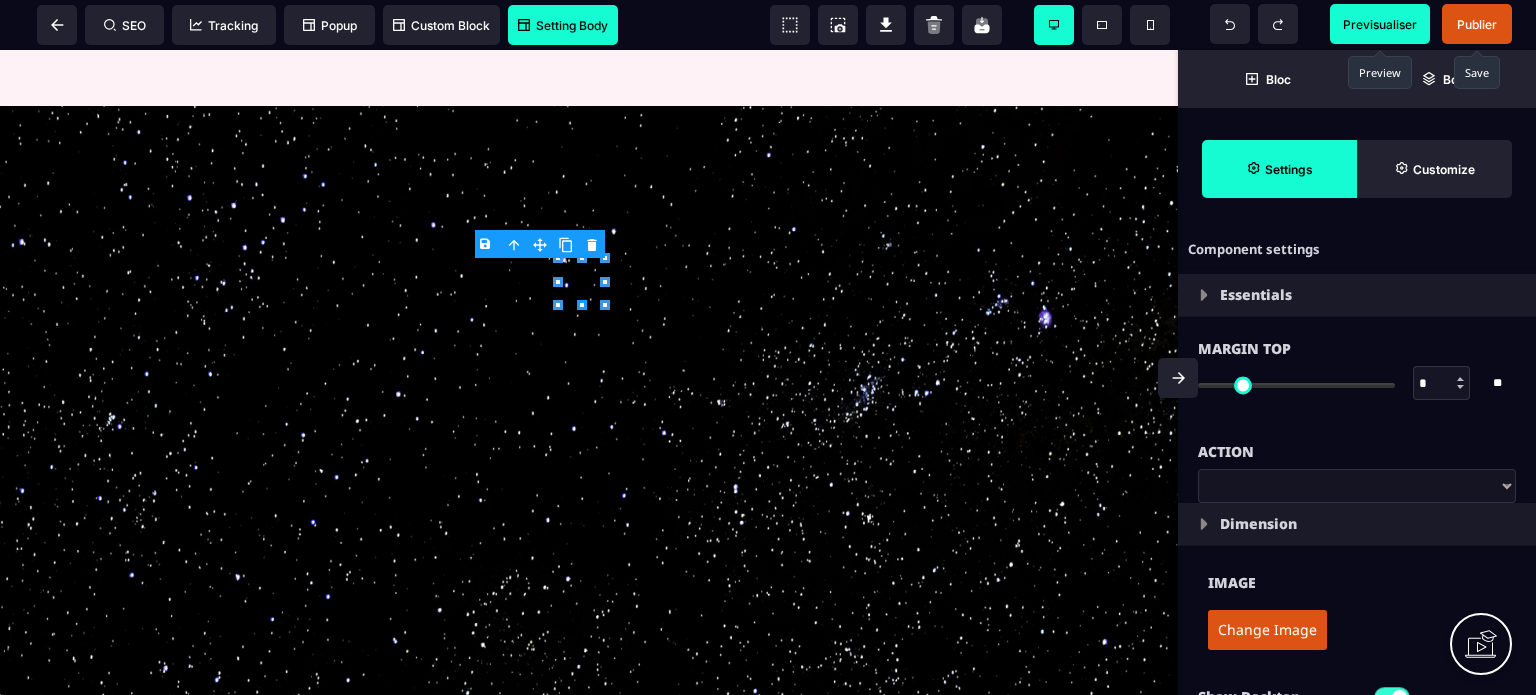 click on "Change Image" at bounding box center [1267, 630] 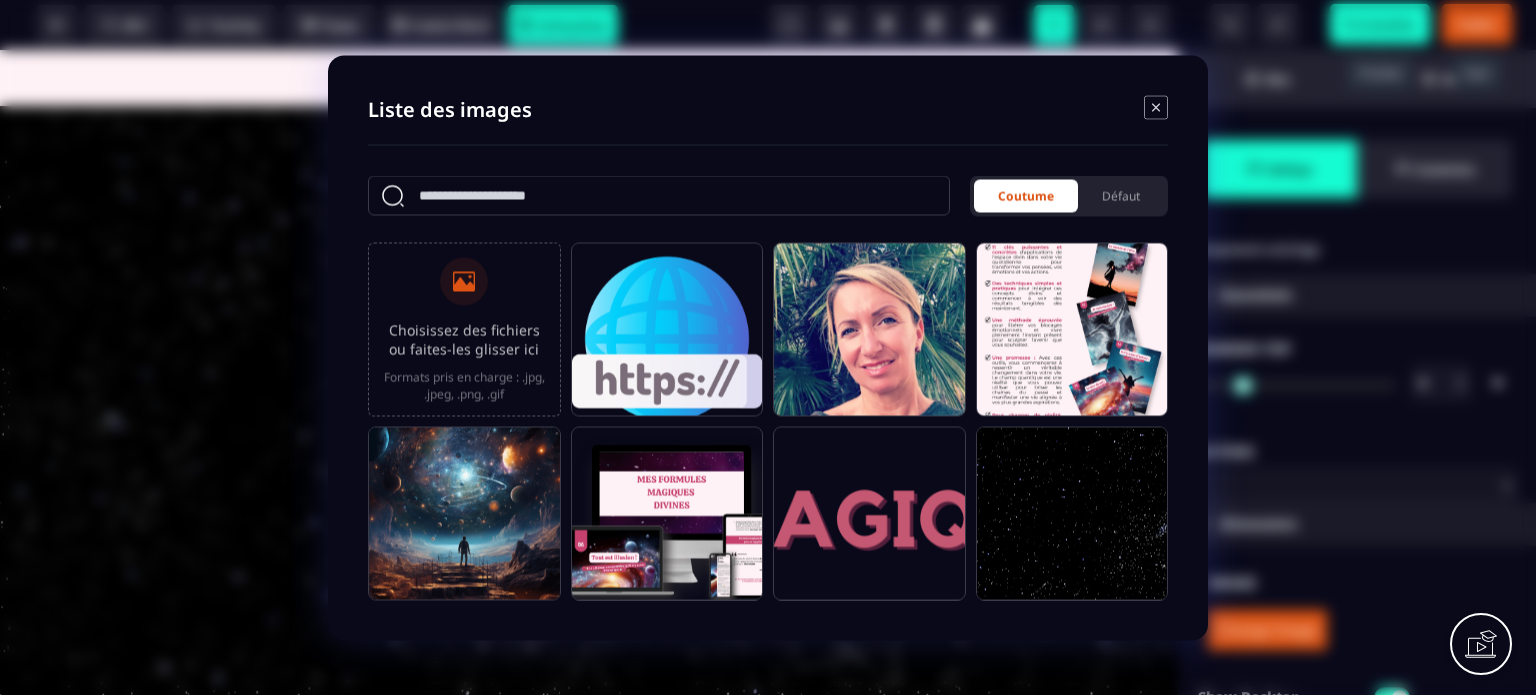 click on "Choisissez des fichiers ou faites-les glisser ici" at bounding box center [464, 339] 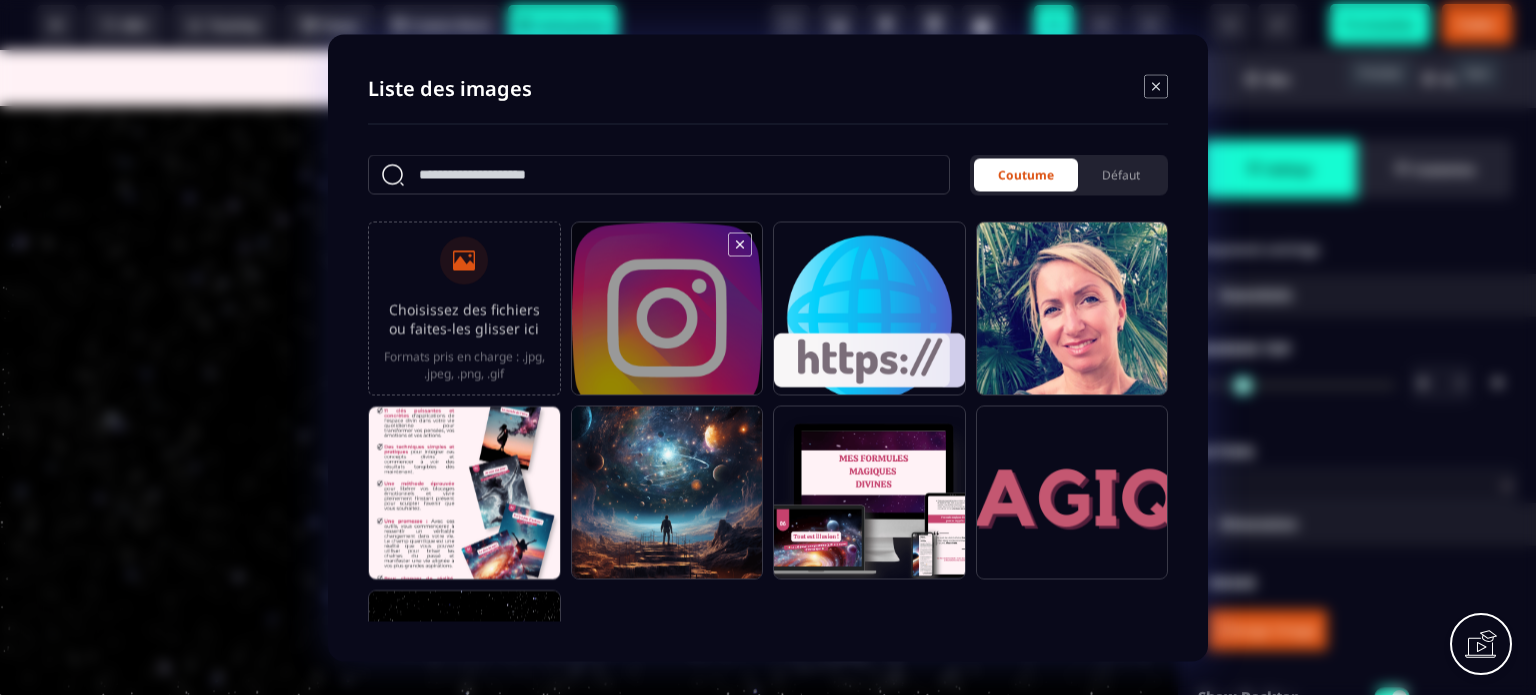 click at bounding box center (667, 317) 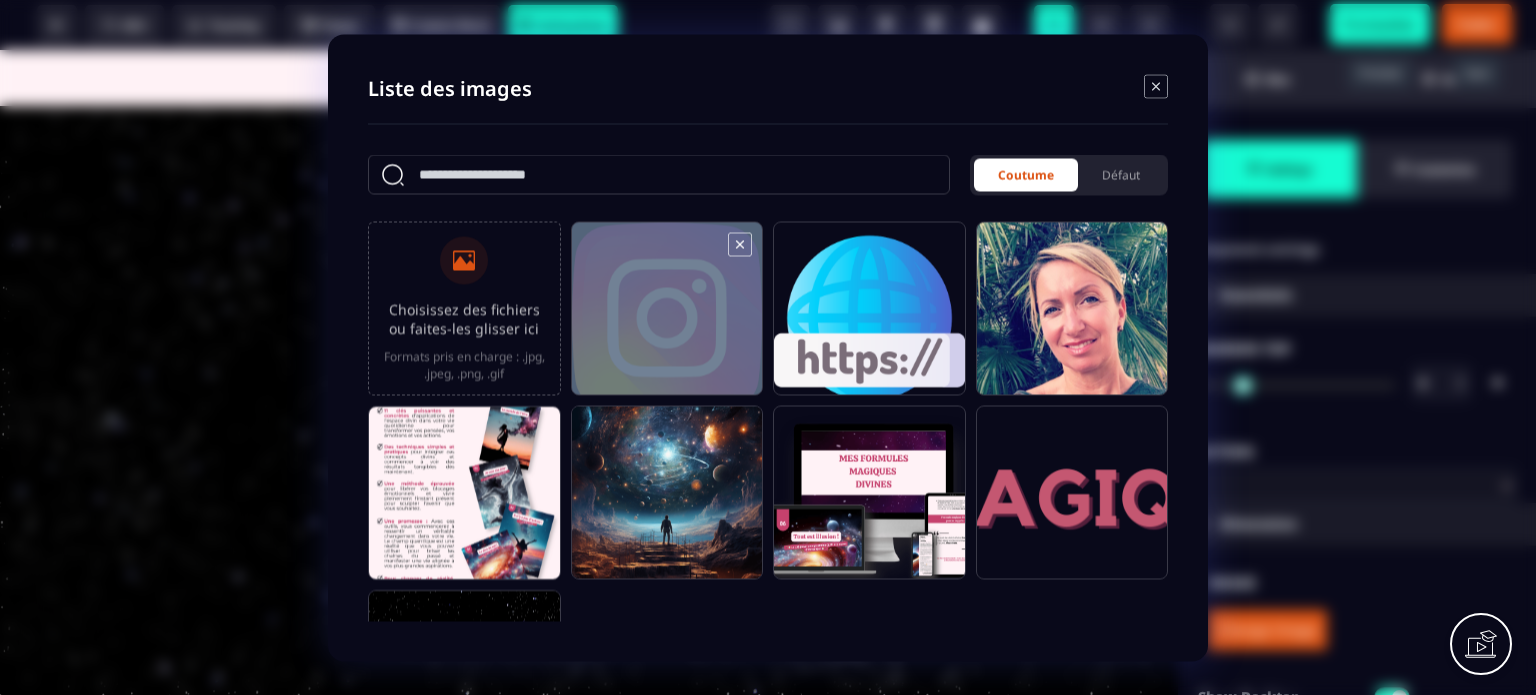 click at bounding box center [667, 317] 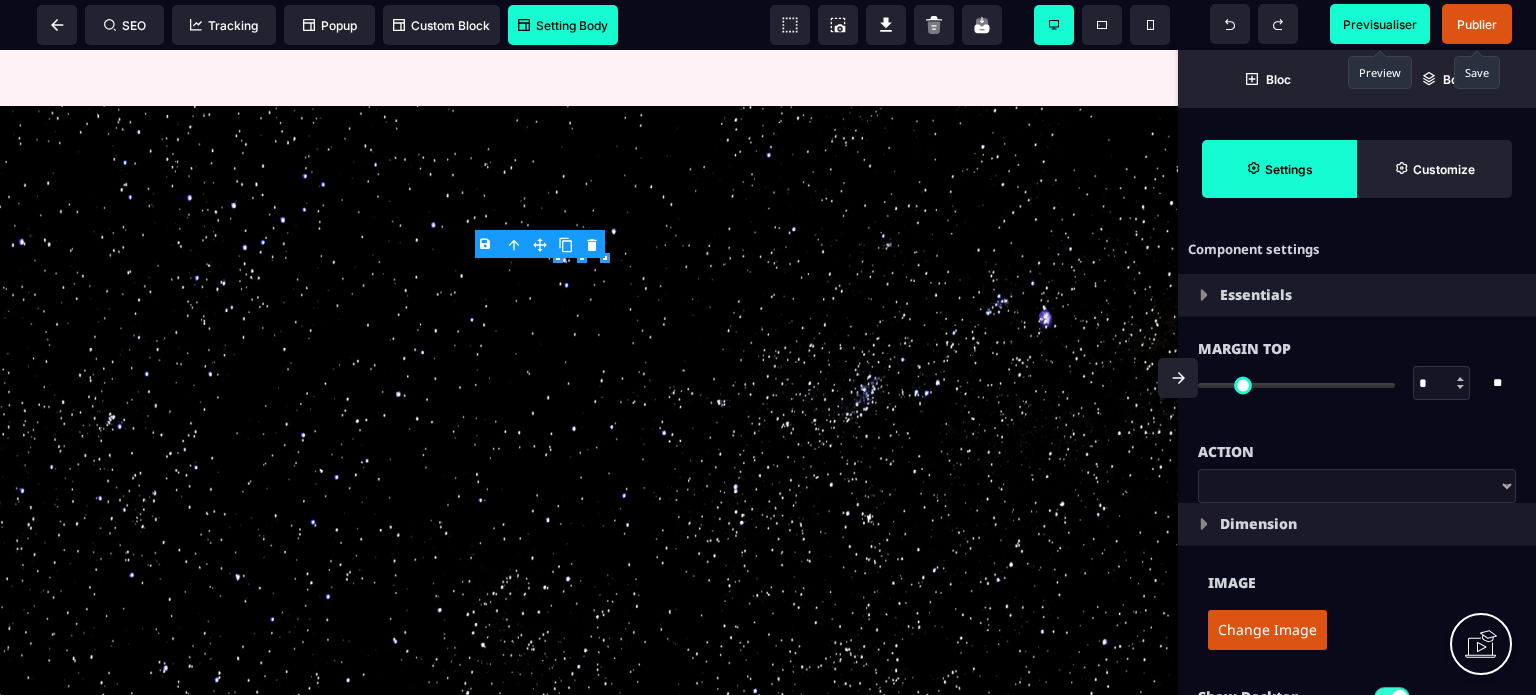 click on "Image" at bounding box center (1357, 573) 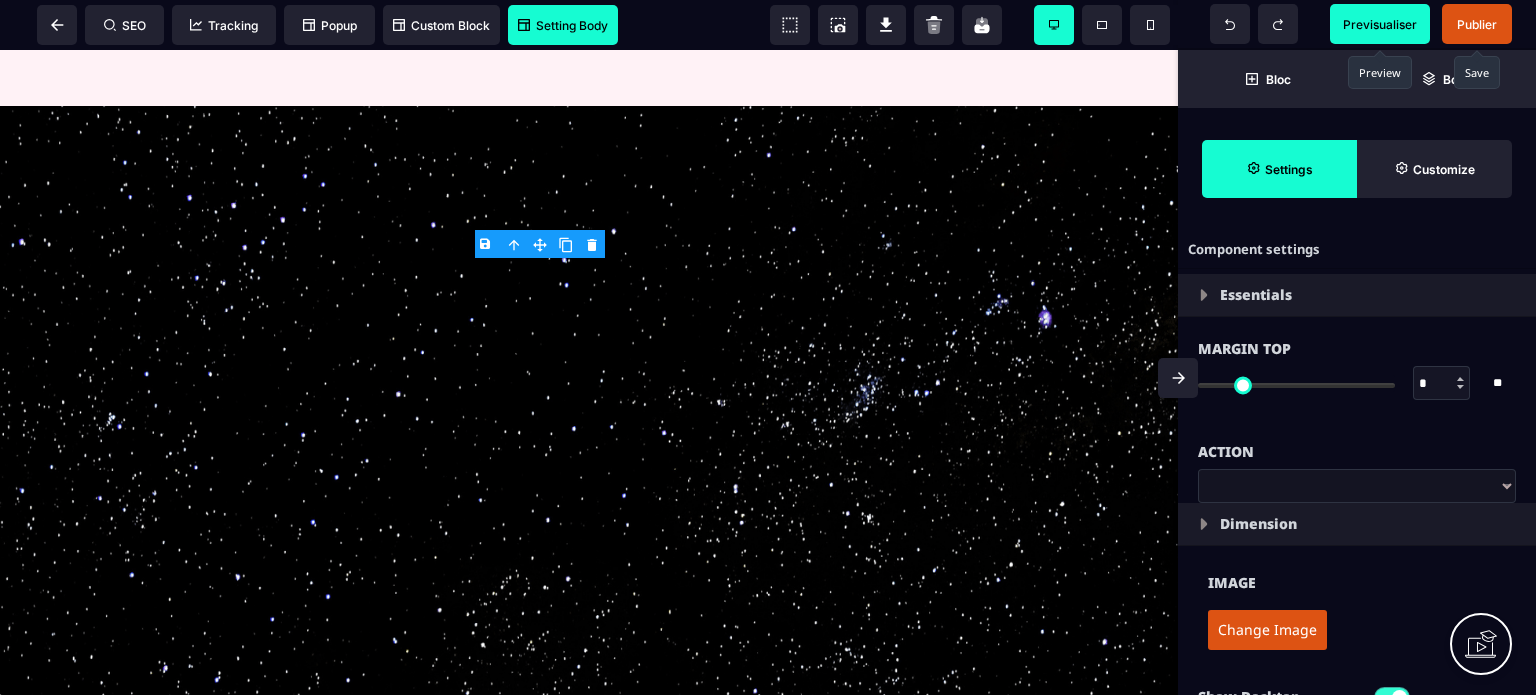 click on "Image
Change Image" at bounding box center (1357, 605) 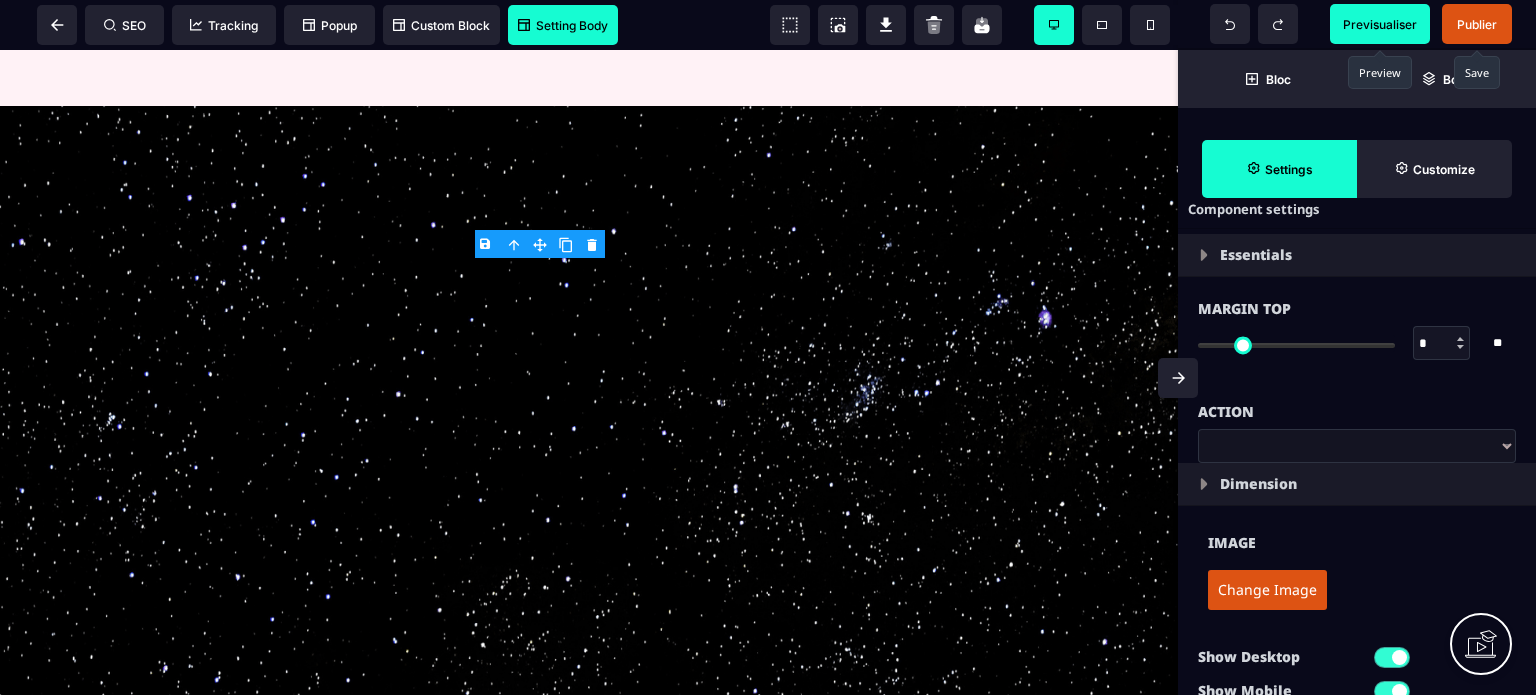 click on "**********" at bounding box center (1357, 446) 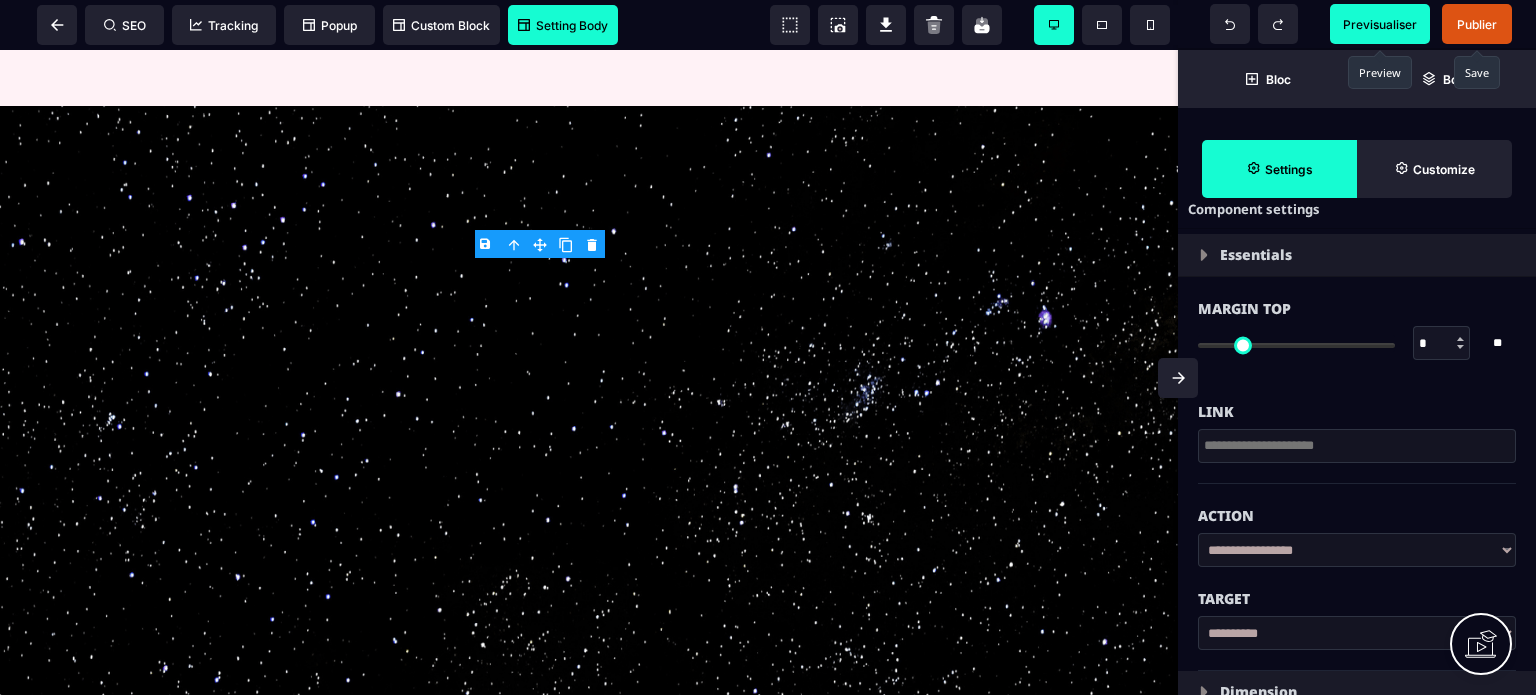 click at bounding box center [1357, 446] 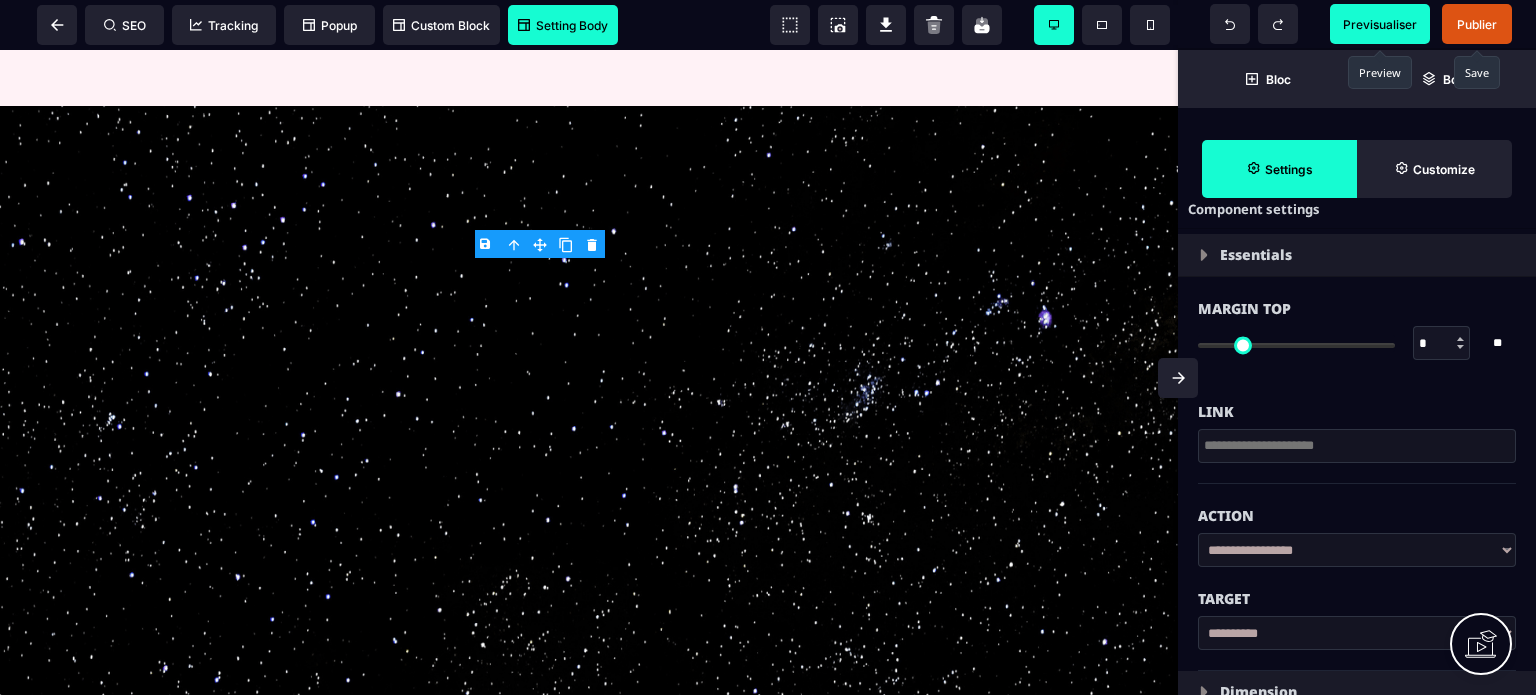 paste on "**********" 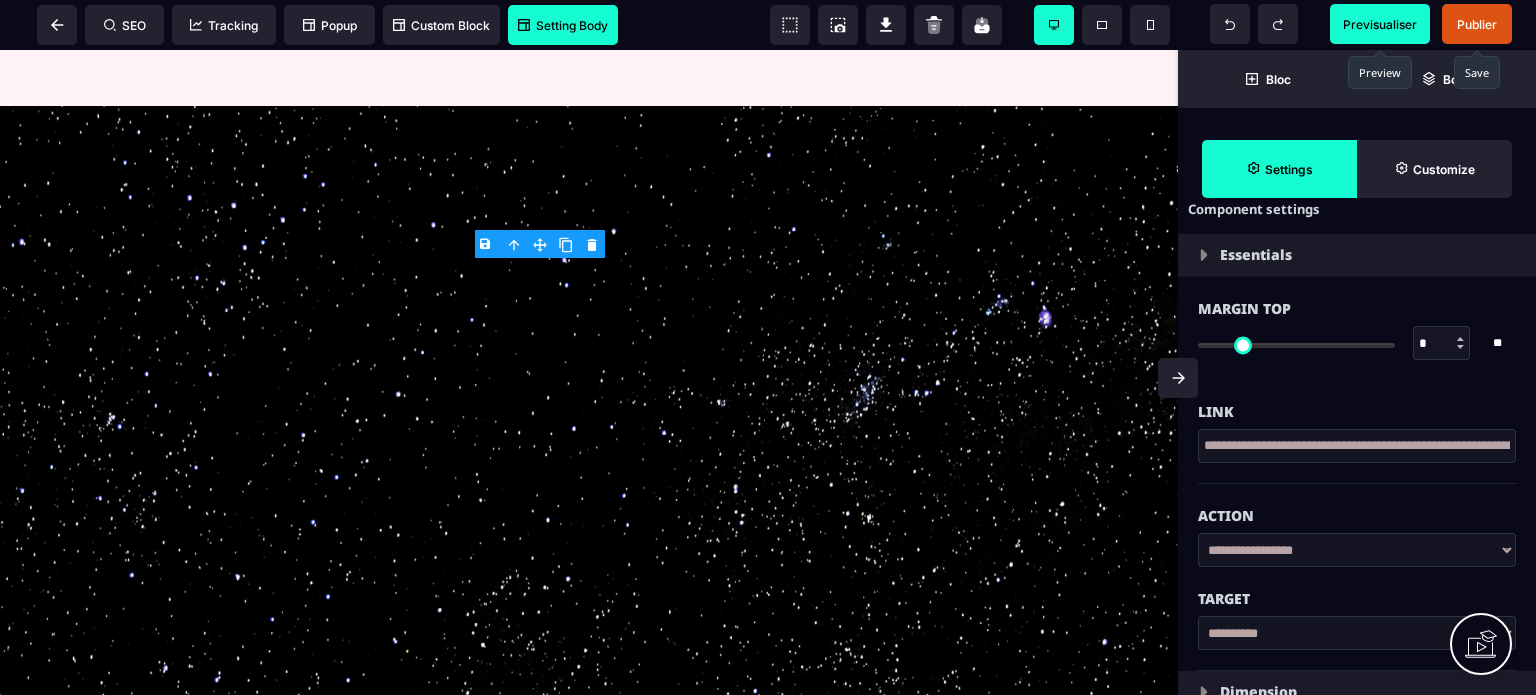 scroll, scrollTop: 0, scrollLeft: 179, axis: horizontal 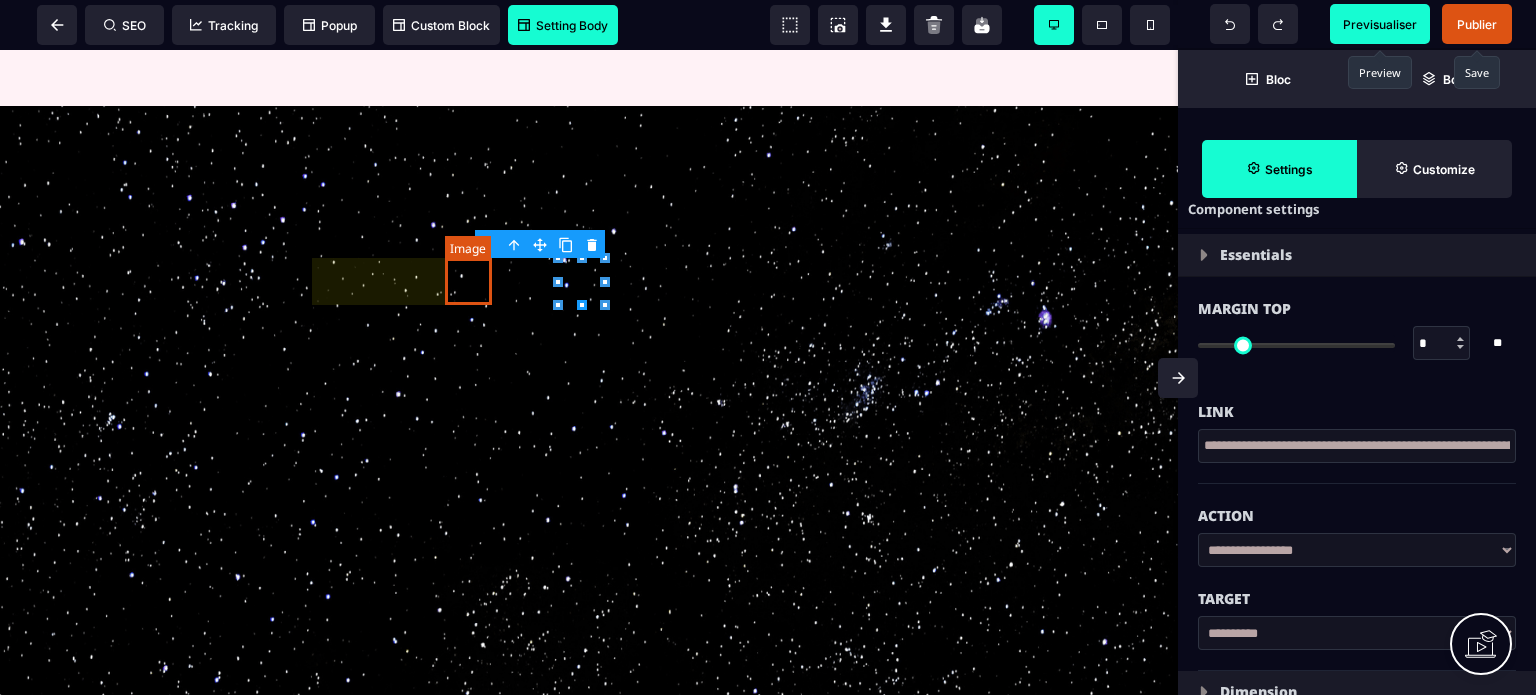 click at bounding box center (475, -3) 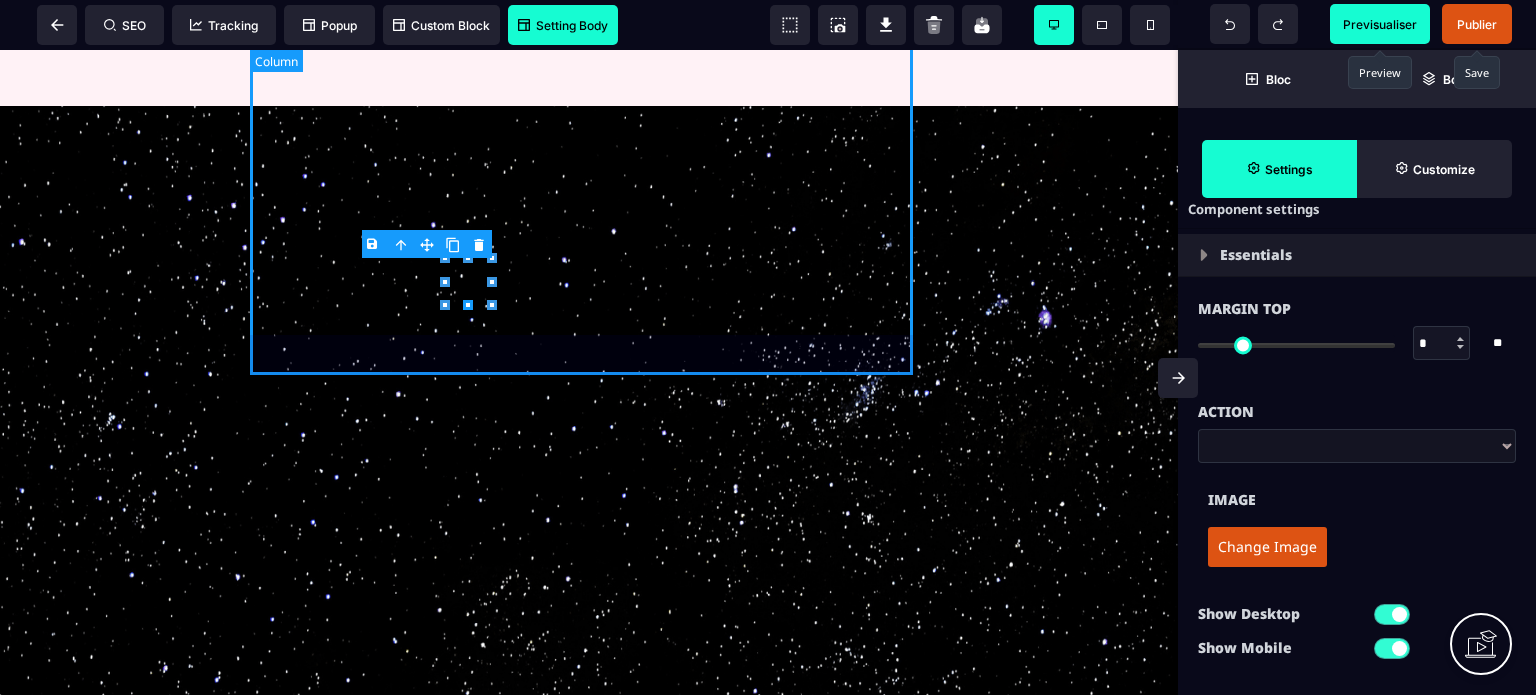 scroll, scrollTop: 0, scrollLeft: 0, axis: both 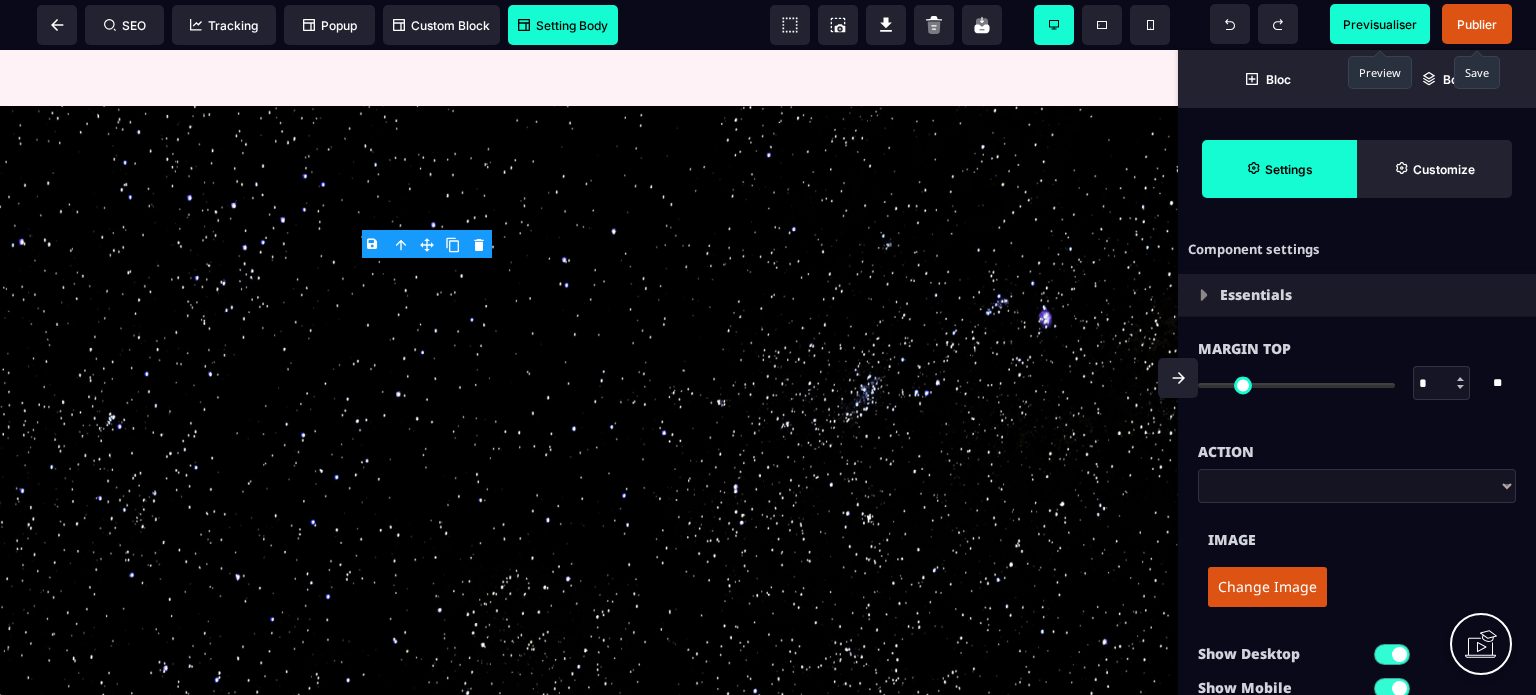 click on "Image
Change Image" at bounding box center [1357, 562] 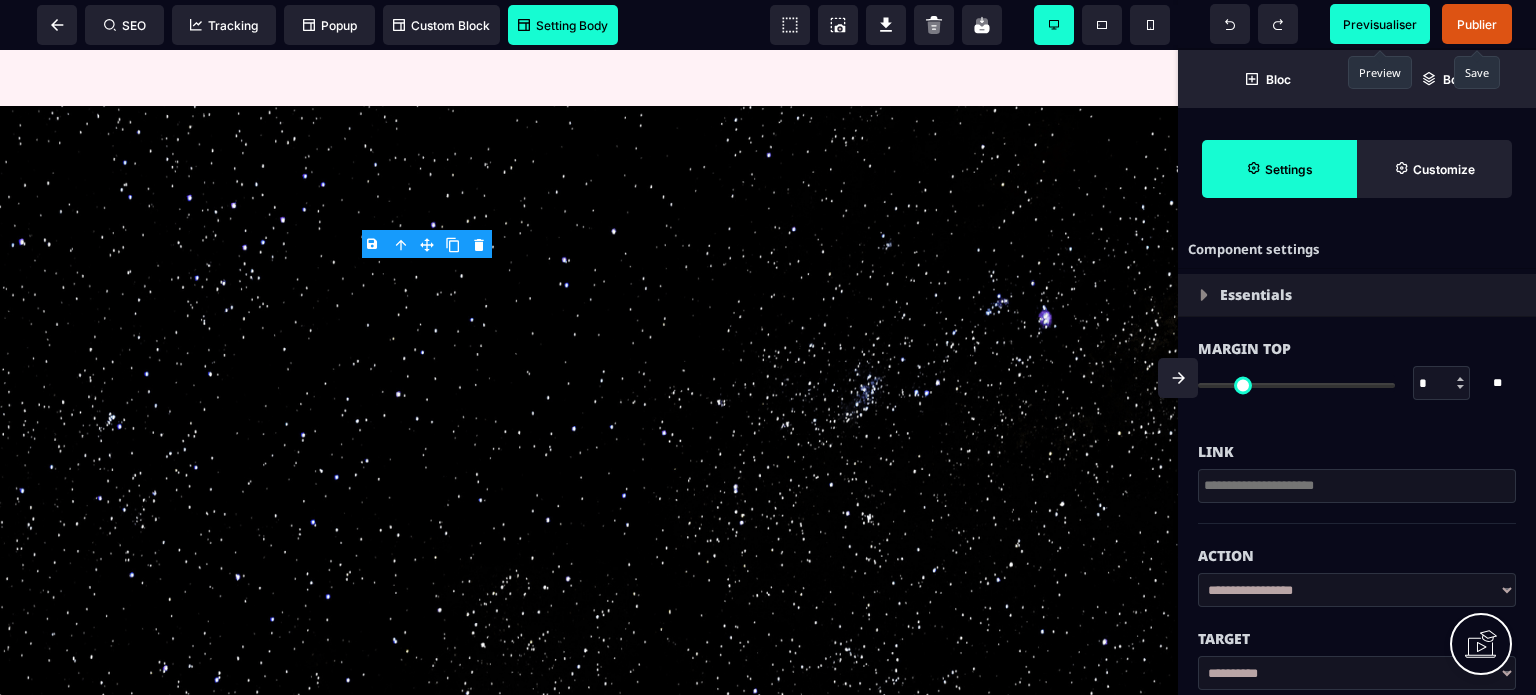 click at bounding box center [1357, 486] 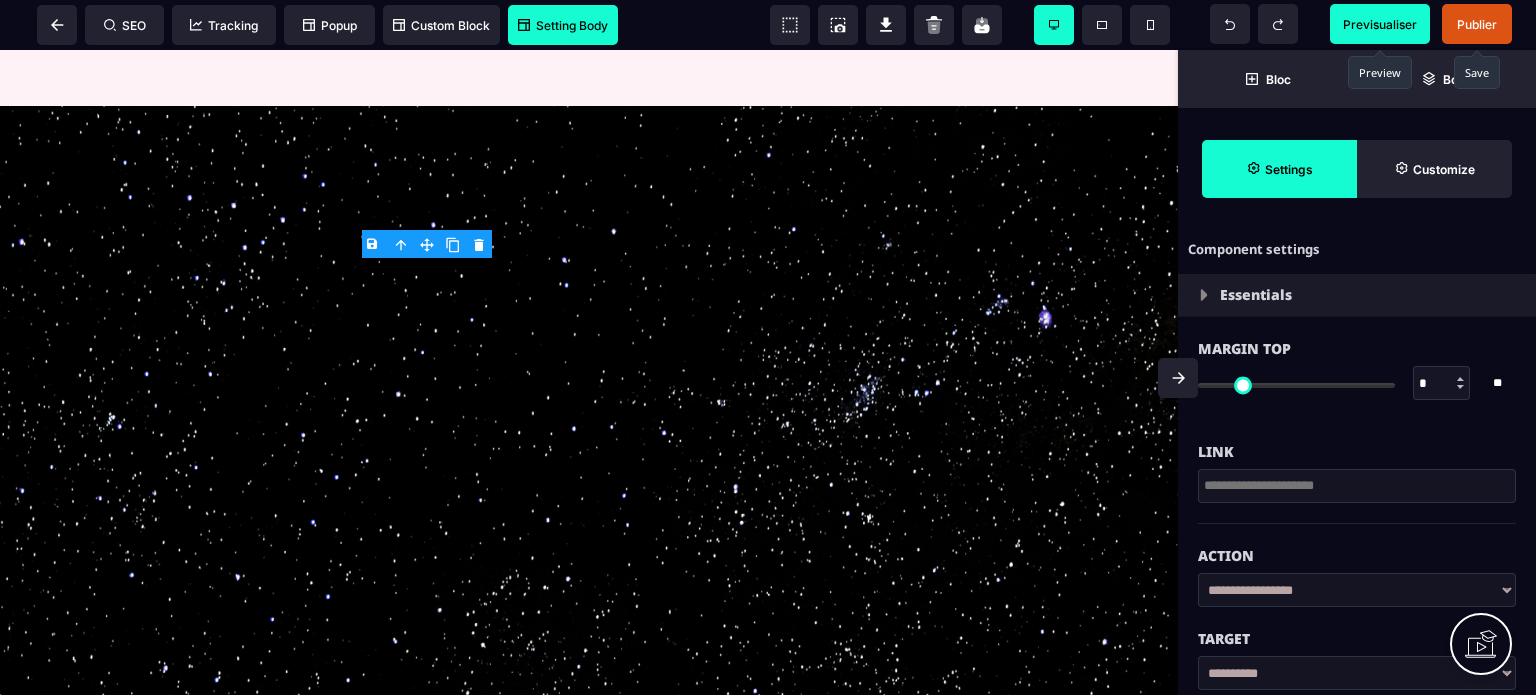 paste on "**********" 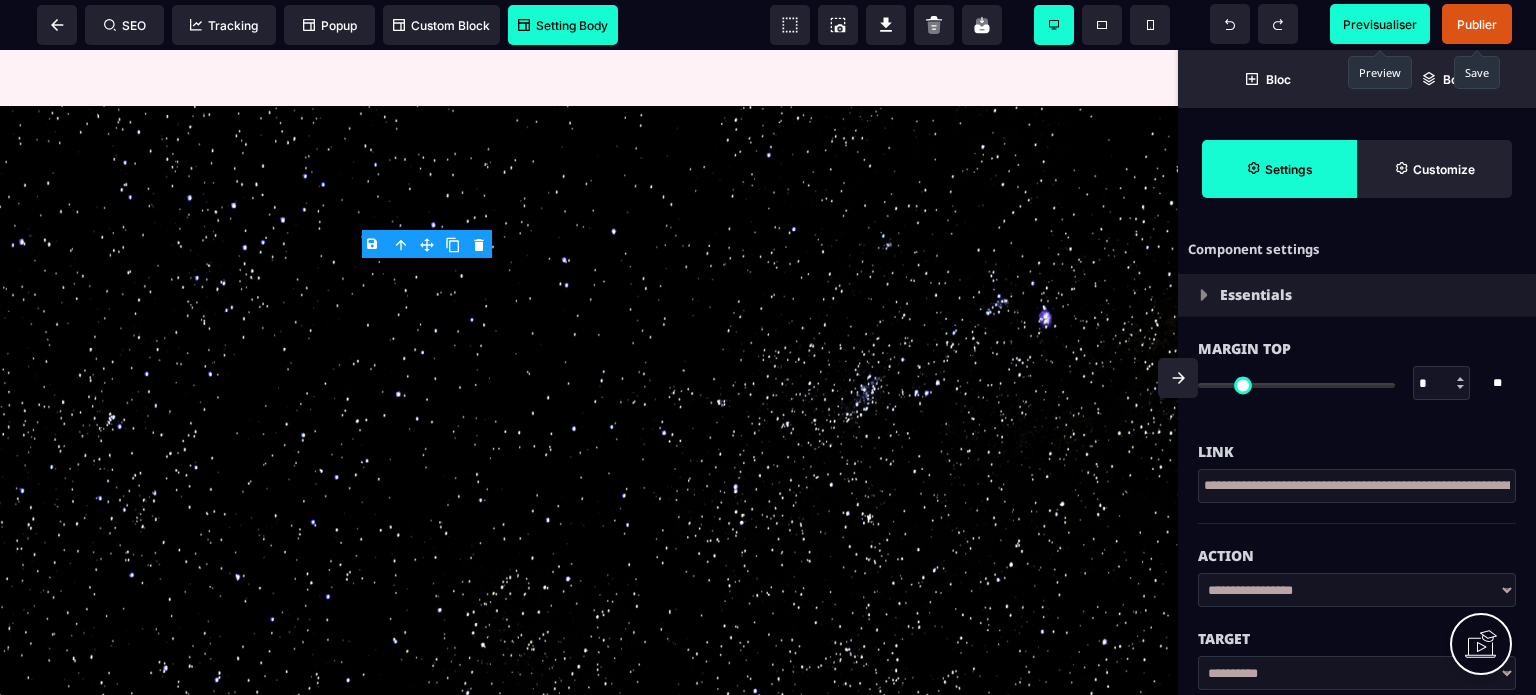 scroll, scrollTop: 0, scrollLeft: 112, axis: horizontal 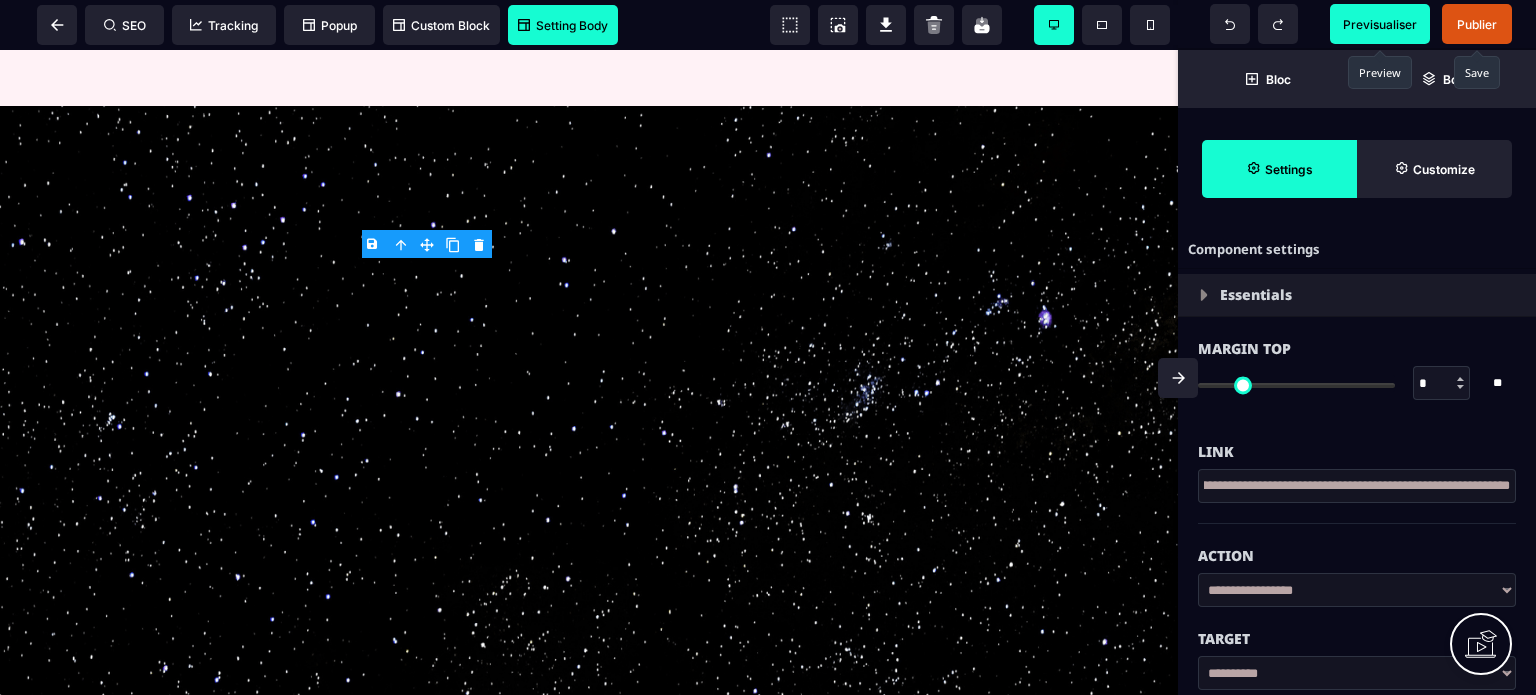 click on "Découvrez quelques secrets sur le quantique pour transformer votre vie avec 11 clés simples et puissantes ! Découvrez la puissance du champ quantique pour transformez votre vie et réaliser vos plus grands rêves ! Bienvenue dans un voyage au cœur de l’invisible, là où énergie et magie se rencontrent pour créer l’extraordinaire. ✨ Je vous invite à plonger dans  11 concepts [DEMOGRAPHIC_DATA]  qui révèlent des clés essentielles pour activer votre transformation intérieure. Ces concepts, soutenus par mes  11 clés magiques,  ne sont pas de simples idées. Ce sont des ponts entre votre essence divine et votre réalité, des outils pour aligner votre vie sur la grandeur de votre être véritable. TÉLÉCHARGER GRATUITEMENT Les blocages qui vous empêchent de vivre la vie que vous méritez. Les doutes, les peurs, peut-être même ces pensées comme: "ce n’est pas pour moi" ou "je ne suis pas prêt·e" sont autant de barrières invisibles qui vous séparent du [PERSON_NAME] infini des possibles . lumière ." at bounding box center (589, -3196) 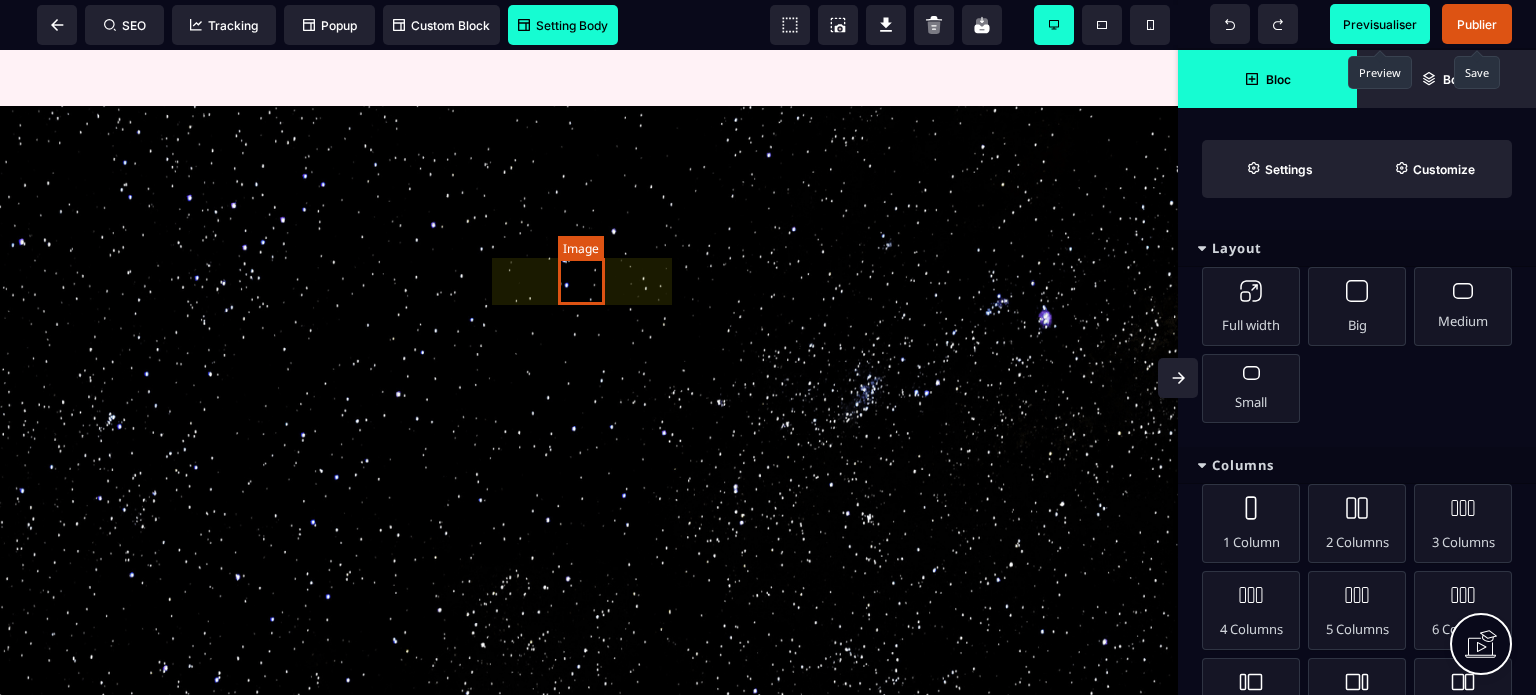 click at bounding box center (589, -3) 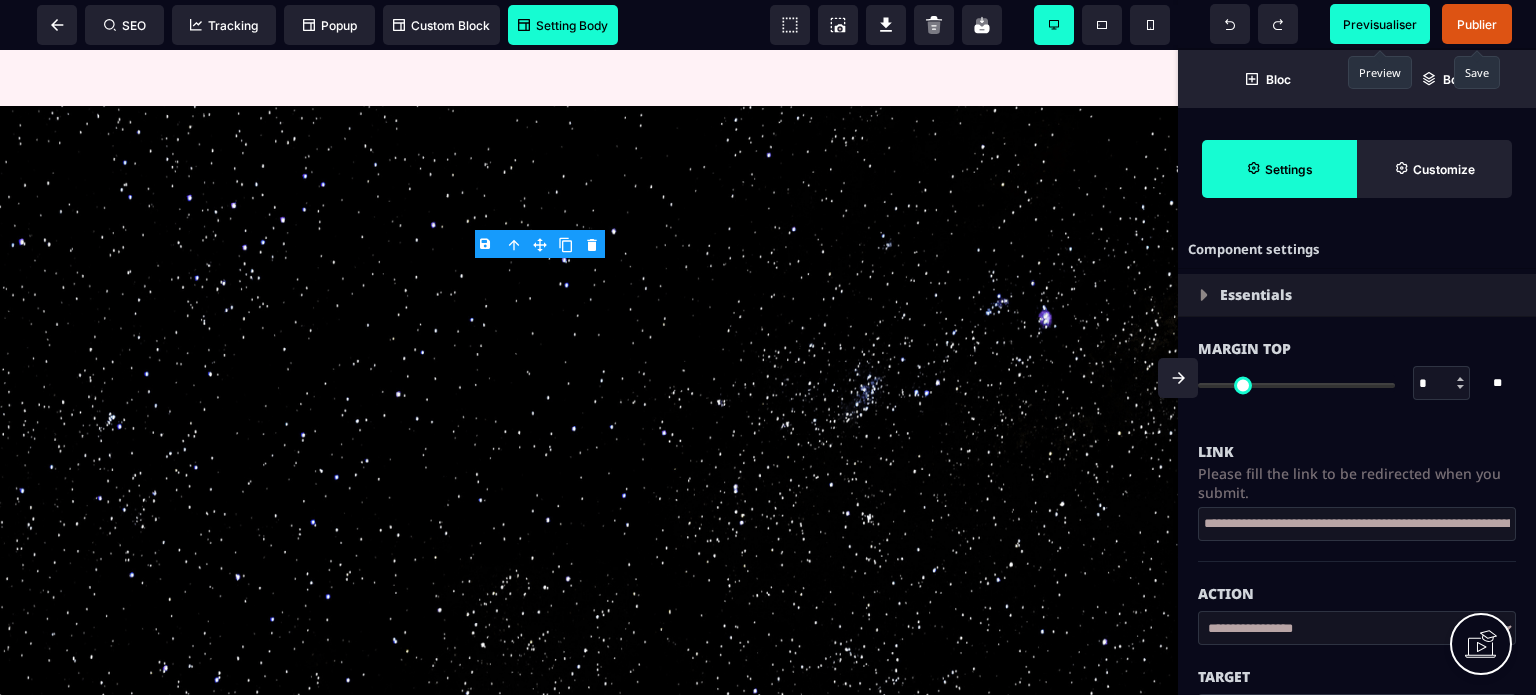 click on "**********" at bounding box center [1357, 524] 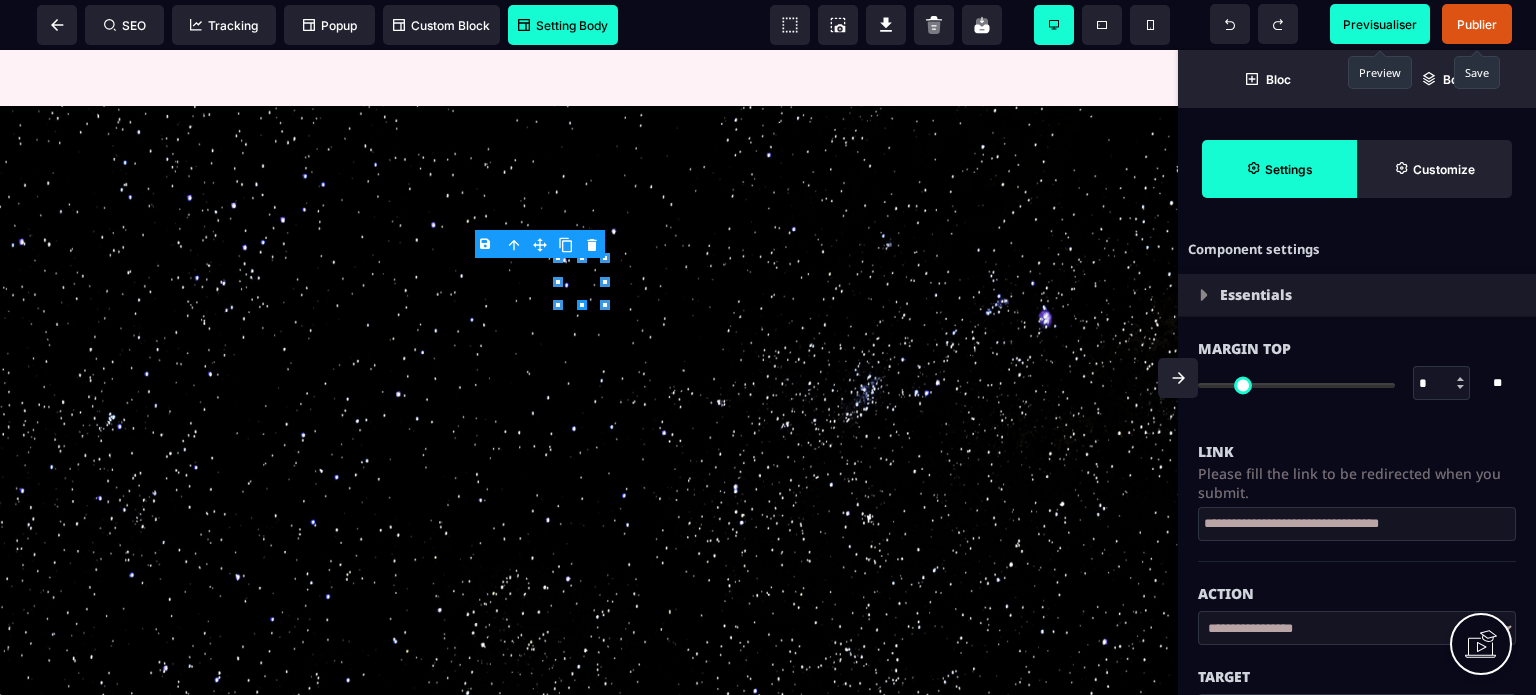 click on "Link" at bounding box center [1357, 452] 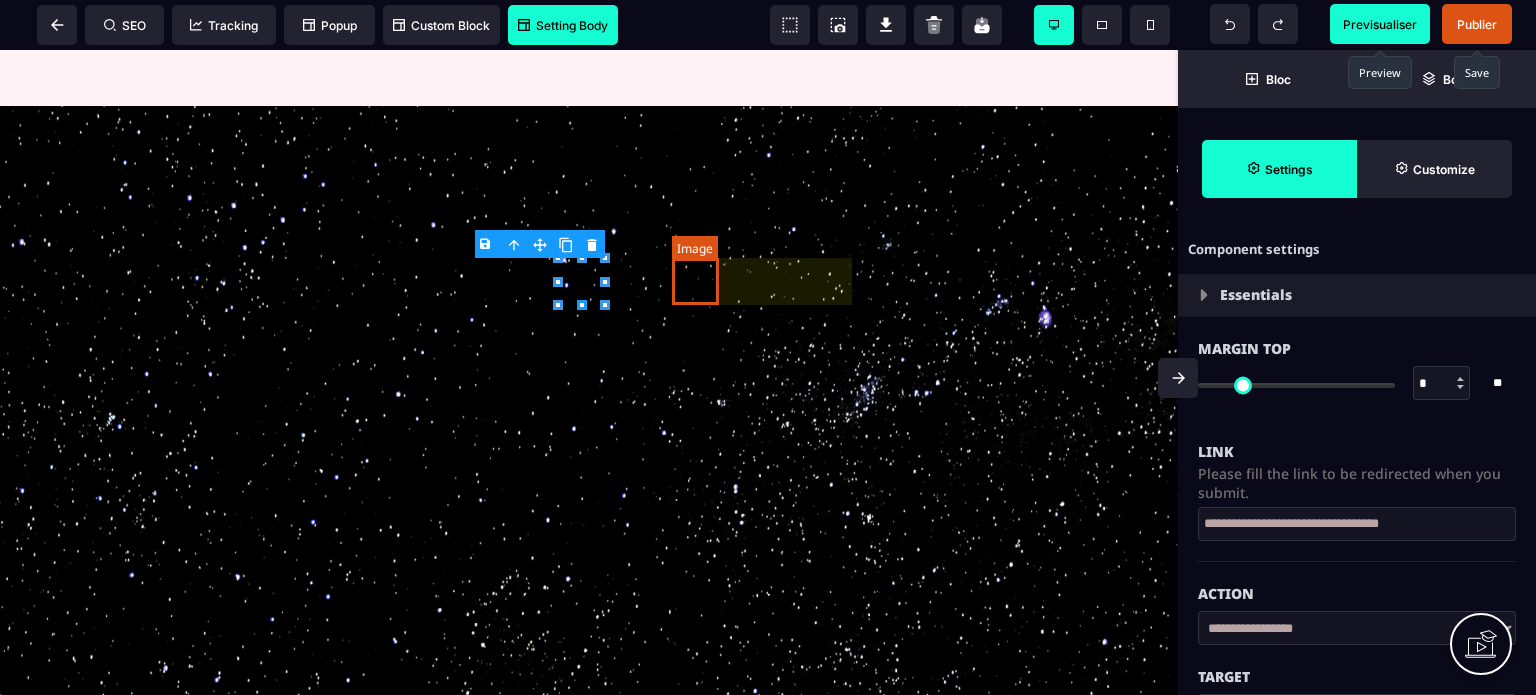 click at bounding box center [702, -3] 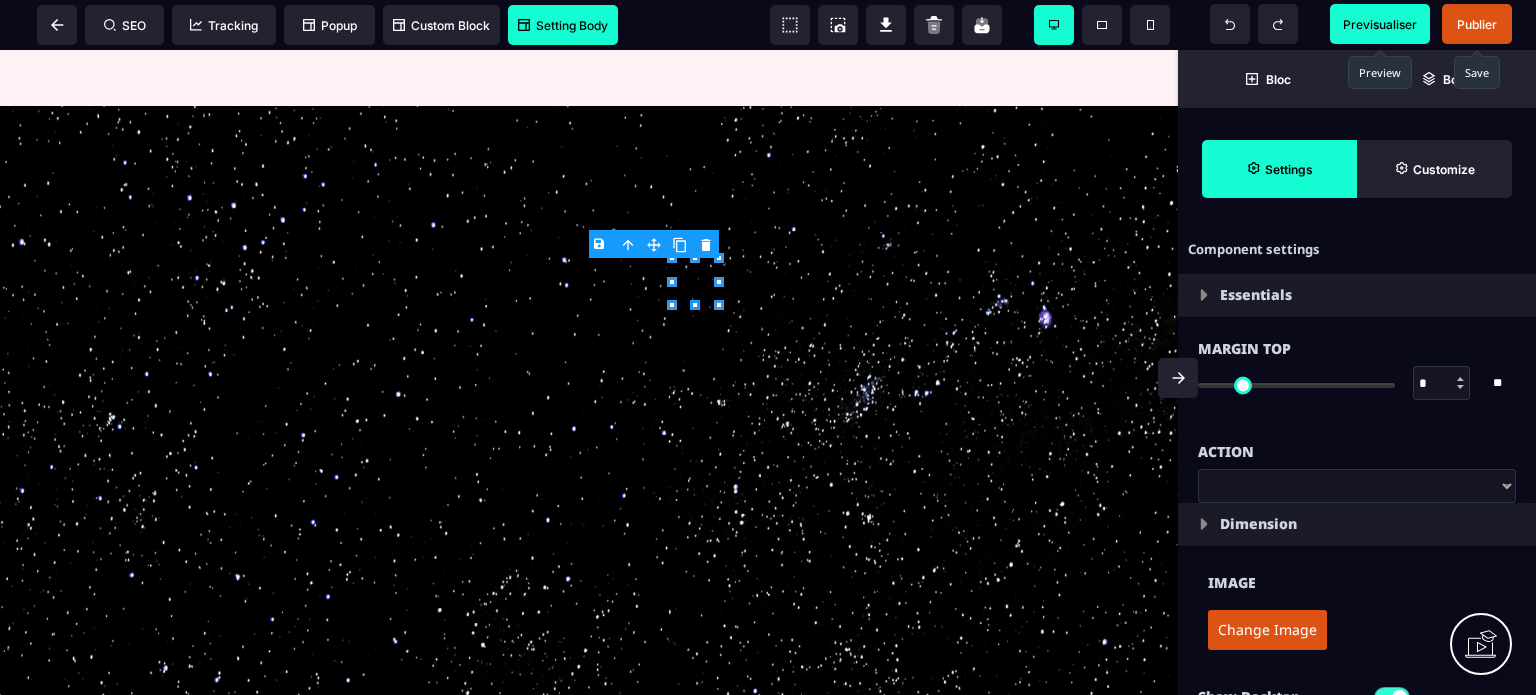 click on "Change Image" at bounding box center (1267, 630) 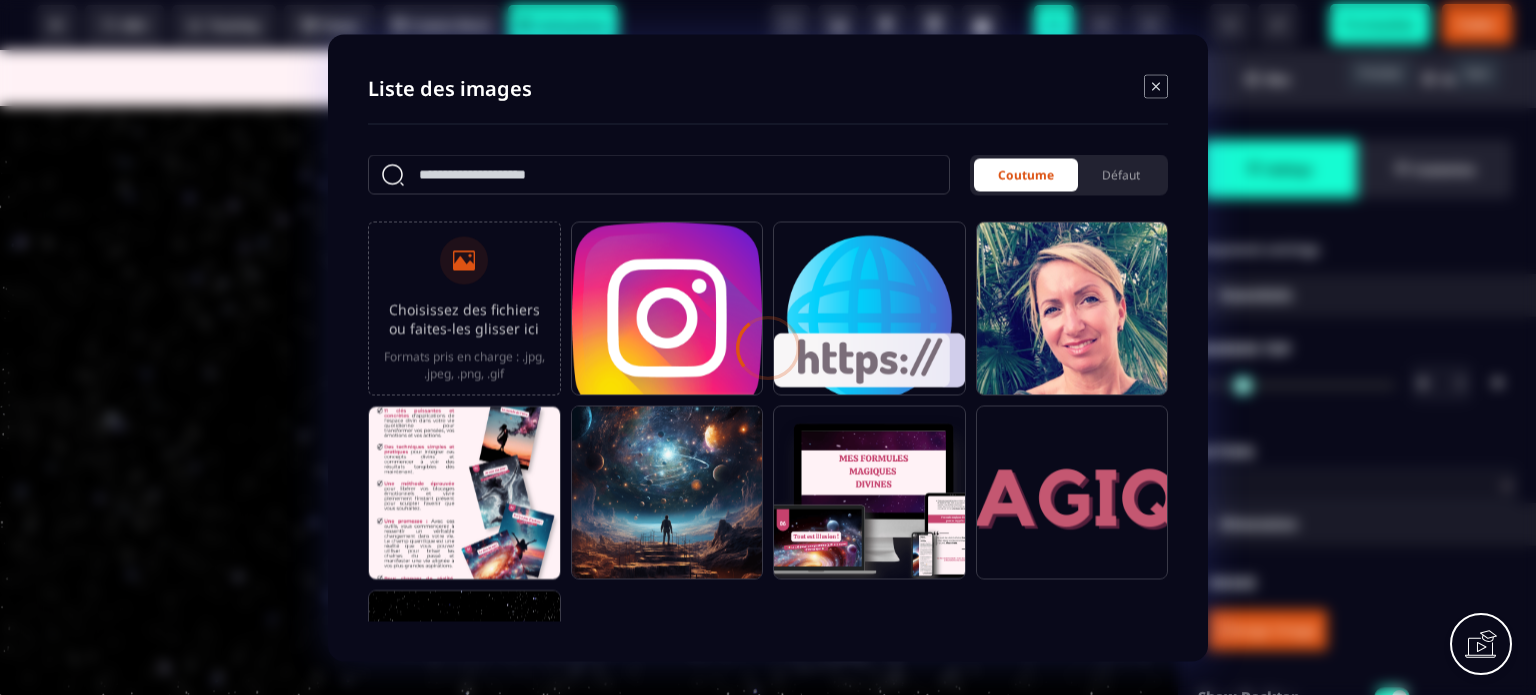 click 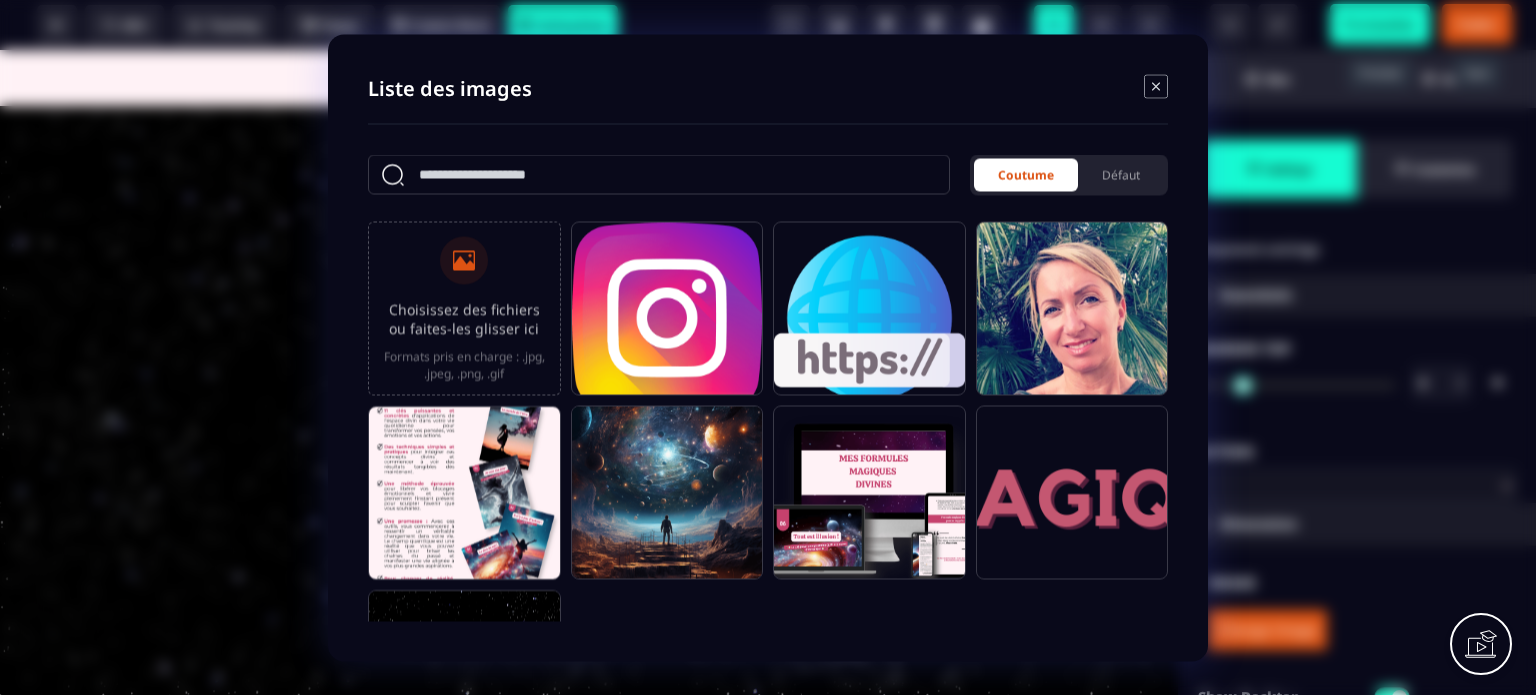 click at bounding box center (464, 260) 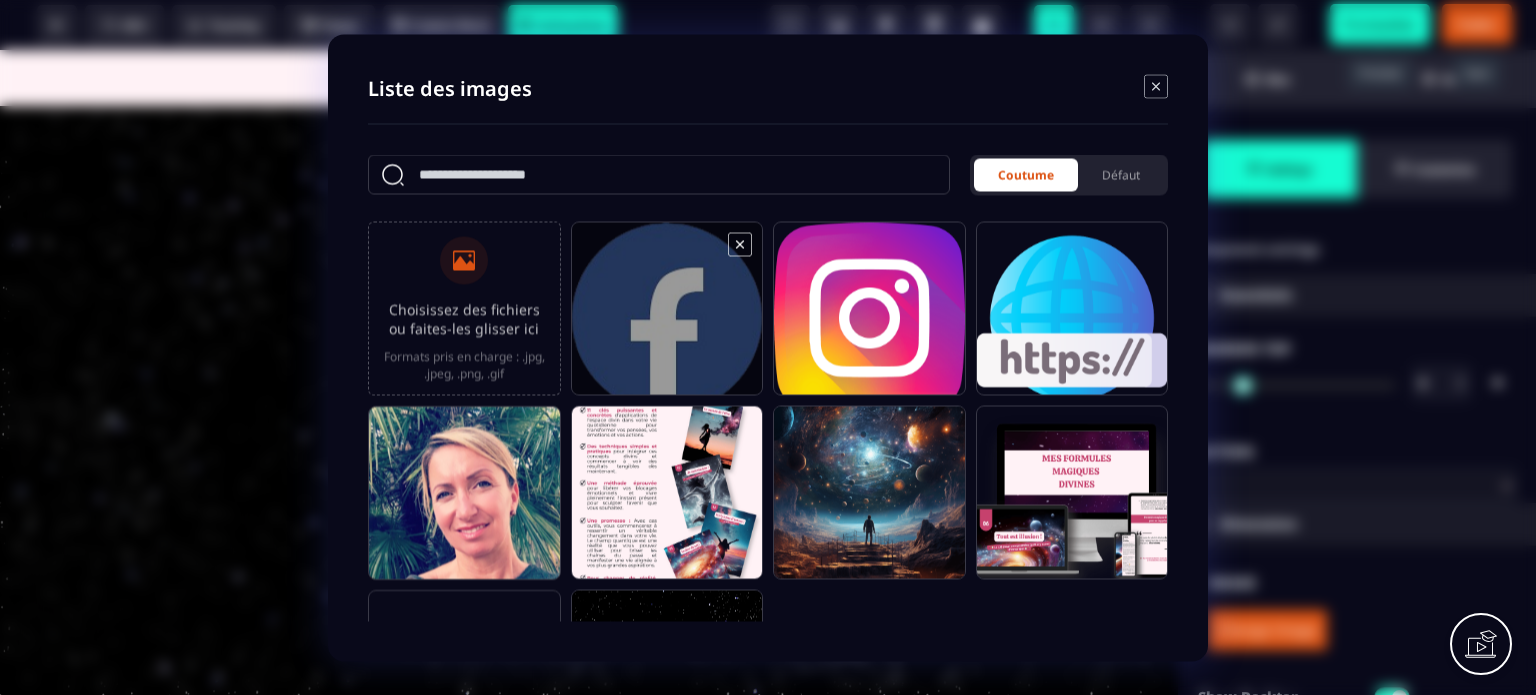 click at bounding box center (667, 317) 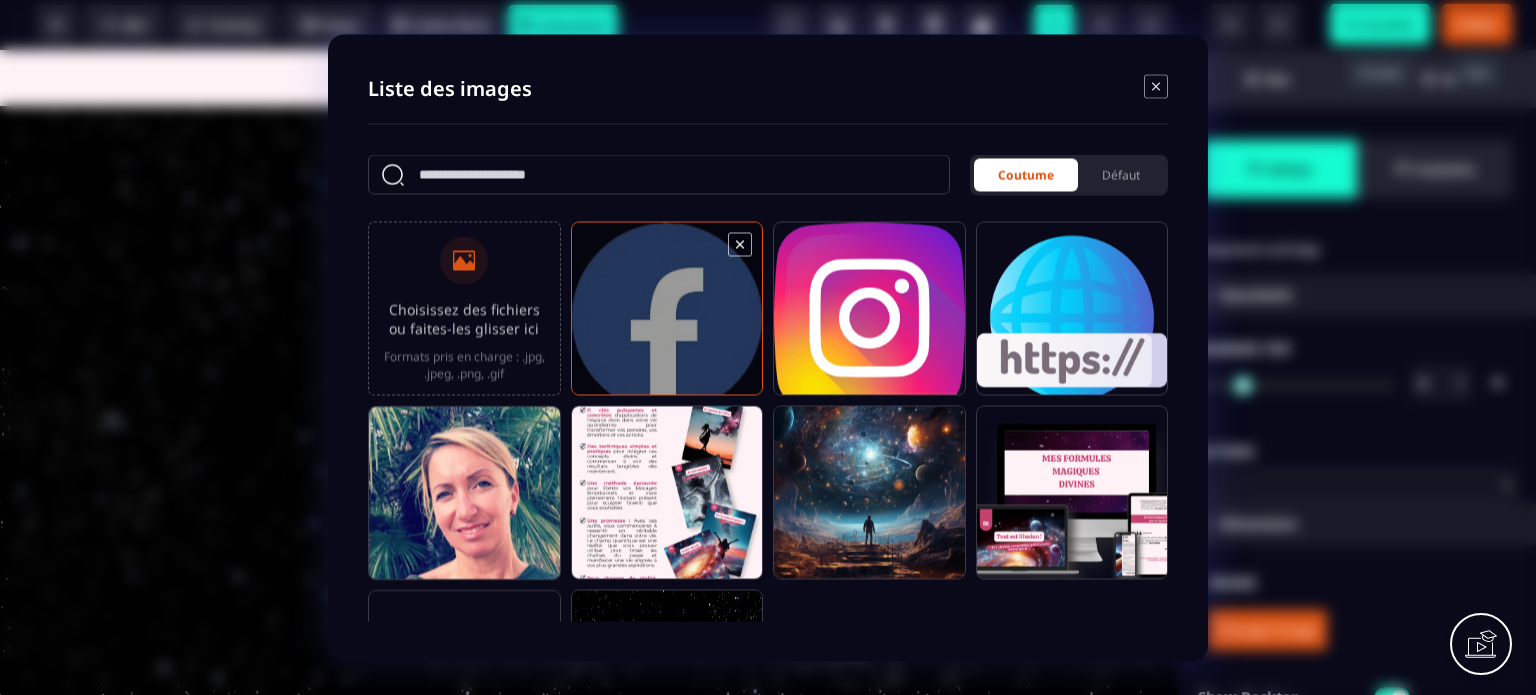 click at bounding box center [667, 317] 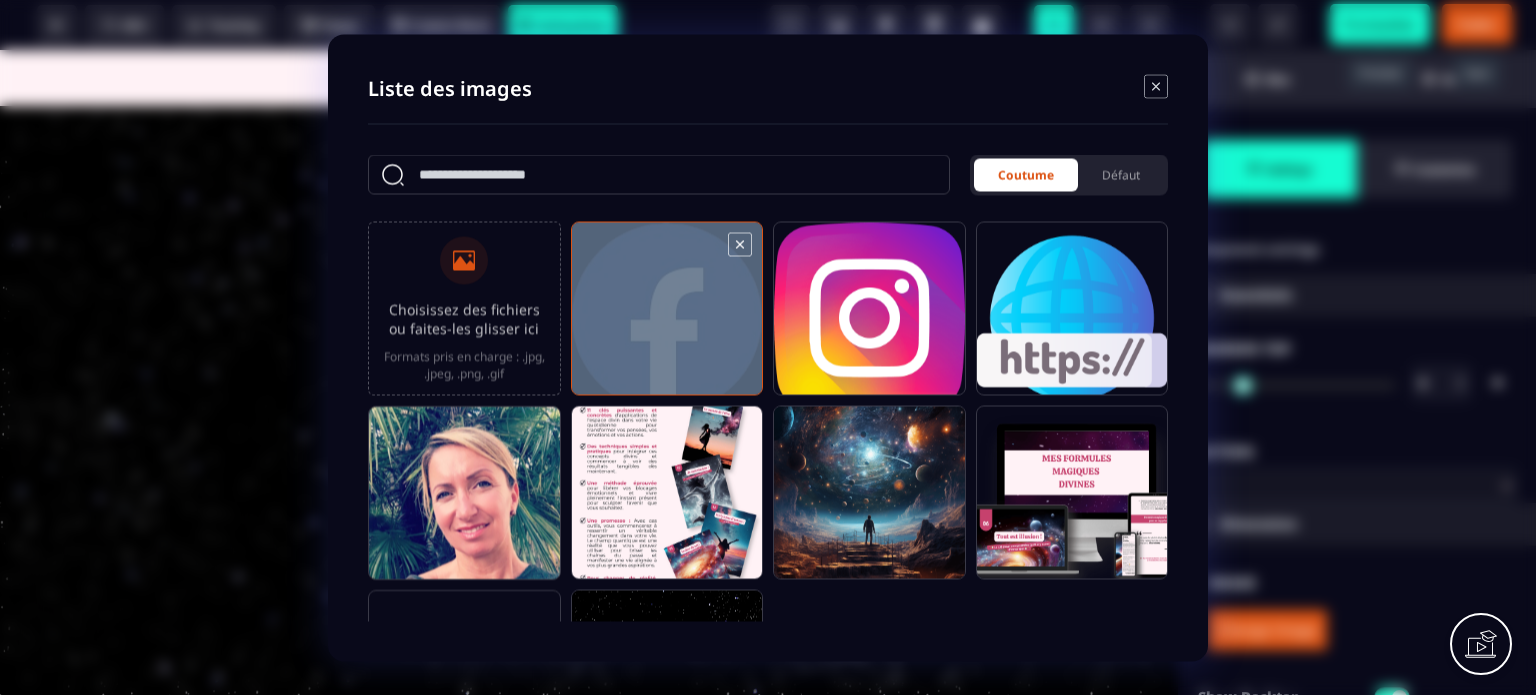 click at bounding box center (667, 317) 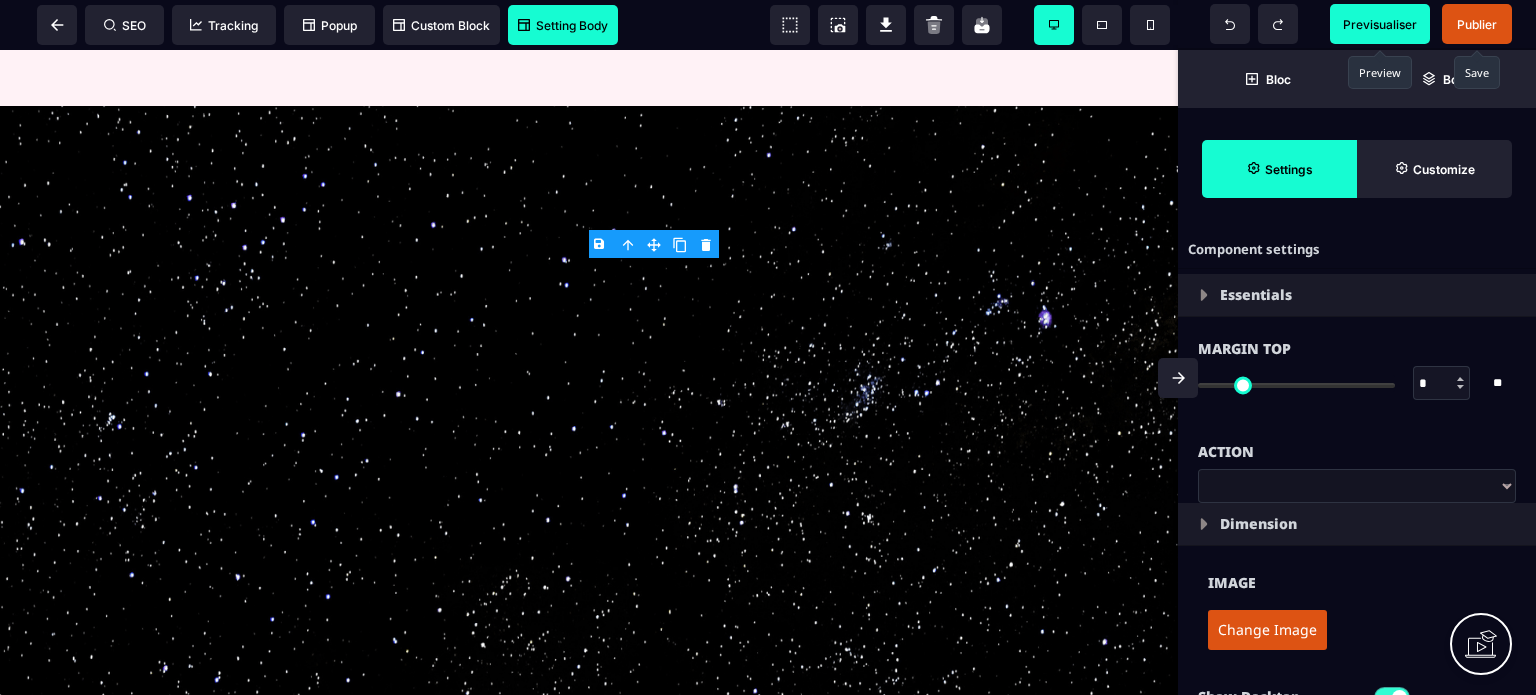 click on "Image" at bounding box center (1357, 573) 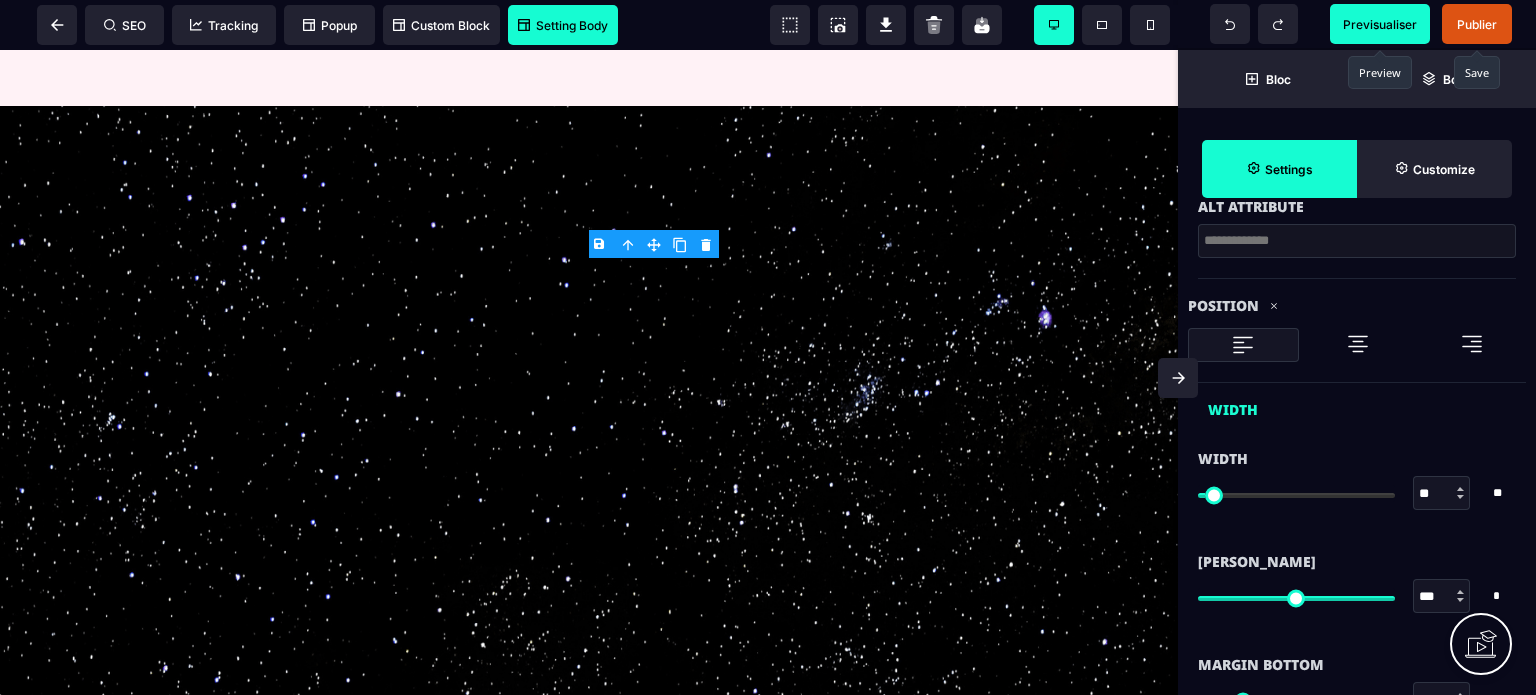scroll, scrollTop: 600, scrollLeft: 0, axis: vertical 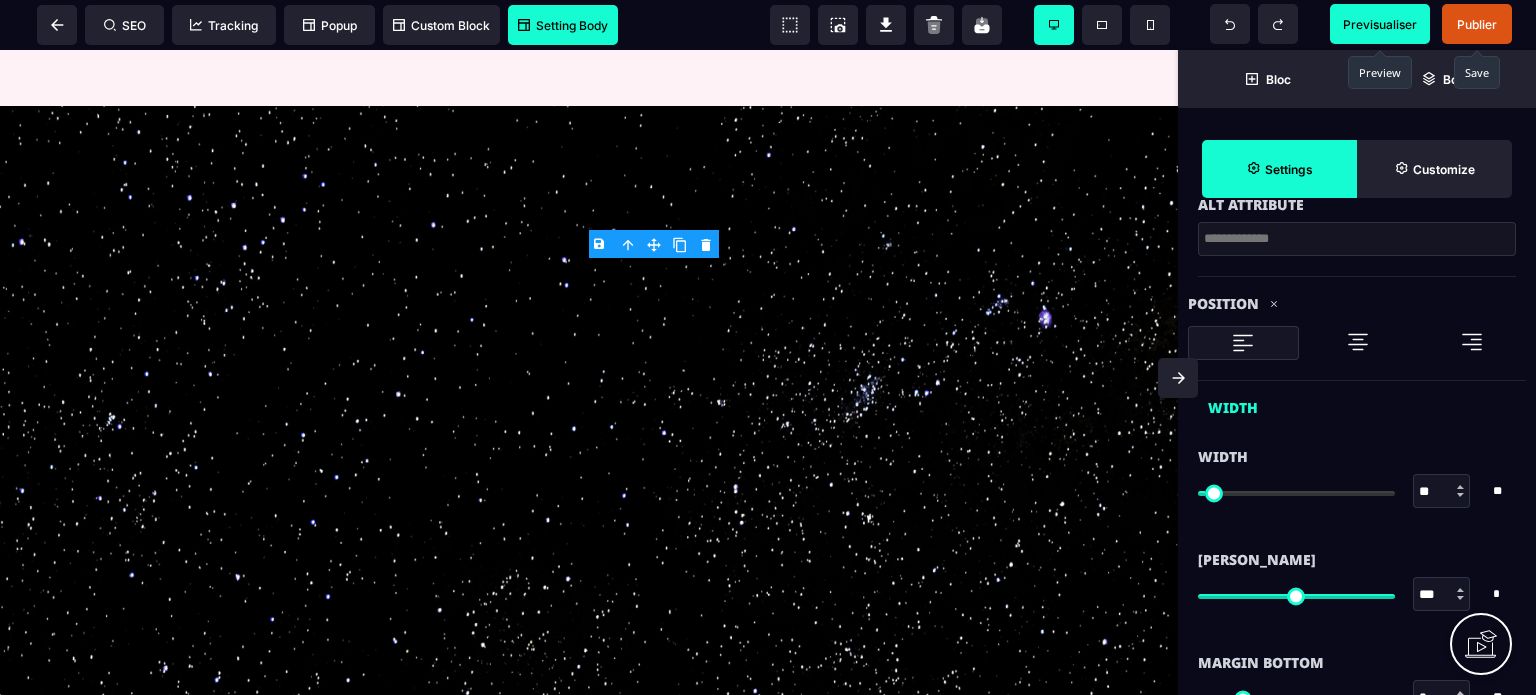 drag, startPoint x: 1209, startPoint y: 492, endPoint x: 1225, endPoint y: 495, distance: 16.27882 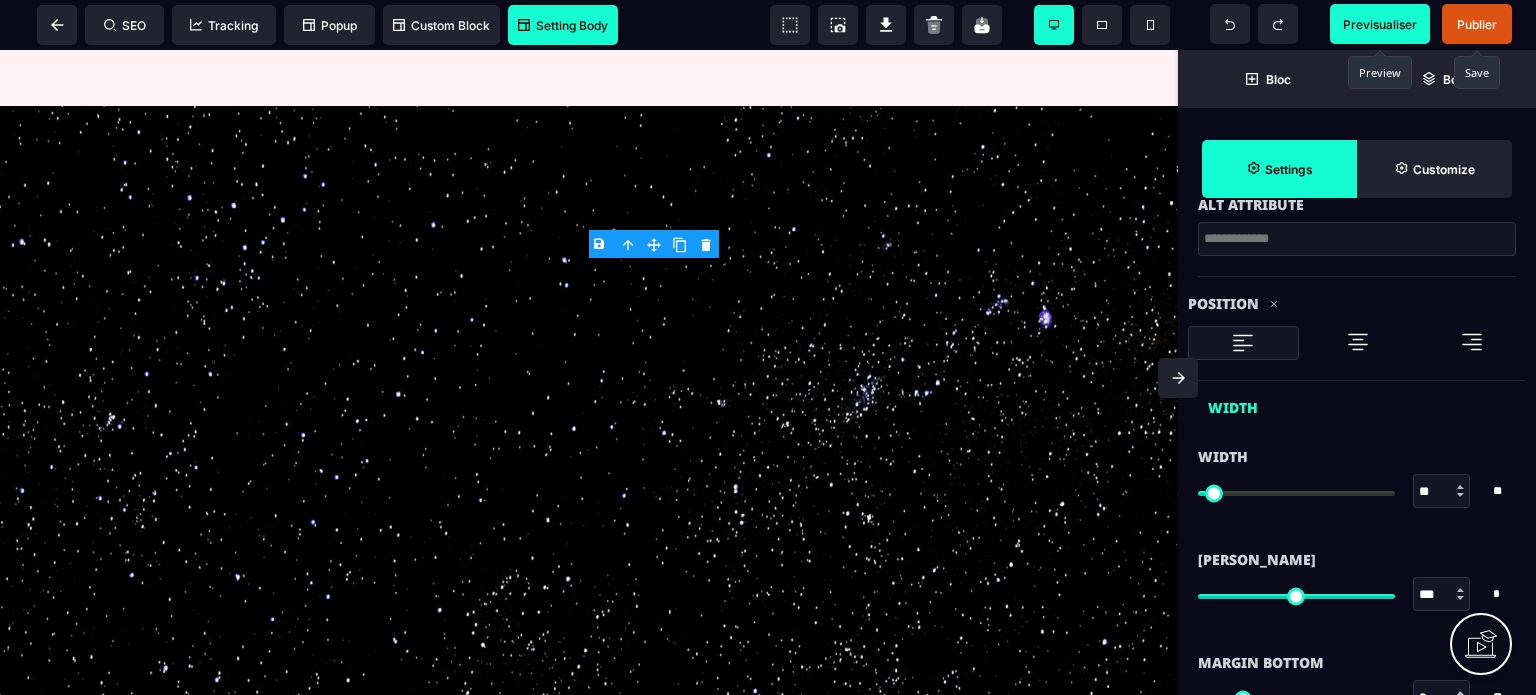 click at bounding box center (1296, 493) 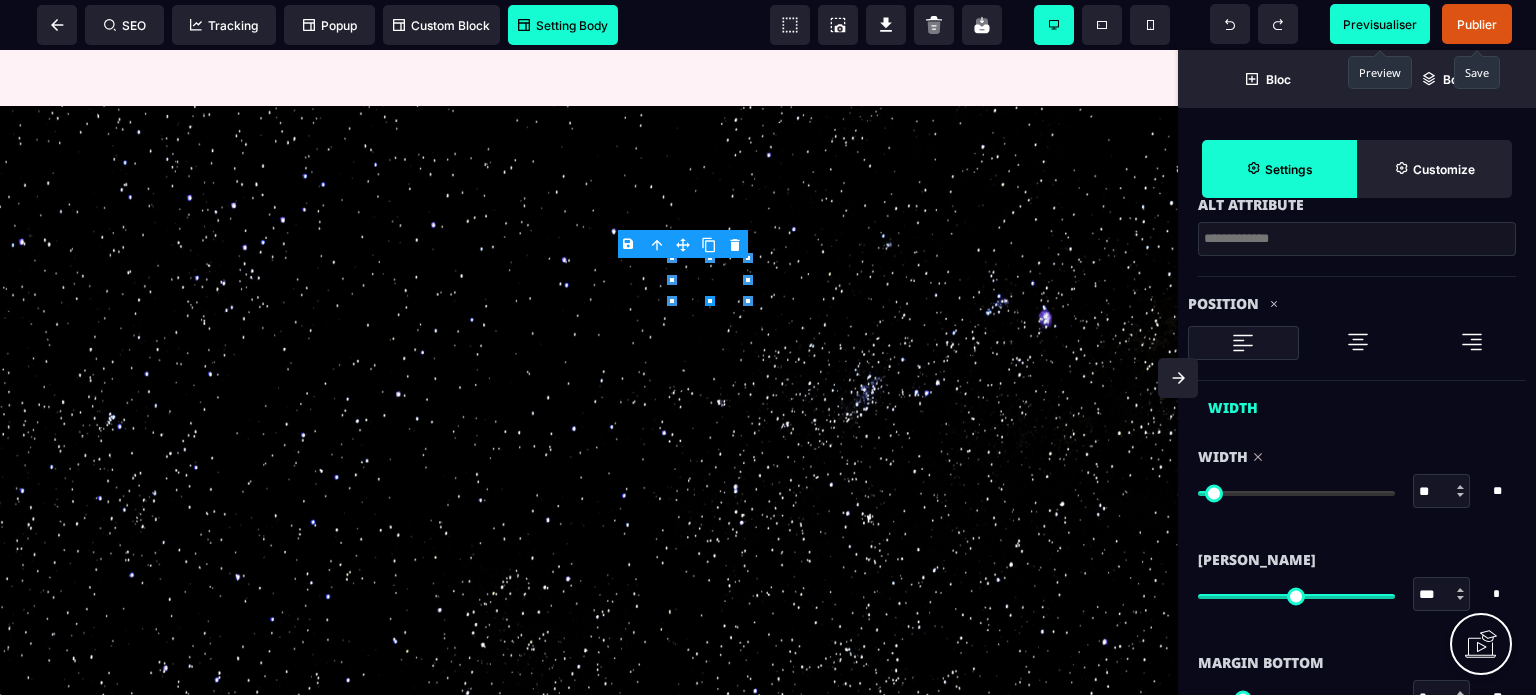 click on "[PERSON_NAME]
***
*
* * **
All" at bounding box center (1357, 579) 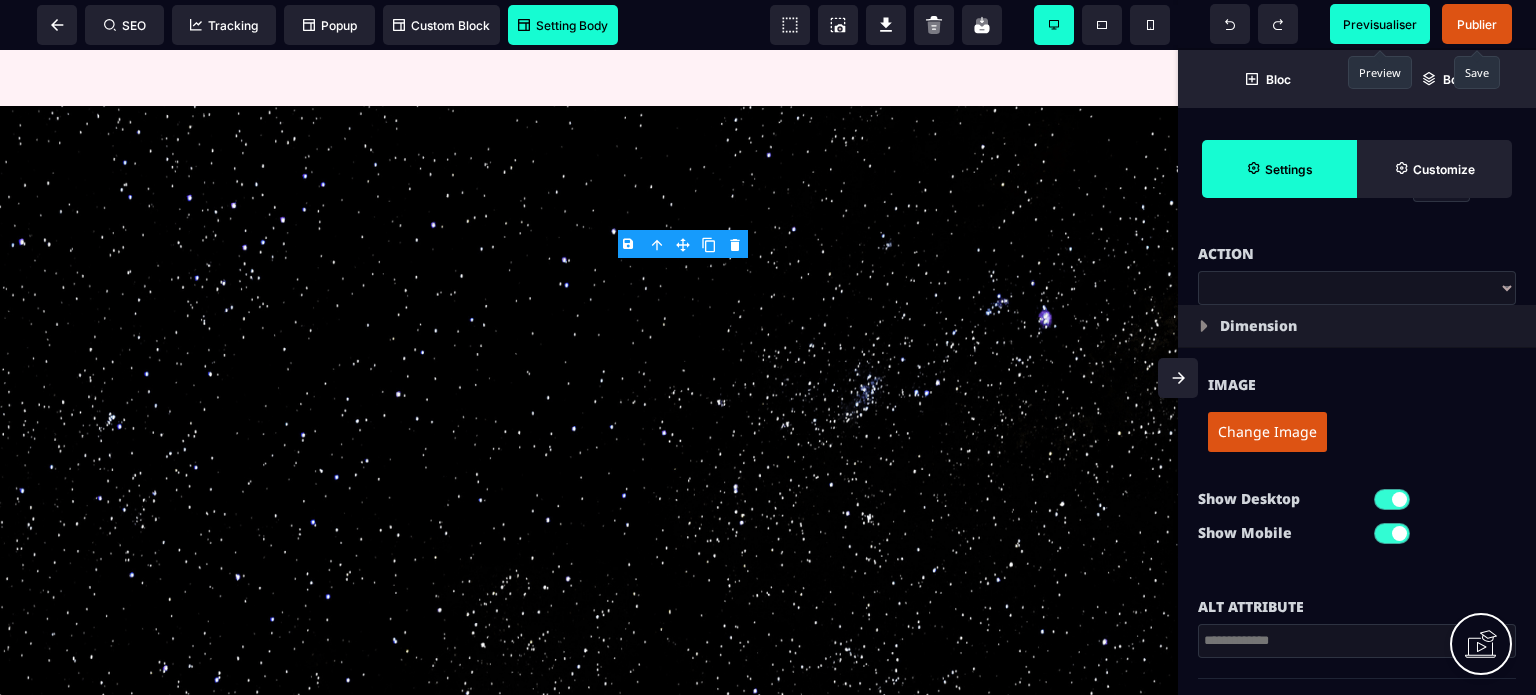 scroll, scrollTop: 200, scrollLeft: 0, axis: vertical 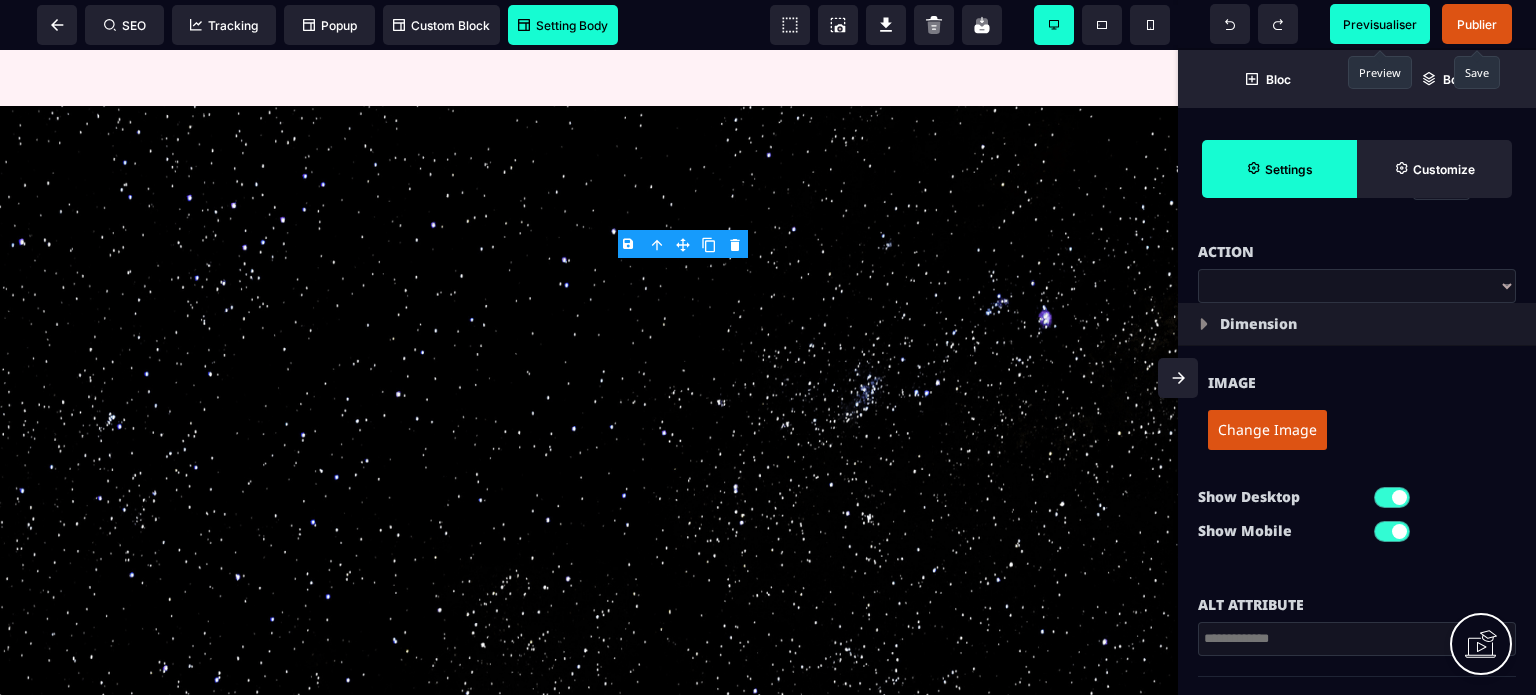 click on "**********" at bounding box center (1357, 286) 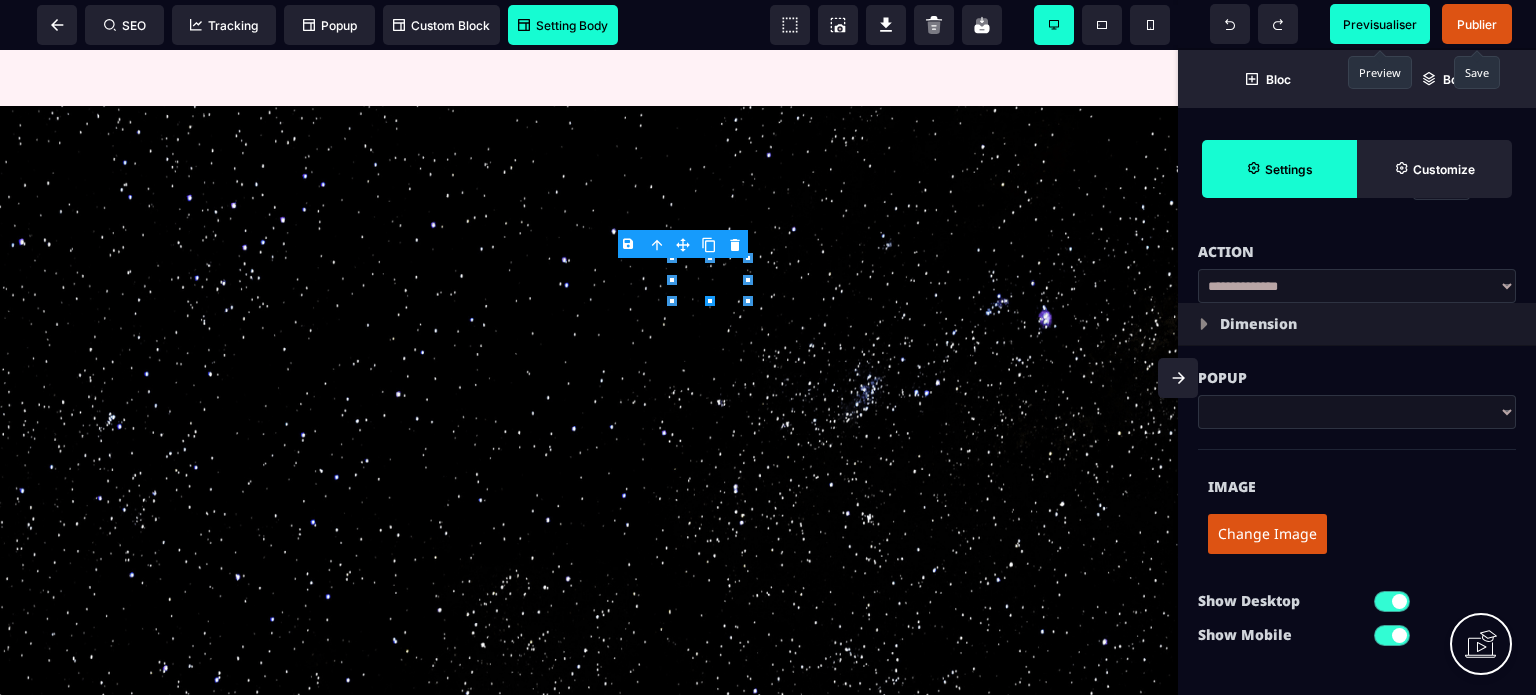 click at bounding box center (1357, 412) 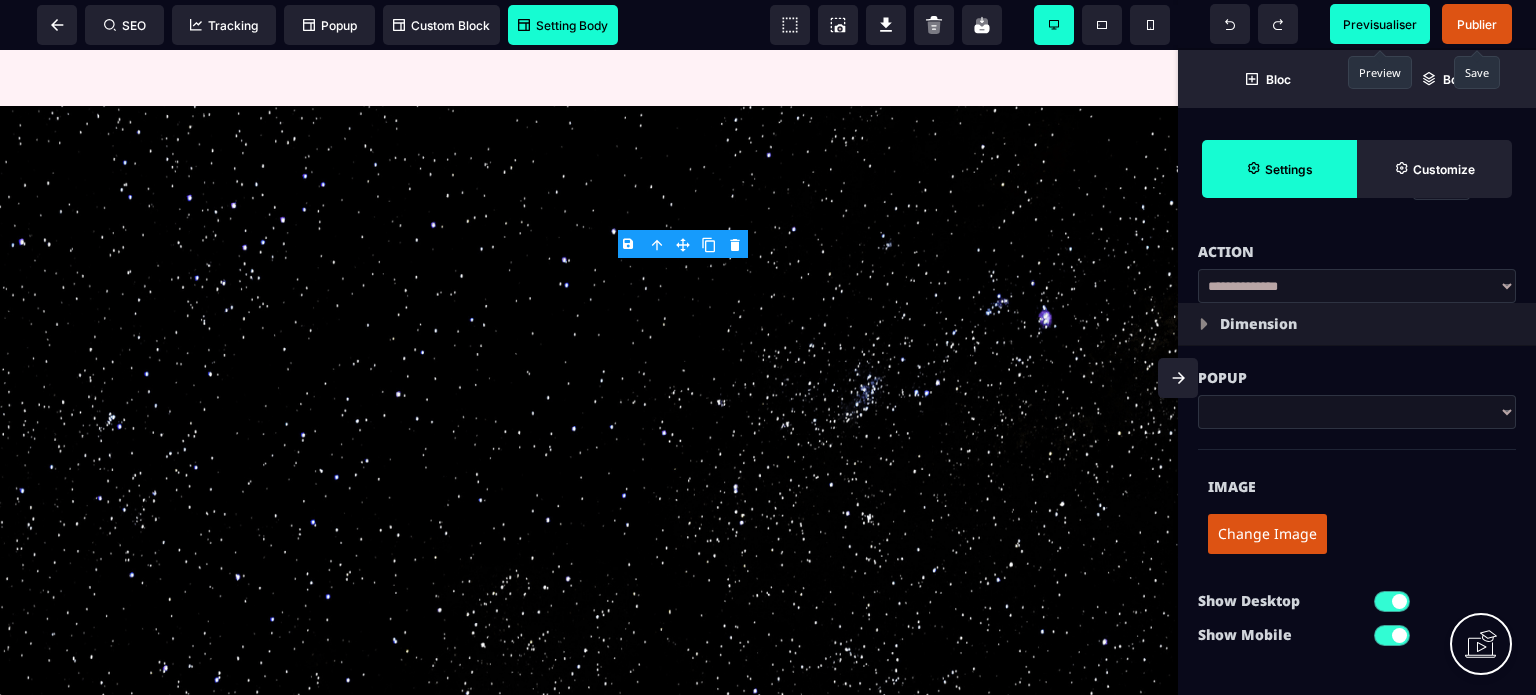 click on "**********" at bounding box center [1357, 286] 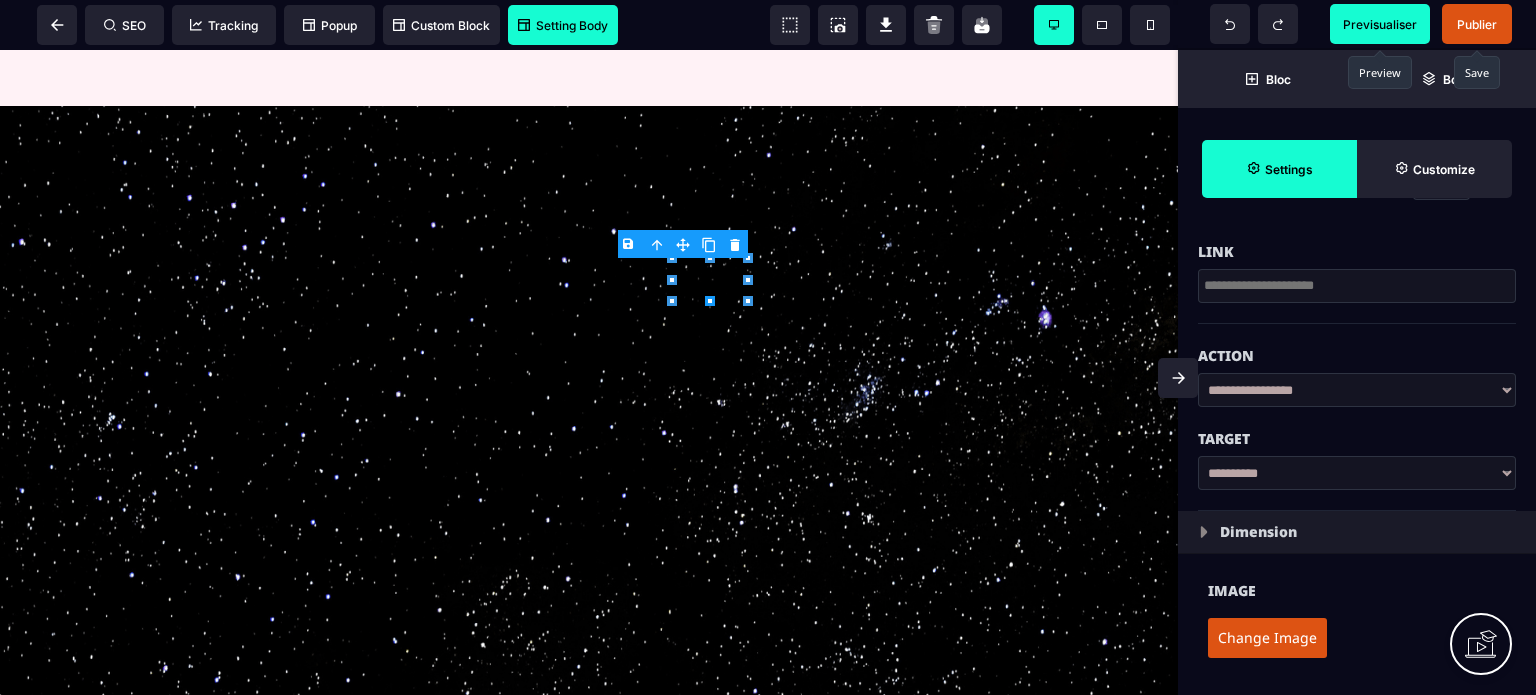 click on "**********" at bounding box center (1357, 390) 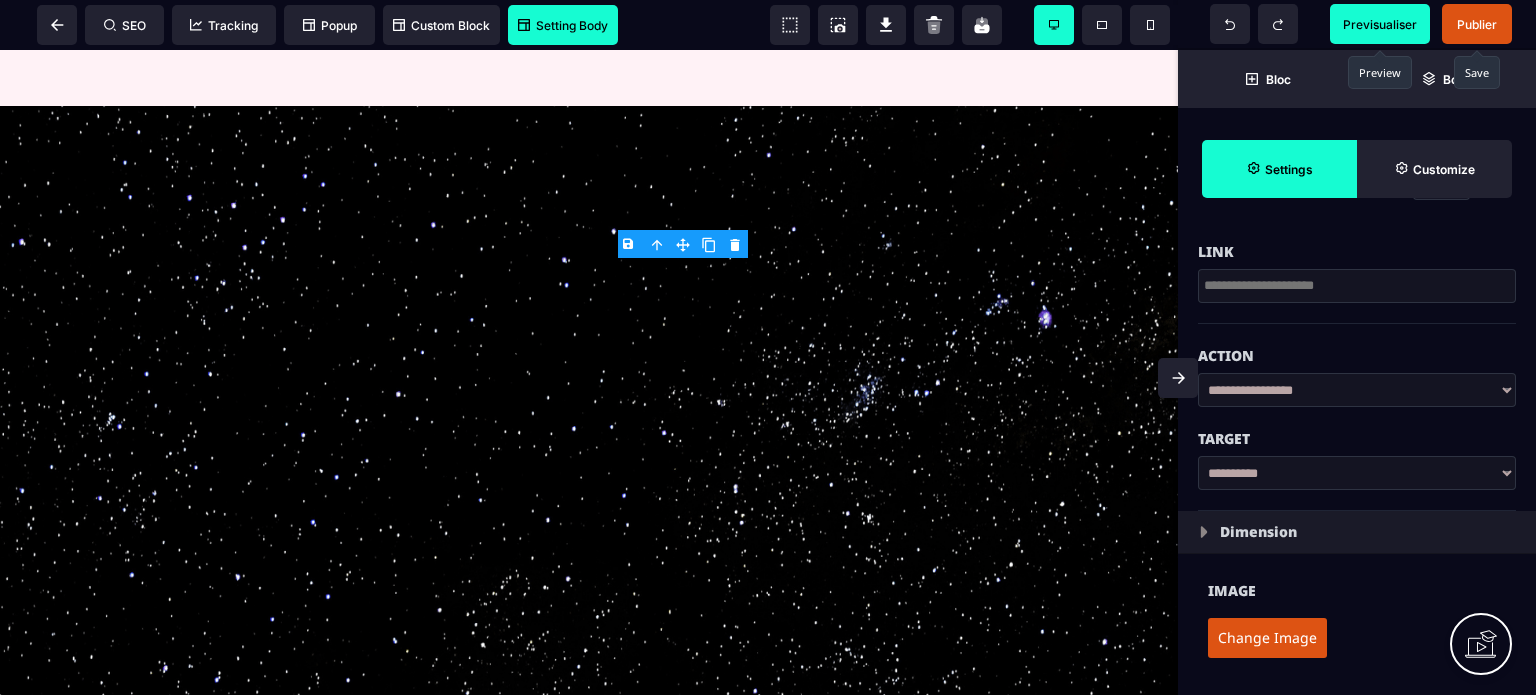 click at bounding box center (1357, 286) 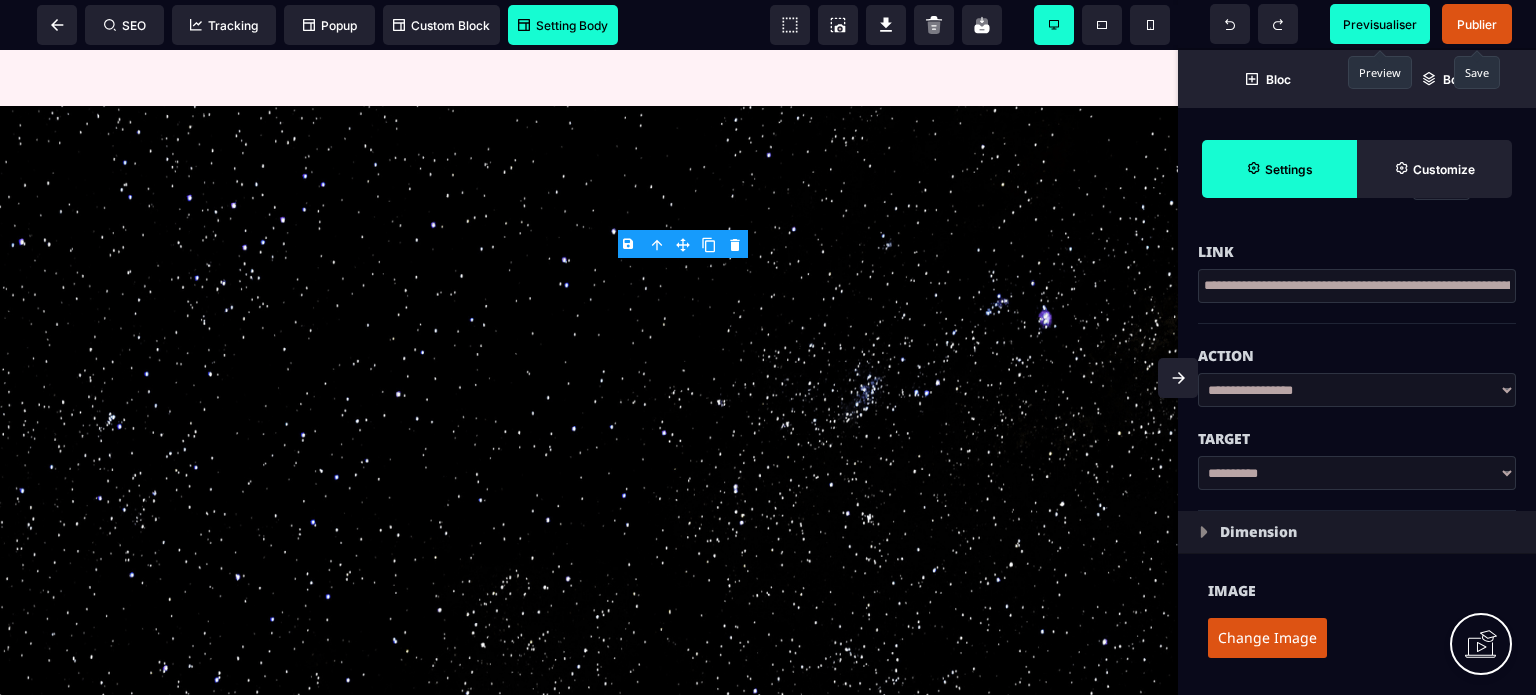 scroll, scrollTop: 0, scrollLeft: 156, axis: horizontal 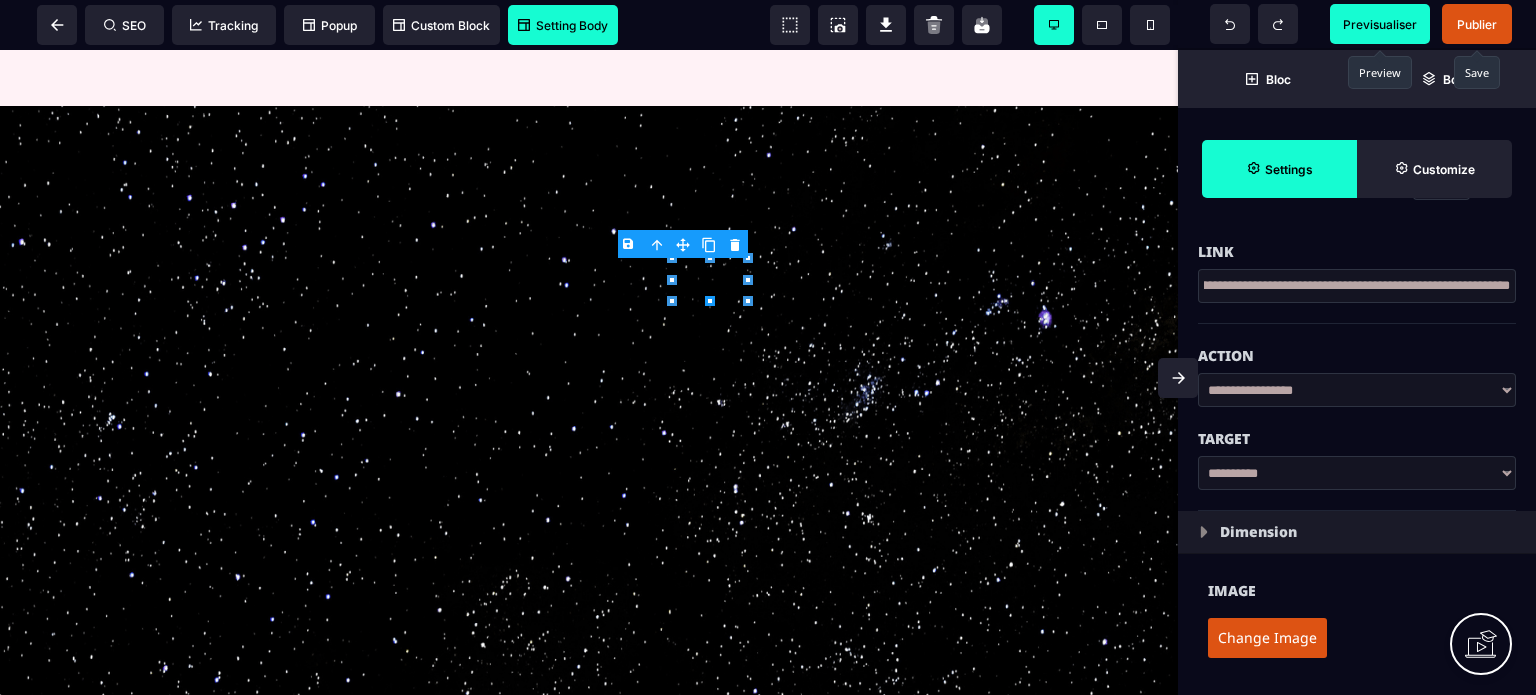 click on "Link" at bounding box center (1357, 252) 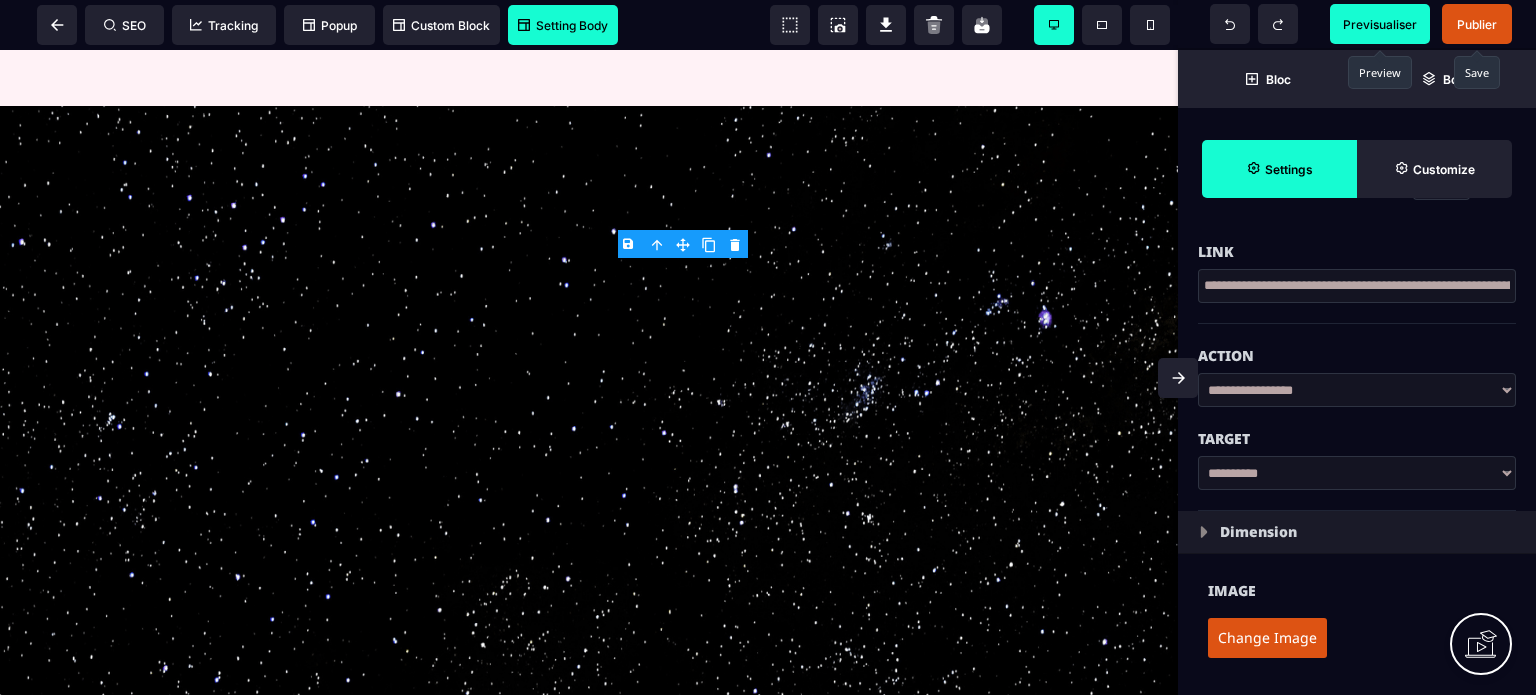 click on "Publier" at bounding box center [1477, 24] 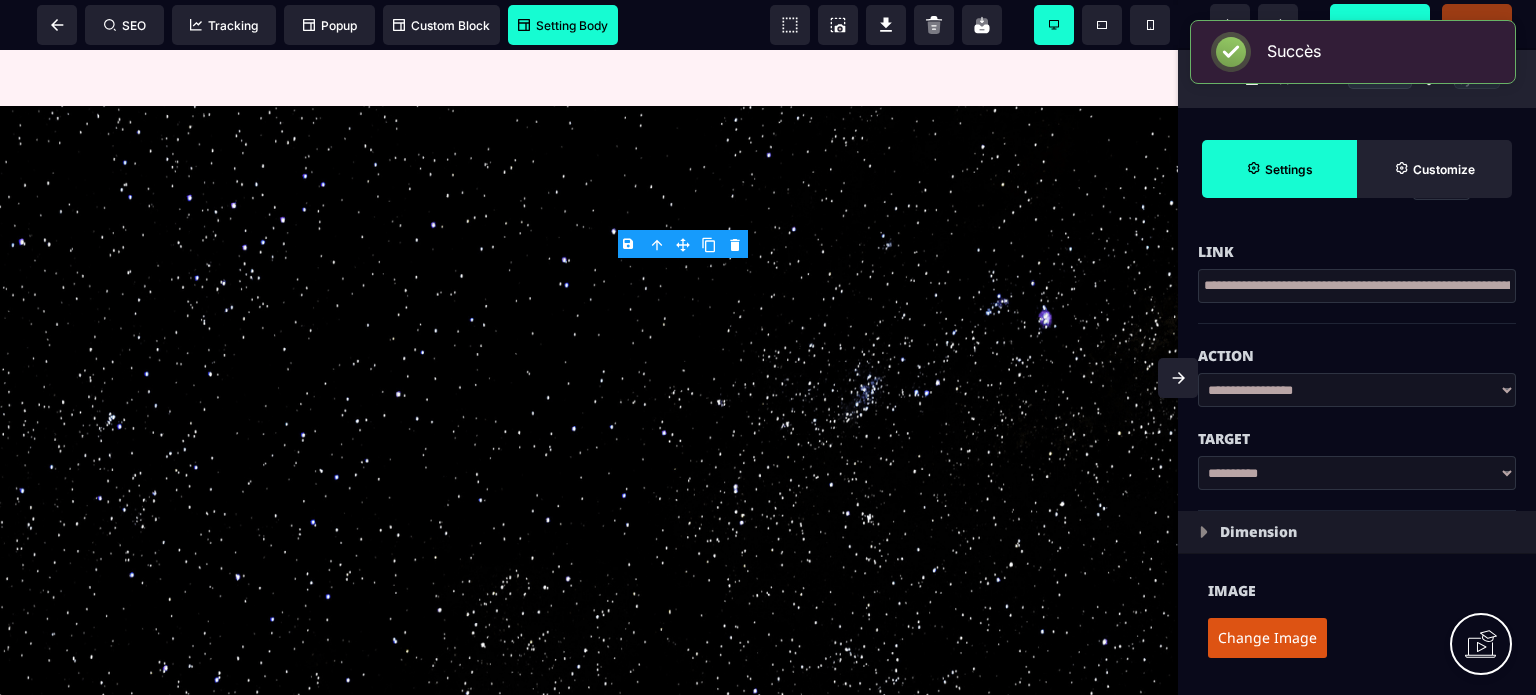 click at bounding box center [1178, 378] 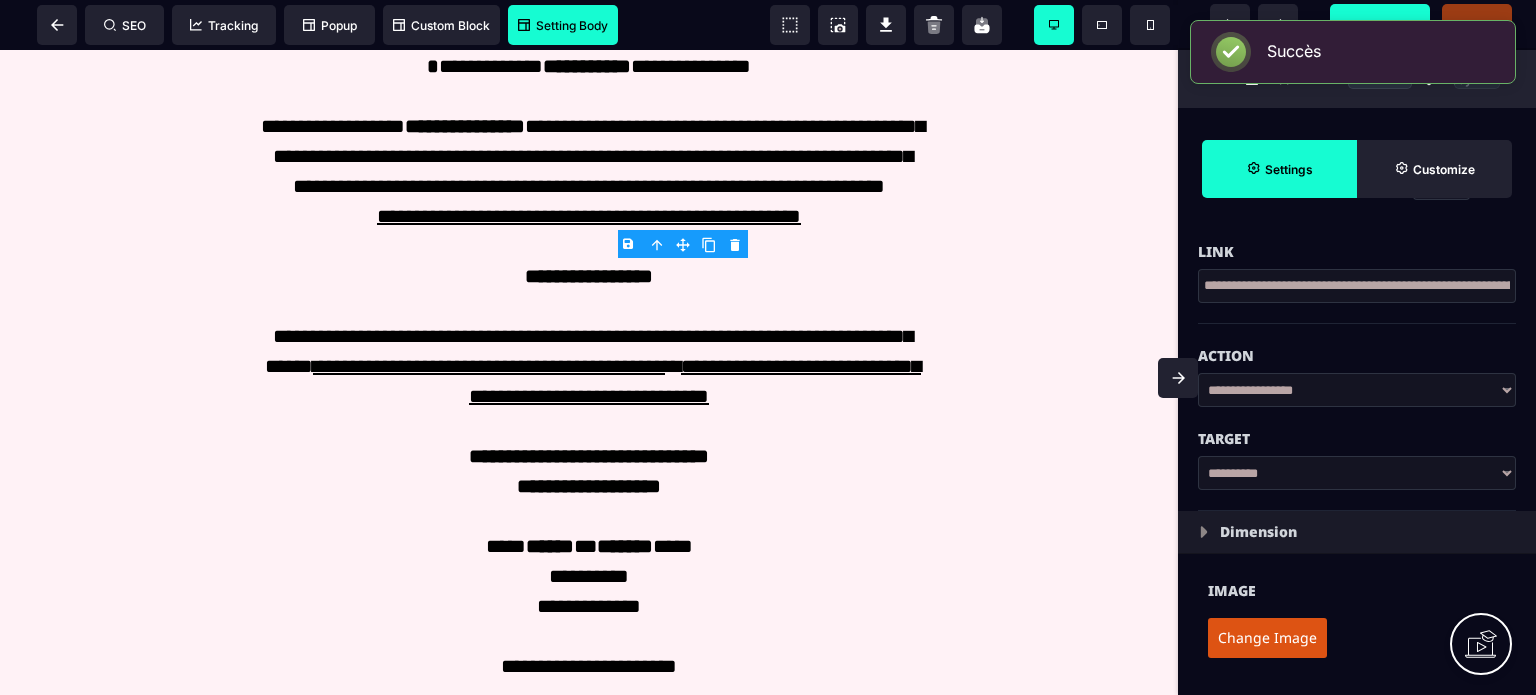 scroll, scrollTop: 0, scrollLeft: 0, axis: both 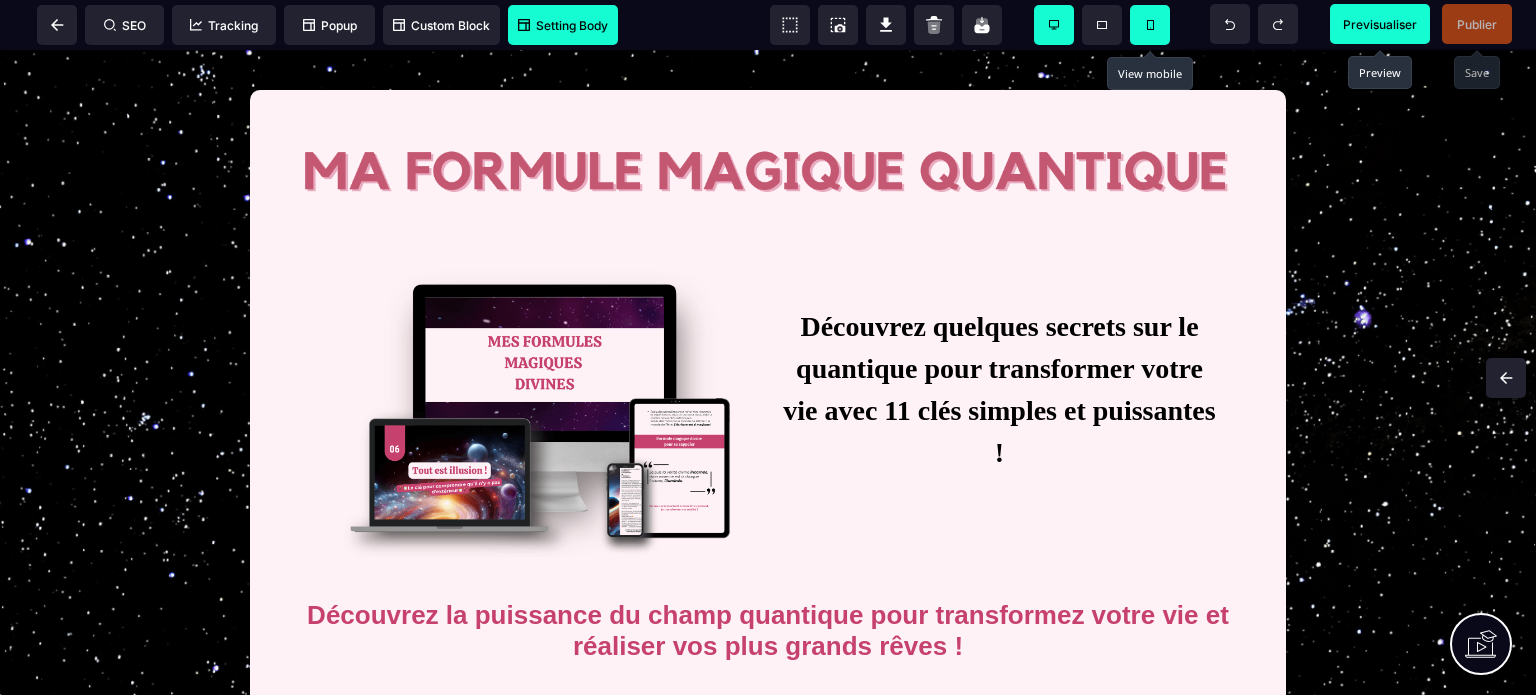 click at bounding box center (1150, 25) 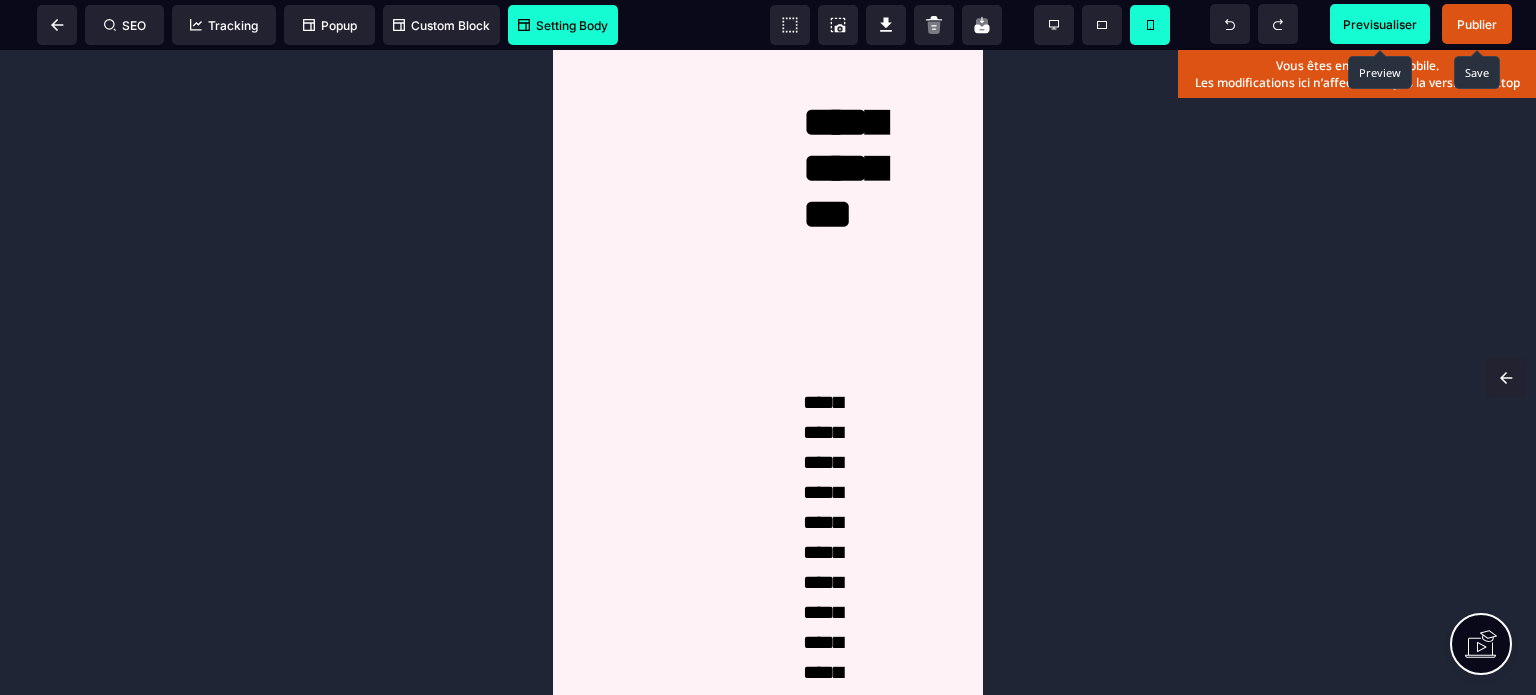 scroll, scrollTop: 6785, scrollLeft: 0, axis: vertical 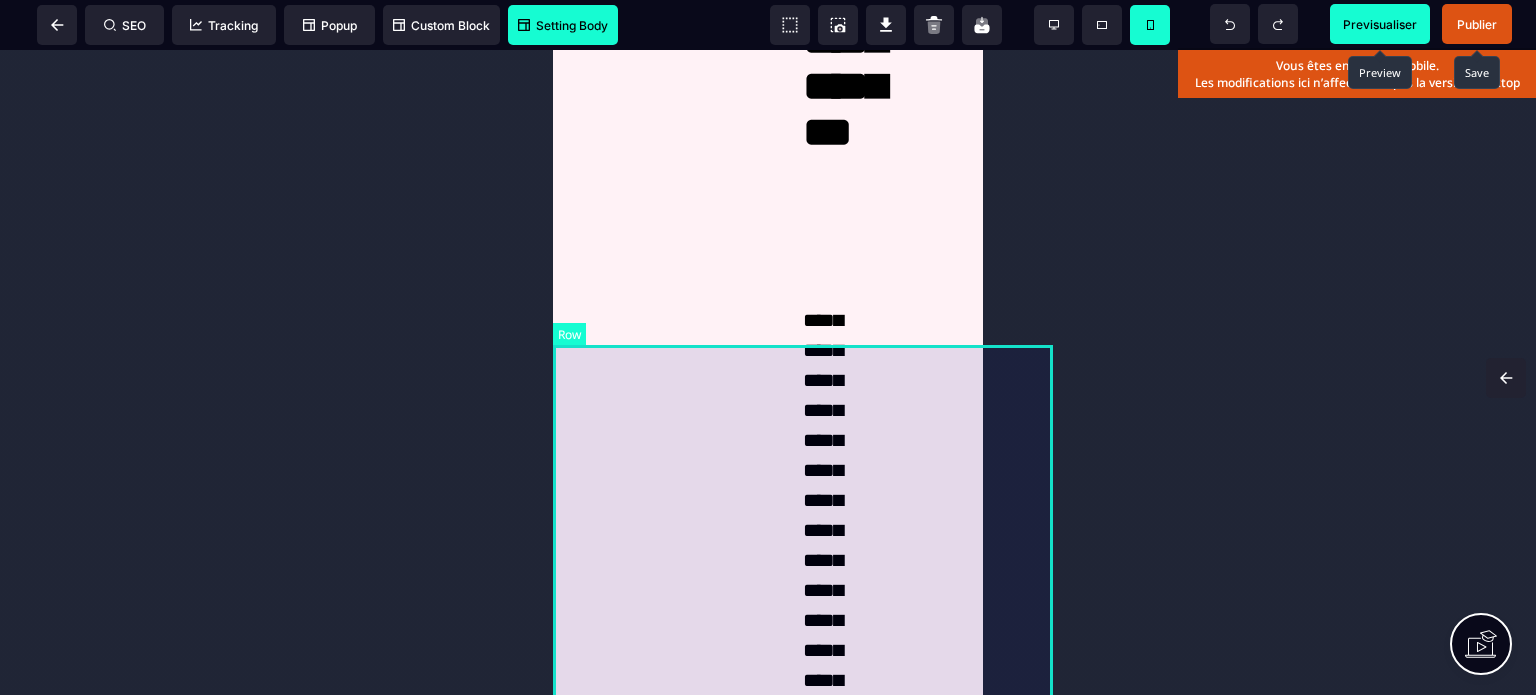 click on "**********" at bounding box center (803, 2783) 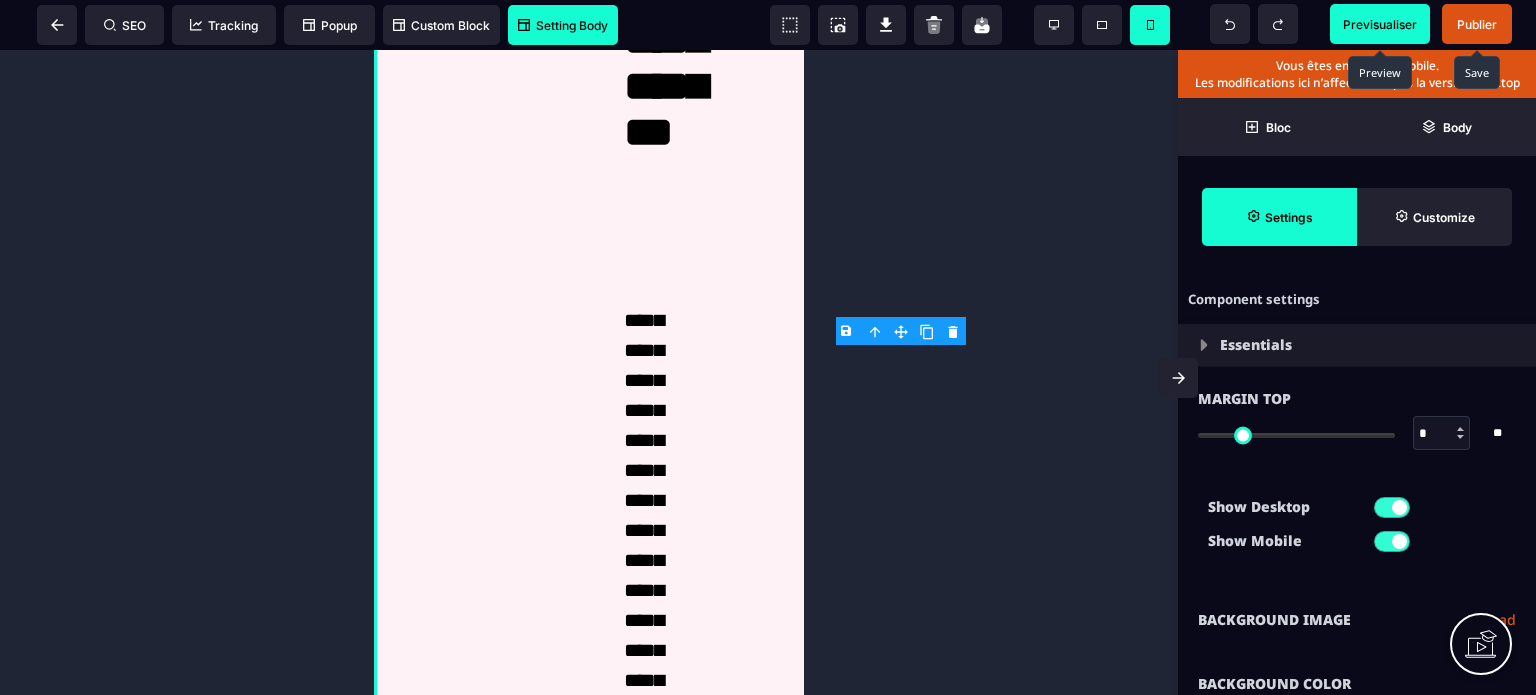 click on "Show Mobile" at bounding box center (1357, 541) 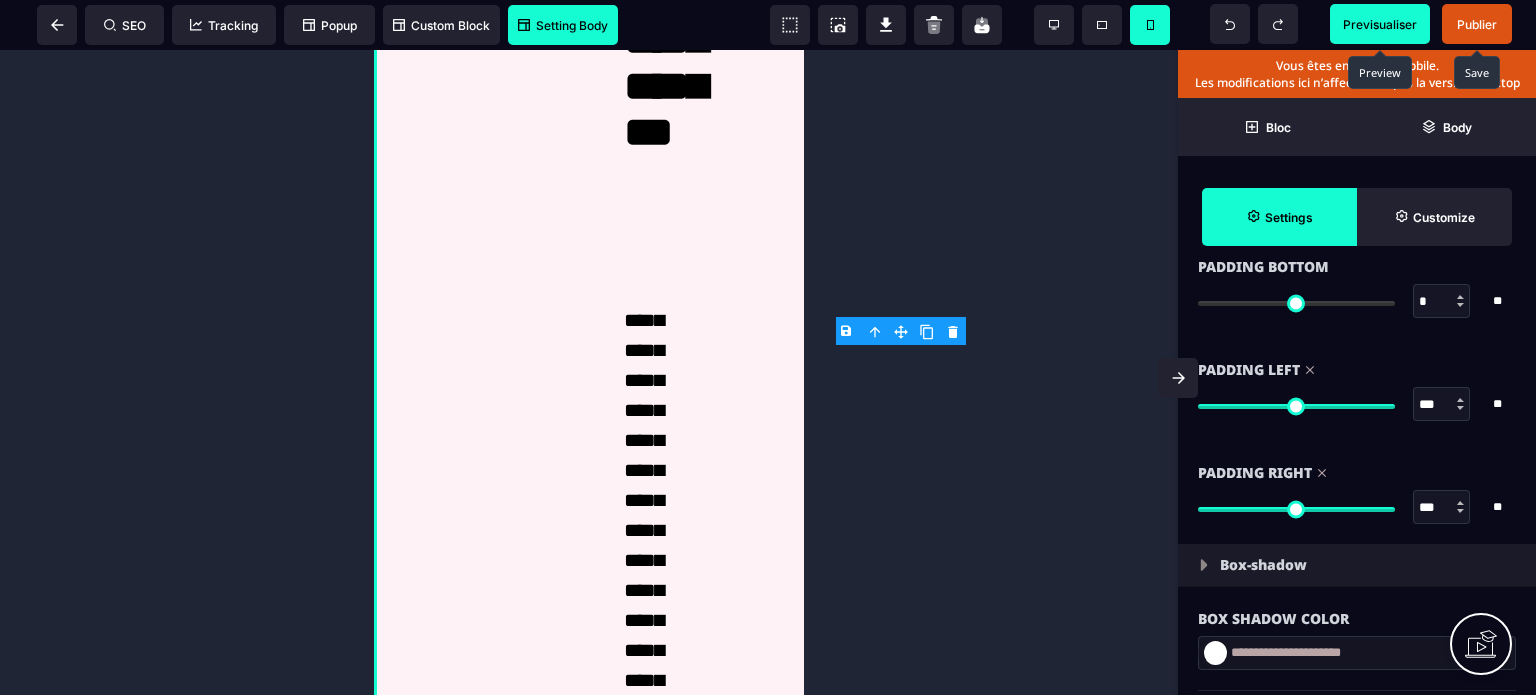 scroll, scrollTop: 1920, scrollLeft: 0, axis: vertical 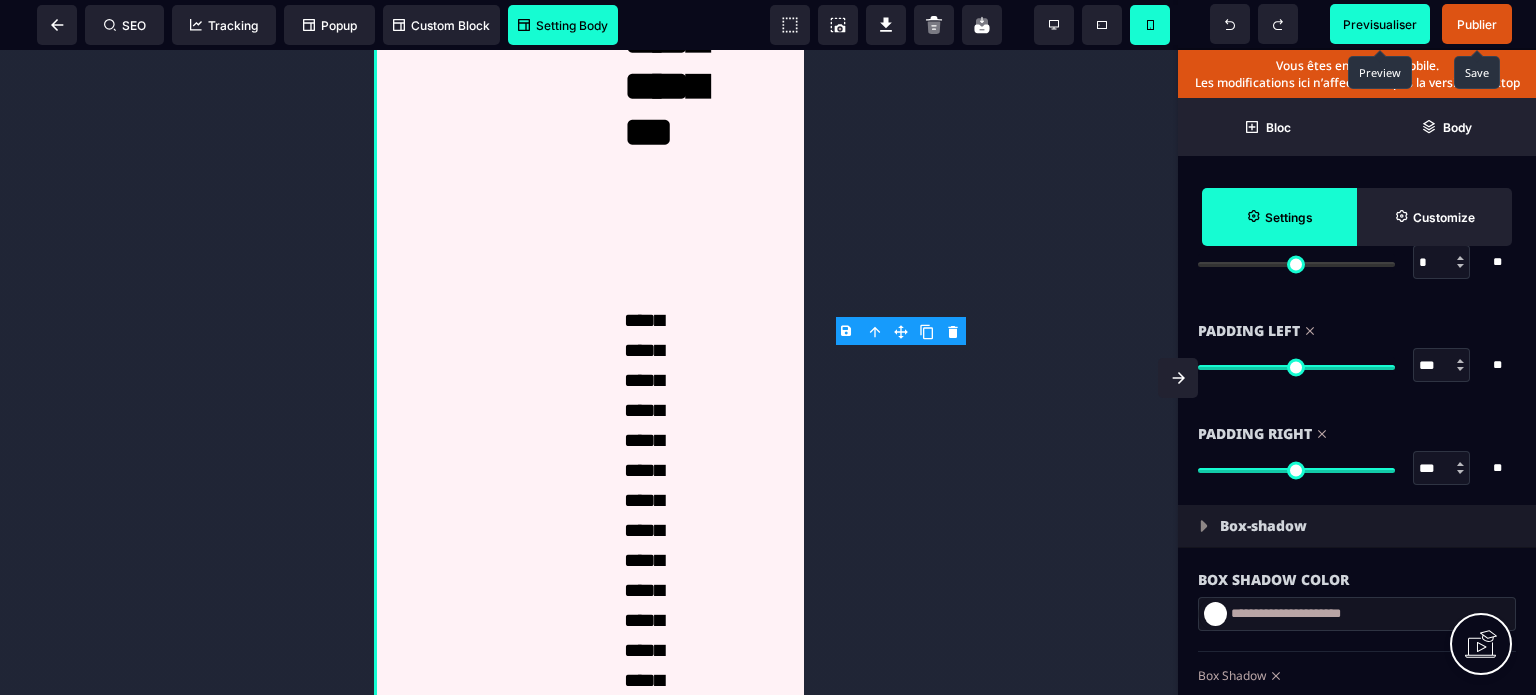 drag, startPoint x: 1432, startPoint y: 465, endPoint x: 1412, endPoint y: 471, distance: 20.880613 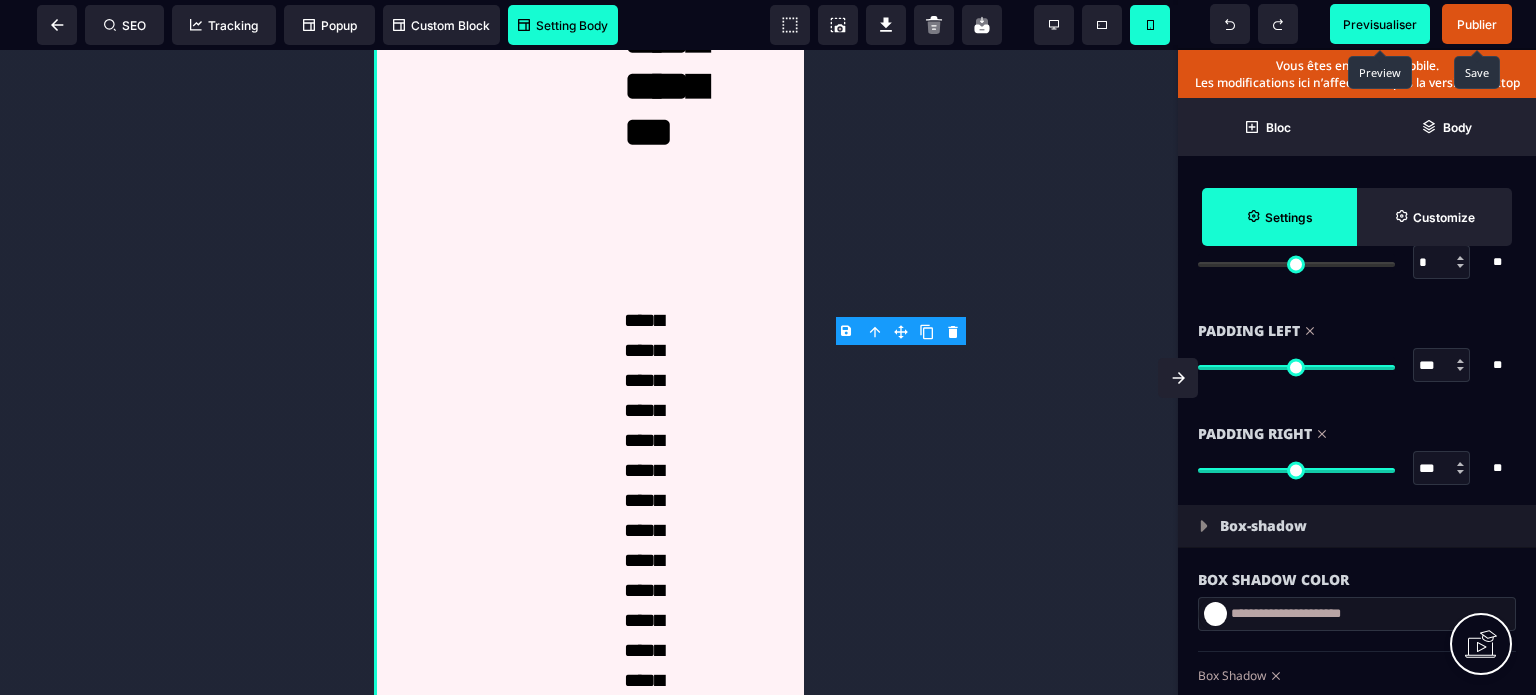 drag, startPoint x: 1433, startPoint y: 462, endPoint x: 1406, endPoint y: 468, distance: 27.658634 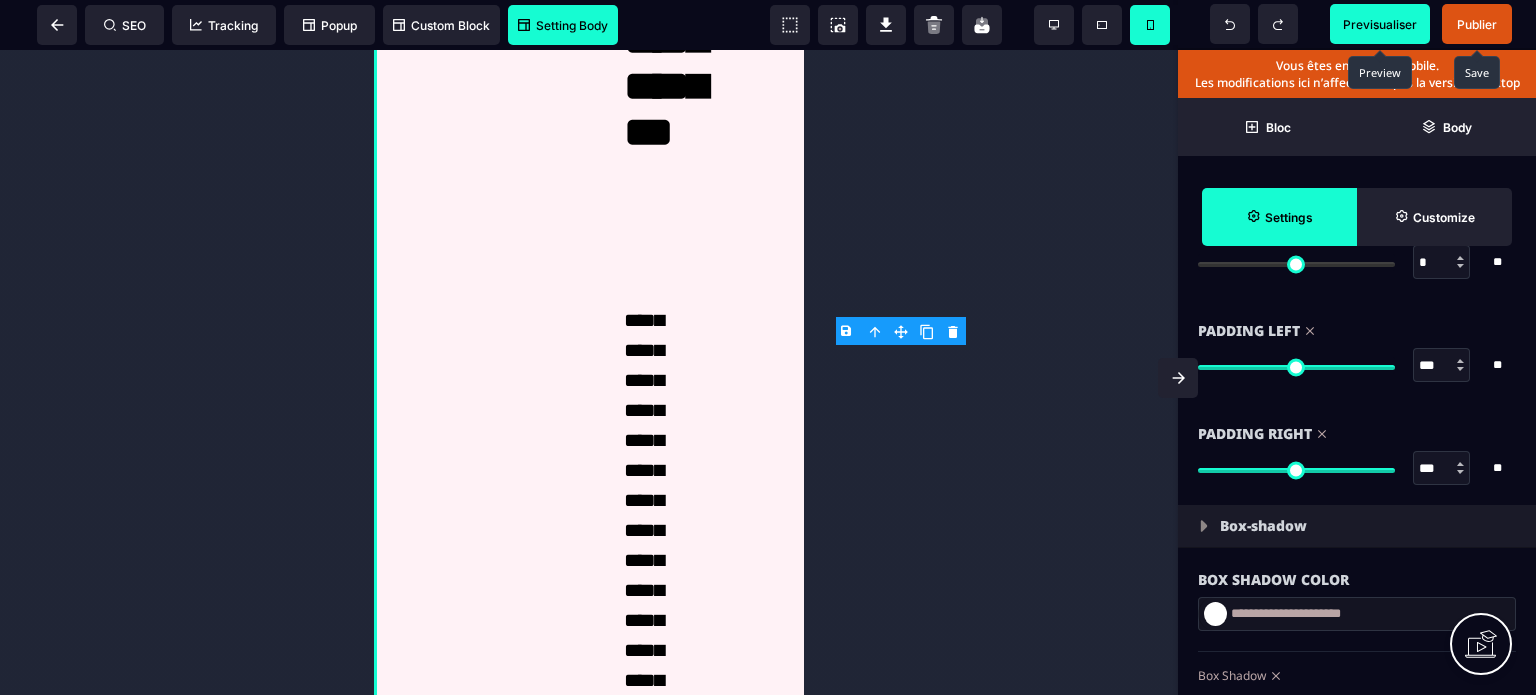 click on "***
*
**" at bounding box center [1357, 468] 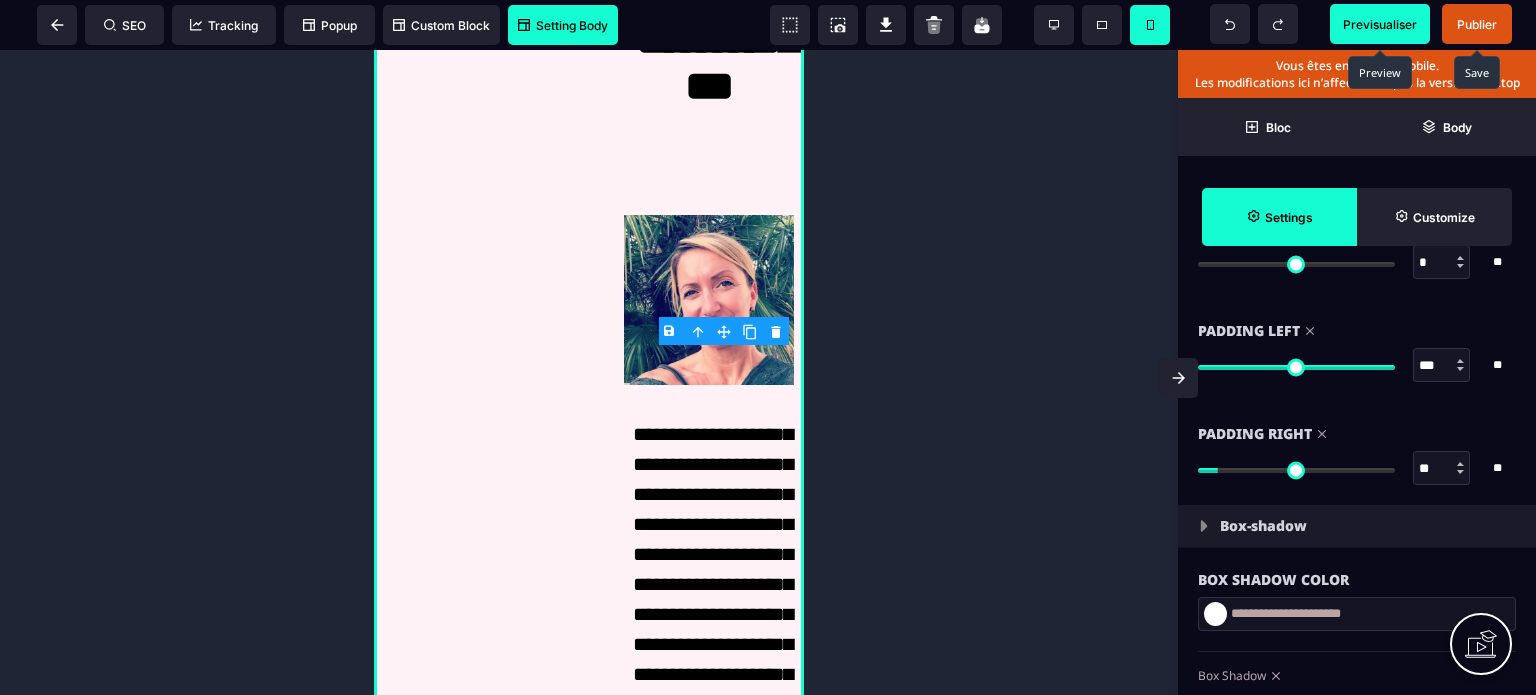drag, startPoint x: 1432, startPoint y: 362, endPoint x: 1413, endPoint y: 367, distance: 19.646883 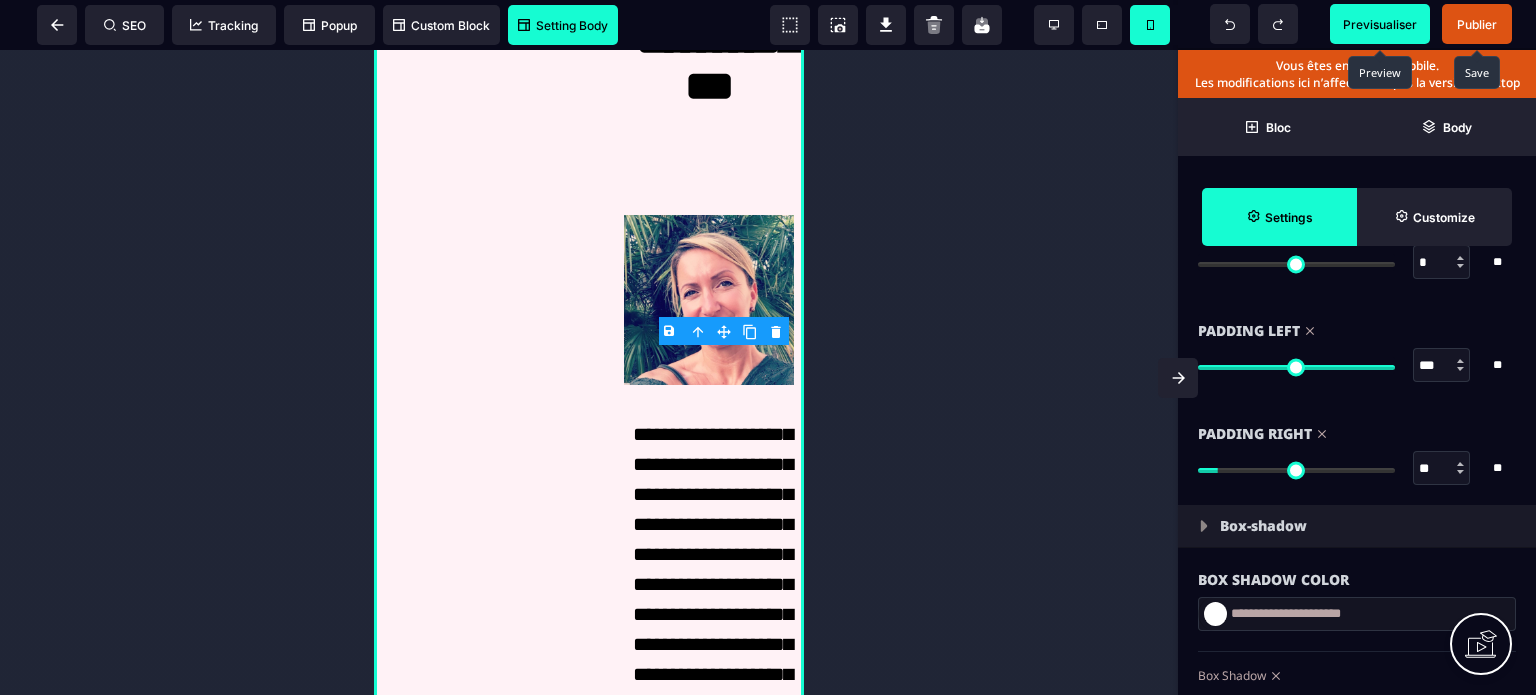 click on "***" at bounding box center [1442, 366] 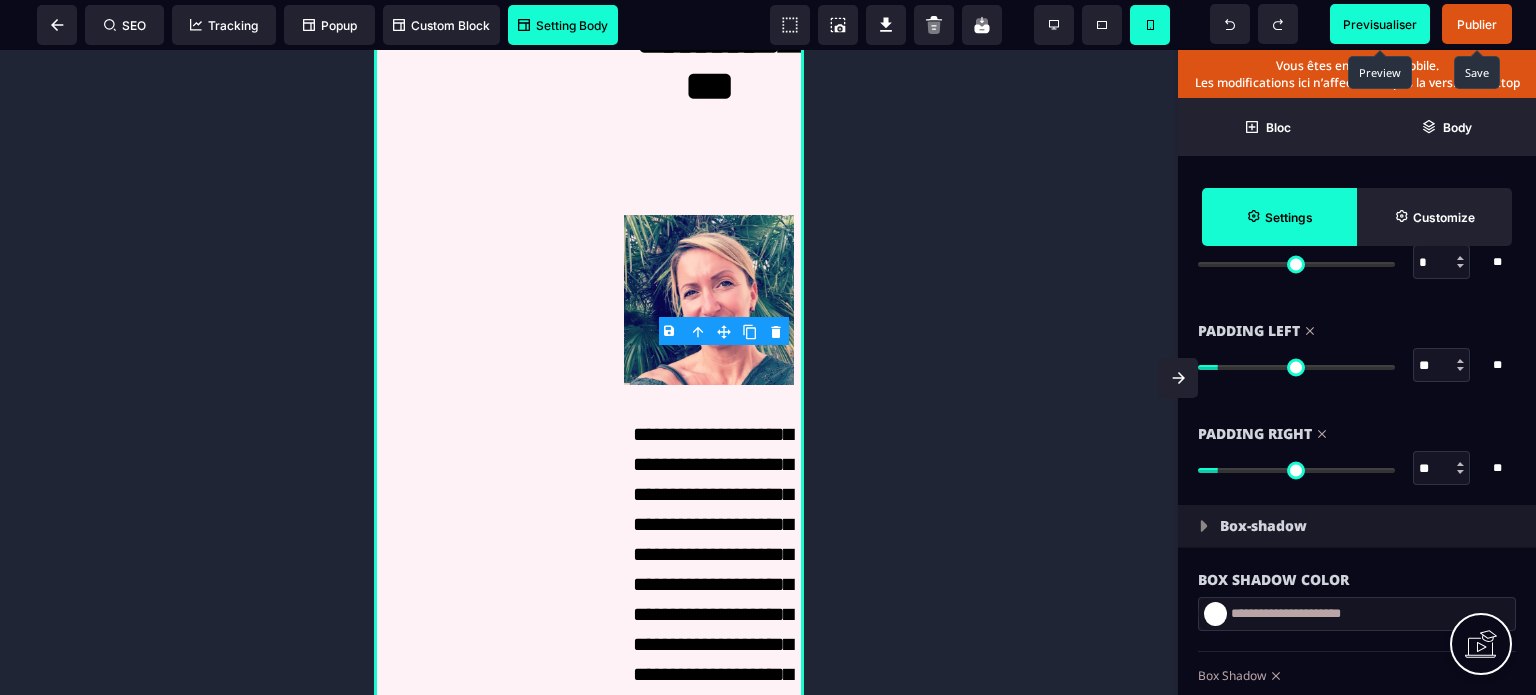 click on "Padding Left" at bounding box center [1357, 331] 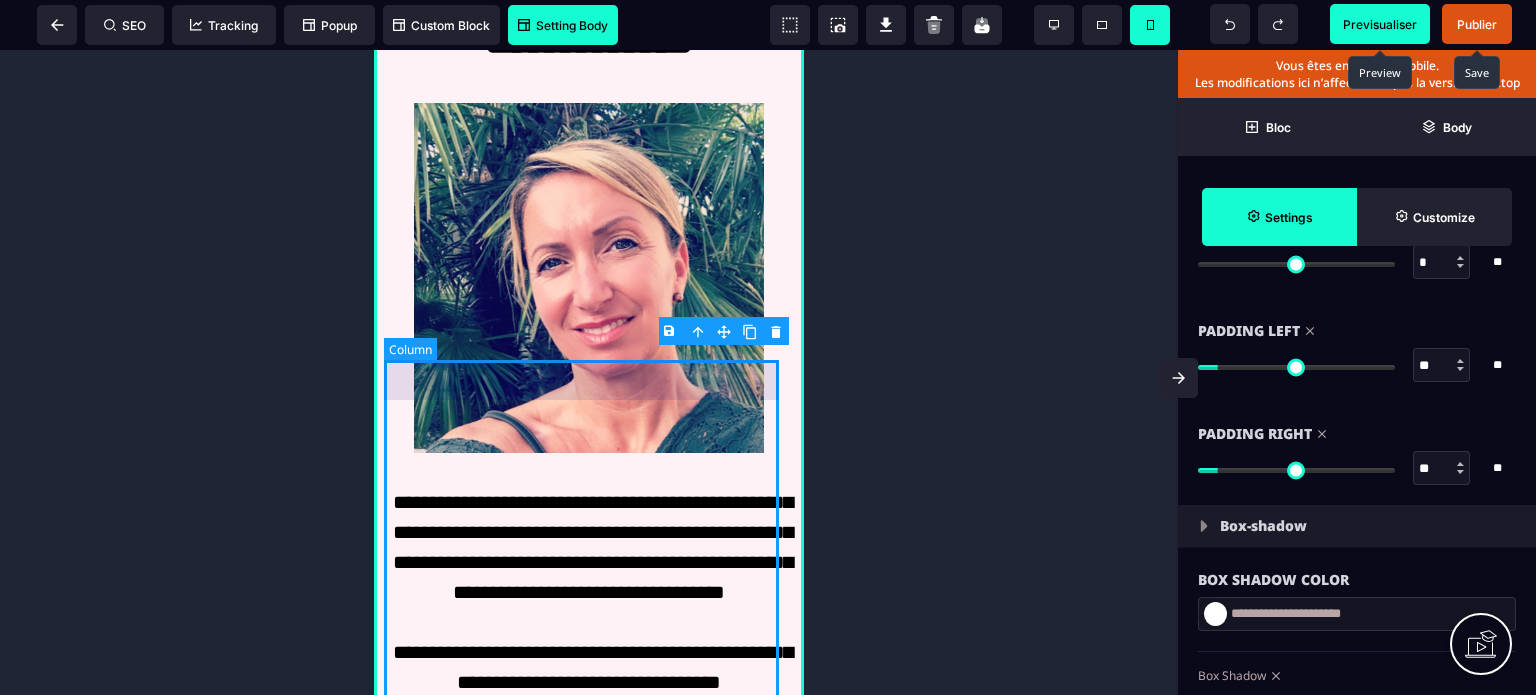 click on "**********" at bounding box center (589, 918) 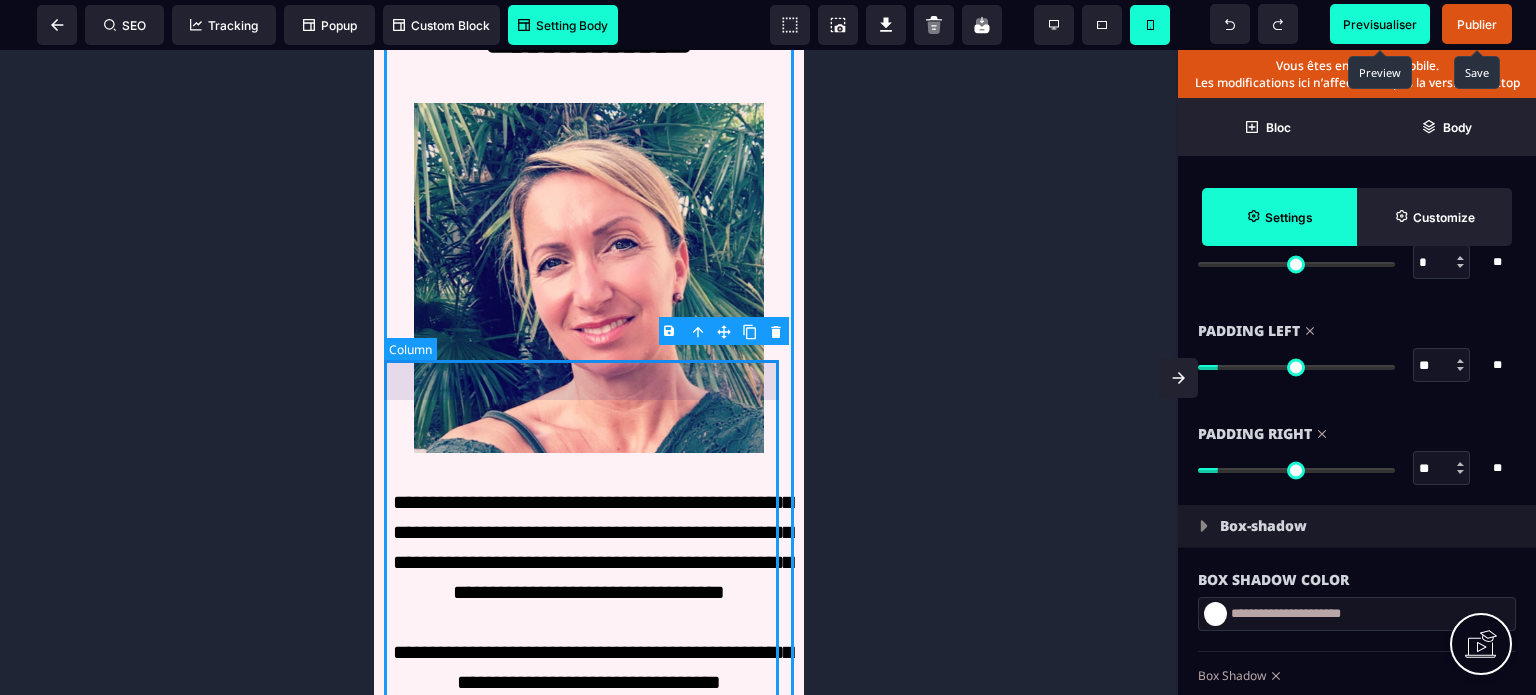 scroll, scrollTop: 0, scrollLeft: 0, axis: both 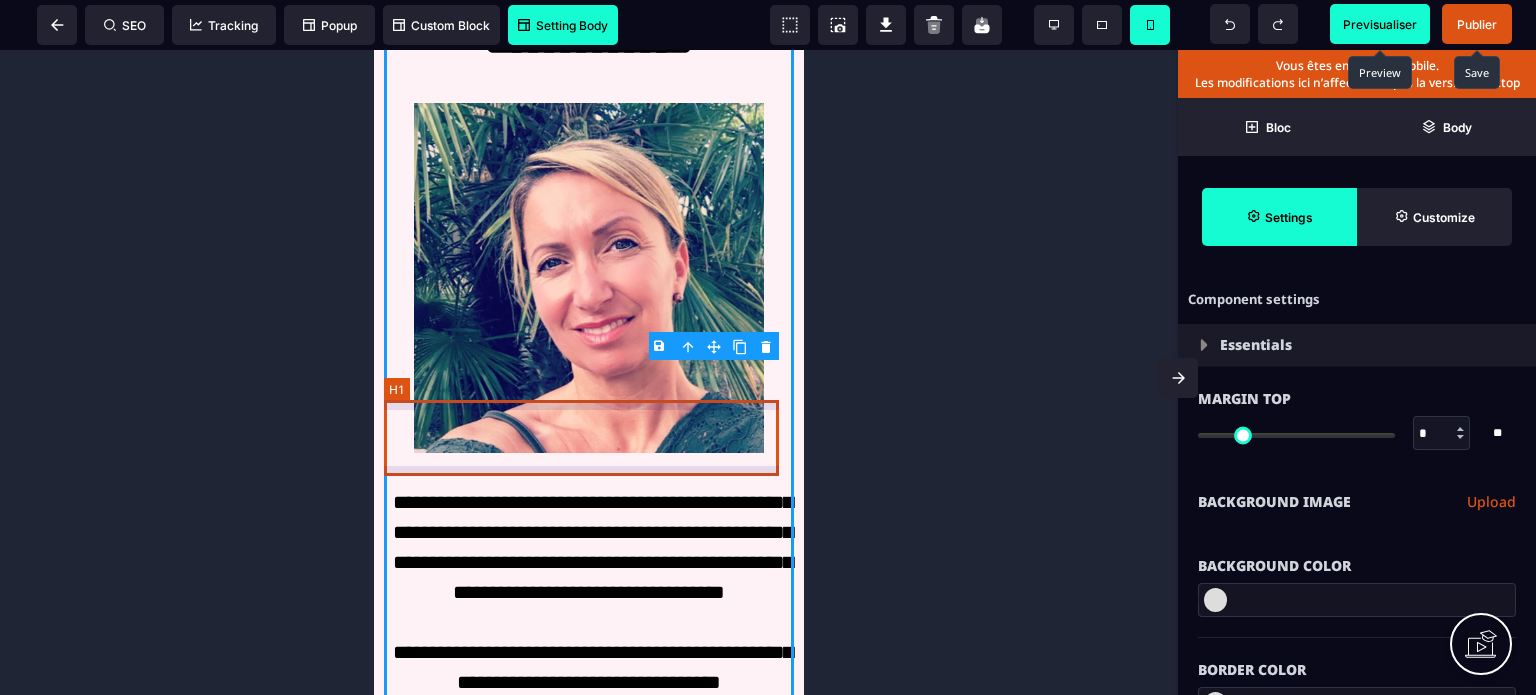 click on "**********" at bounding box center (588, 45) 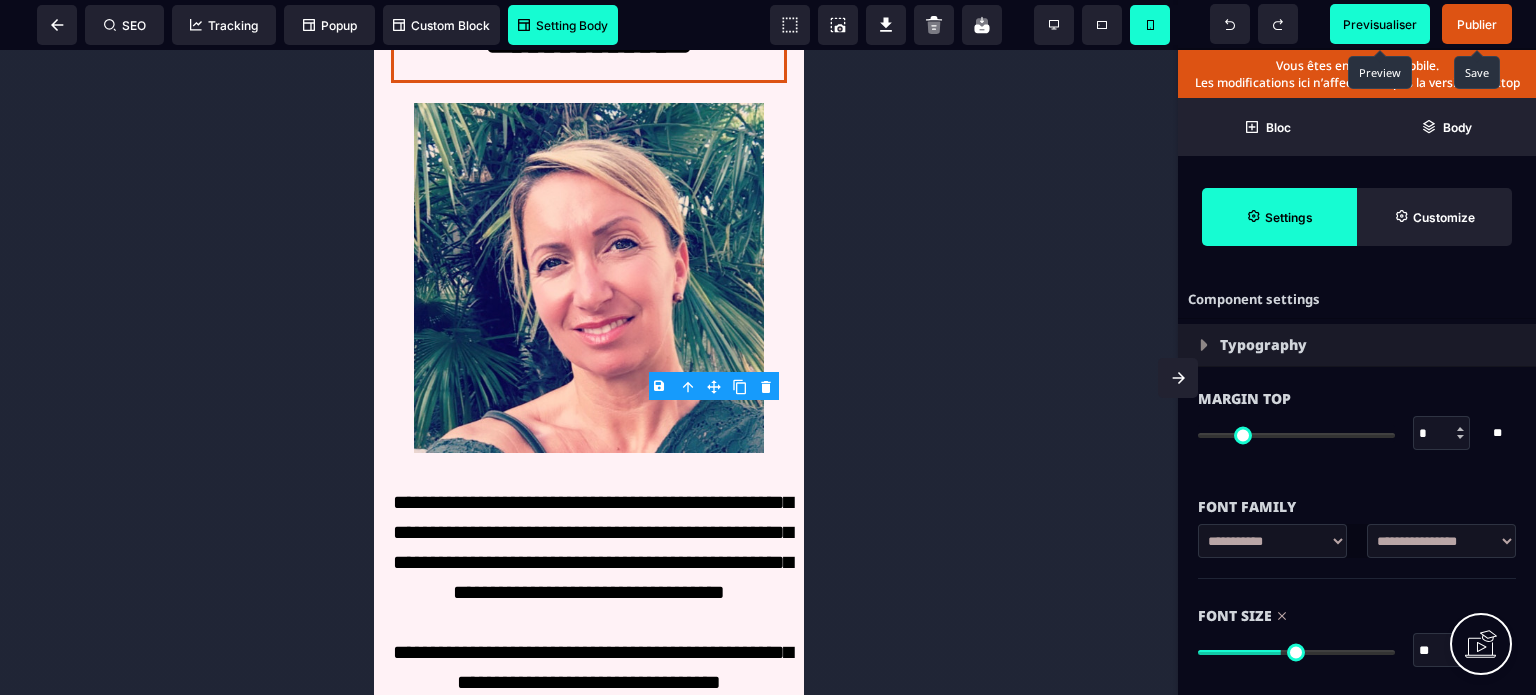 click on "**" at bounding box center (1442, 651) 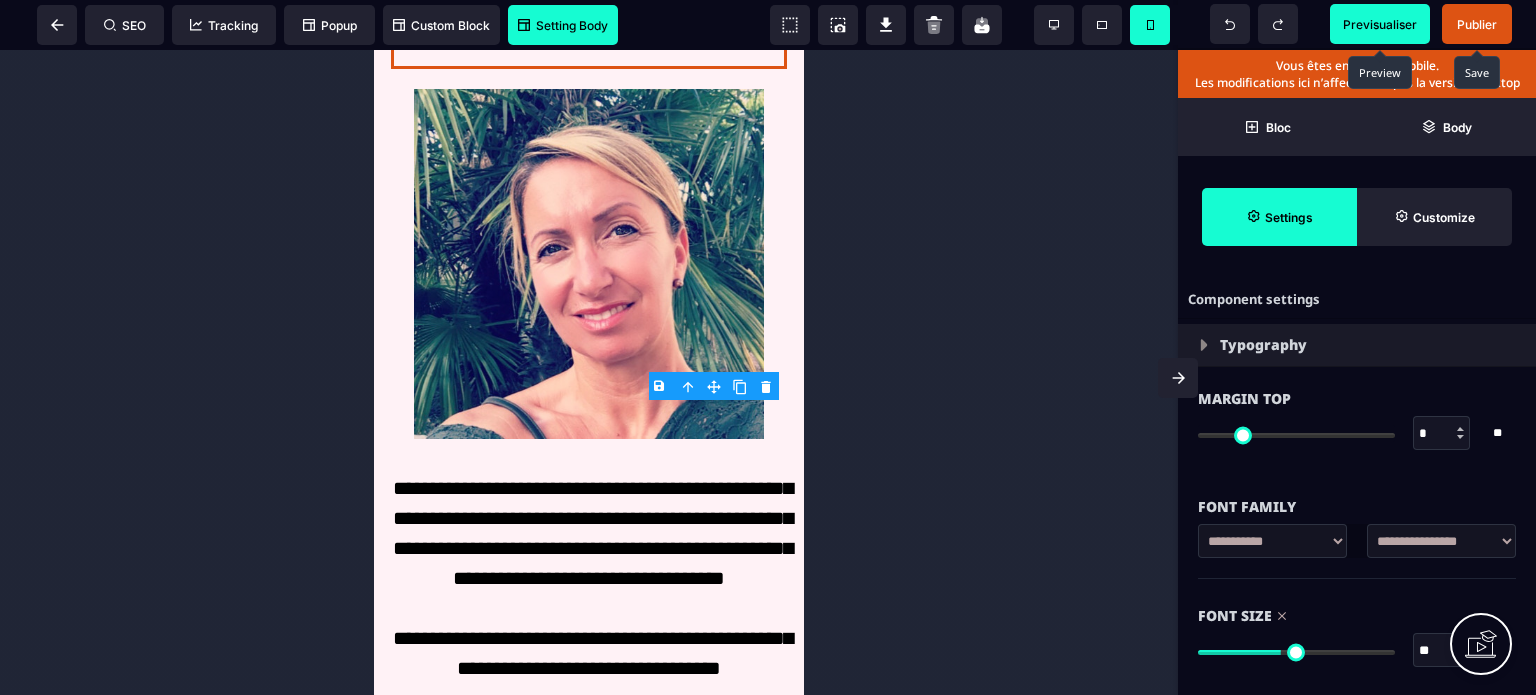 click on "Font Size
**
*
**
All" at bounding box center (1357, 635) 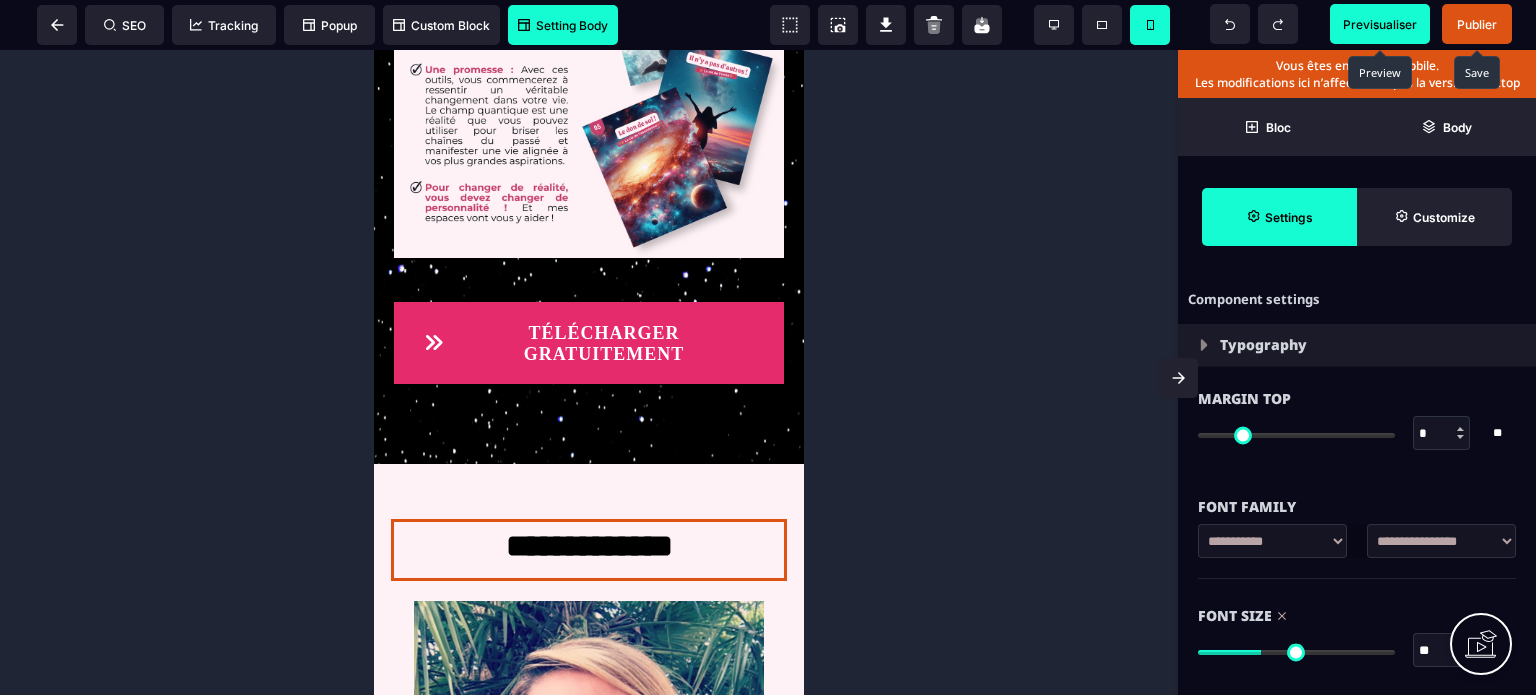 scroll, scrollTop: 6339, scrollLeft: 0, axis: vertical 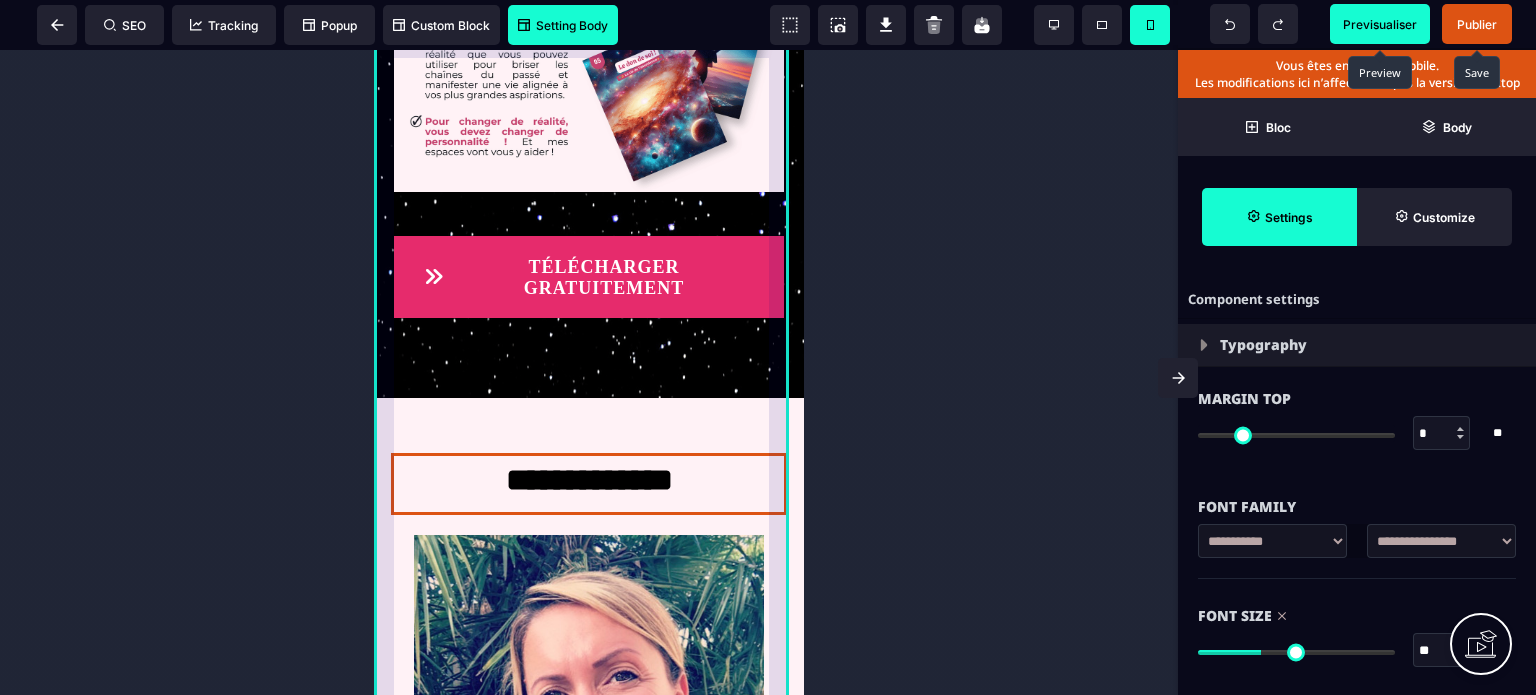 click on "Ce que contient l'ebook : TÉLÉCHARGER GRATUITEMENT" at bounding box center [589, 6] 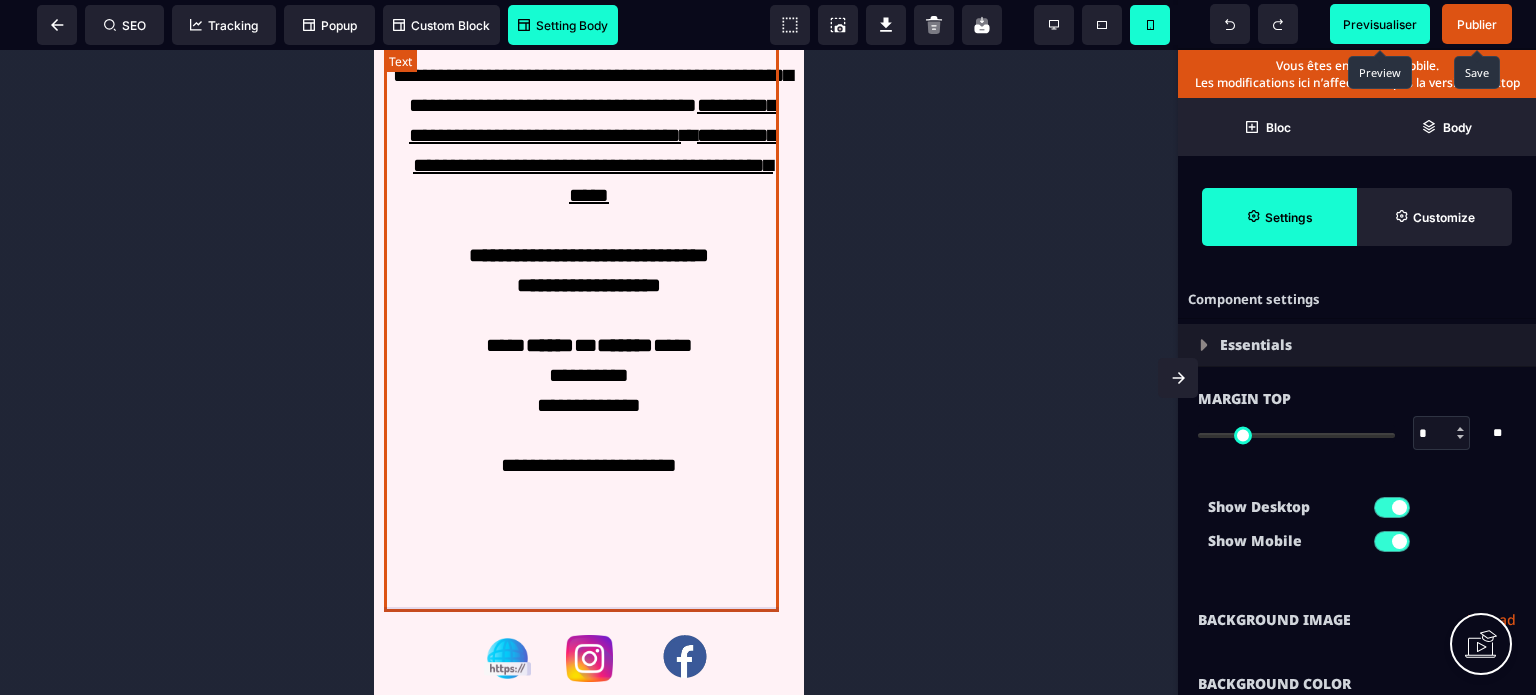 scroll, scrollTop: 8274, scrollLeft: 0, axis: vertical 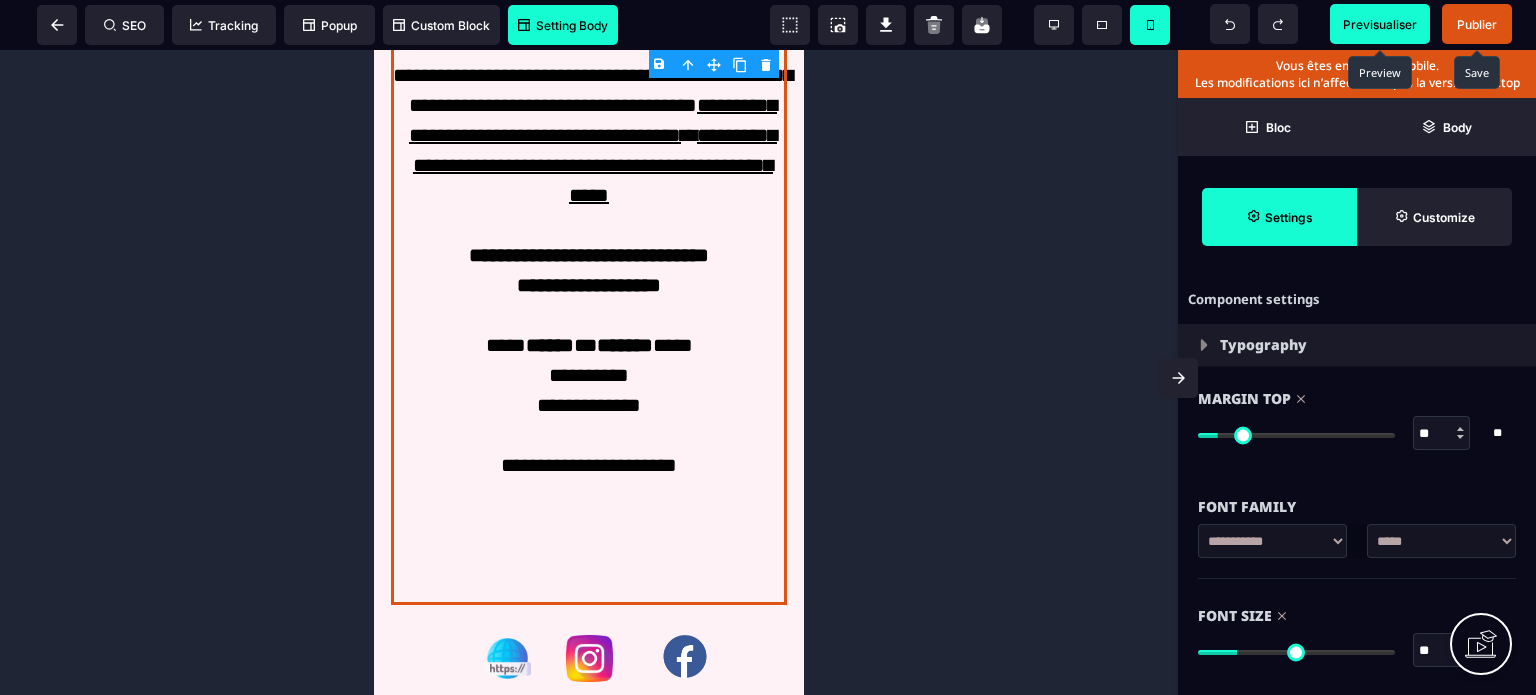 drag, startPoint x: 1441, startPoint y: 660, endPoint x: 1400, endPoint y: 660, distance: 41 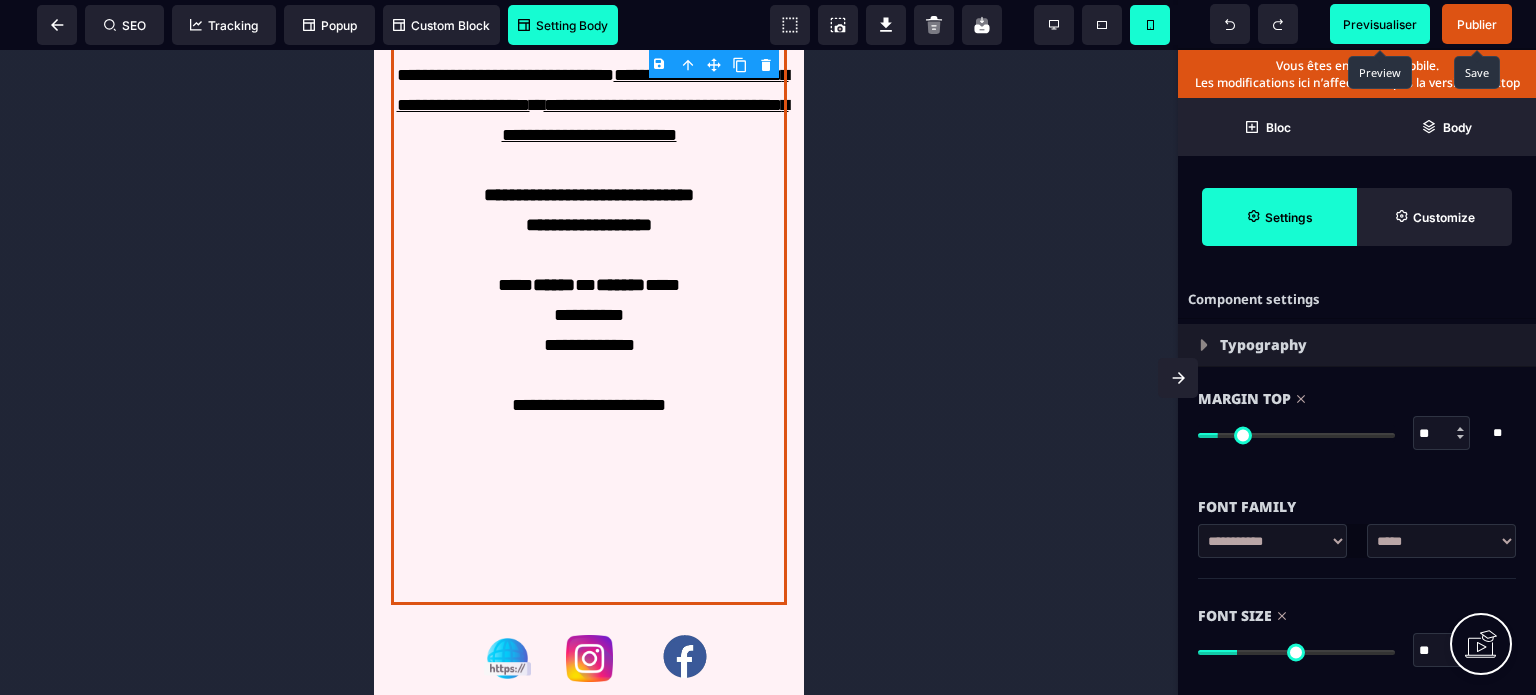 click on "Font Size" at bounding box center [1357, 616] 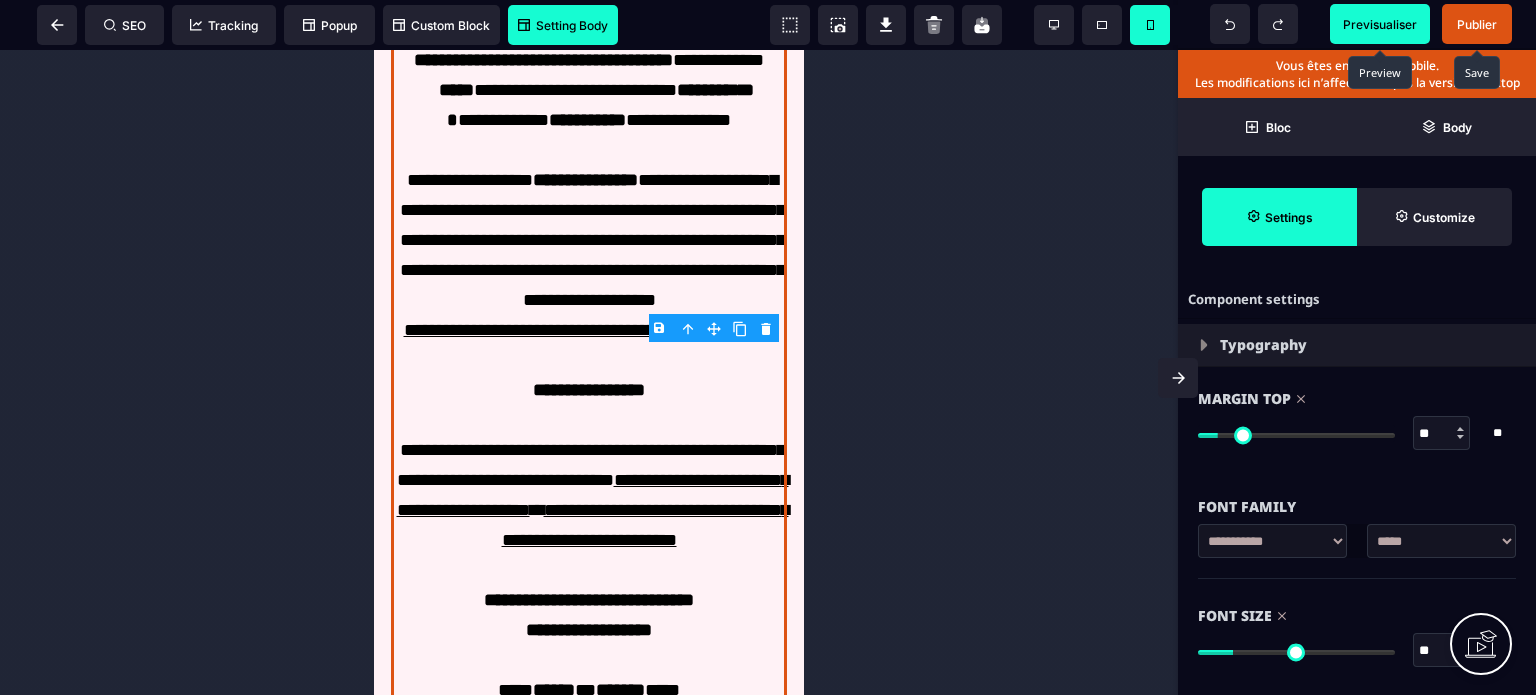 scroll, scrollTop: 6722, scrollLeft: 0, axis: vertical 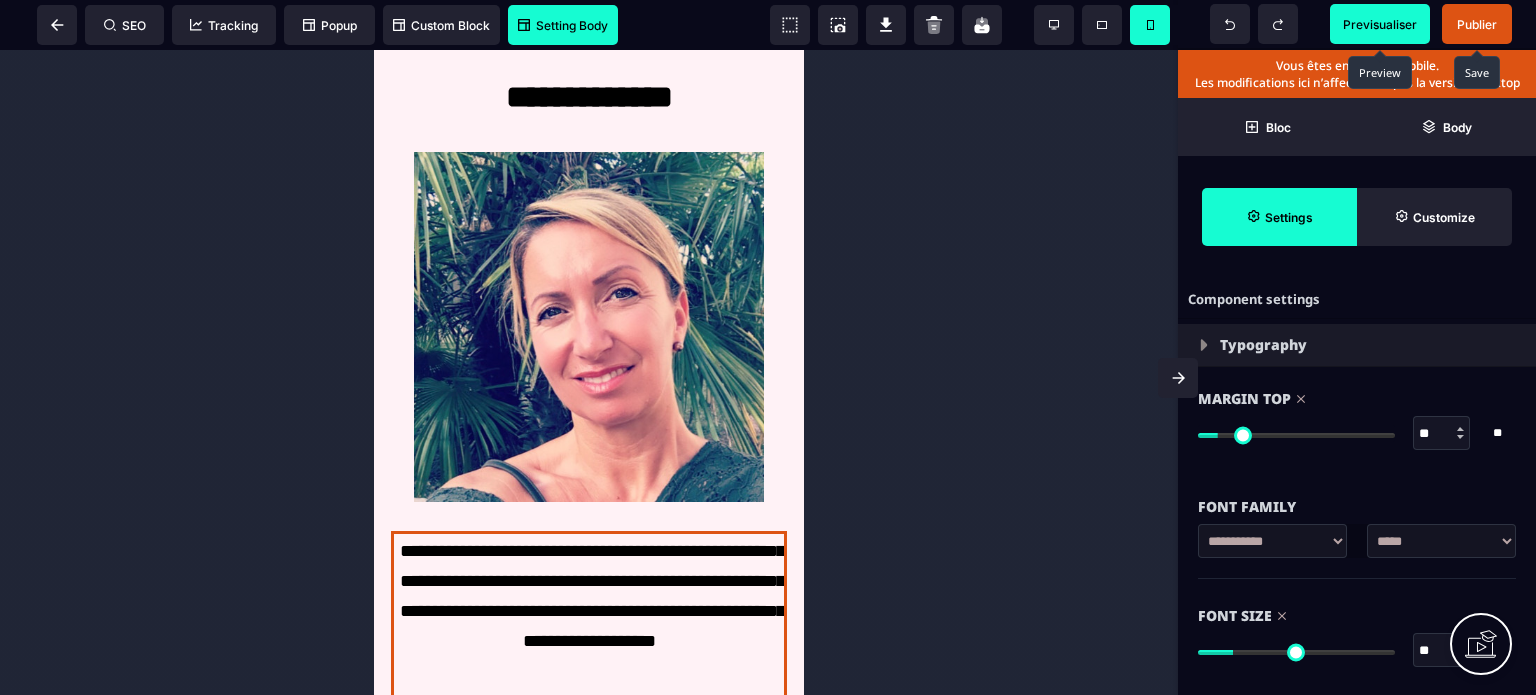 click on "Publier" at bounding box center [1477, 24] 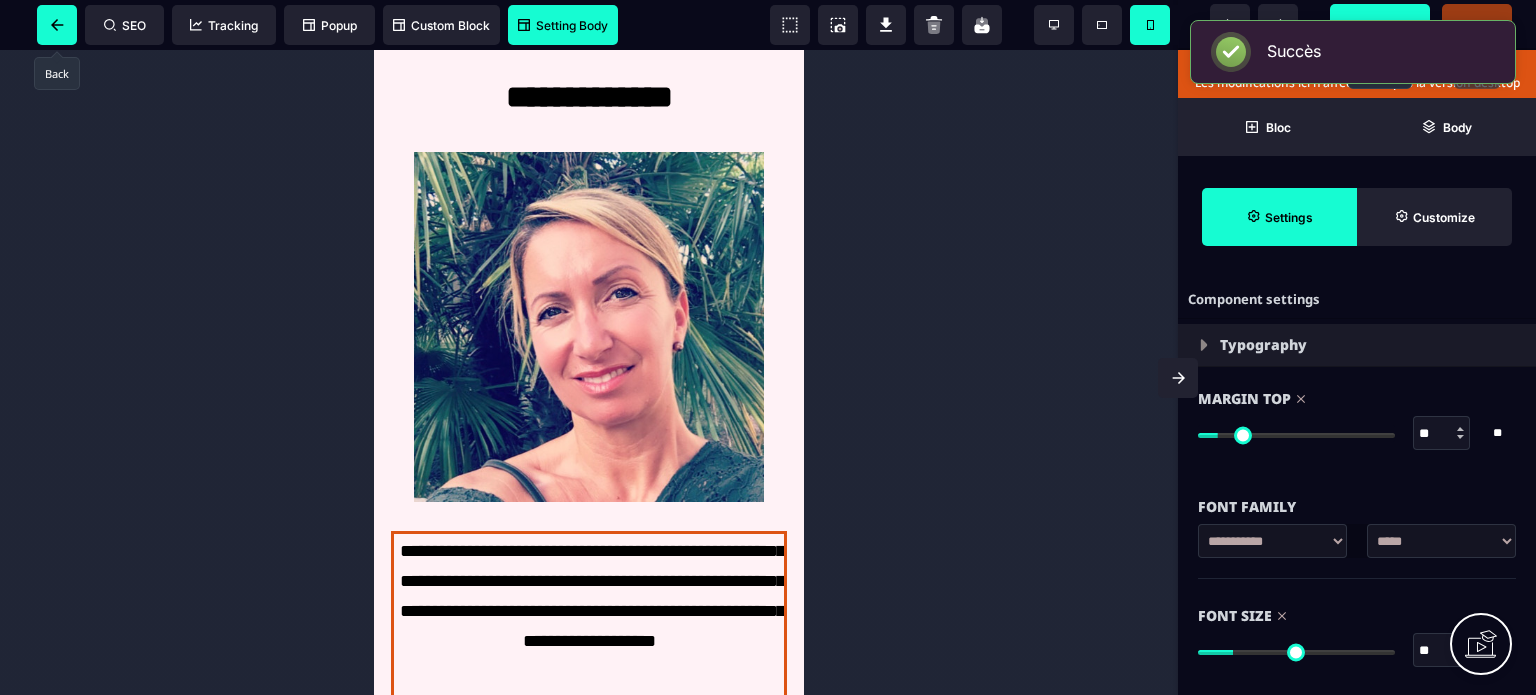 click 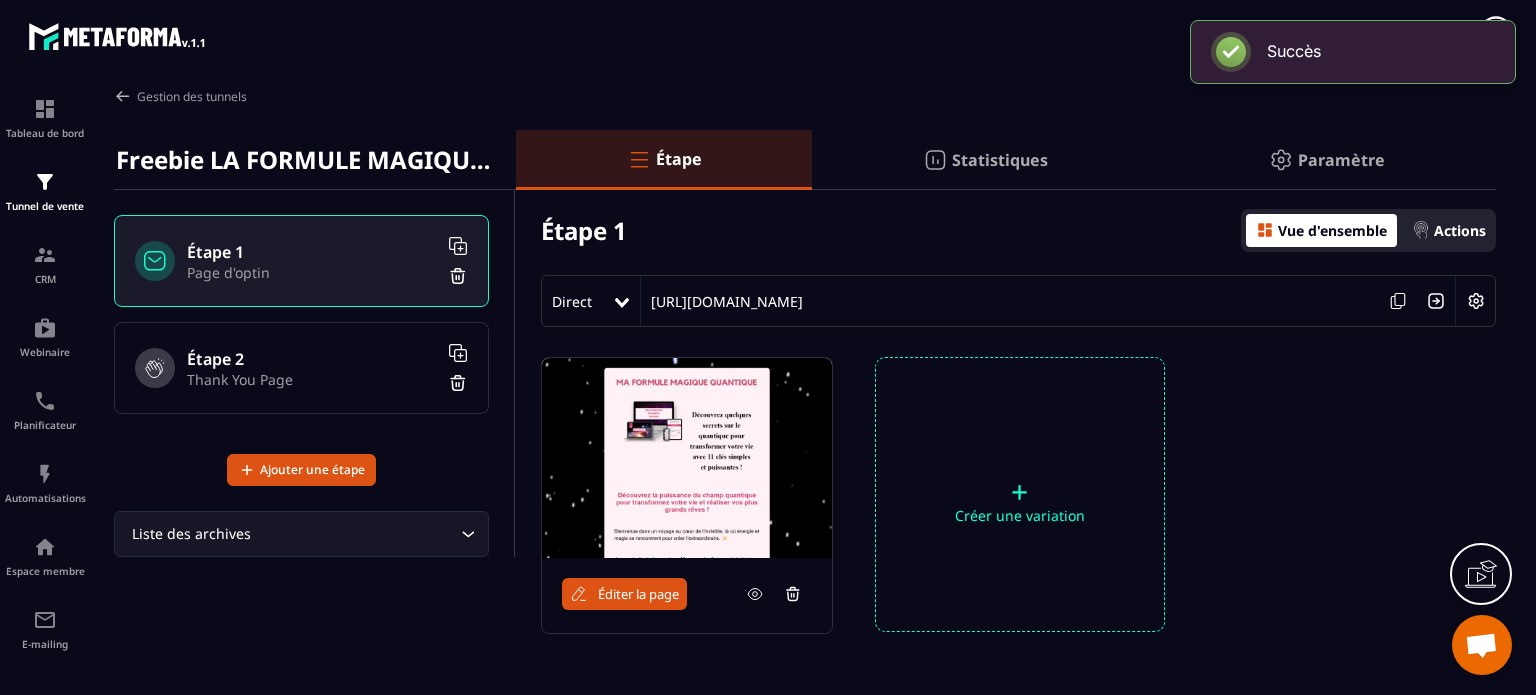 click on "Éditer la page" at bounding box center [638, 594] 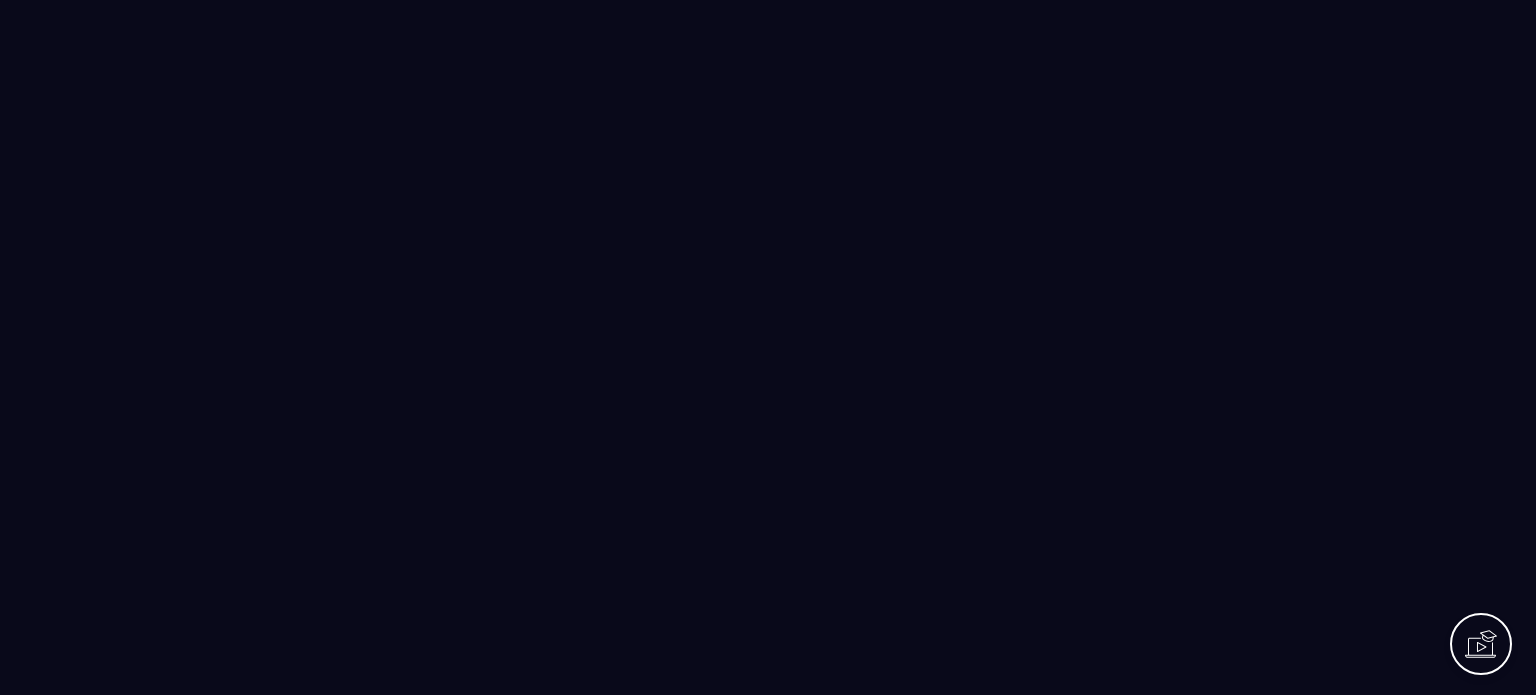 scroll, scrollTop: 0, scrollLeft: 0, axis: both 